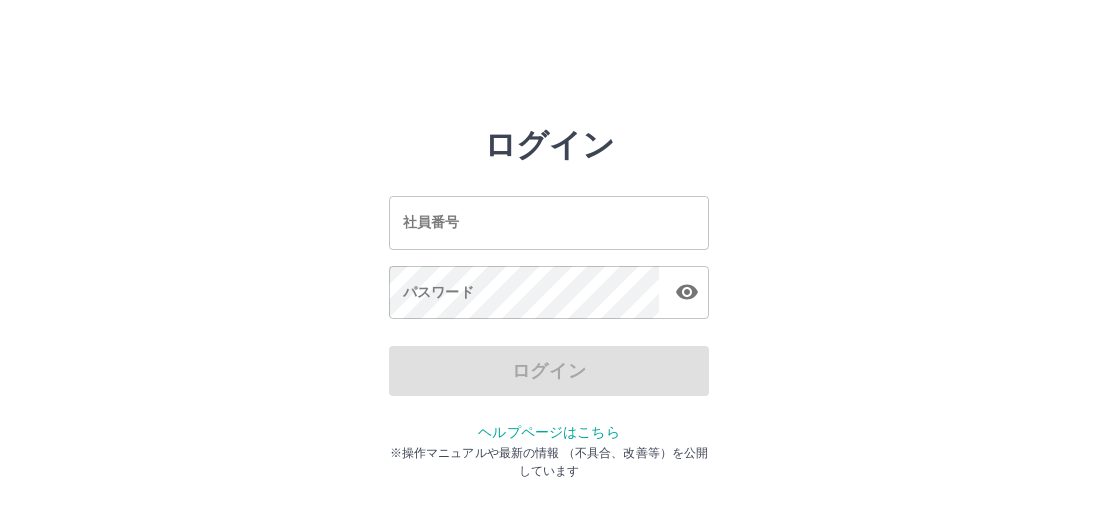 scroll, scrollTop: 0, scrollLeft: 0, axis: both 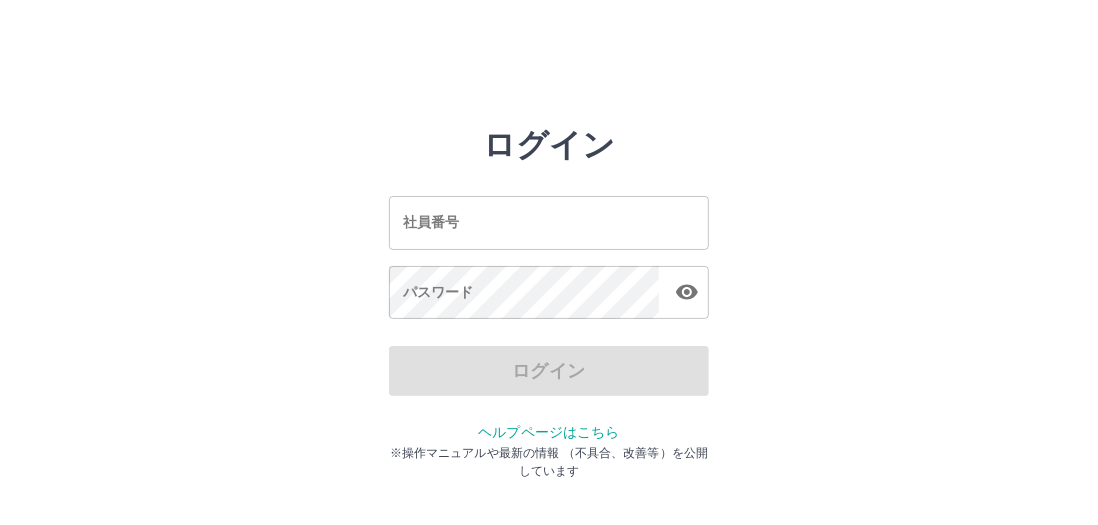 drag, startPoint x: 0, startPoint y: 0, endPoint x: 473, endPoint y: 243, distance: 531.76874 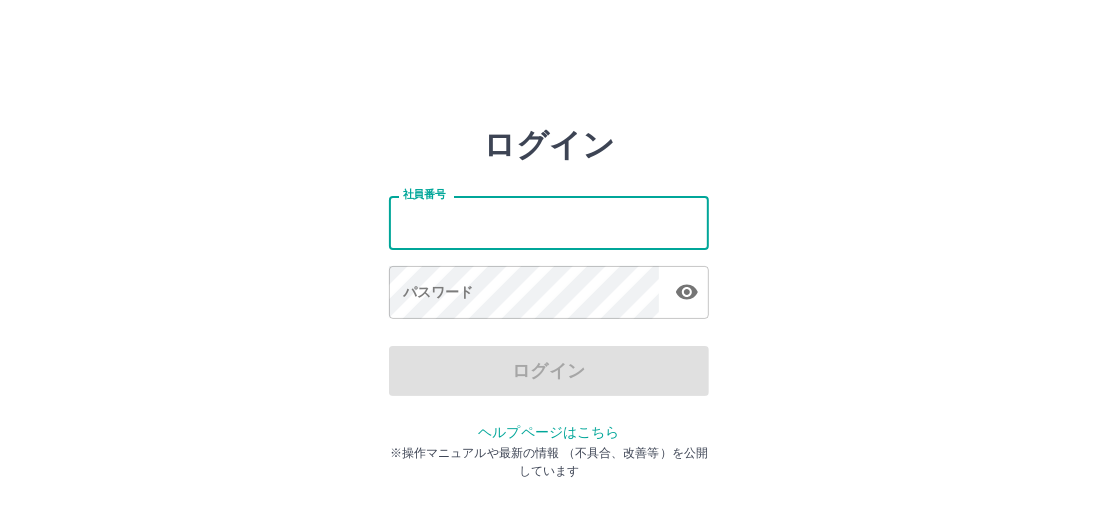 type on "*******" 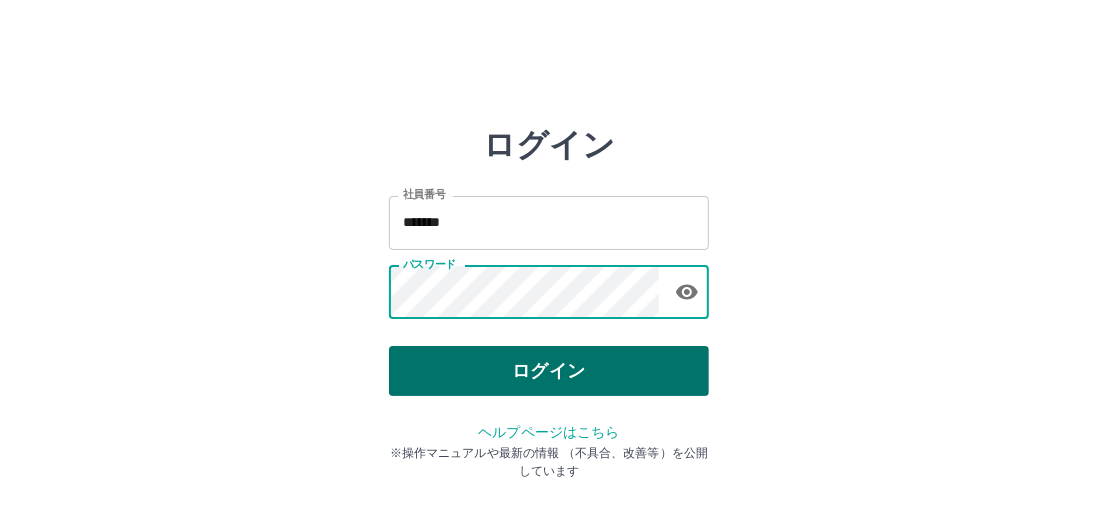 click on "ログイン" at bounding box center (549, 371) 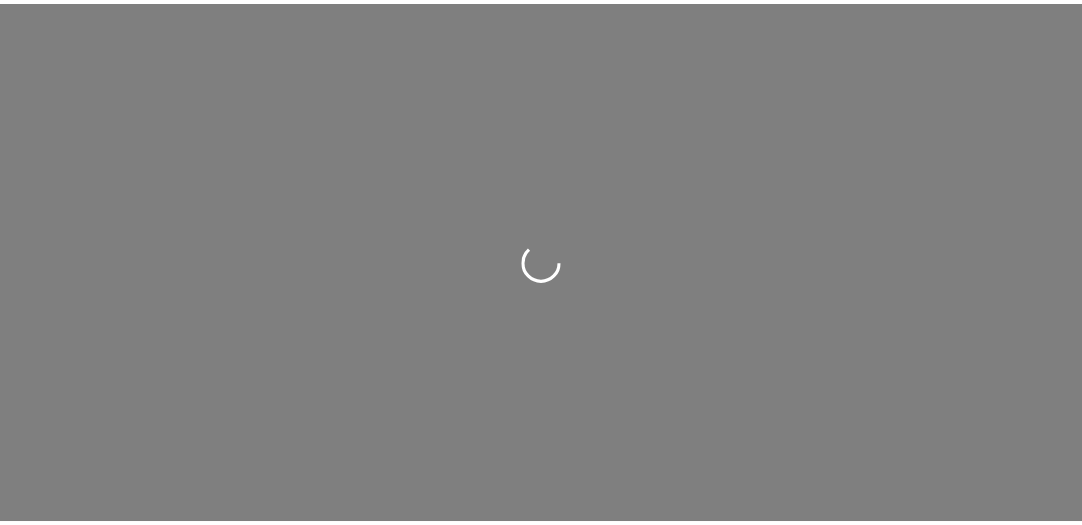 scroll, scrollTop: 0, scrollLeft: 0, axis: both 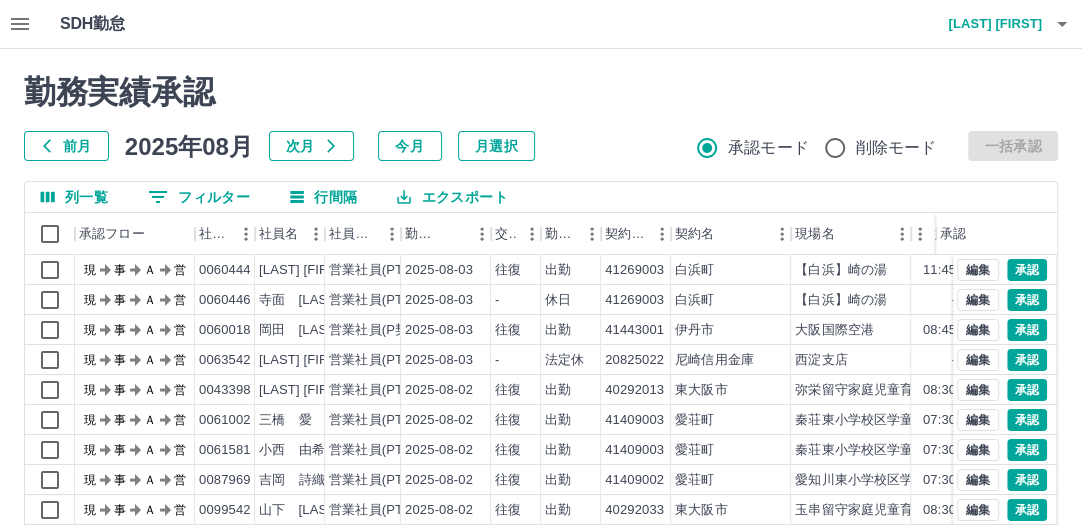 click 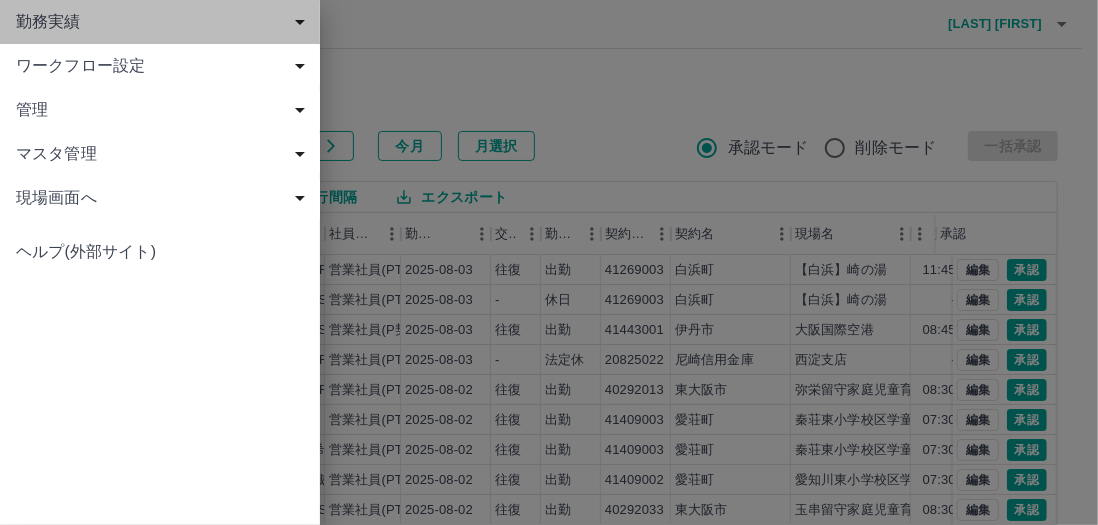 click on "勤務実績" at bounding box center [164, 22] 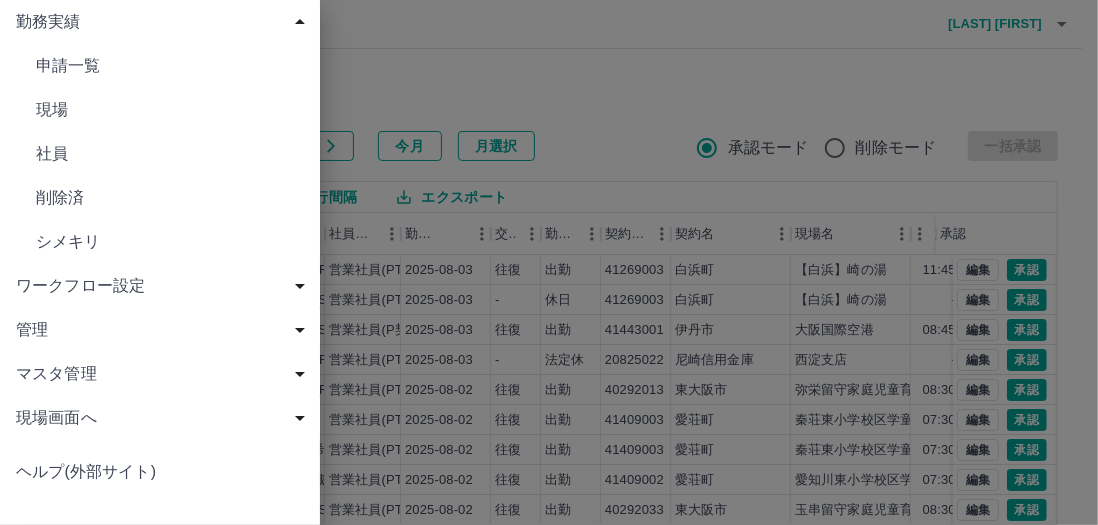 click on "シメキリ" at bounding box center [170, 242] 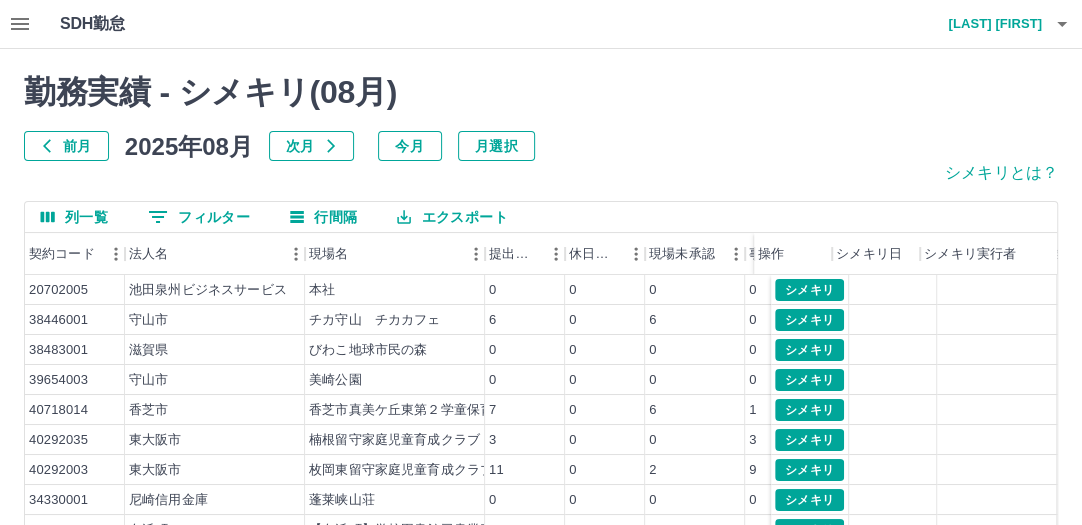 click on "前月" at bounding box center [66, 146] 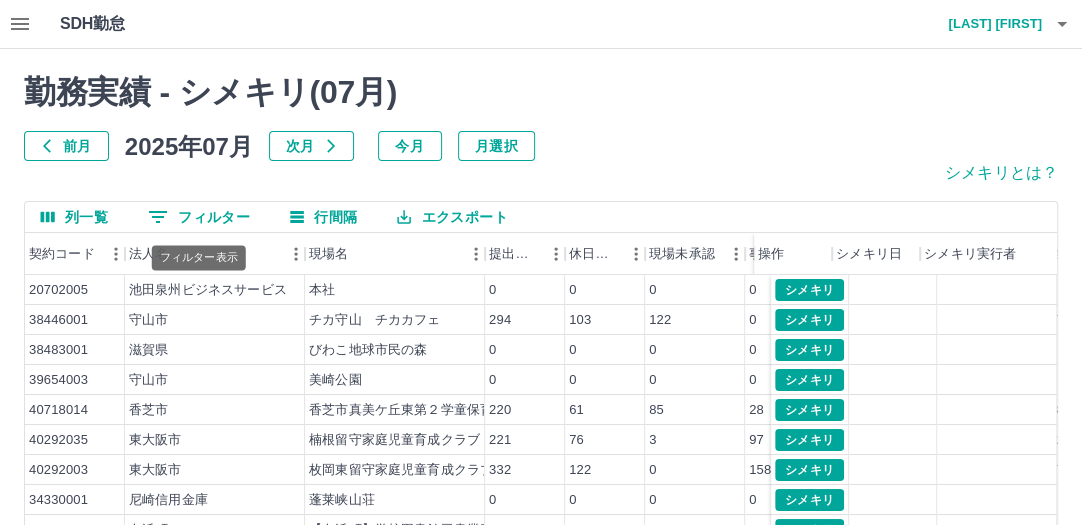 click 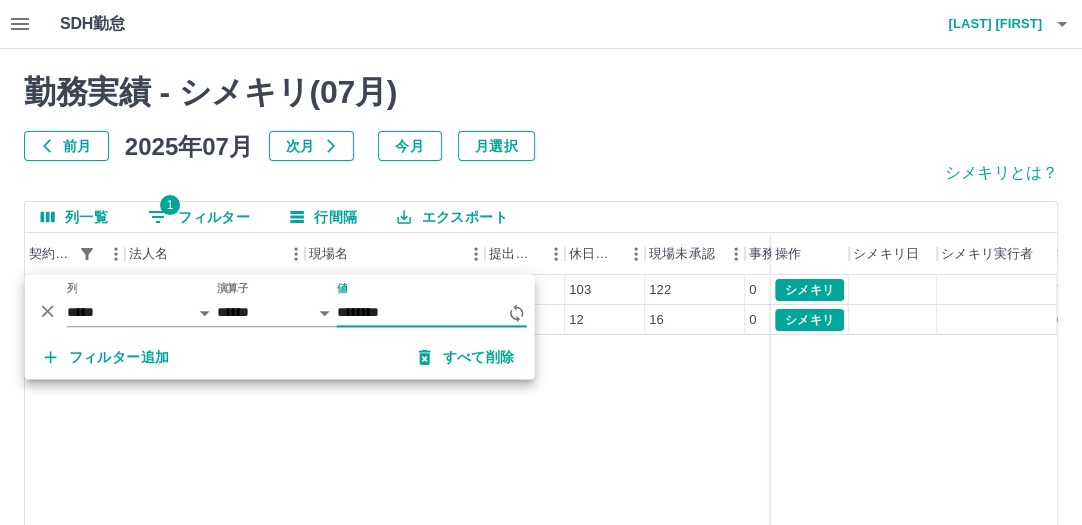 type on "********" 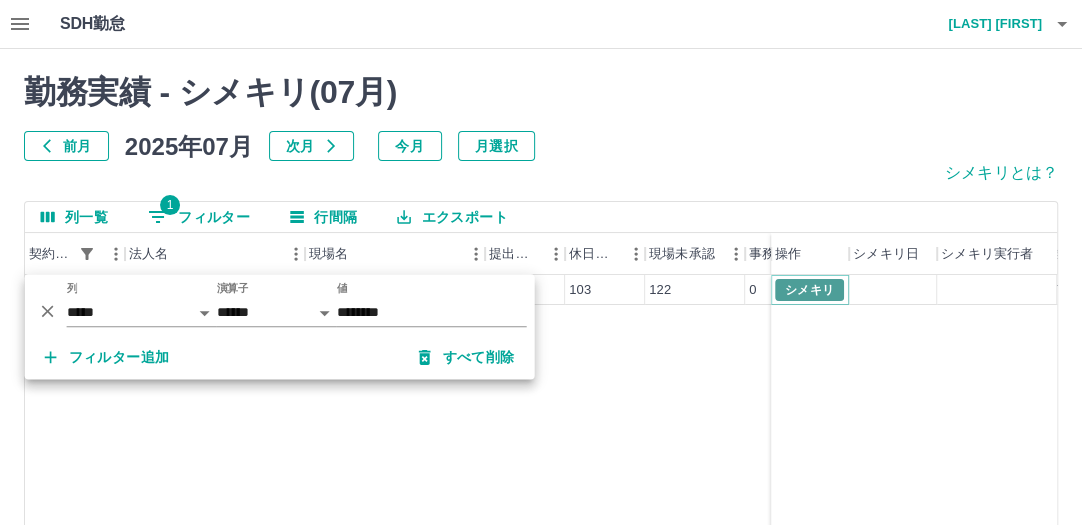 click on "シメキリ" at bounding box center (809, 290) 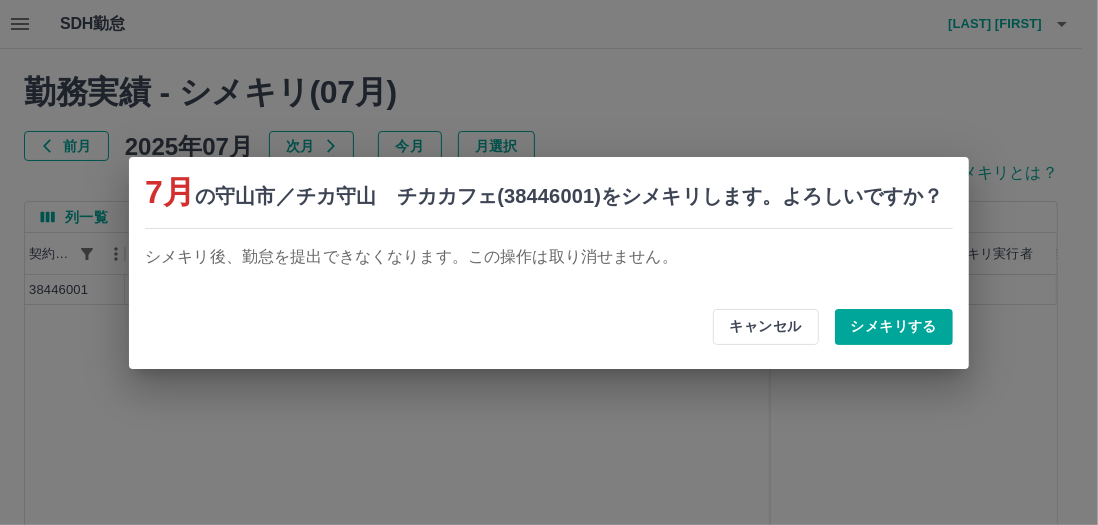 click on "シメキリする" at bounding box center [894, 327] 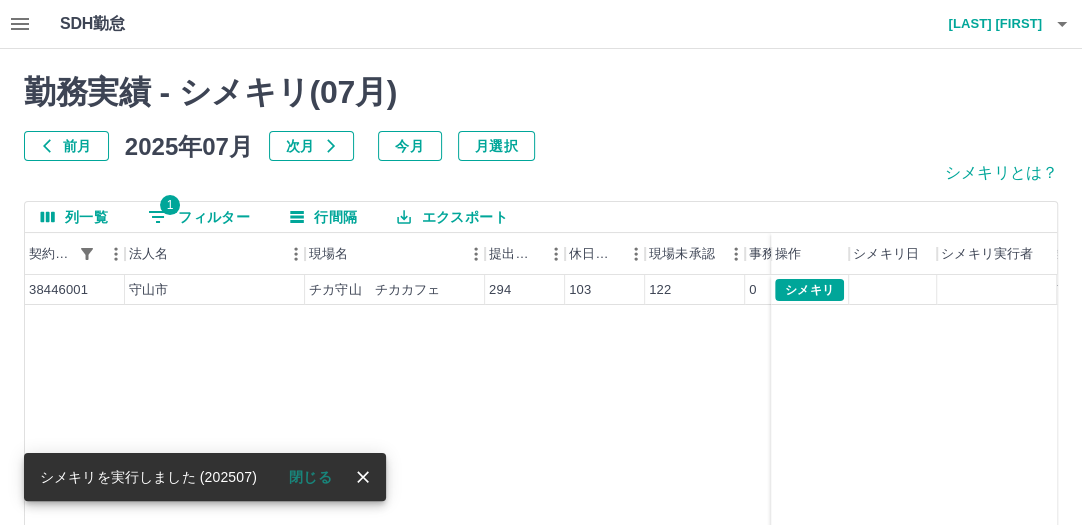 click on "1 フィルター" at bounding box center [199, 217] 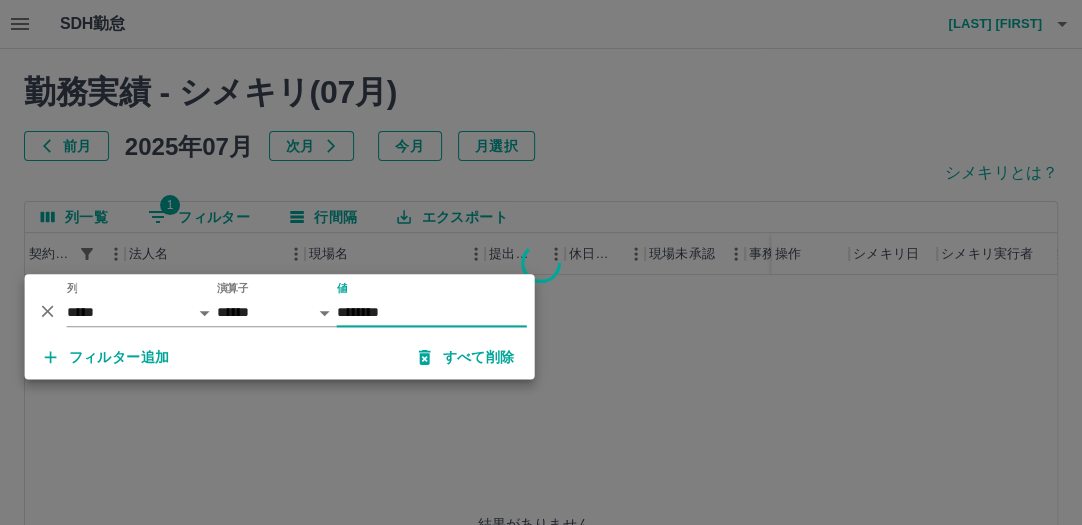type on "********" 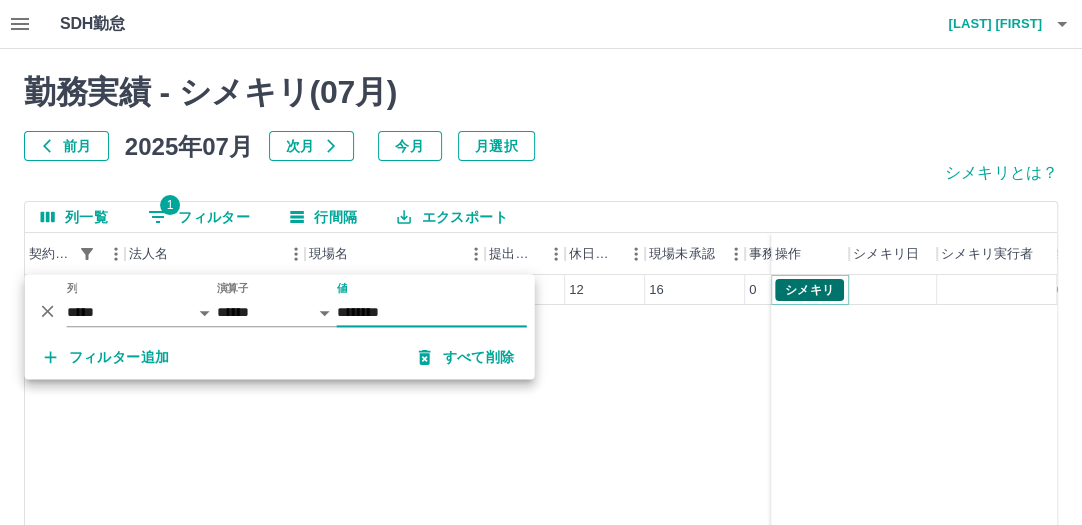 click on "シメキリ" at bounding box center [809, 290] 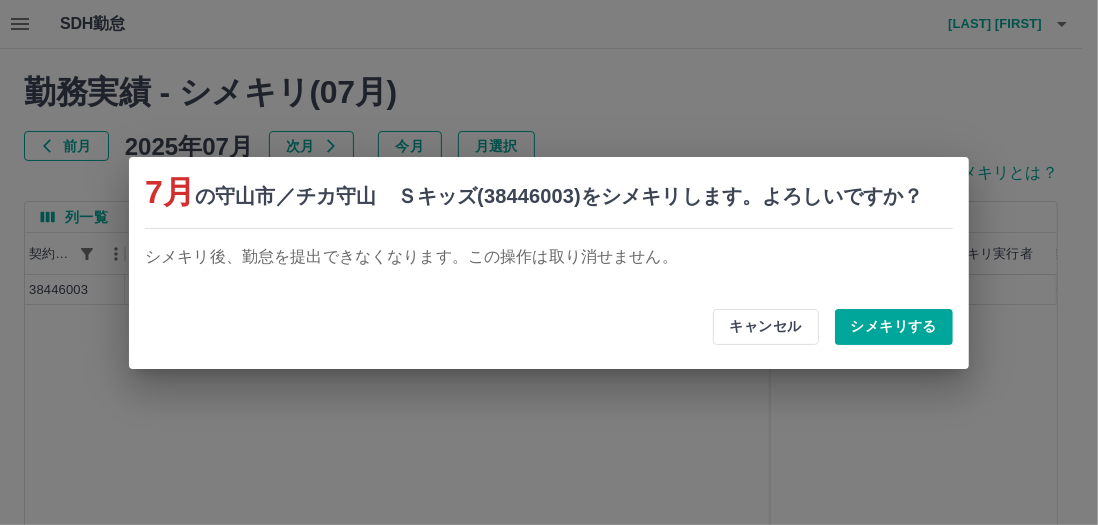 click on "シメキリする" at bounding box center (894, 327) 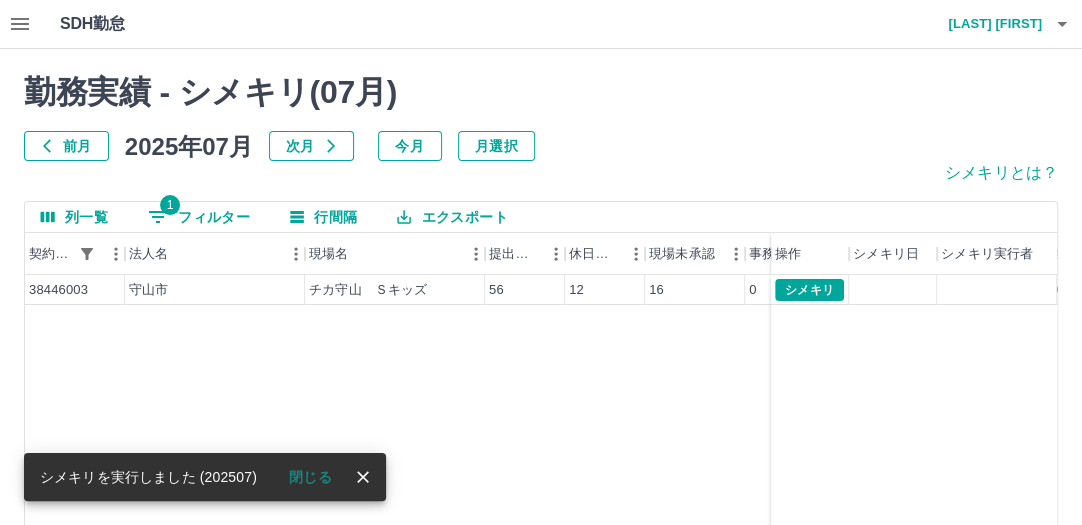 click on "1 フィルター" at bounding box center [199, 217] 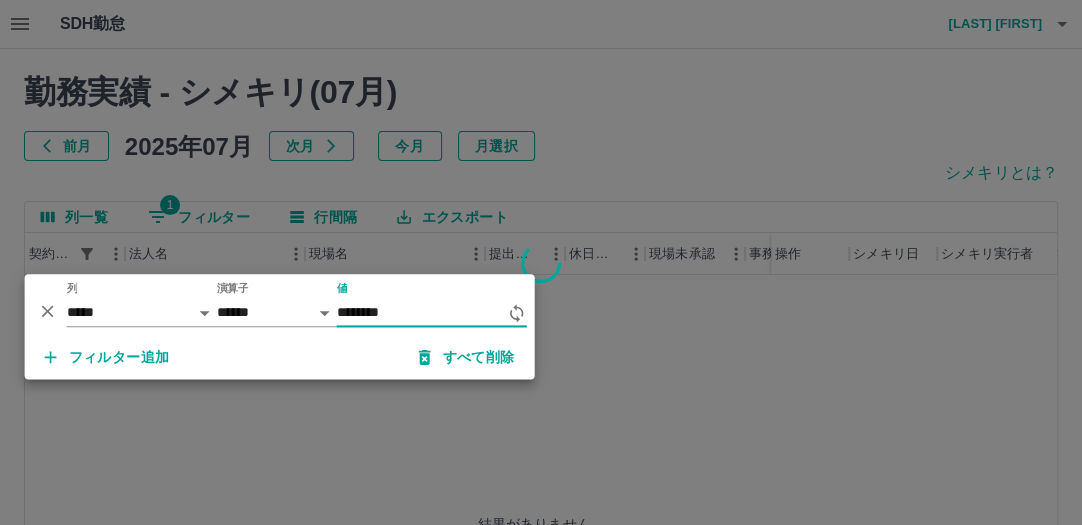 type on "********" 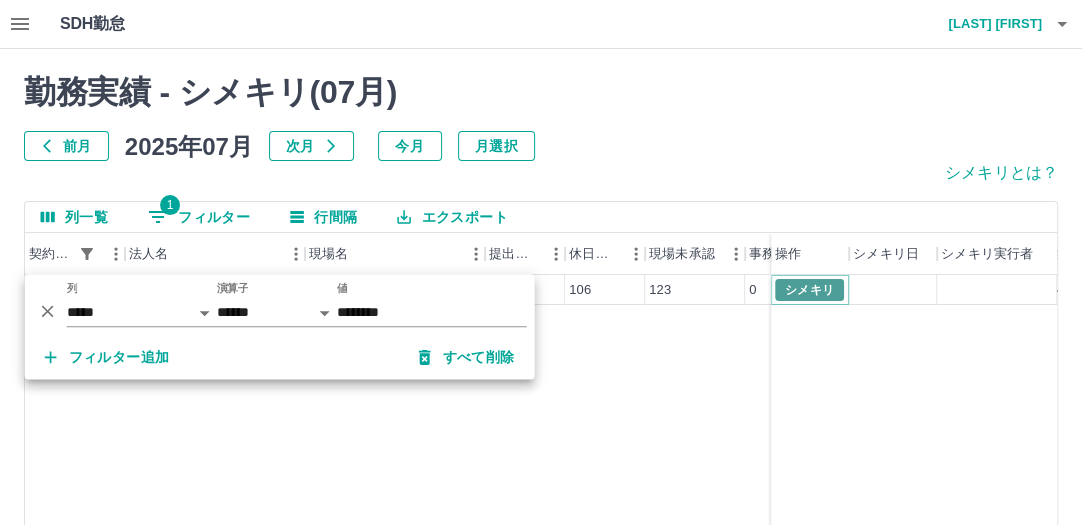 click on "シメキリ" at bounding box center (809, 290) 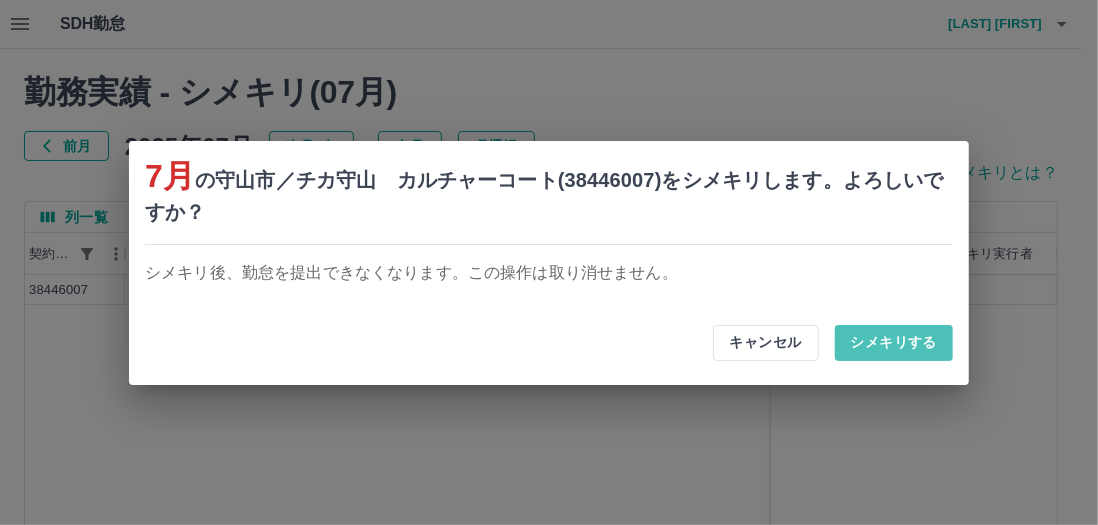 click on "シメキリする" at bounding box center [894, 343] 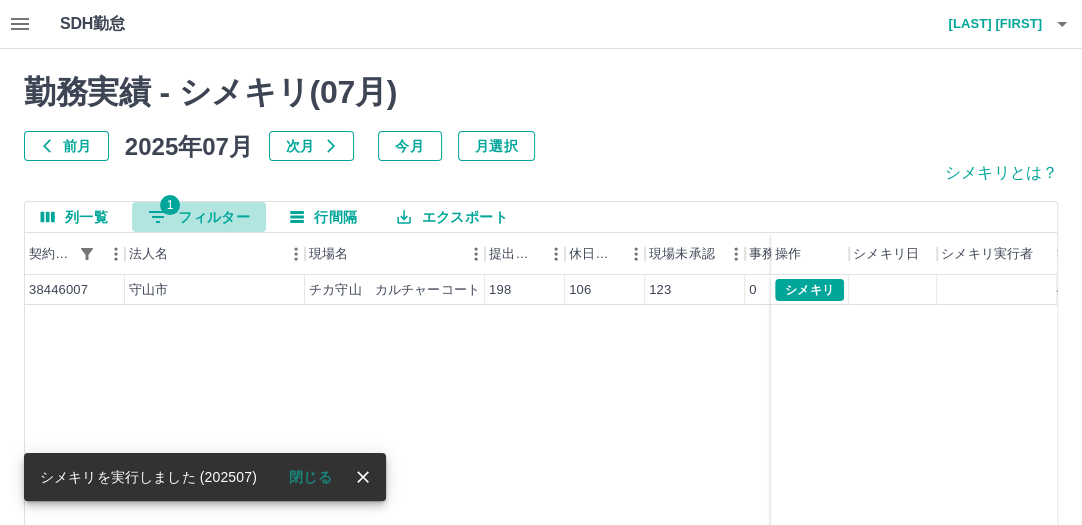 click on "1 フィルター" at bounding box center (199, 217) 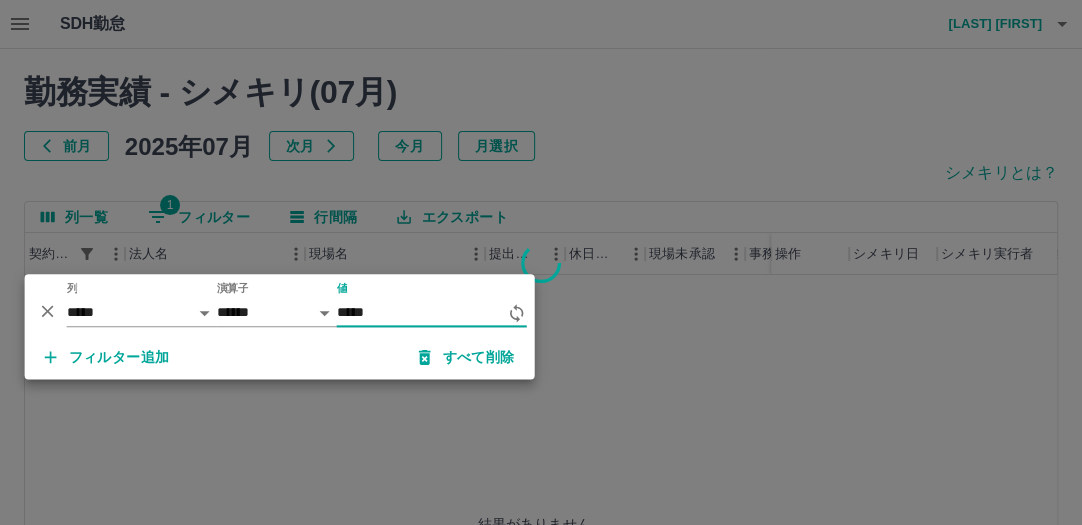 type on "*****" 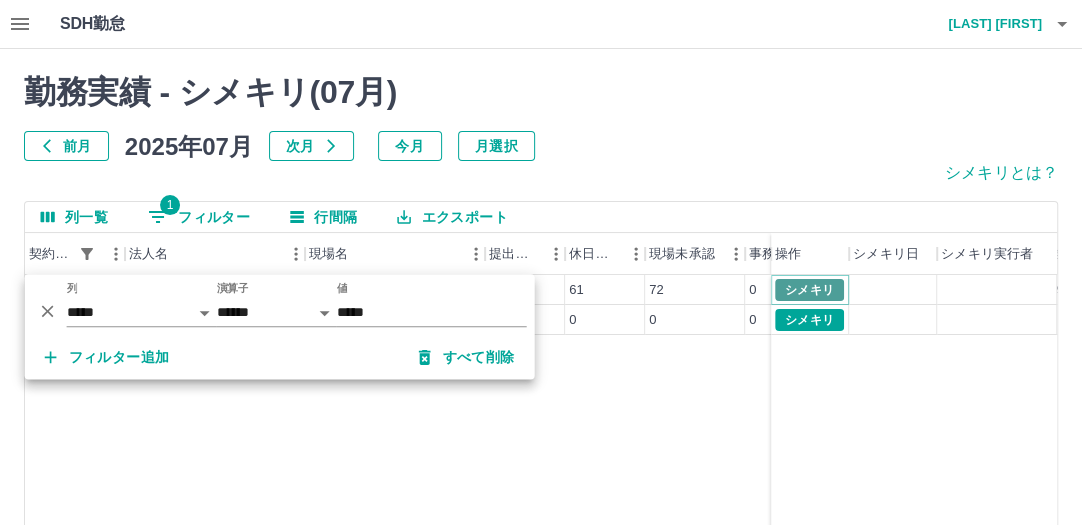 click on "シメキリ" at bounding box center [809, 290] 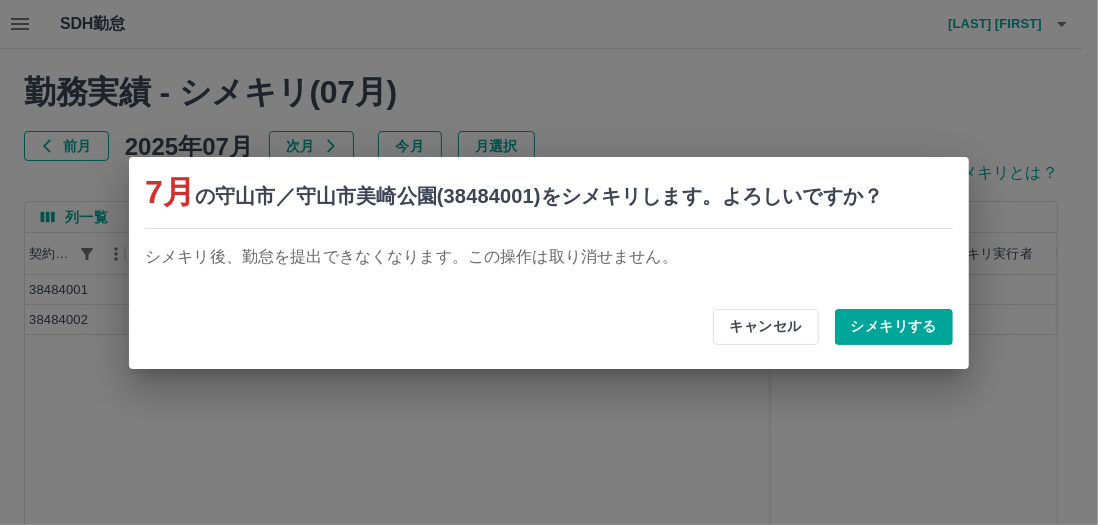 click on "シメキリ後、勤怠を提出できなくなります。この操作は取り消せません。" at bounding box center [549, 265] 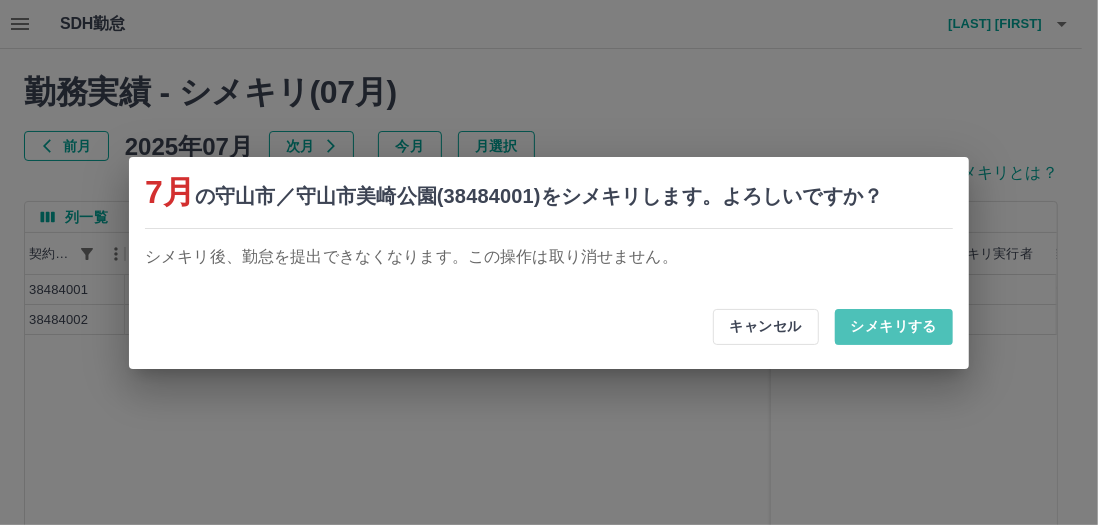 click on "シメキリする" at bounding box center [894, 327] 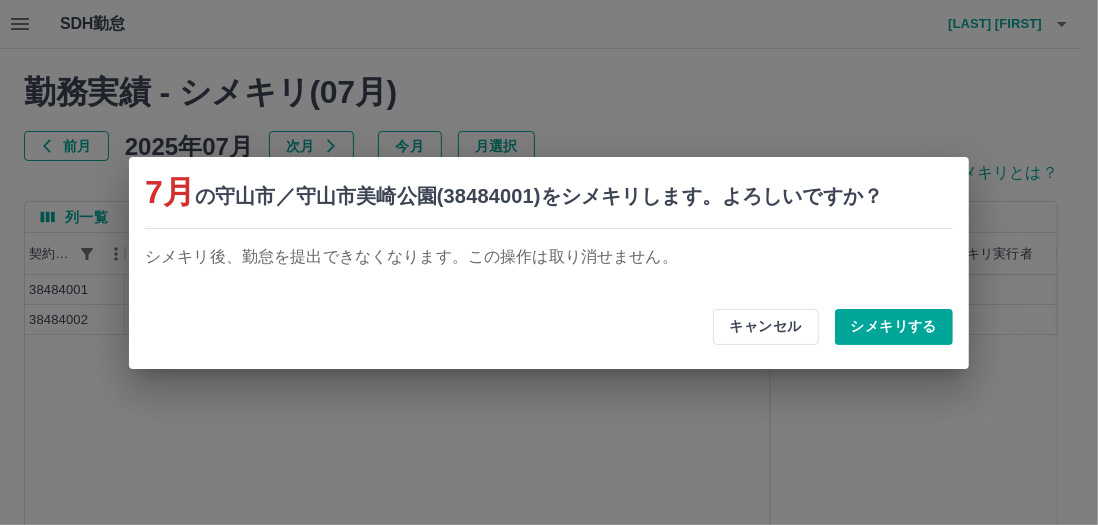 click on "シメキリする" at bounding box center [894, 327] 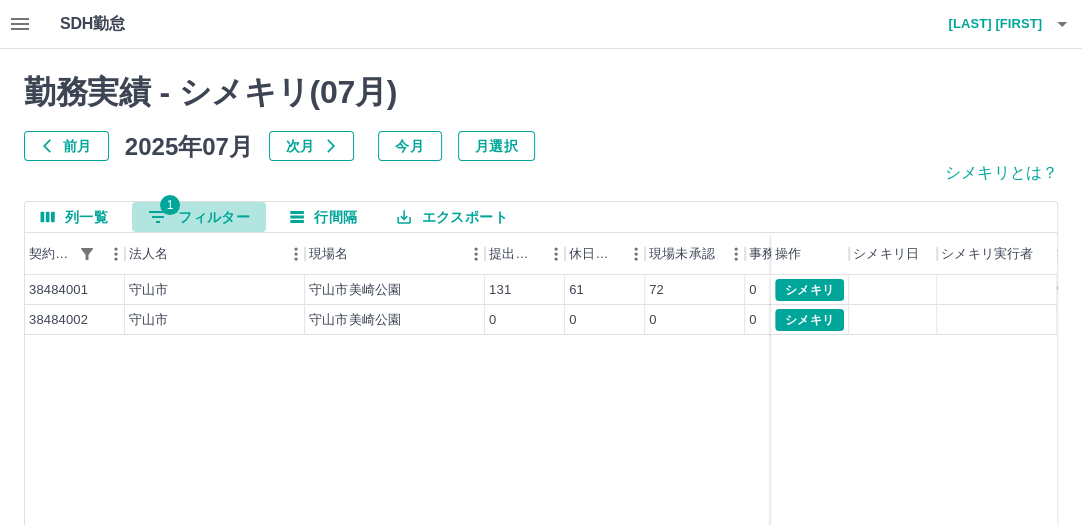 click 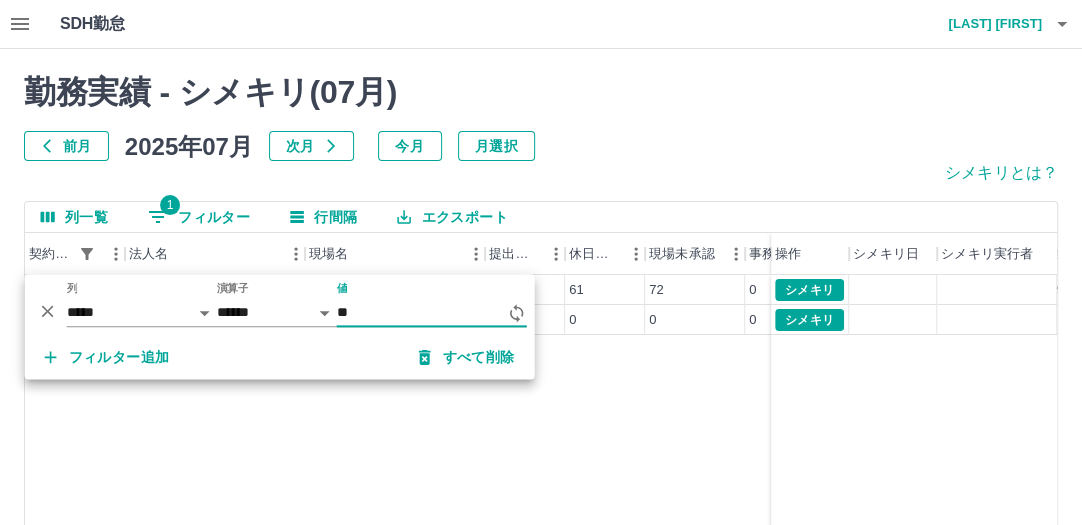 type on "*" 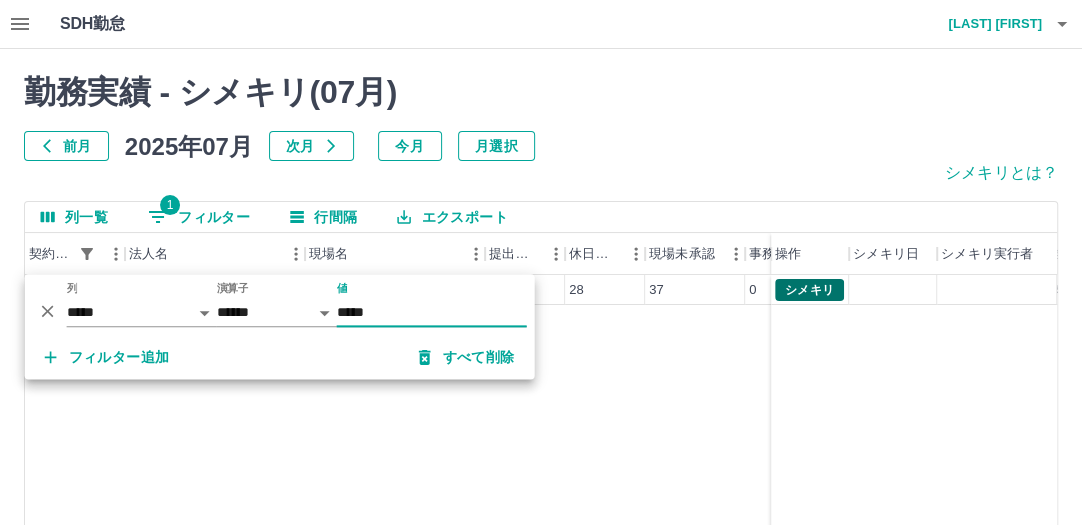 type on "*****" 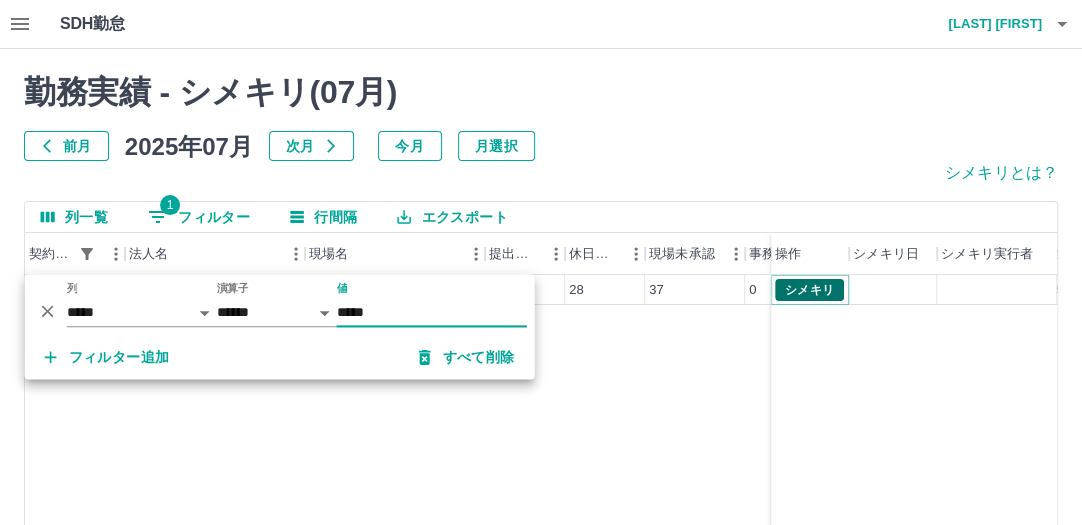 click on "シメキリ" at bounding box center (809, 290) 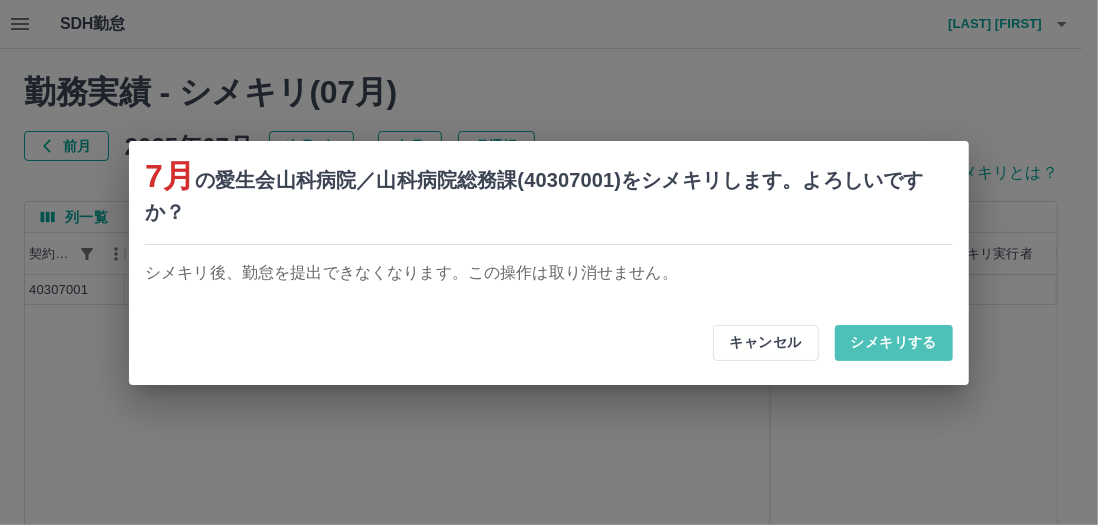 click on "シメキリする" at bounding box center (894, 343) 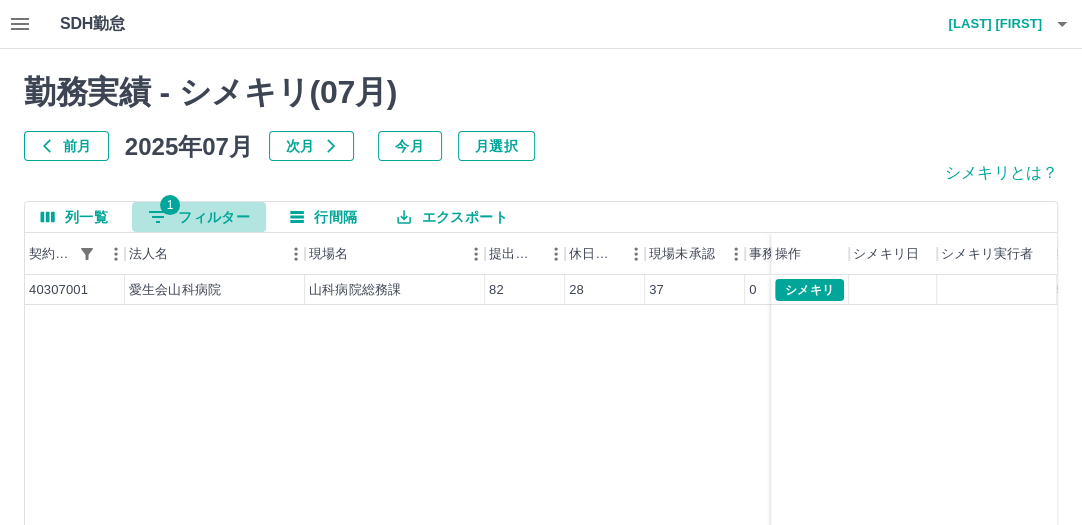click 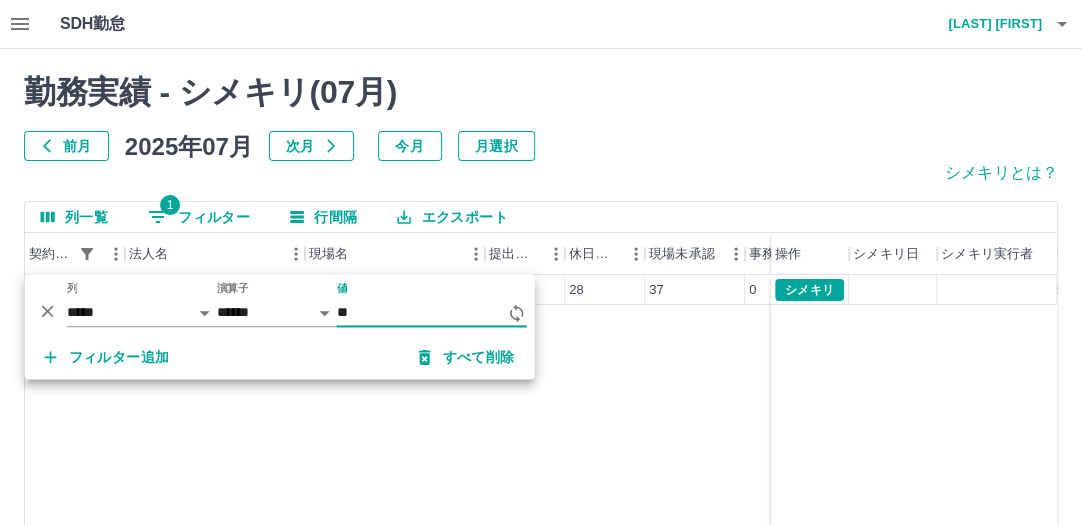 type on "*" 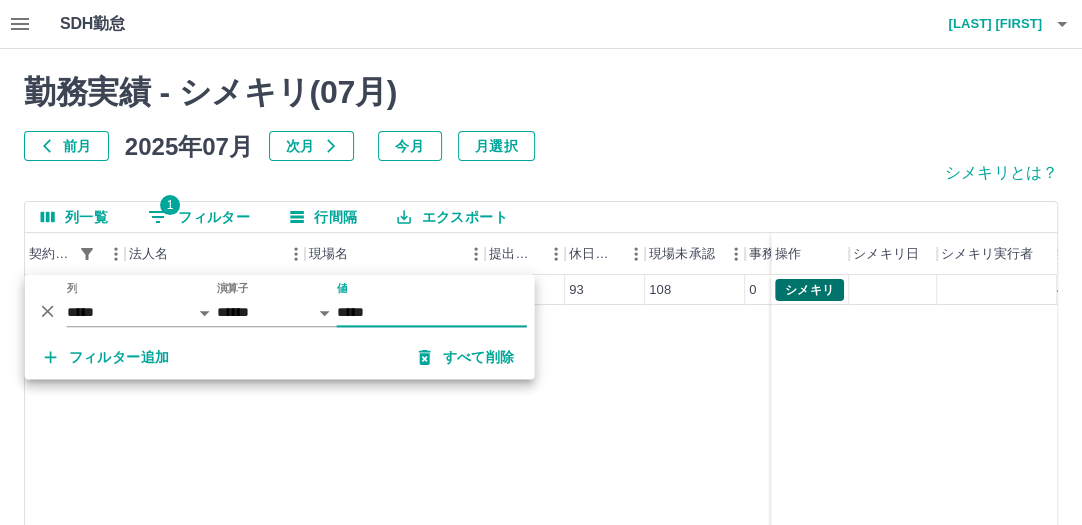 type on "*****" 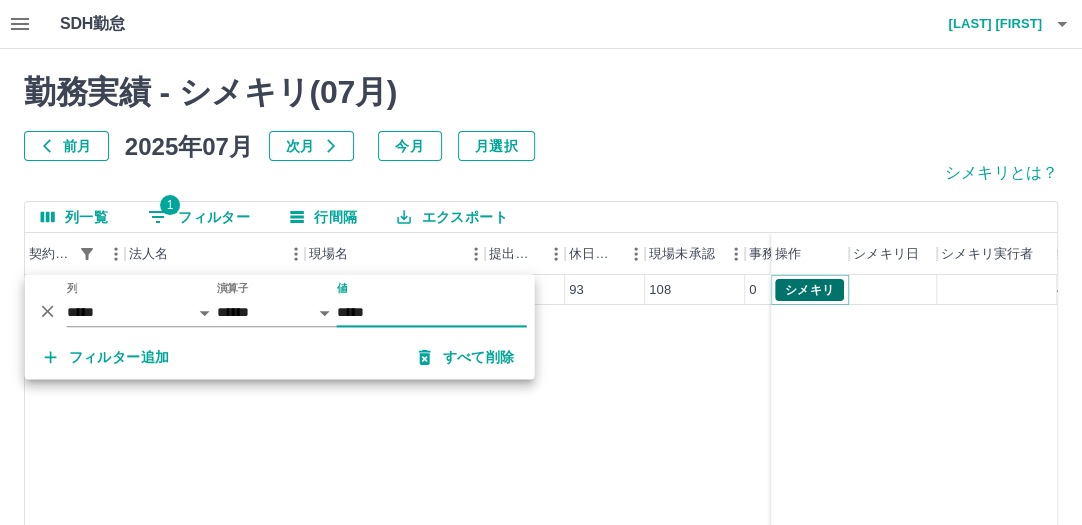 click on "シメキリ" at bounding box center [809, 290] 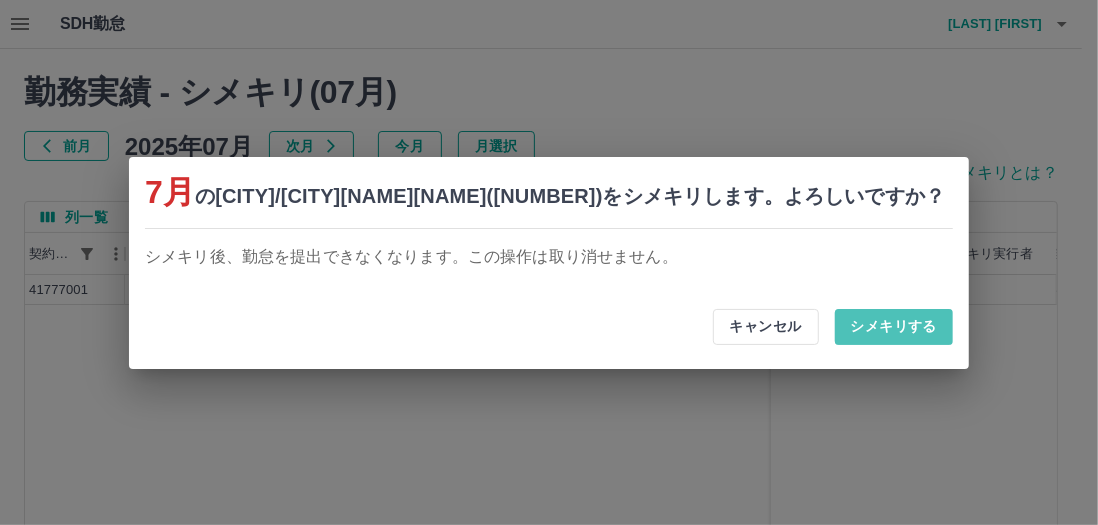 click on "シメキリする" at bounding box center (894, 327) 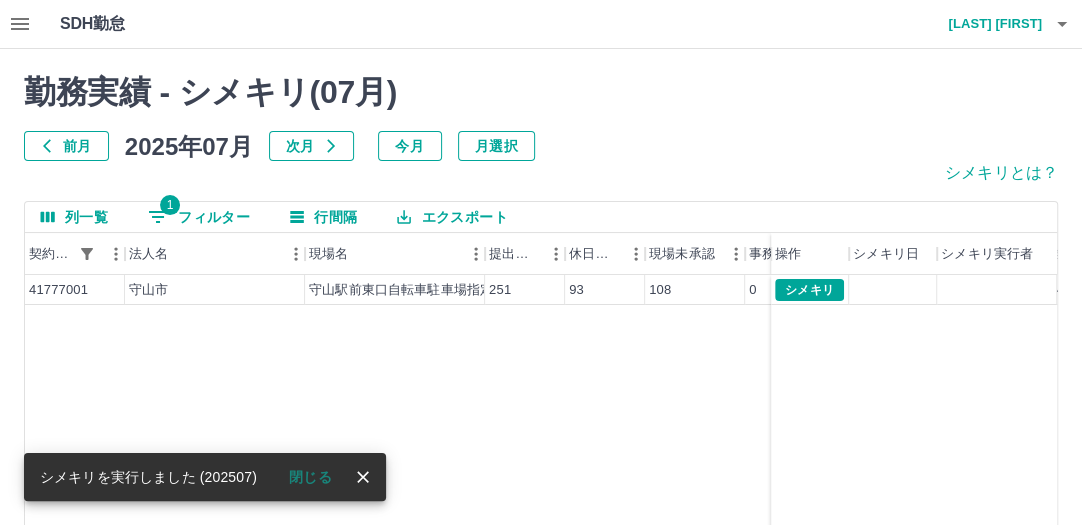 click on "1 フィルター" at bounding box center (199, 217) 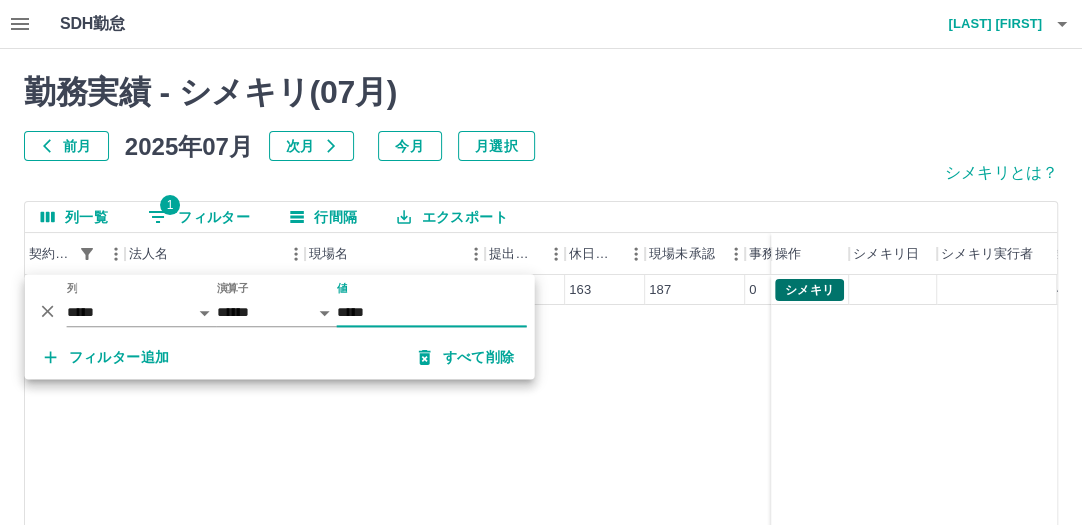 type on "*****" 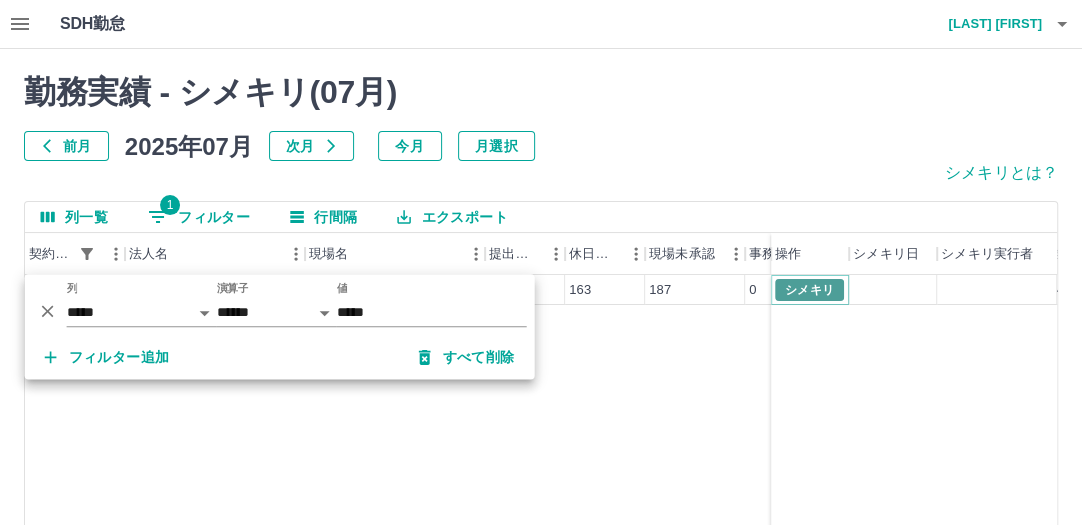 click on "シメキリ" at bounding box center (809, 290) 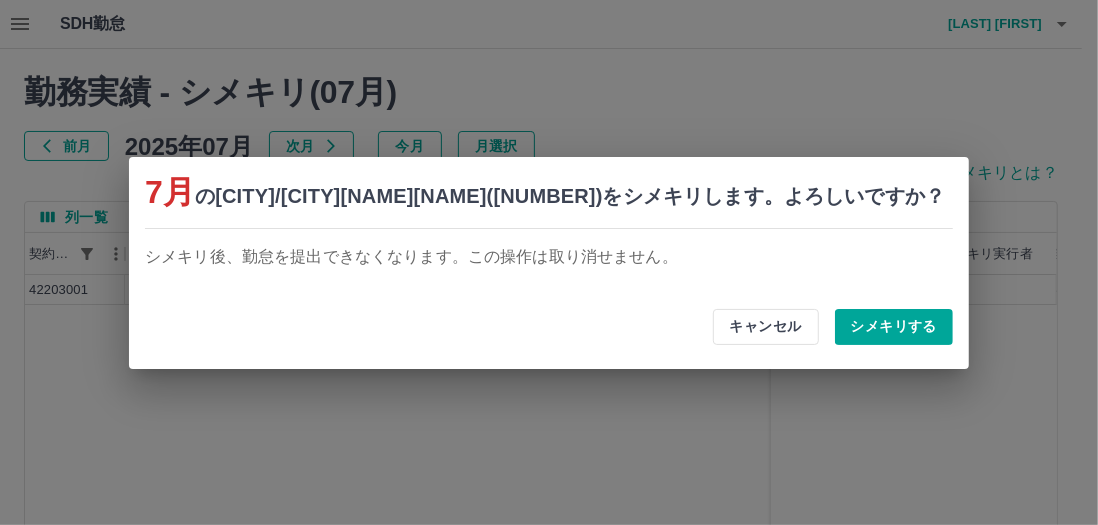 click on "シメキリする" at bounding box center [894, 327] 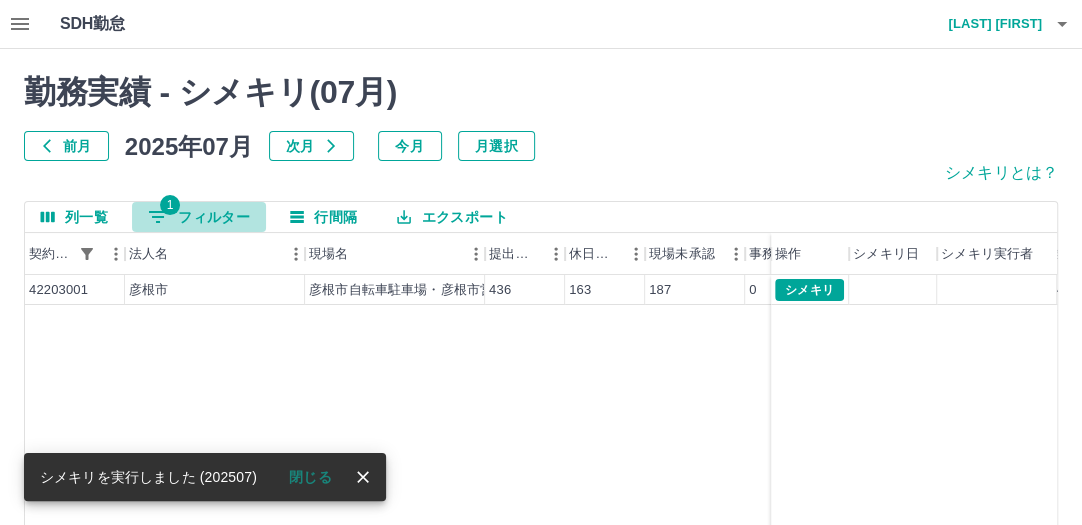 click on "1 フィルター" at bounding box center (199, 217) 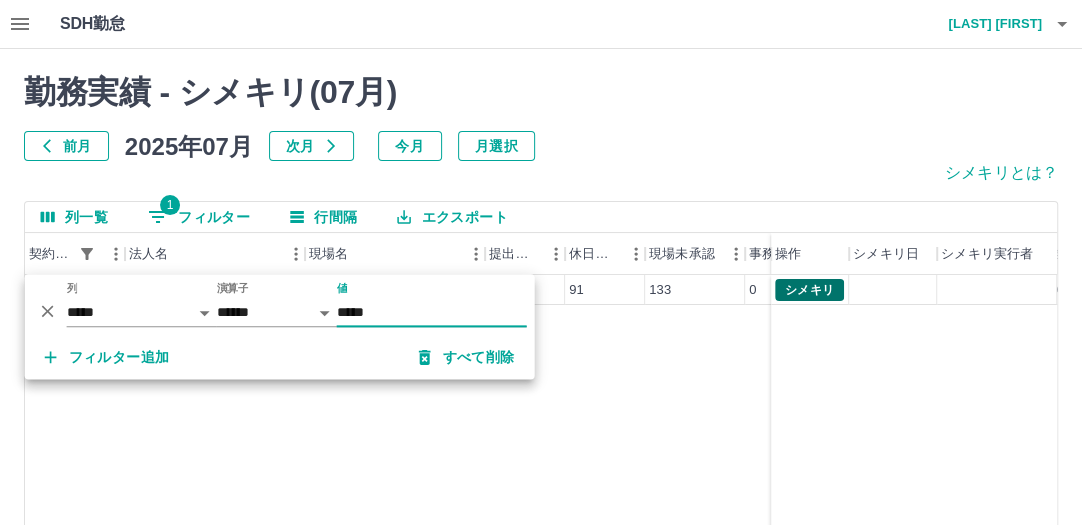 type on "*****" 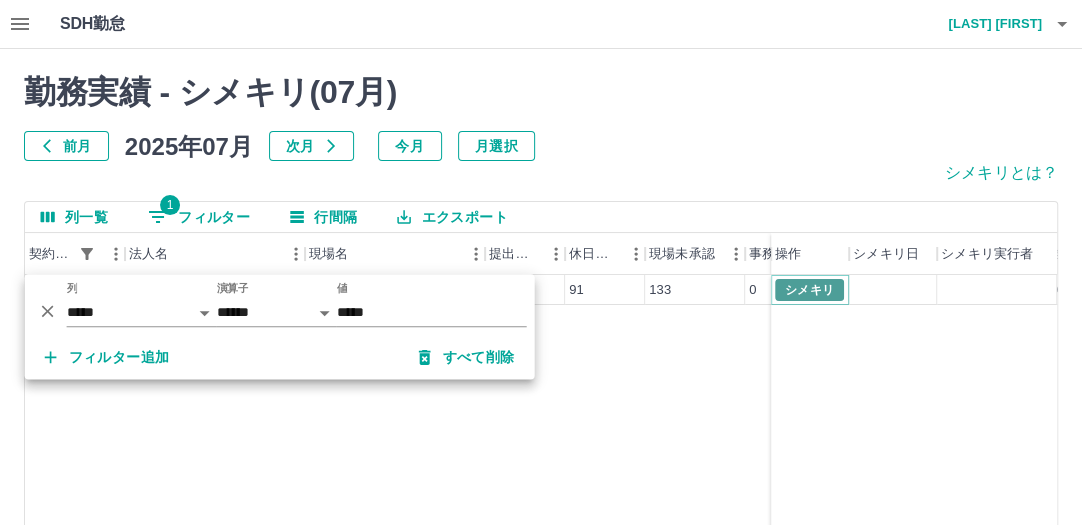 click on "シメキリ" at bounding box center [809, 290] 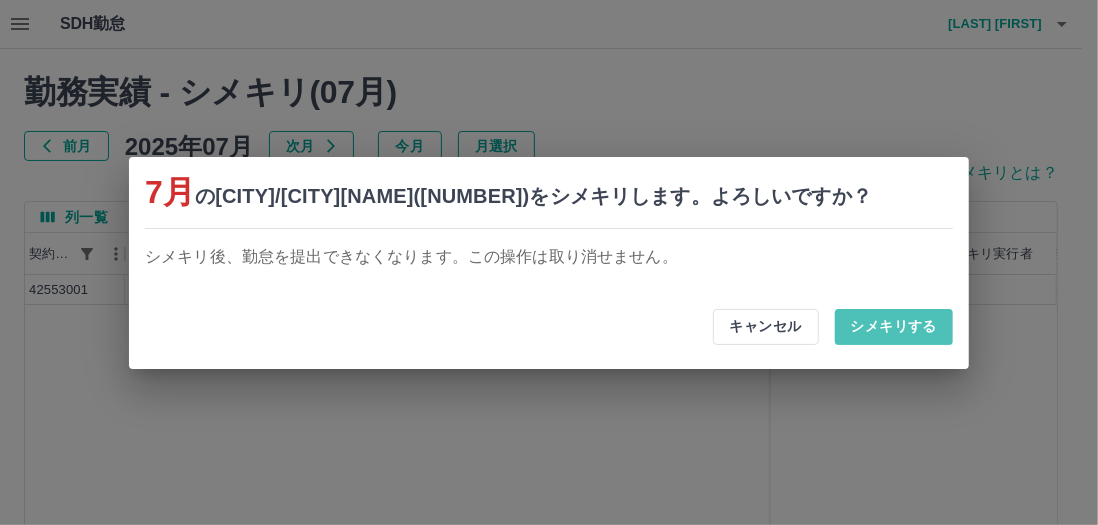 click on "シメキリする" at bounding box center [894, 327] 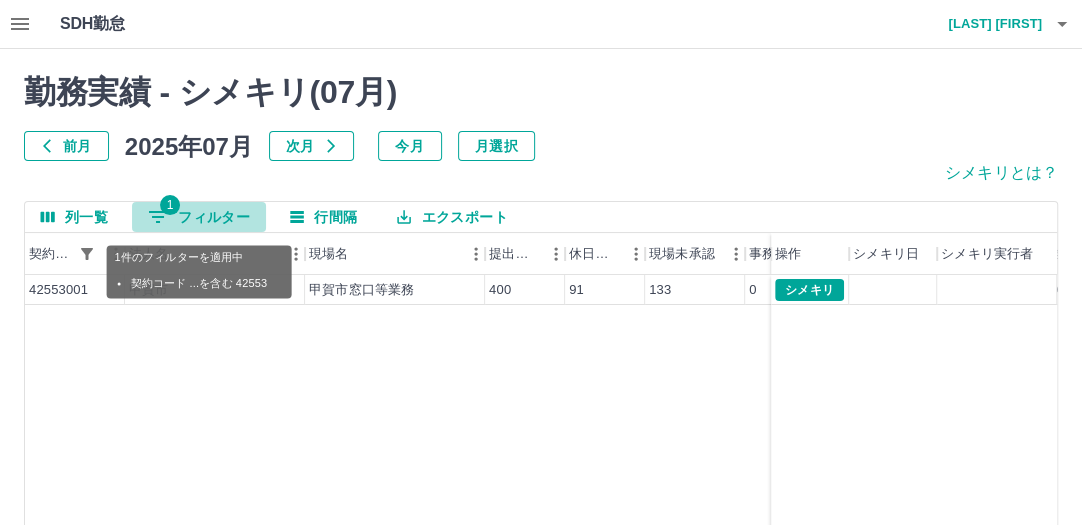 click 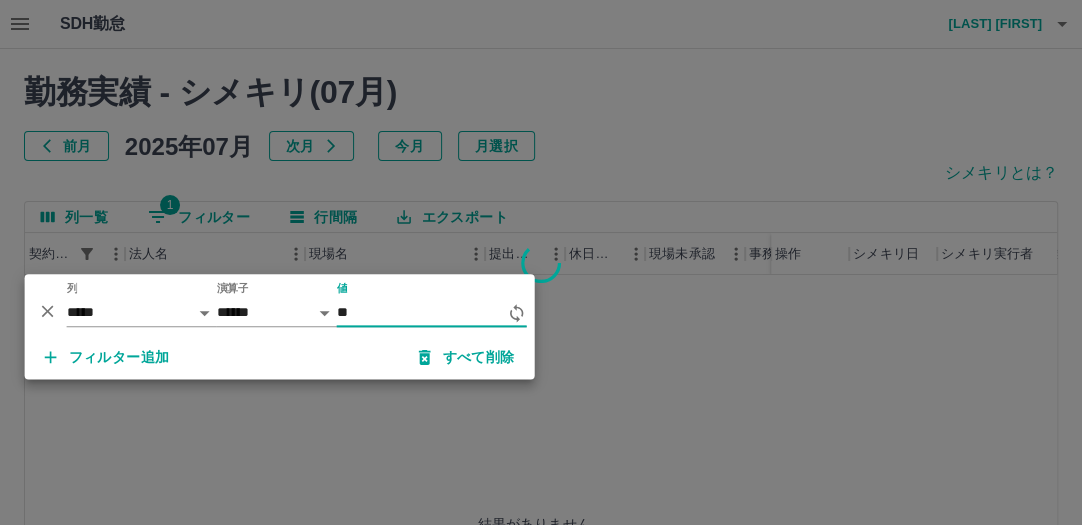 type on "*" 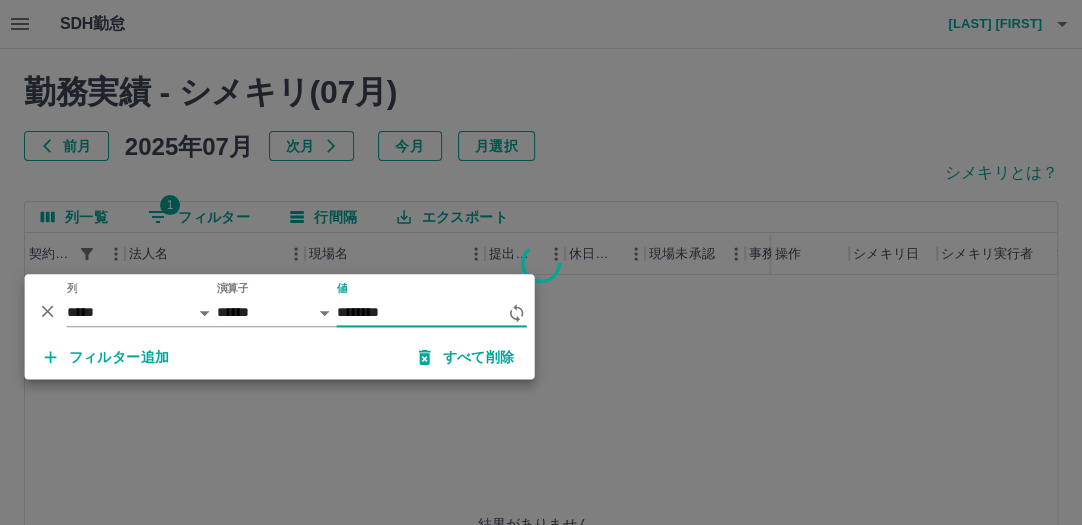 type on "********" 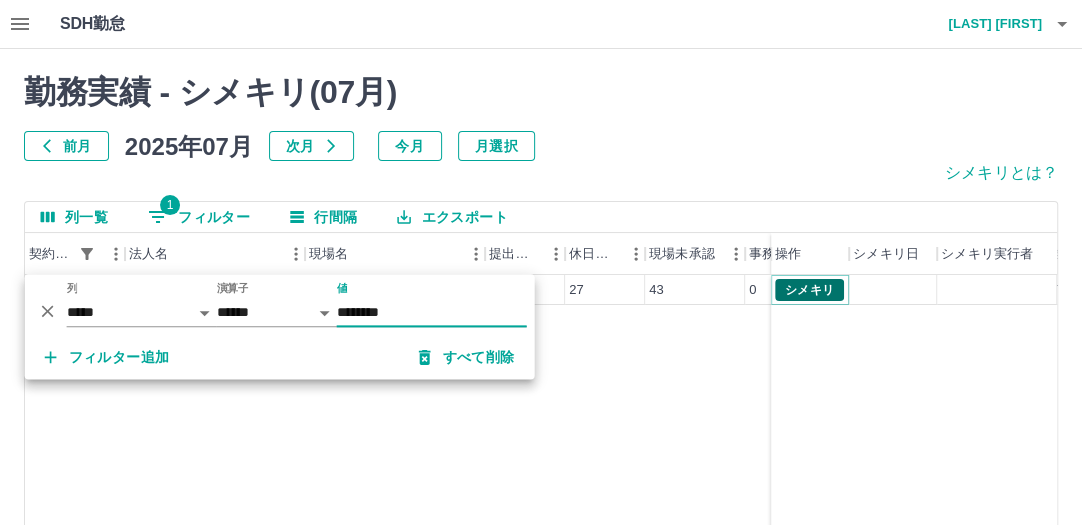 click on "シメキリ" at bounding box center (809, 290) 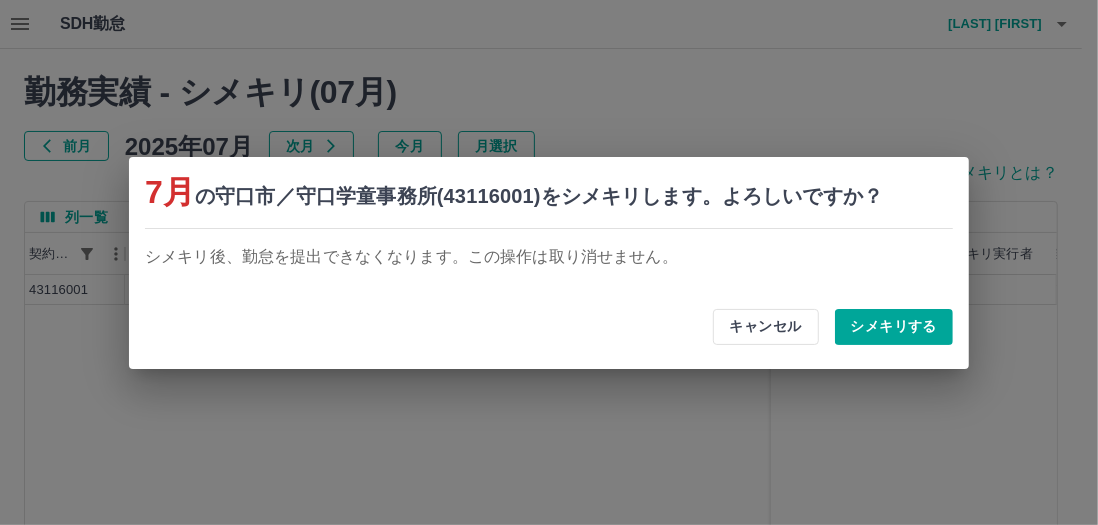 click on "シメキリする" at bounding box center (894, 327) 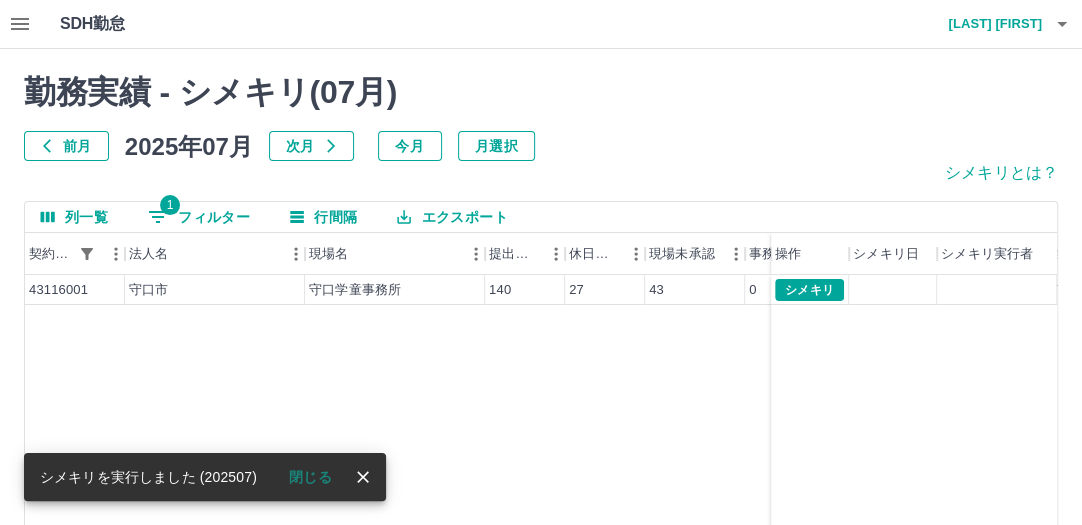 click on "1" at bounding box center [170, 205] 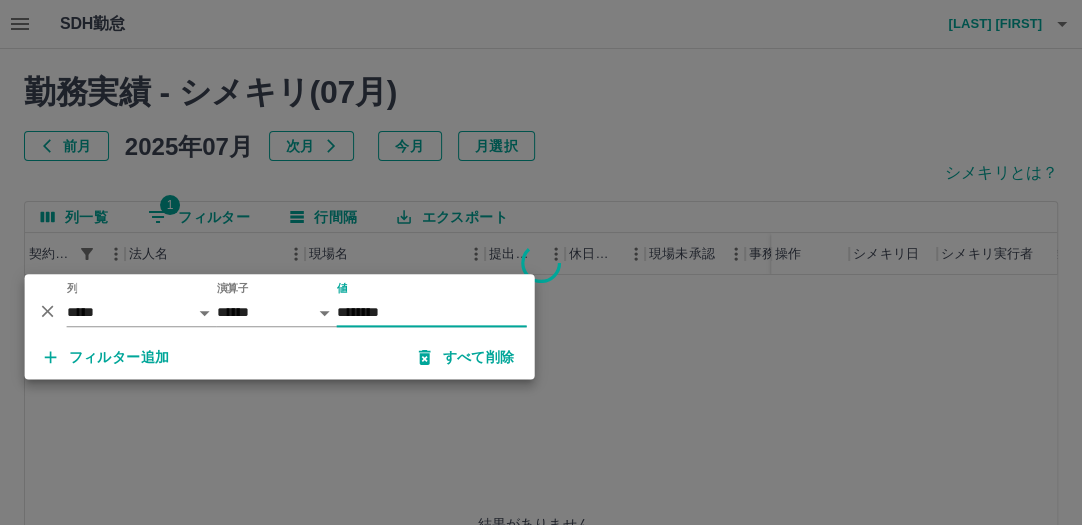 type on "********" 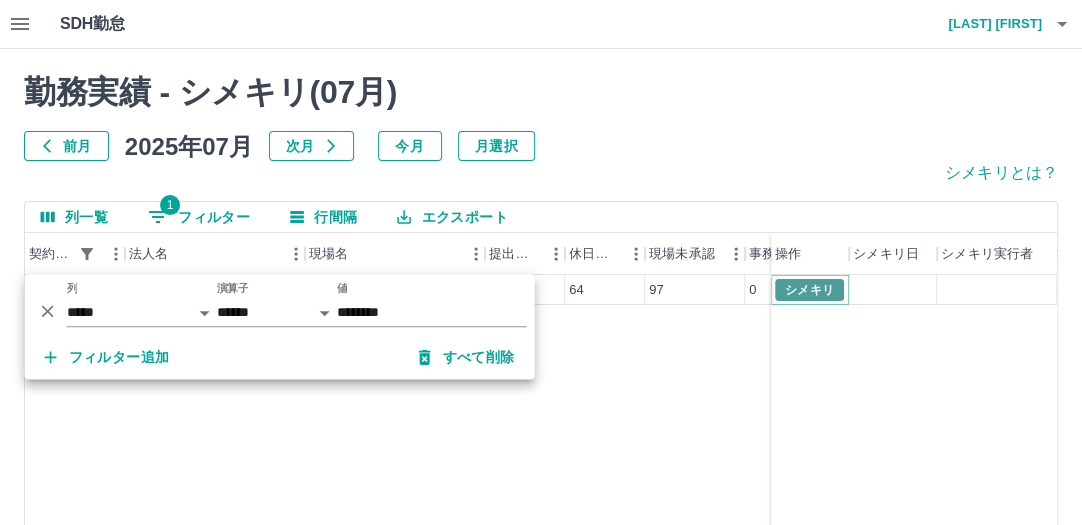 click on "シメキリ" at bounding box center [809, 290] 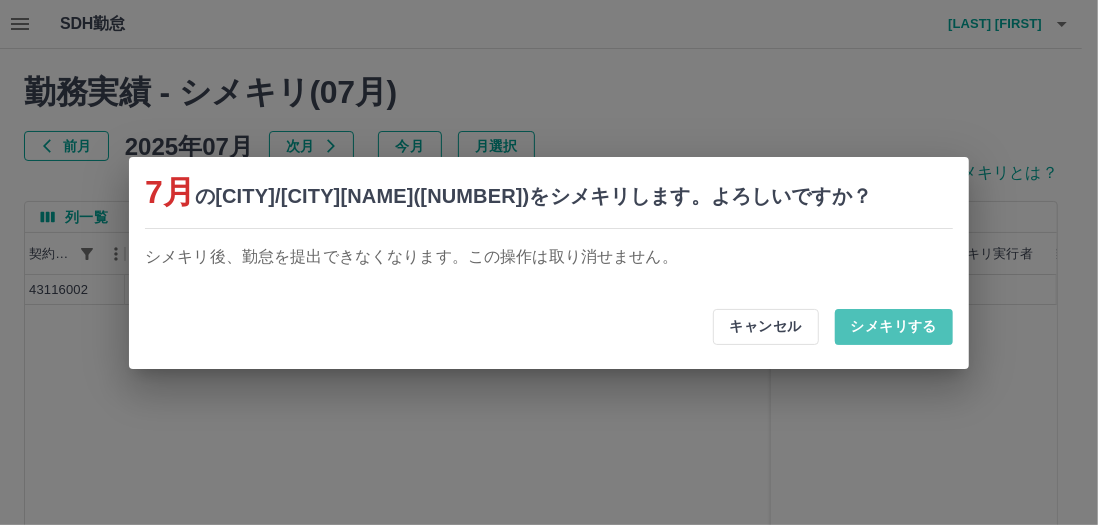click on "シメキリする" at bounding box center (894, 327) 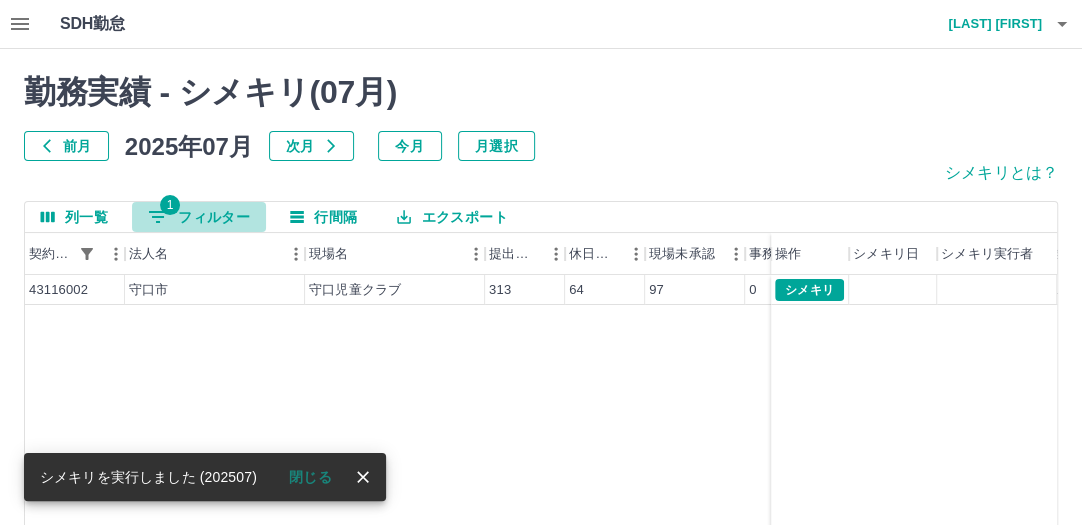 click 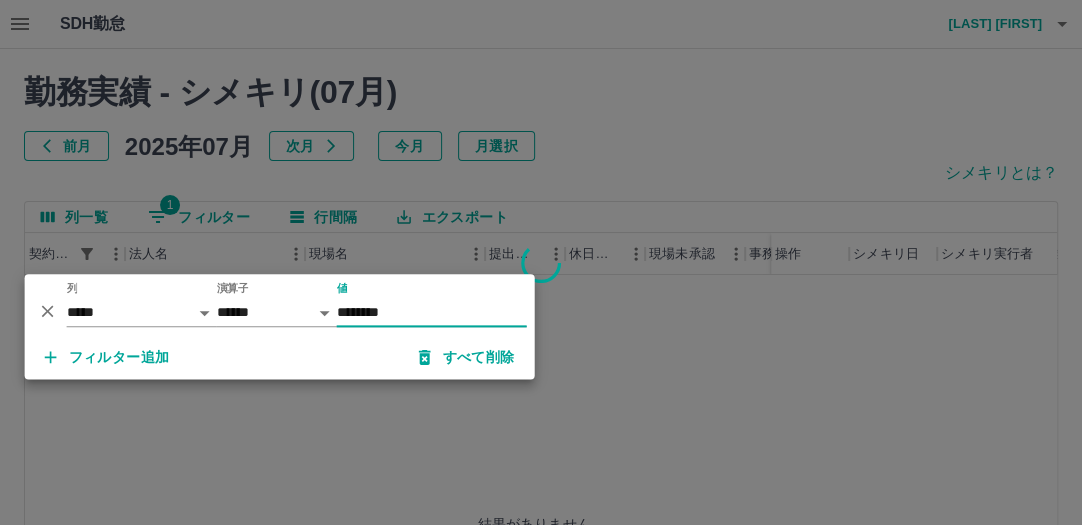 type on "********" 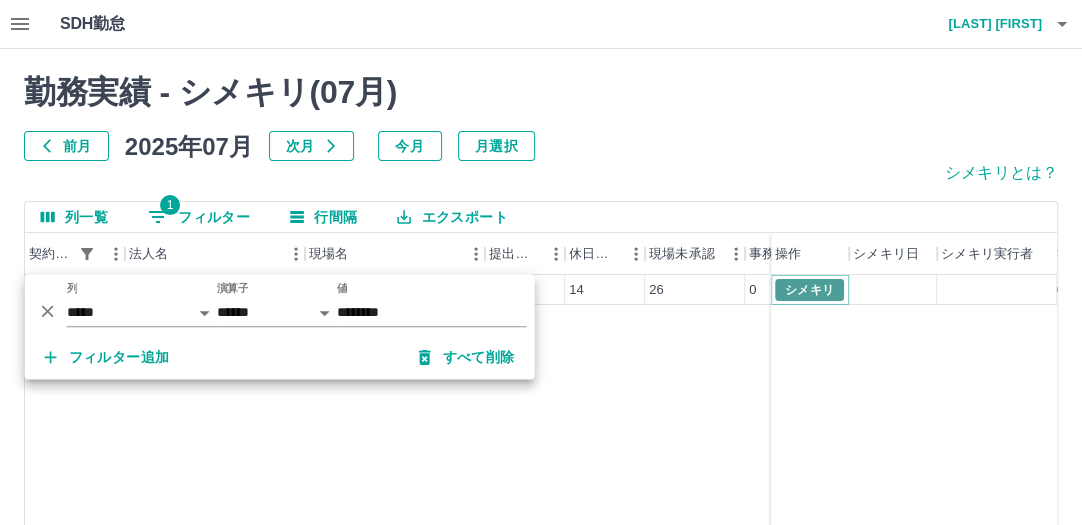 click on "シメキリ" at bounding box center [809, 290] 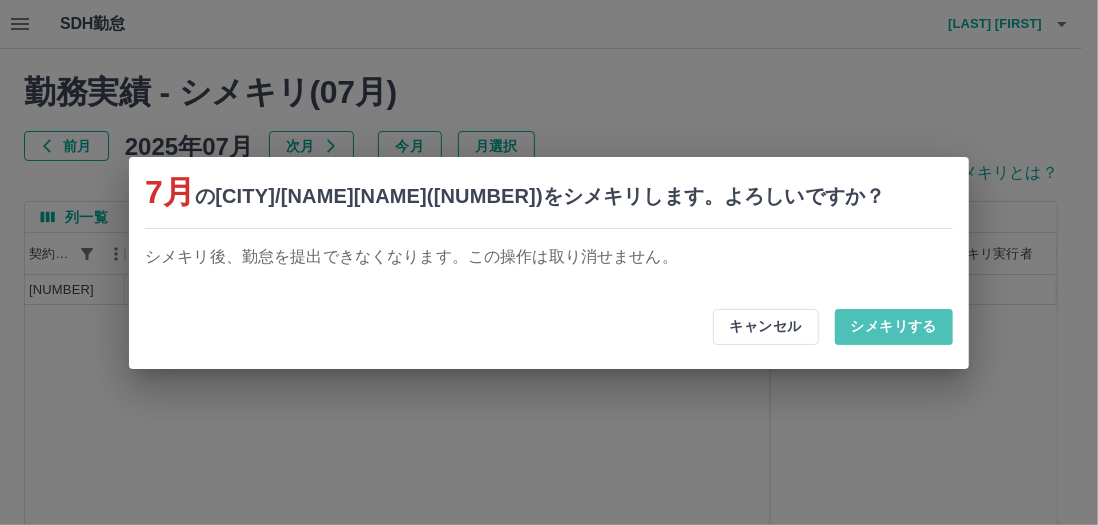 click on "シメキリする" at bounding box center (894, 327) 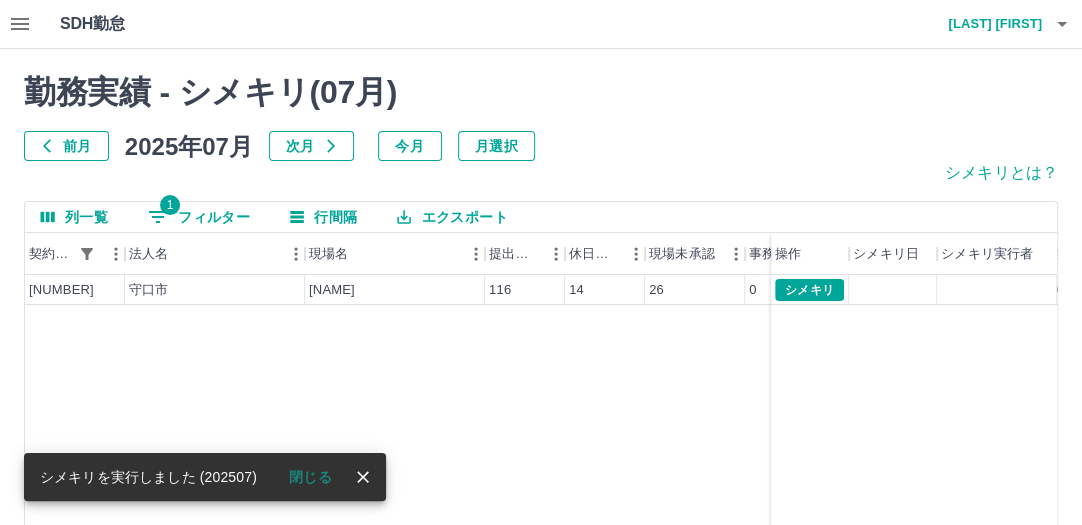 click on "1" at bounding box center [170, 205] 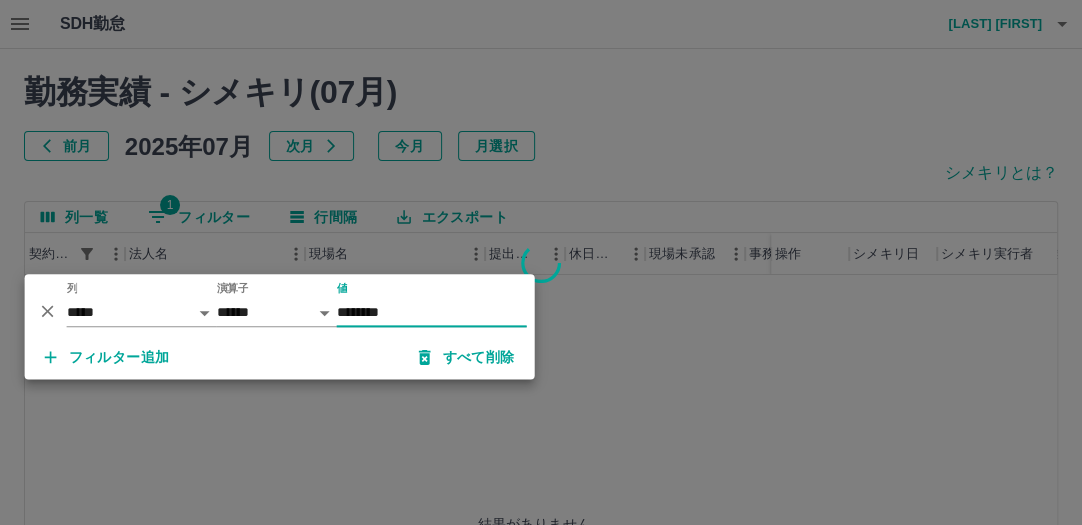 type on "********" 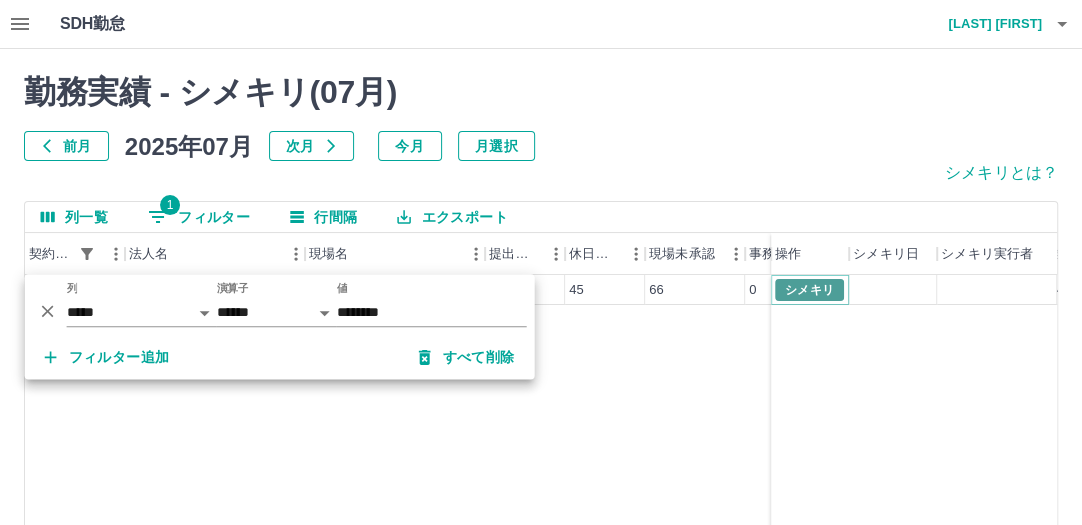 click on "シメキリ" at bounding box center (809, 290) 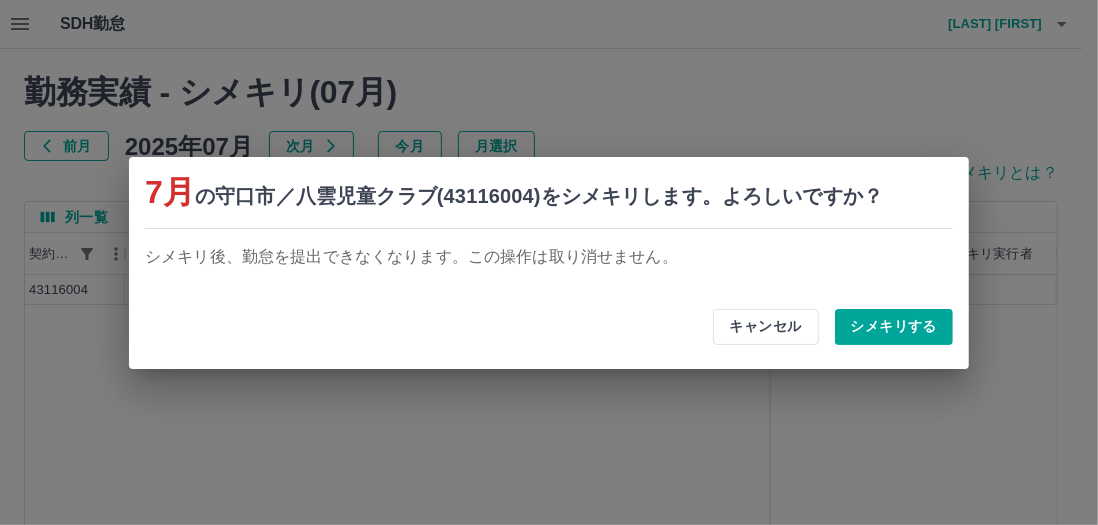 click on "シメキリする" at bounding box center [894, 327] 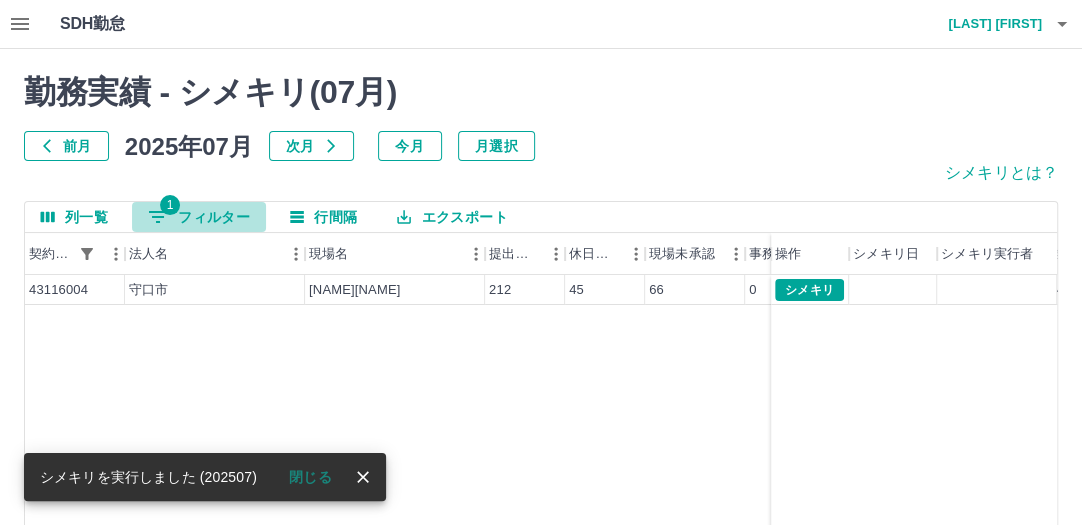 click on "1" at bounding box center (170, 205) 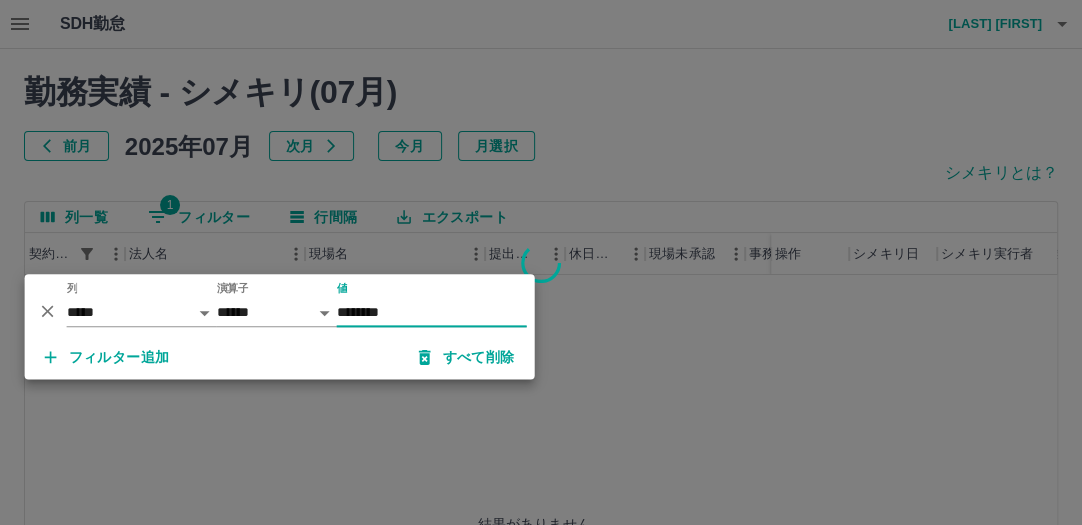 type on "********" 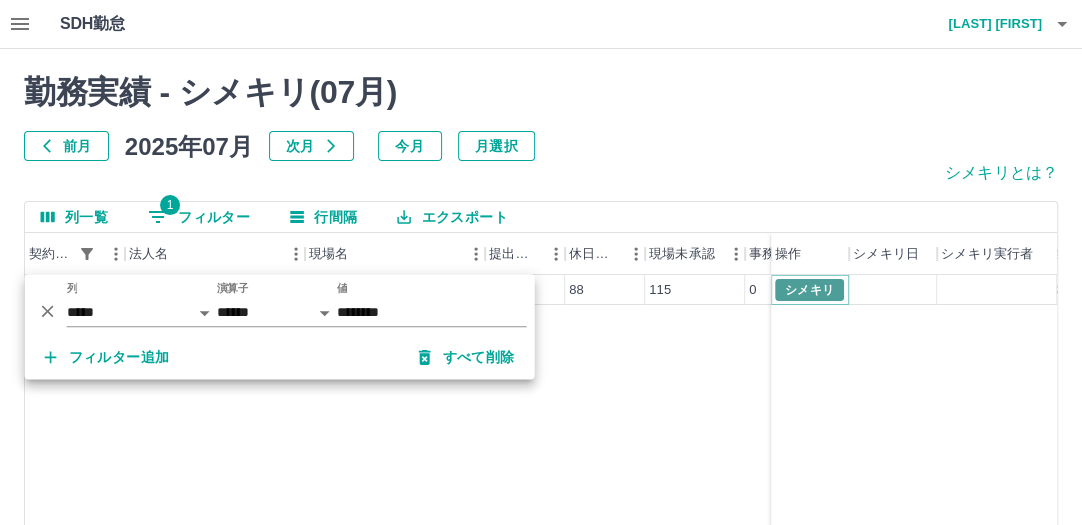 click on "シメキリ" at bounding box center (809, 290) 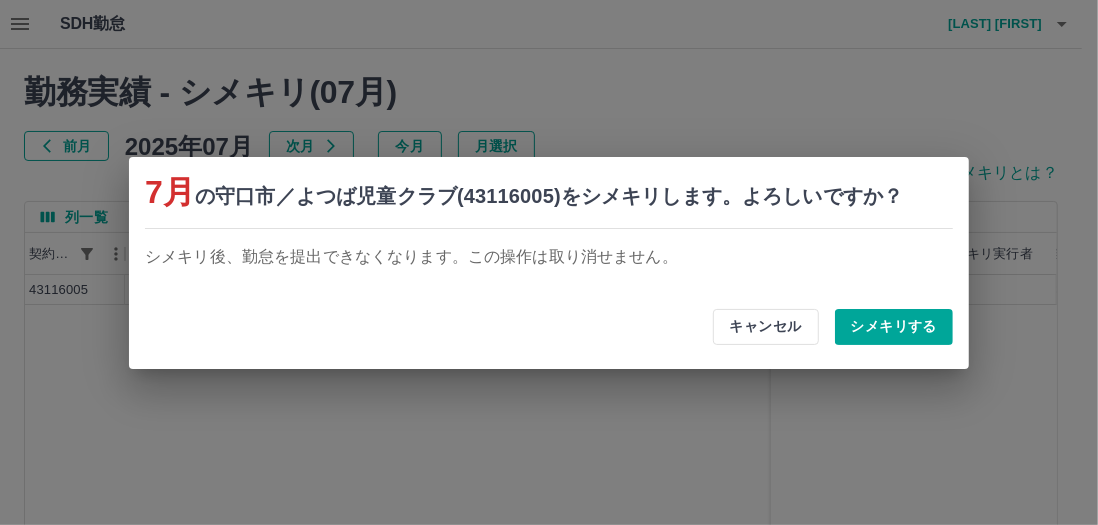 click on "シメキリする" at bounding box center (894, 327) 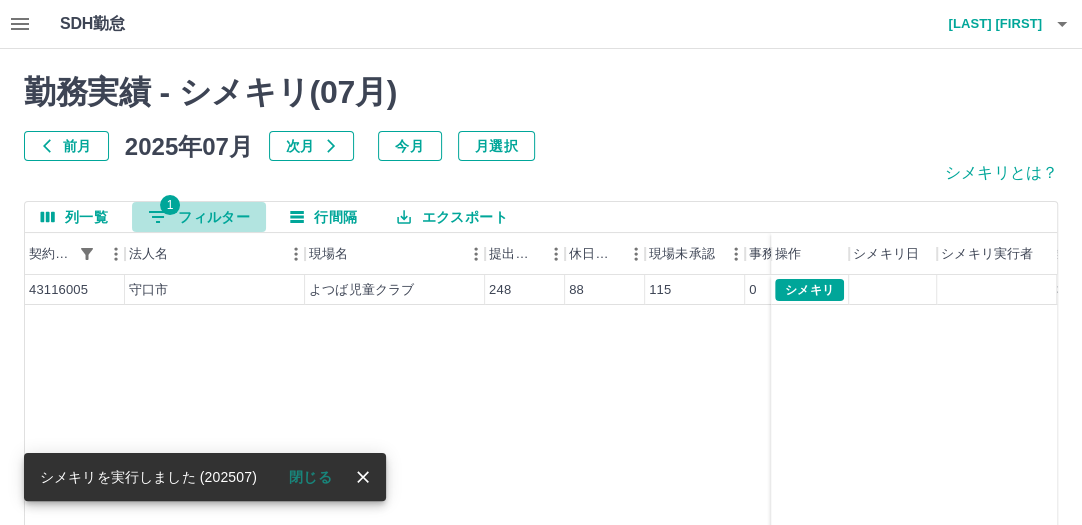 click on "1 フィルター" at bounding box center [199, 217] 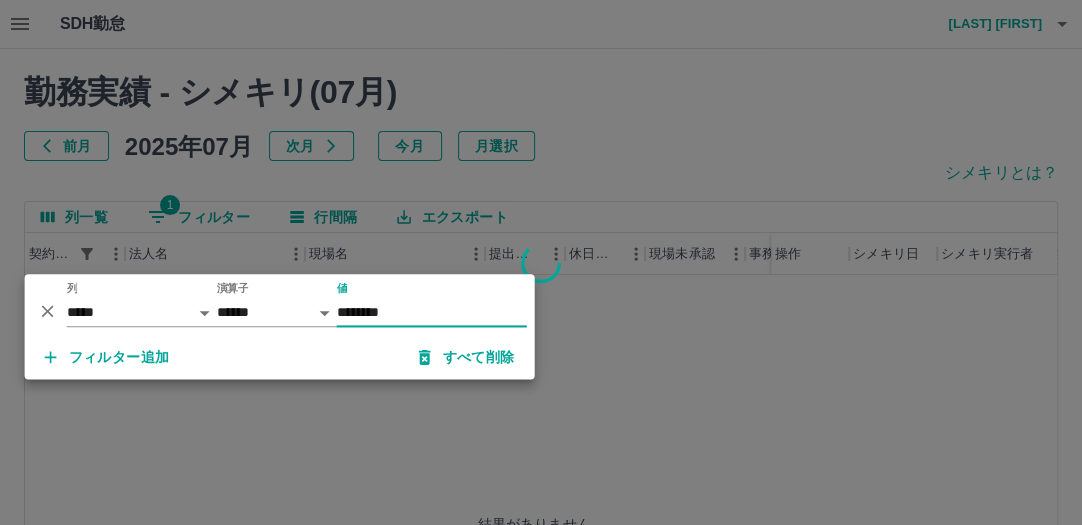 type on "********" 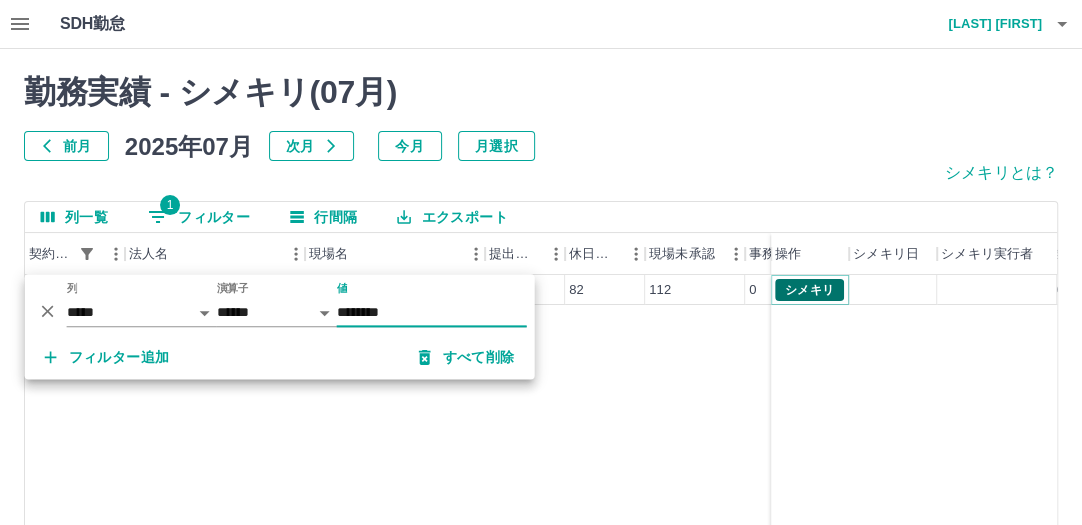 click on "シメキリ" at bounding box center (809, 290) 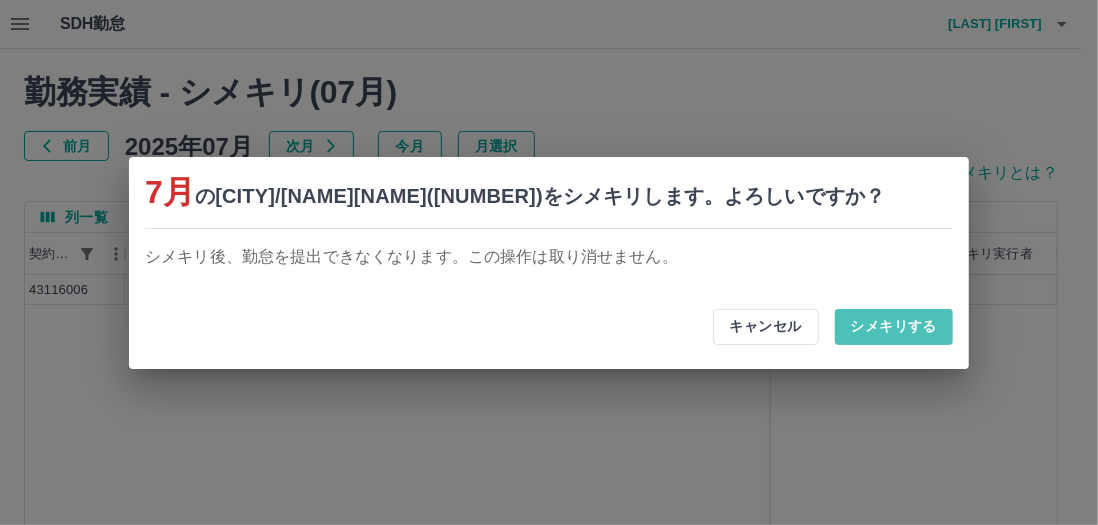 click on "シメキリする" at bounding box center (894, 327) 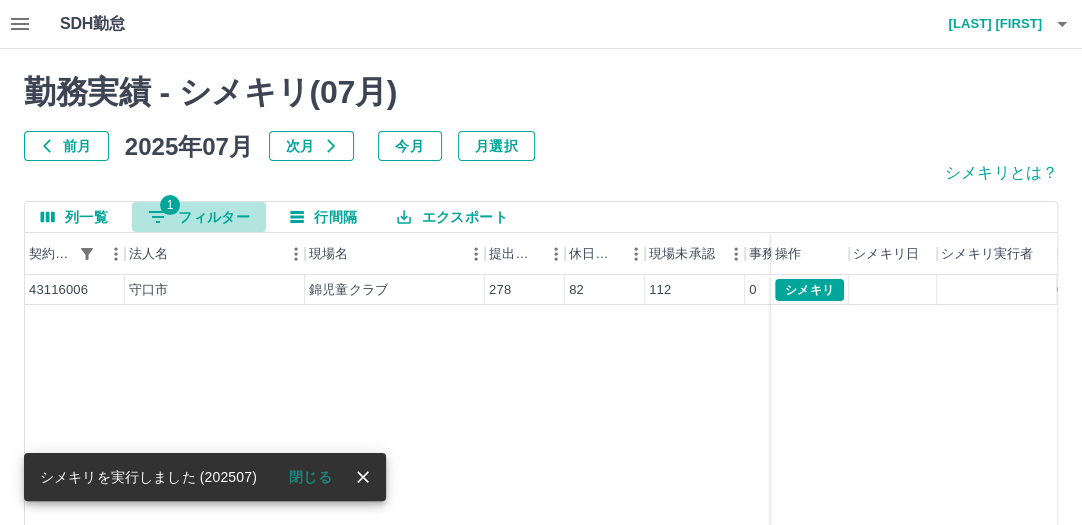 click on "1 フィルター" at bounding box center [199, 217] 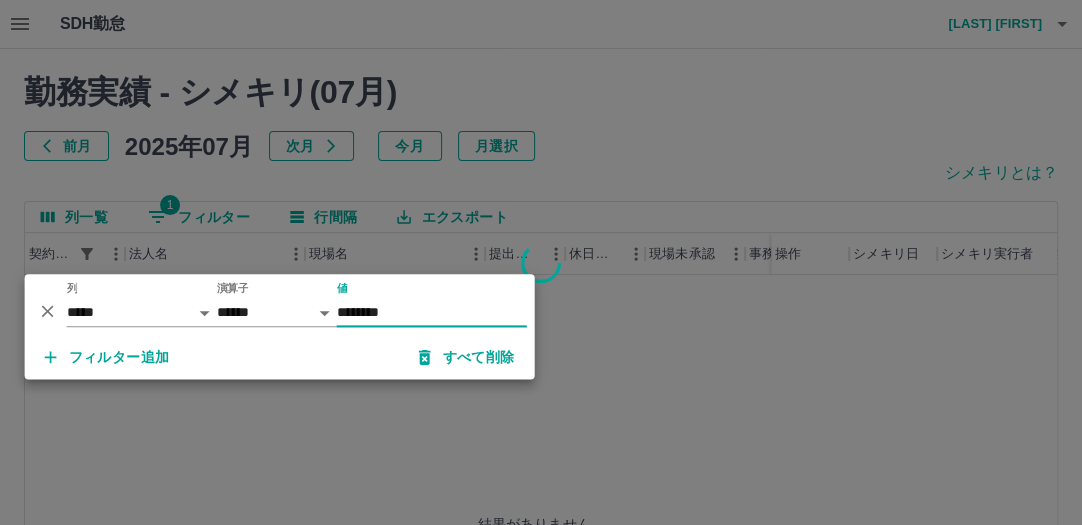 type on "********" 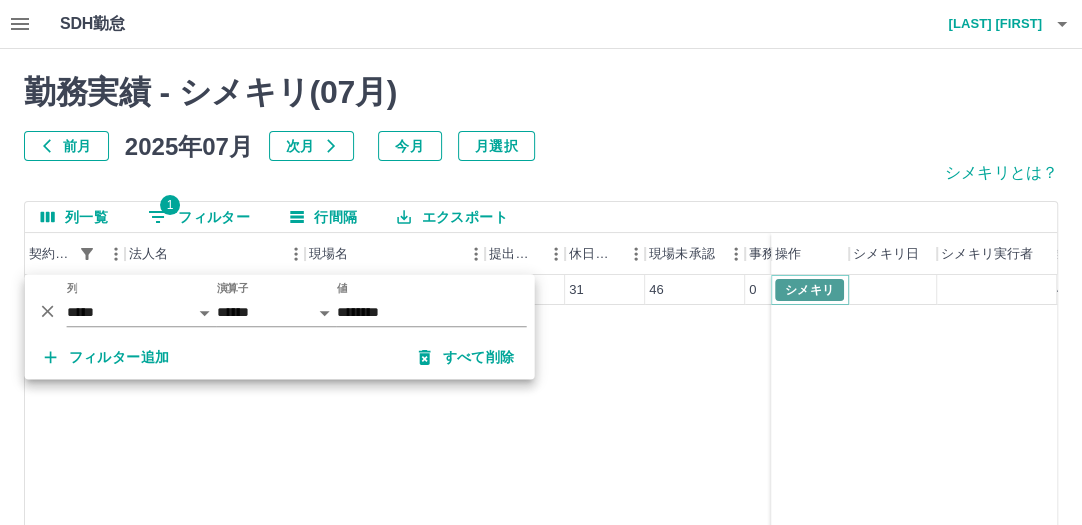 click on "シメキリ" at bounding box center [809, 290] 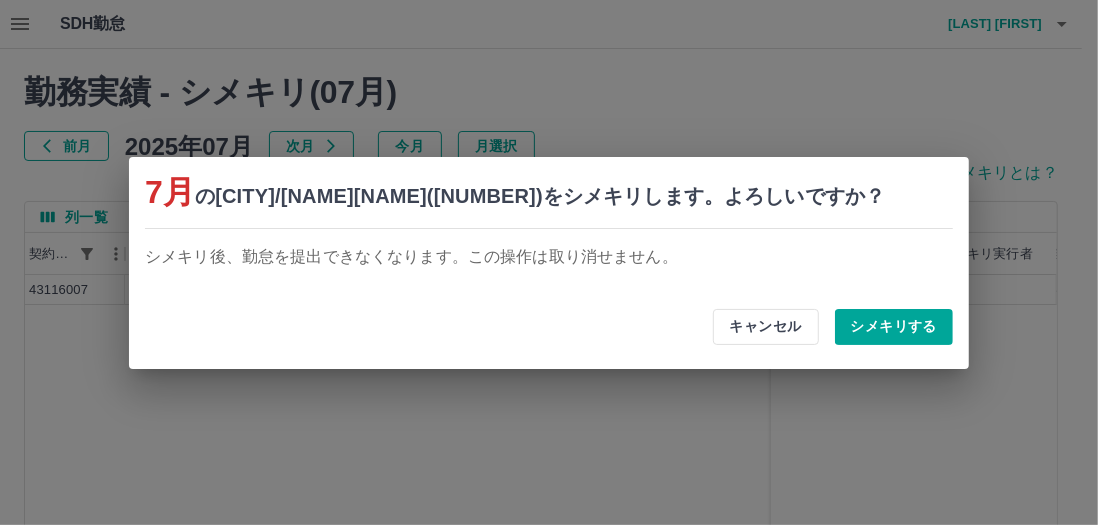 click on "シメキリする" at bounding box center [894, 327] 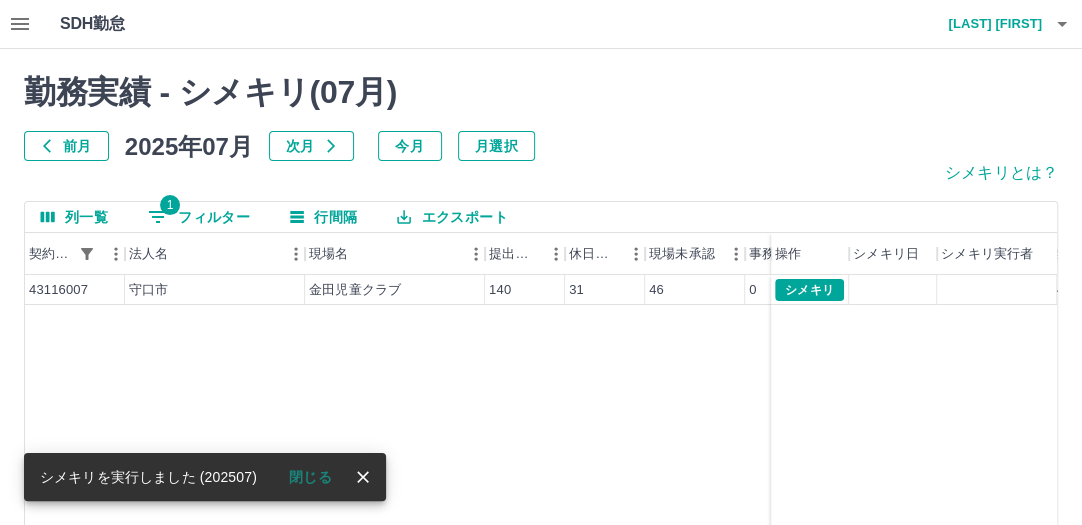 click on "1 フィルター" at bounding box center [199, 217] 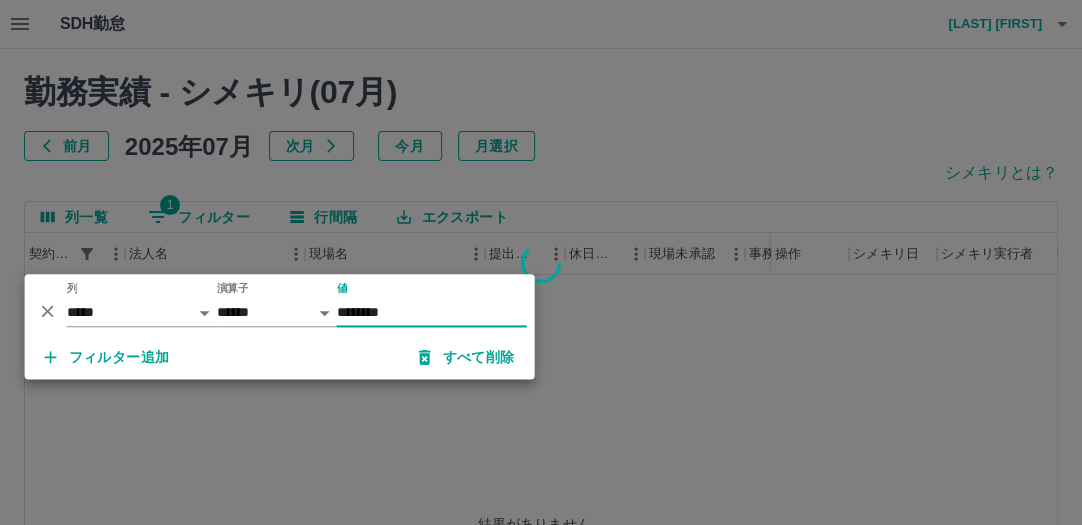 type on "********" 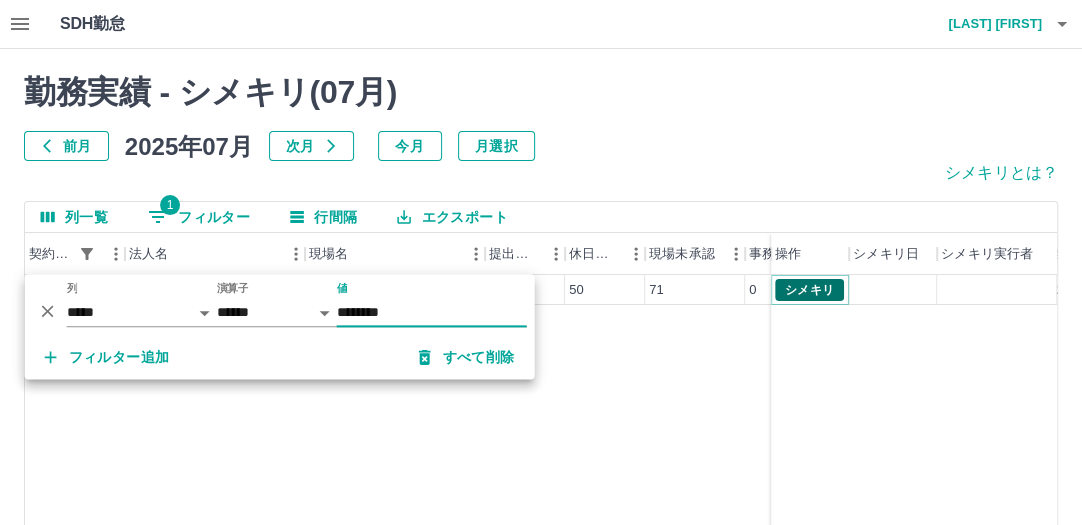 click on "シメキリ" at bounding box center (809, 290) 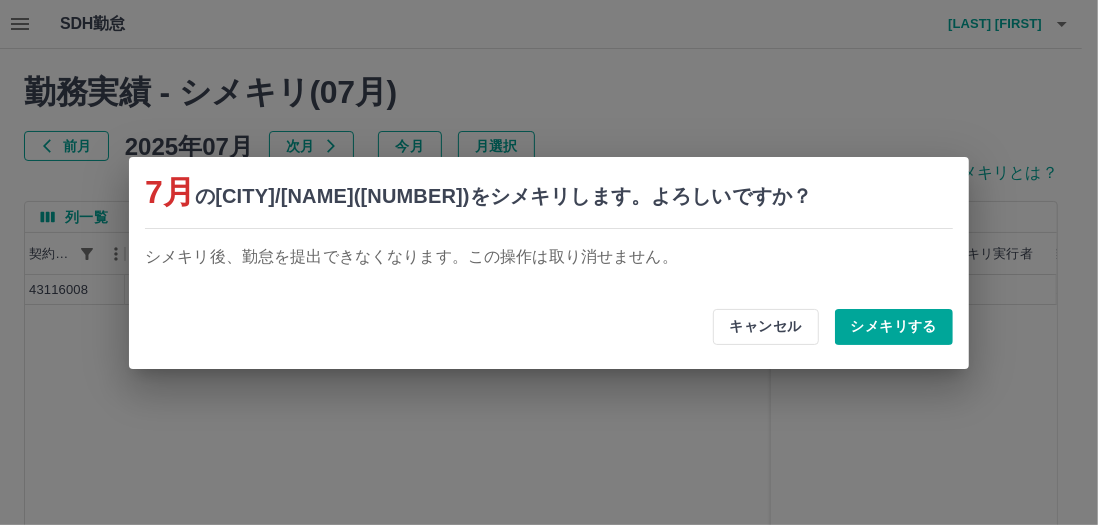 click on "シメキリする" at bounding box center [894, 327] 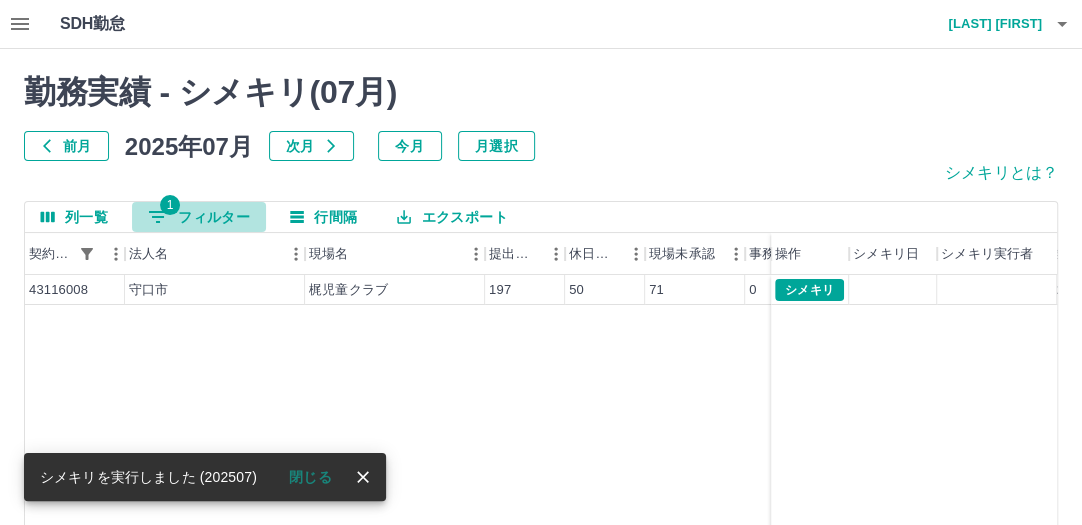 click on "1 フィルター" at bounding box center (199, 217) 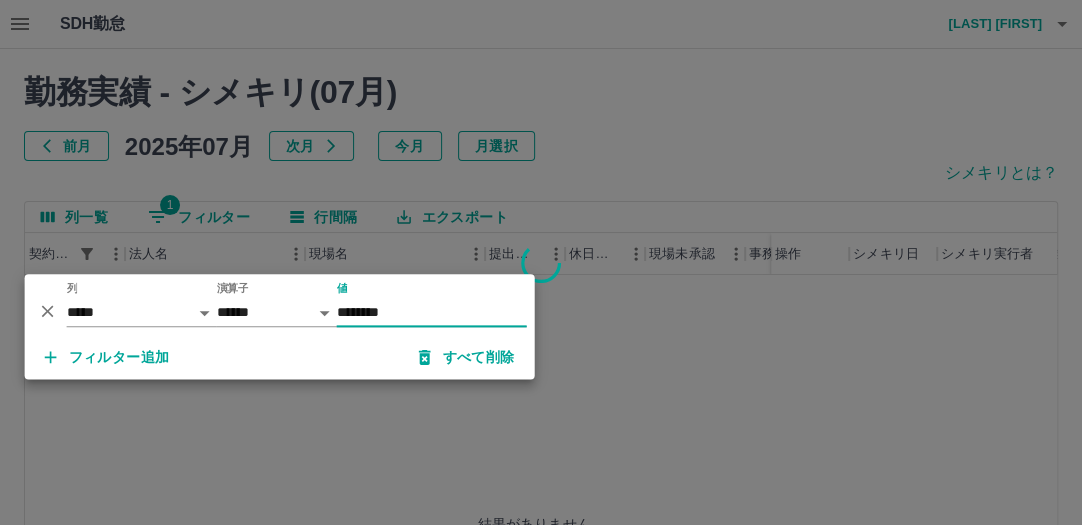 type on "********" 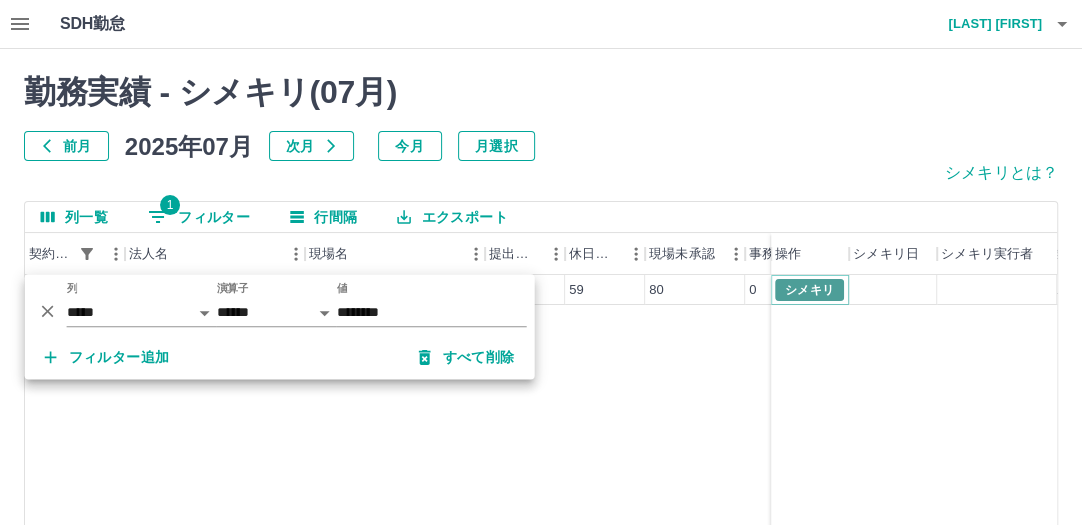 click on "シメキリ" at bounding box center [809, 290] 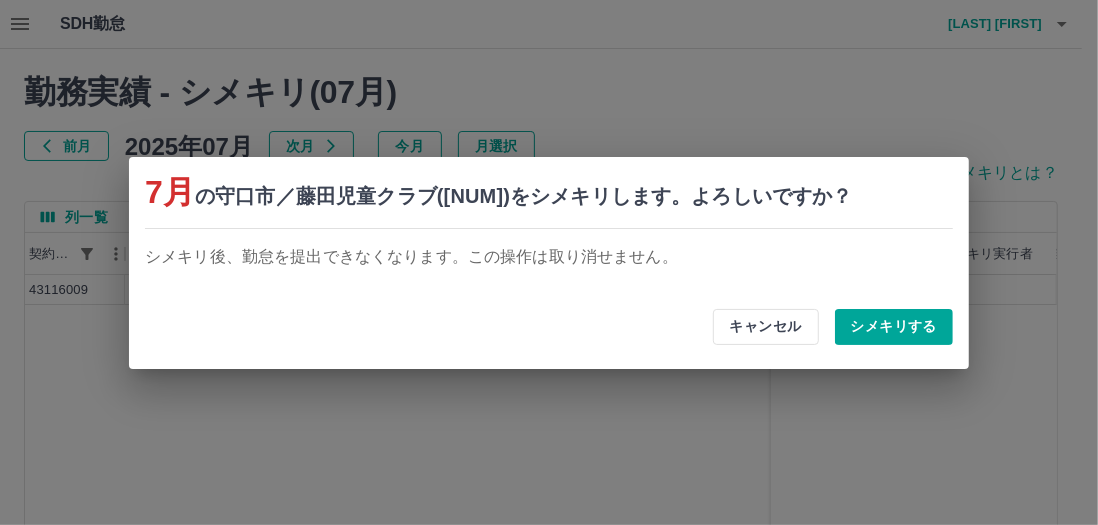 click on "シメキリする" at bounding box center (894, 327) 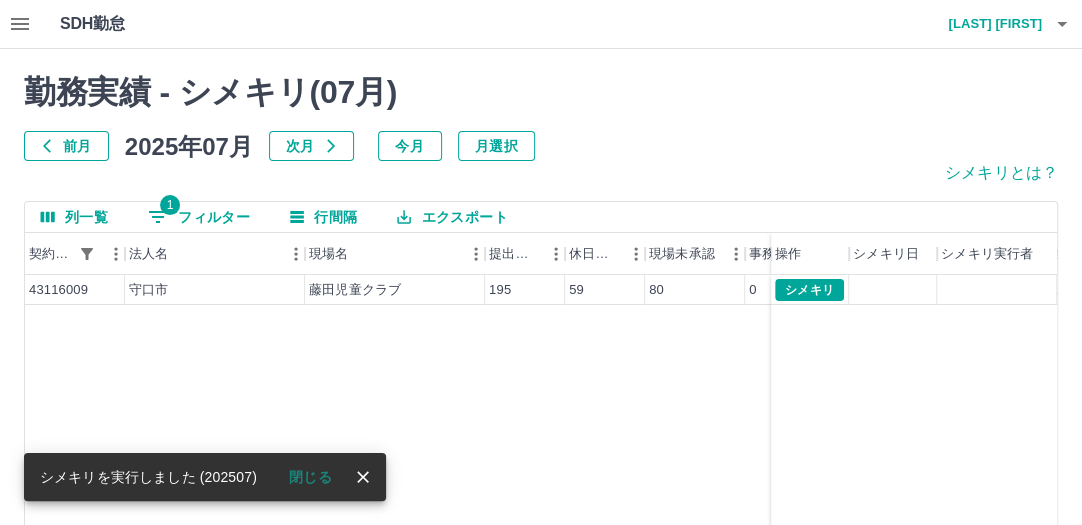 click on "1 フィルター" at bounding box center [199, 217] 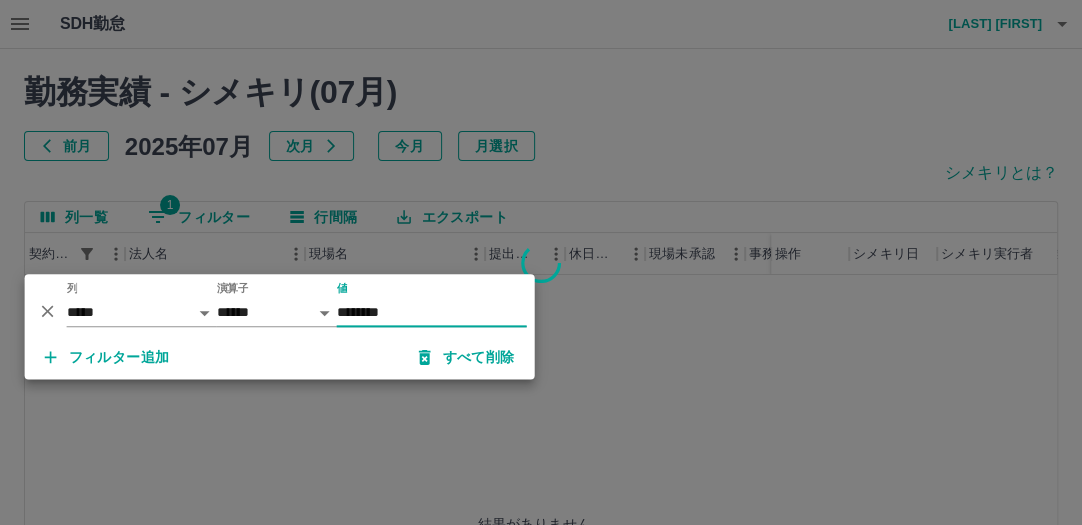type on "********" 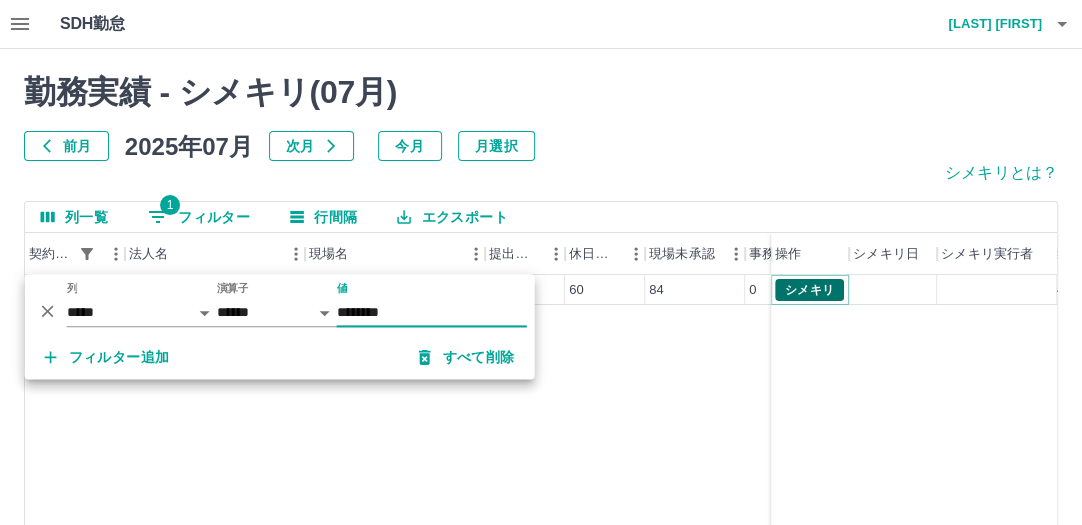 click on "シメキリ" at bounding box center [809, 290] 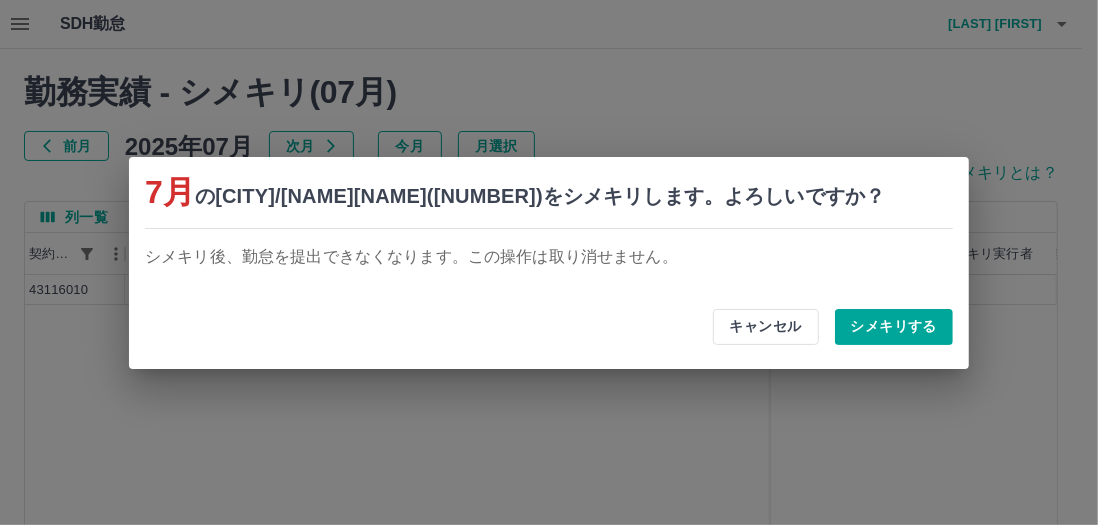 click on "シメキリする" at bounding box center (894, 327) 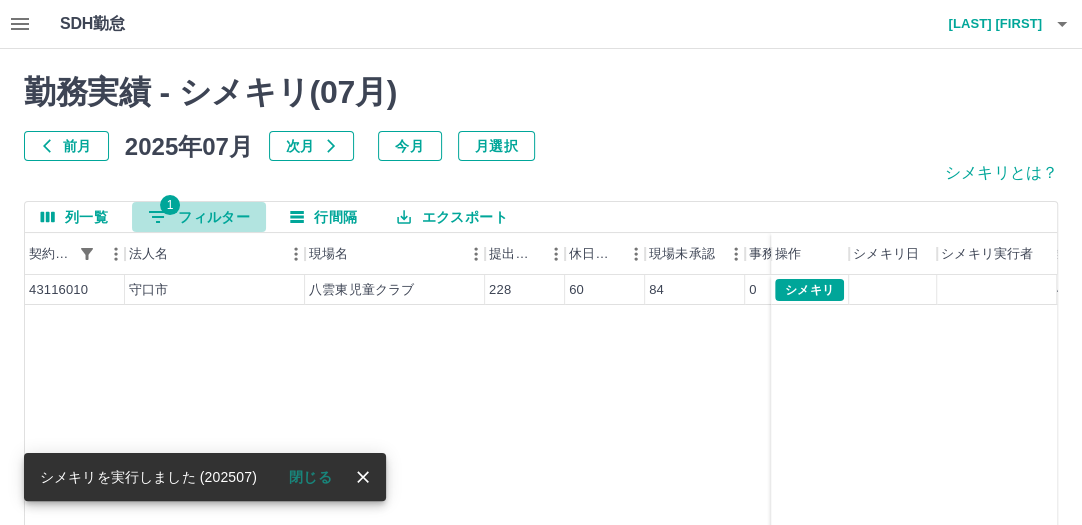 click on "1 フィルター" at bounding box center (199, 217) 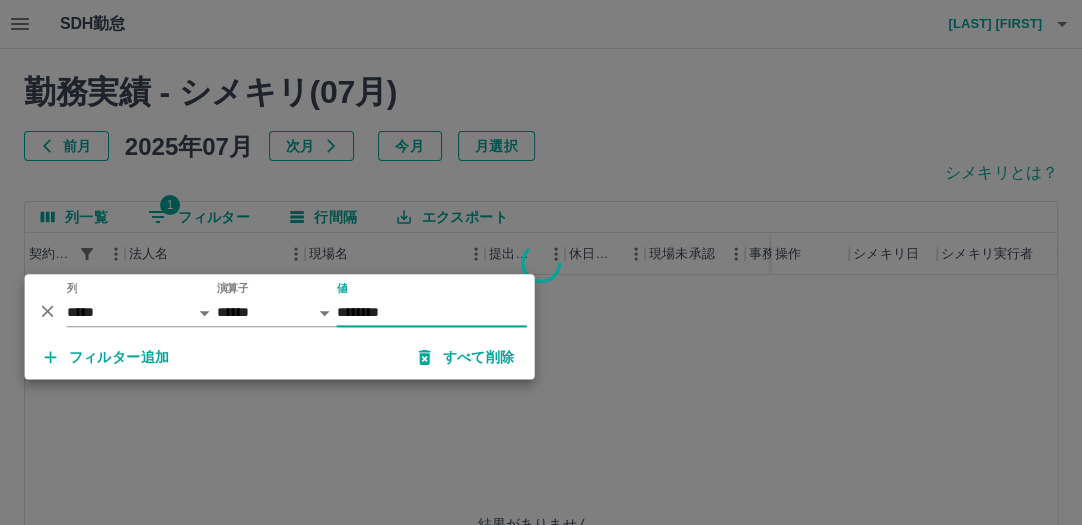 type on "********" 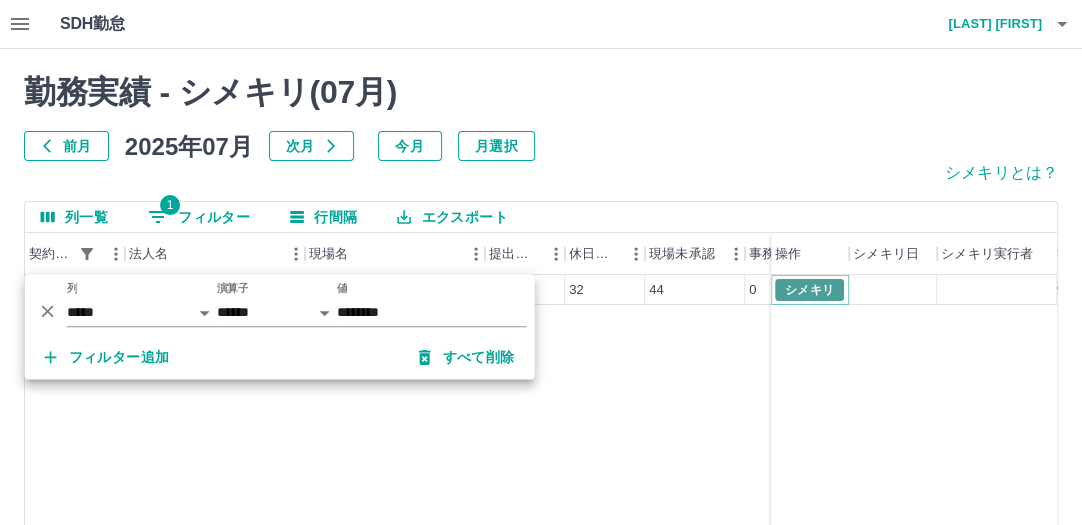 click on "シメキリ" at bounding box center (809, 290) 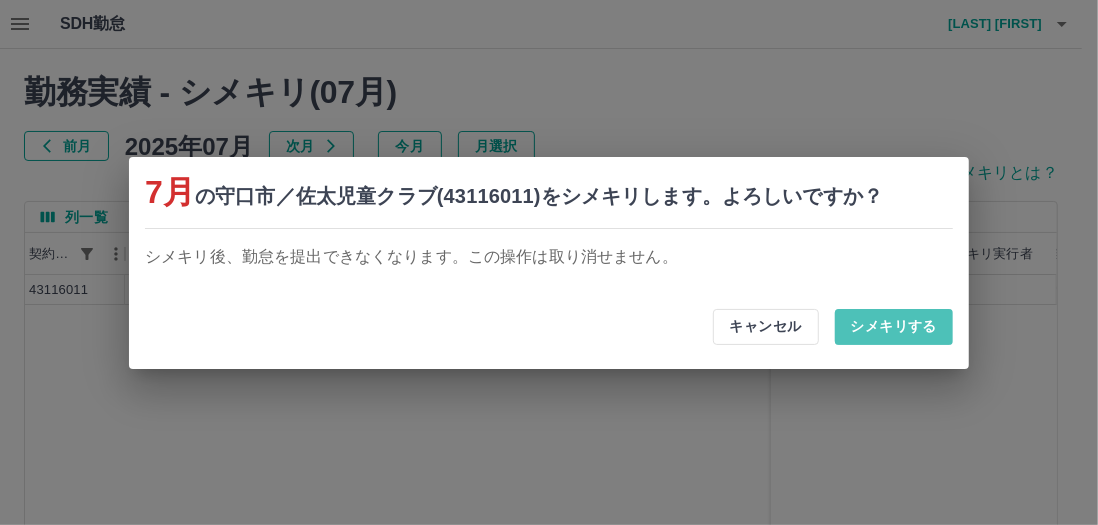 click on "シメキリする" at bounding box center (894, 327) 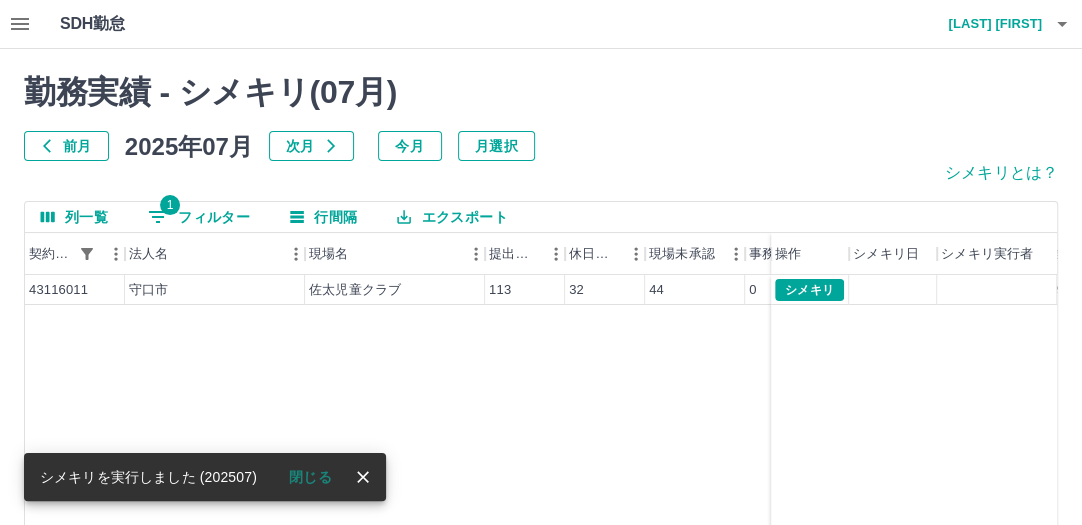 click on "シメキリとは？" at bounding box center [541, 181] 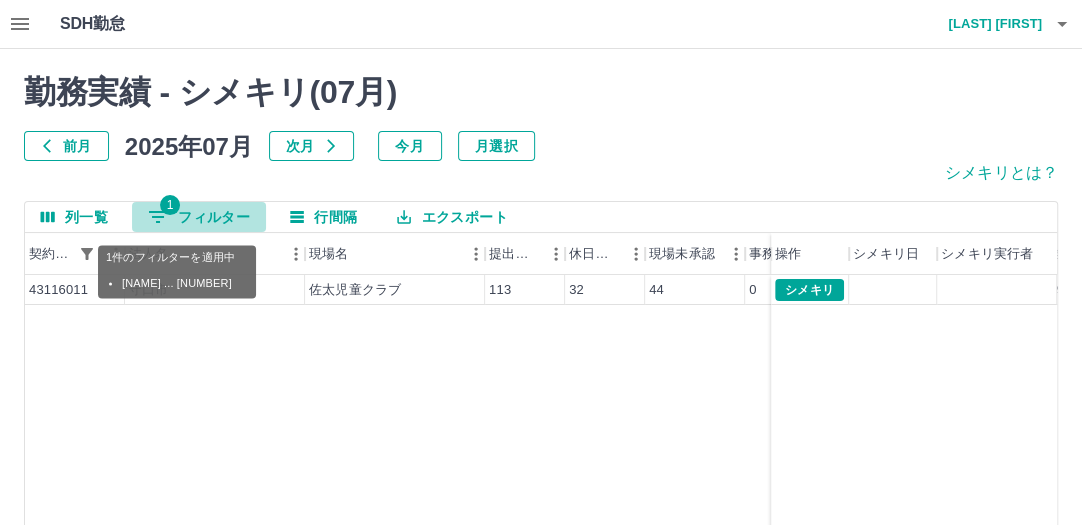 click on "1 フィルター" at bounding box center [199, 217] 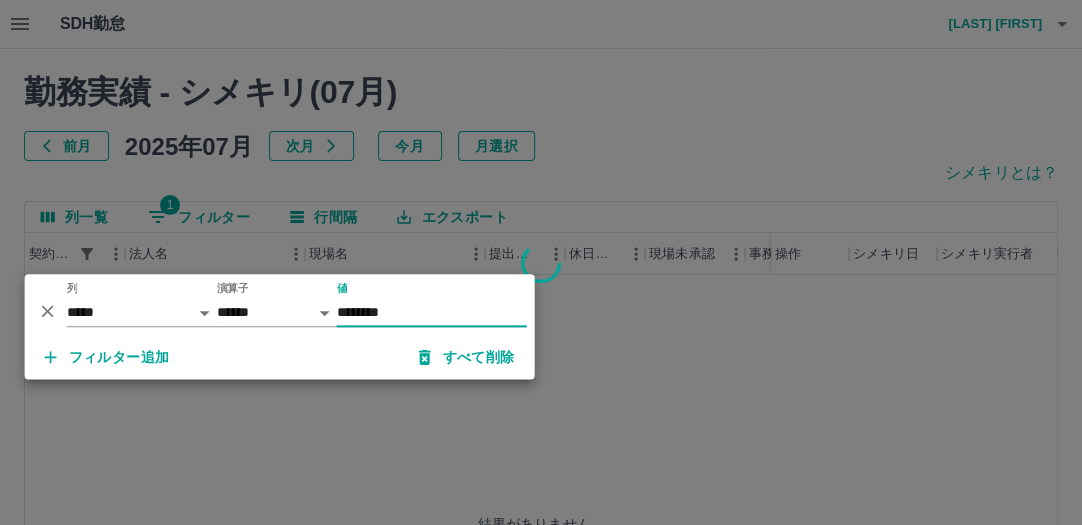 type on "********" 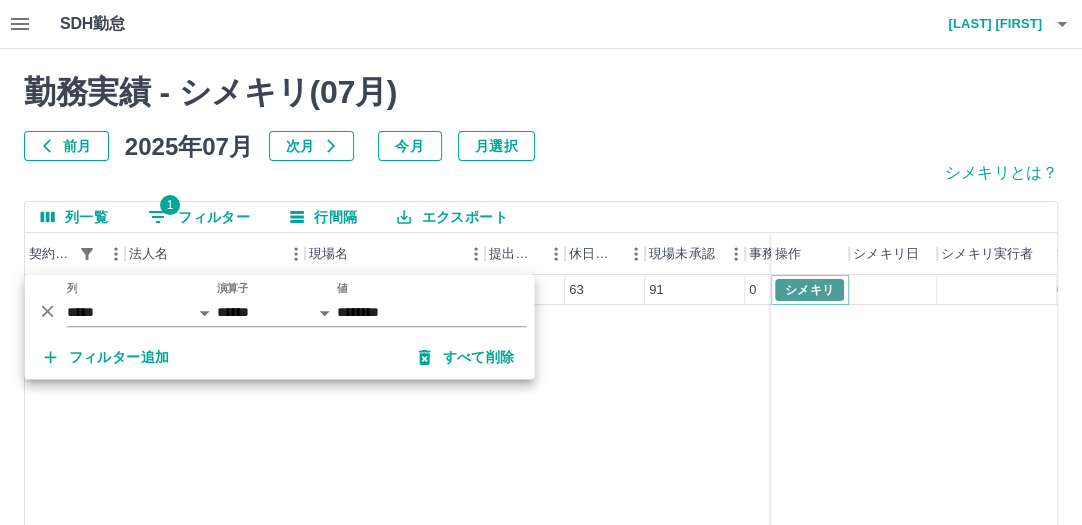 click on "シメキリ" at bounding box center [809, 290] 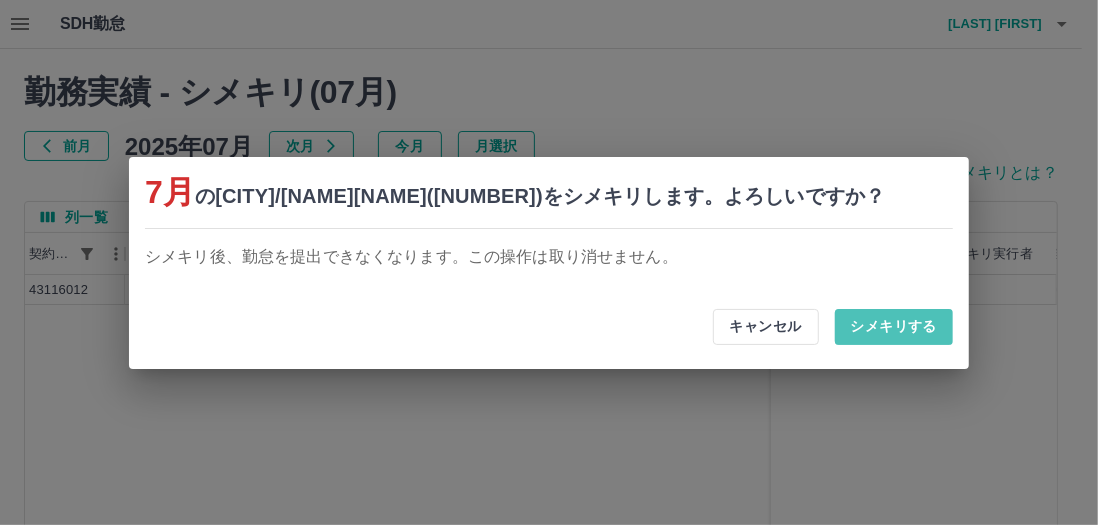 click on "シメキリする" at bounding box center [894, 327] 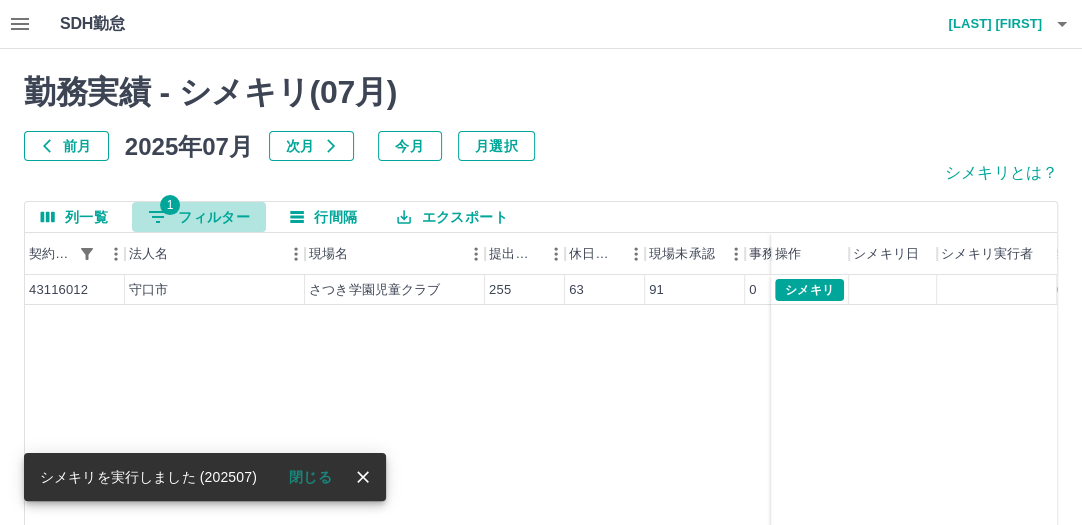 click on "1 フィルター" at bounding box center (199, 217) 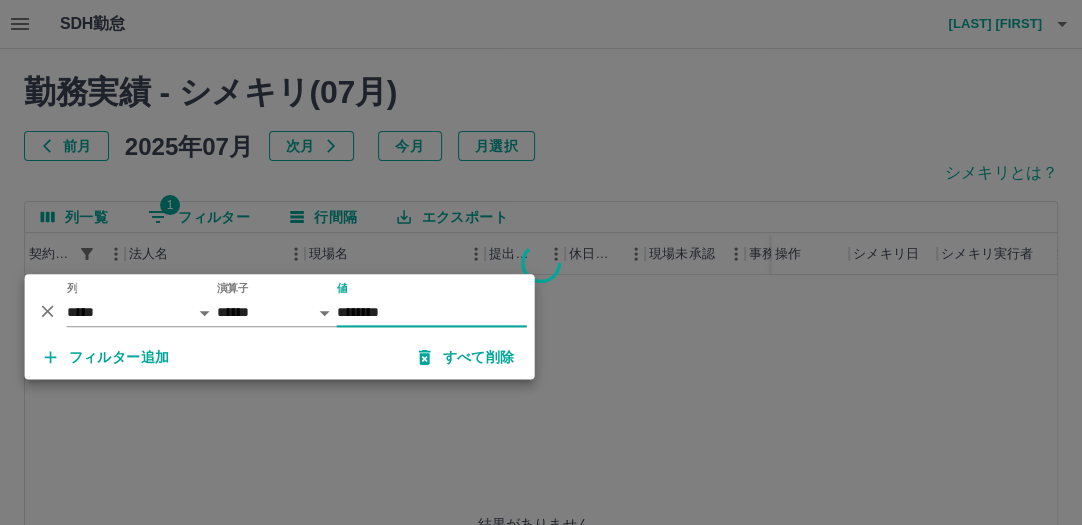 type on "********" 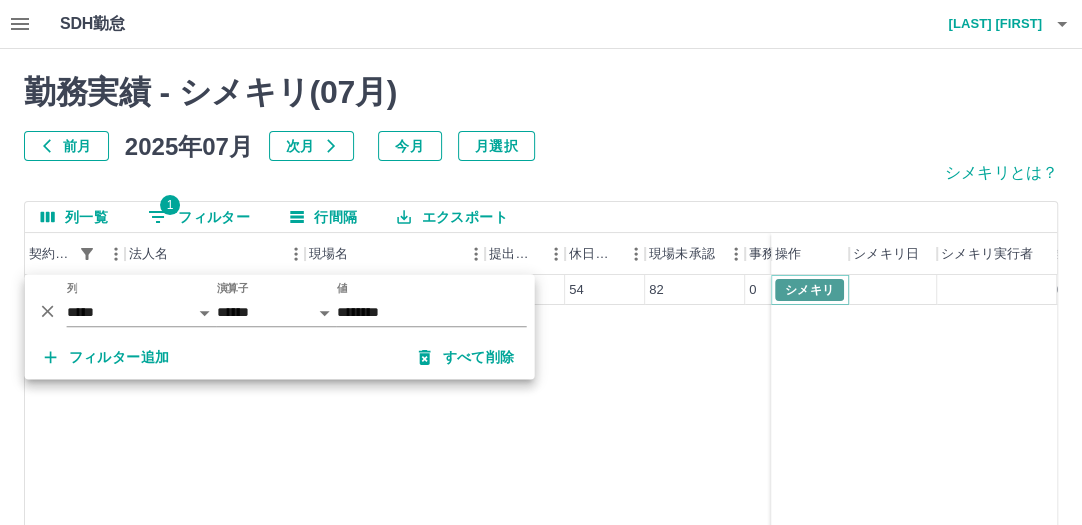 click on "シメキリ" at bounding box center (809, 290) 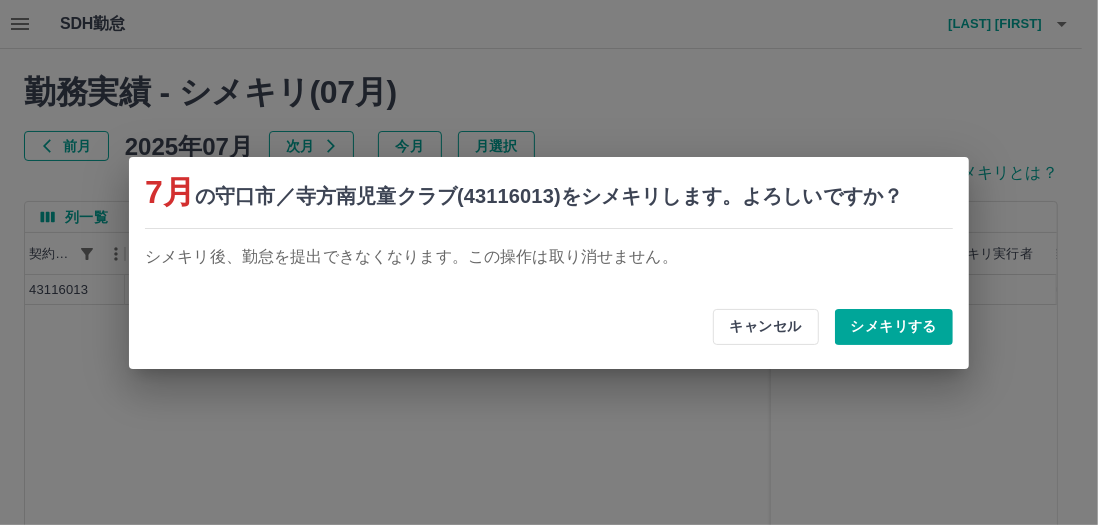click on "シメキリする" at bounding box center (894, 327) 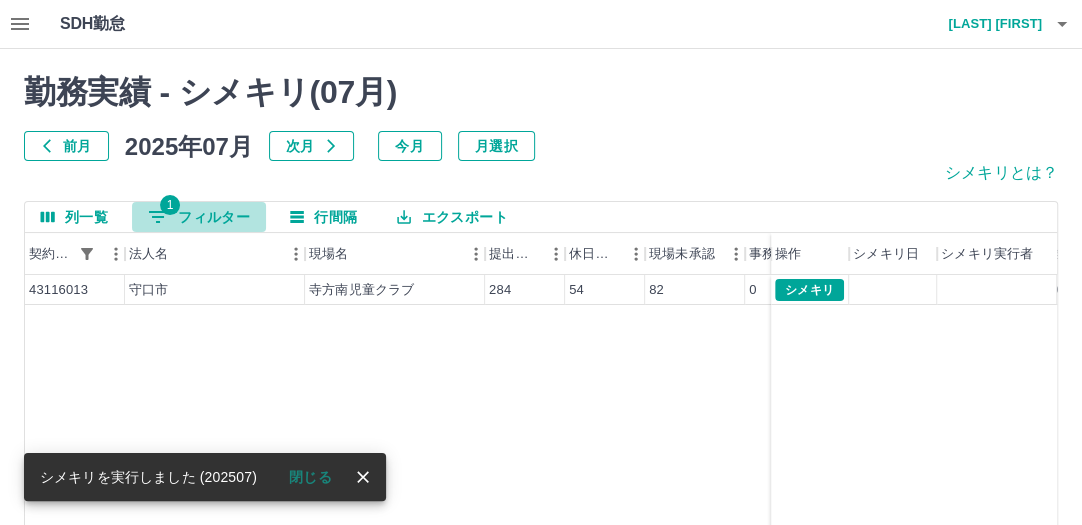 click on "1 フィルター" at bounding box center (199, 217) 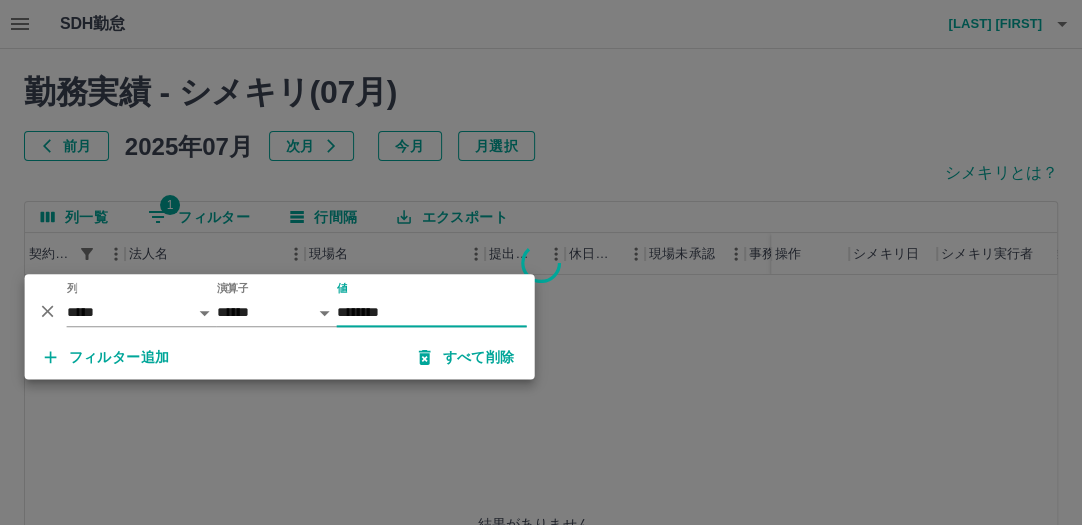 type on "********" 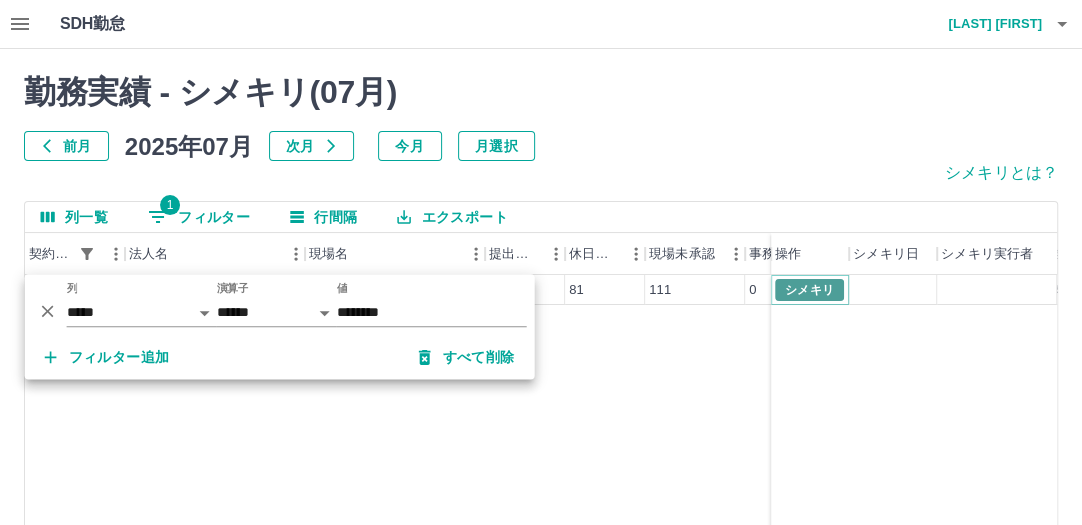 click on "シメキリ" at bounding box center (809, 290) 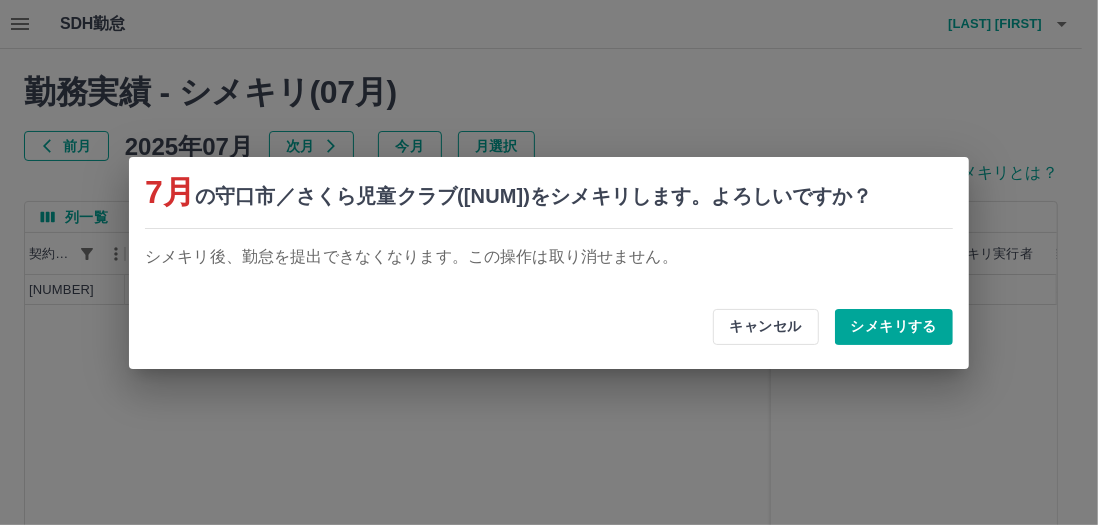 click on "シメキリする" at bounding box center (894, 327) 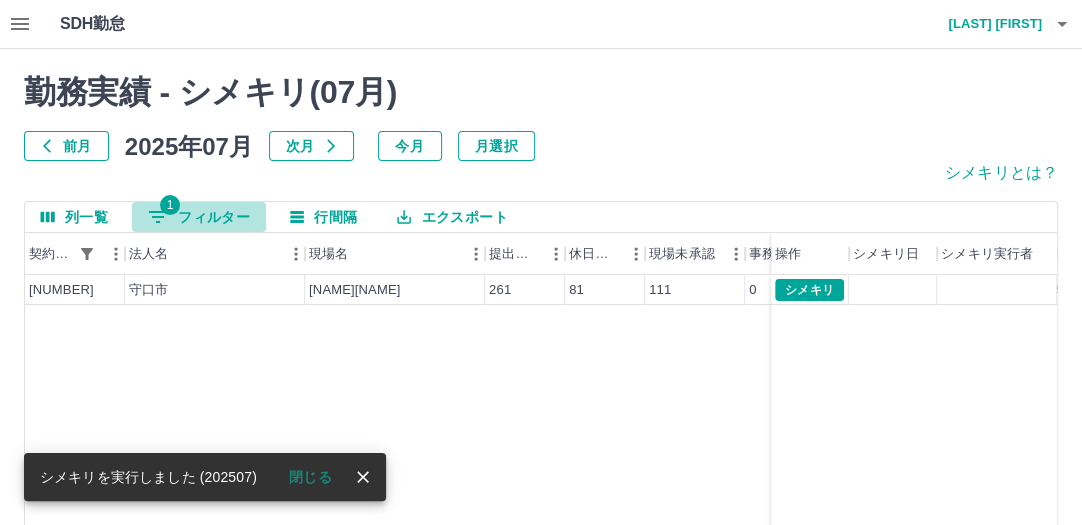 click on "1 フィルター" at bounding box center [199, 217] 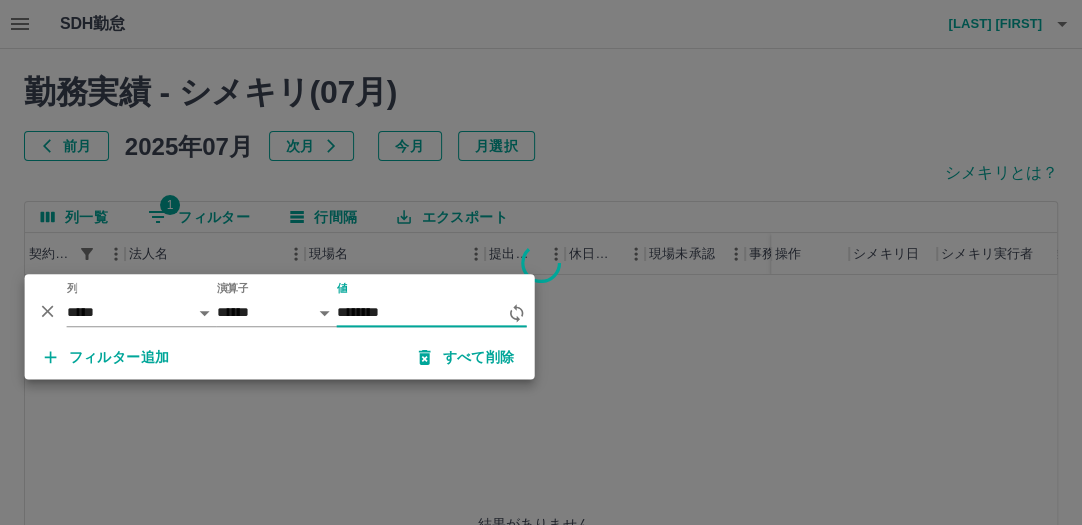 type on "********" 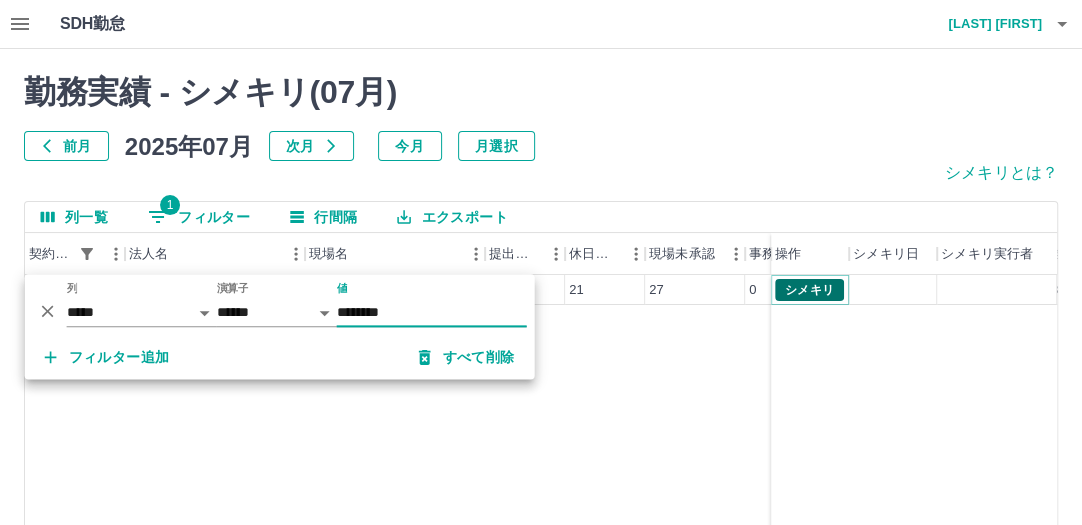 click on "シメキリ" at bounding box center (809, 290) 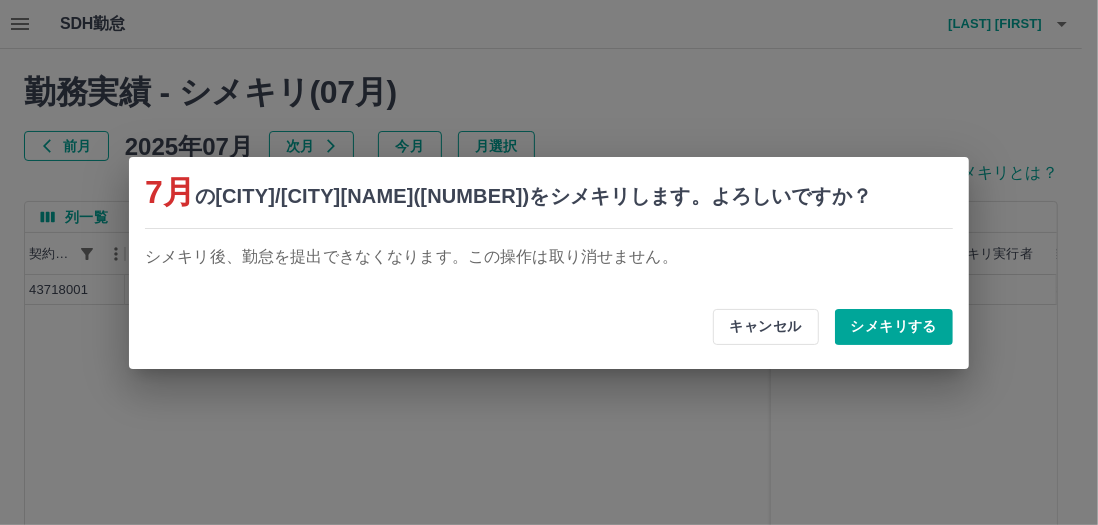 click on "シメキリする" at bounding box center (894, 327) 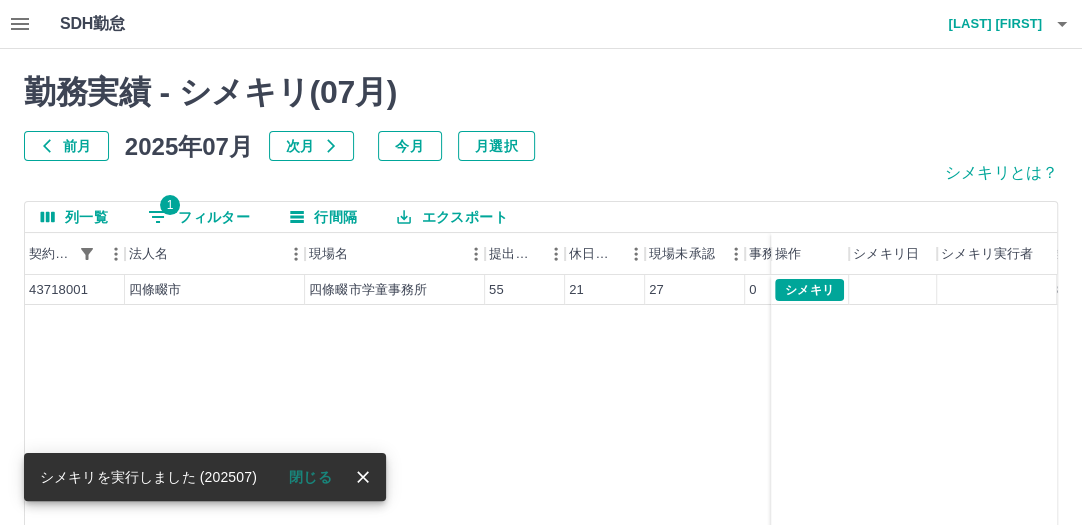 click on "1 フィルター" at bounding box center [199, 217] 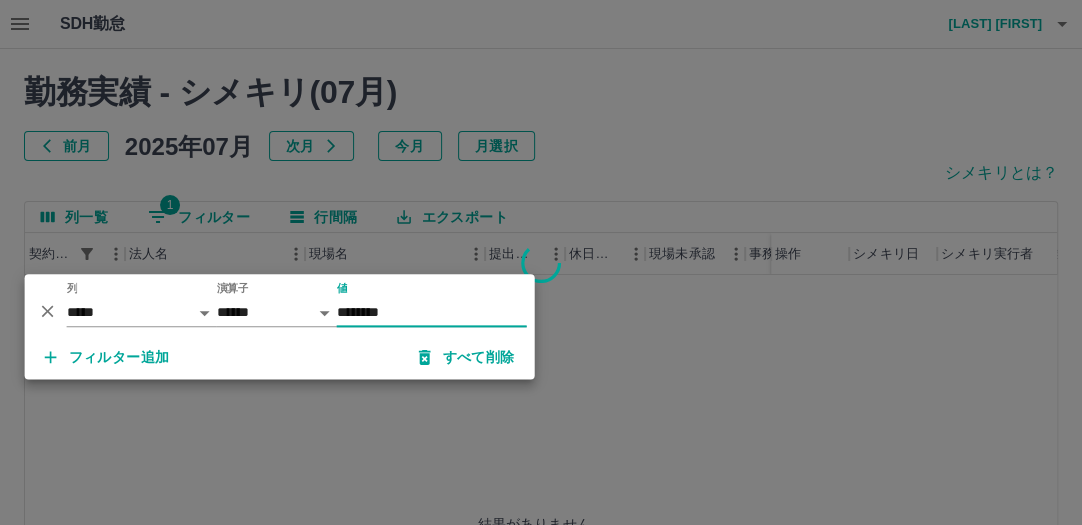 type on "********" 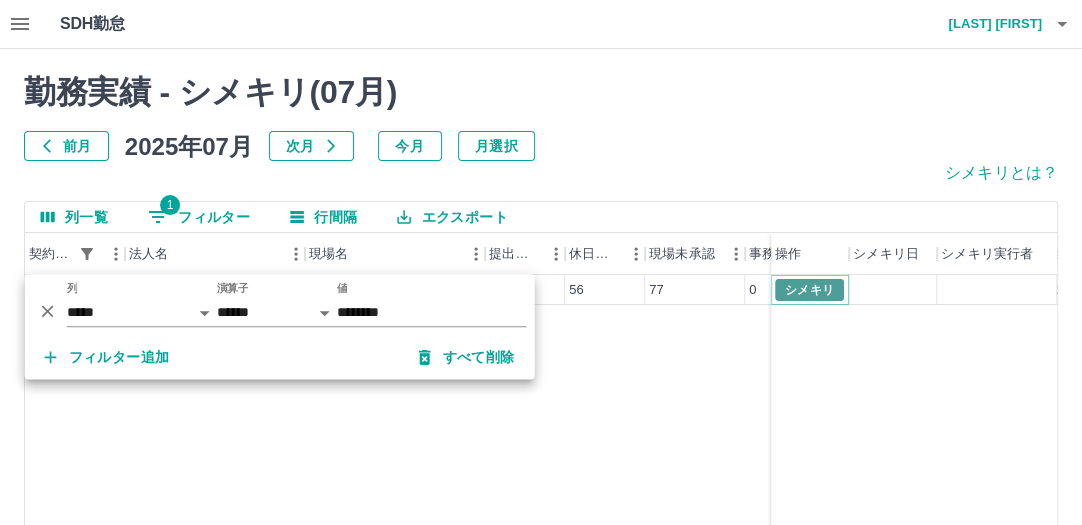 click on "シメキリ" at bounding box center (809, 290) 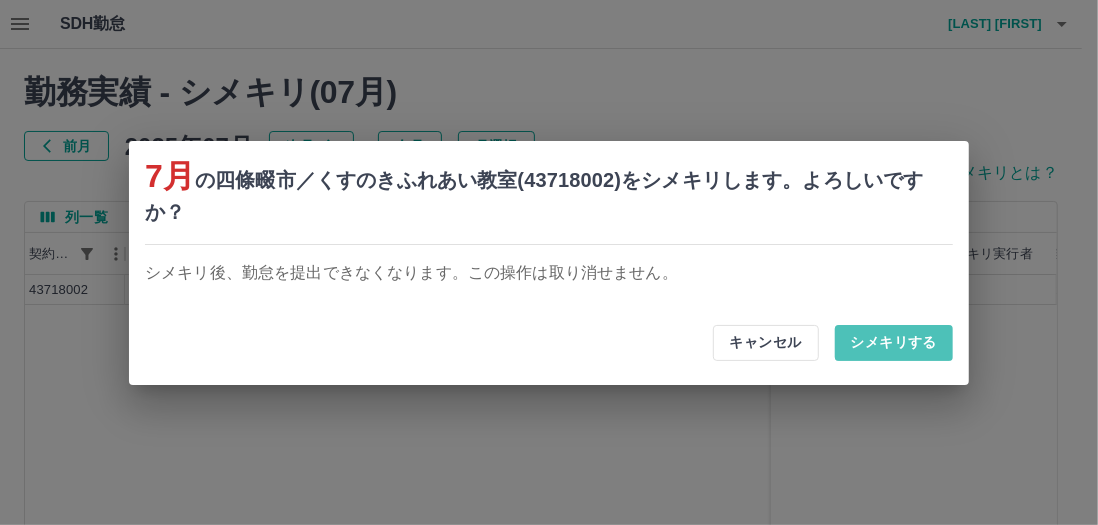 click on "シメキリする" at bounding box center (894, 343) 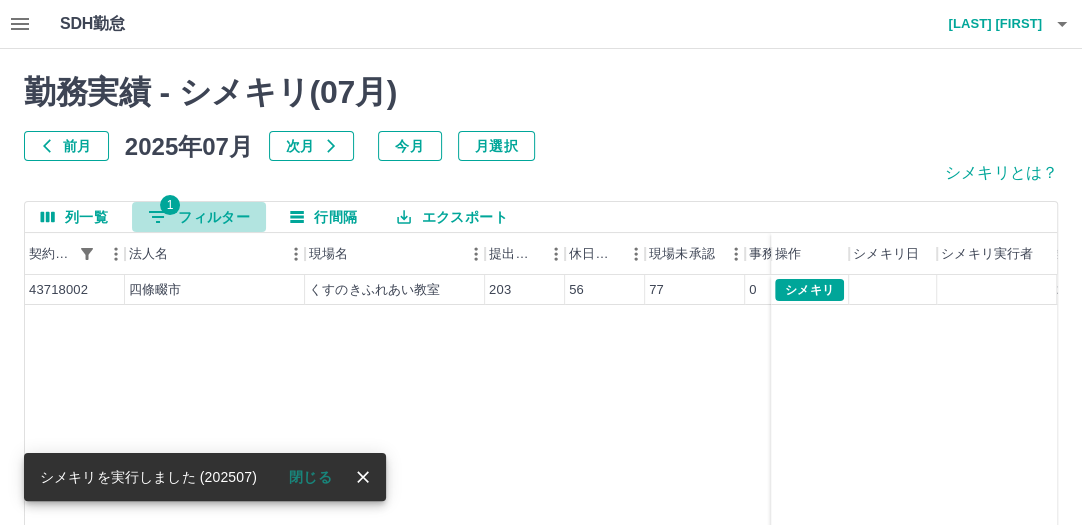 click on "1 フィルター" at bounding box center [199, 217] 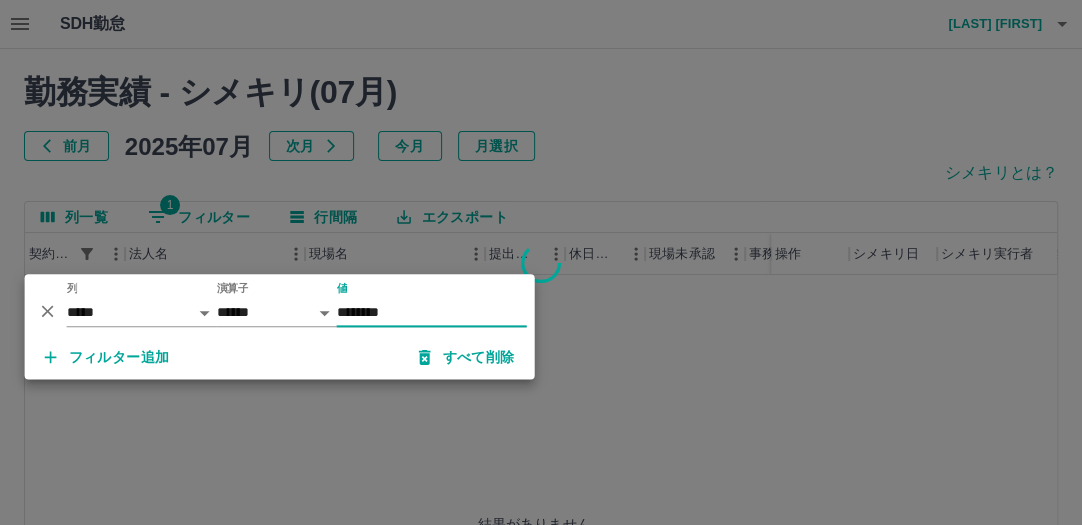 type on "********" 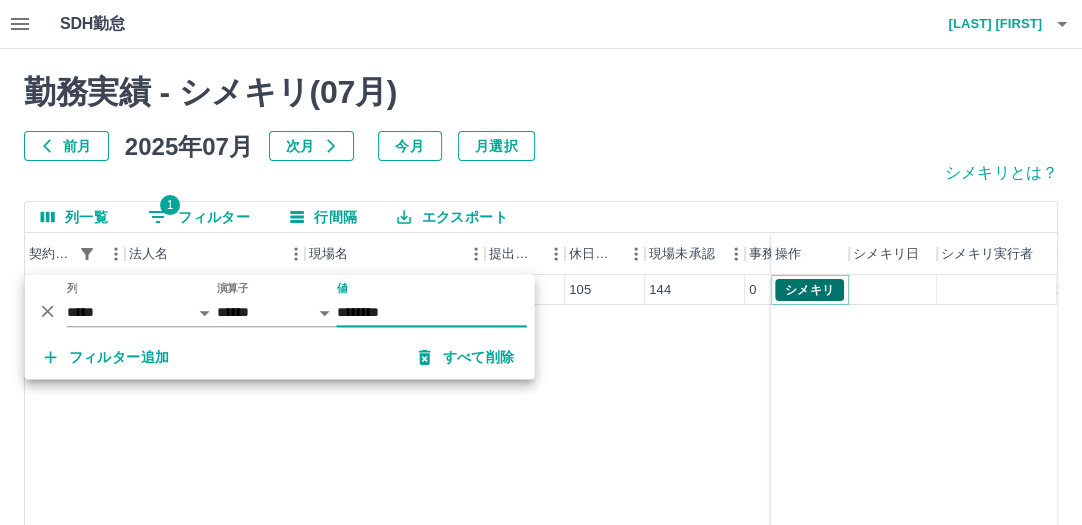 click on "シメキリ" at bounding box center (809, 290) 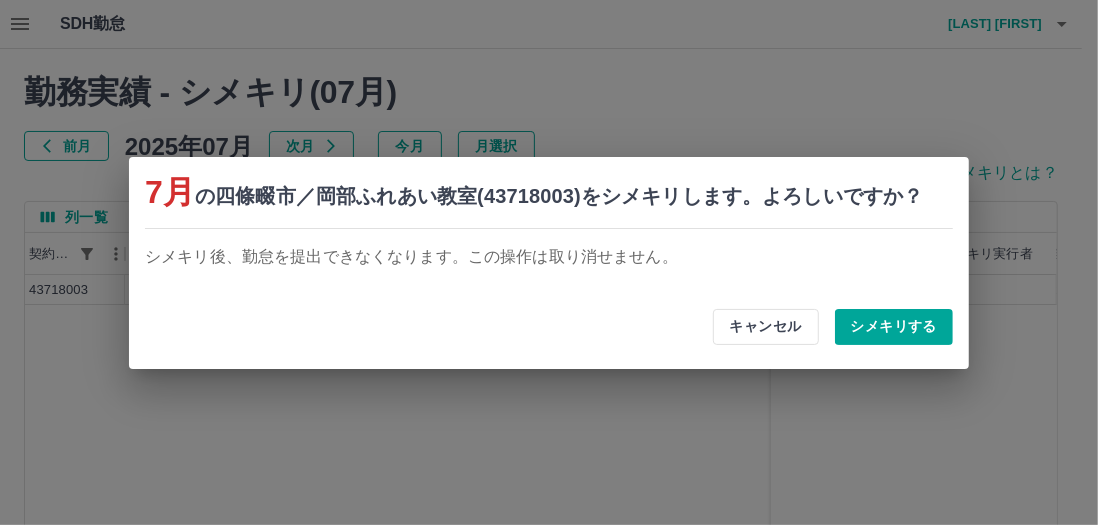 click on "シメキリする" at bounding box center (894, 327) 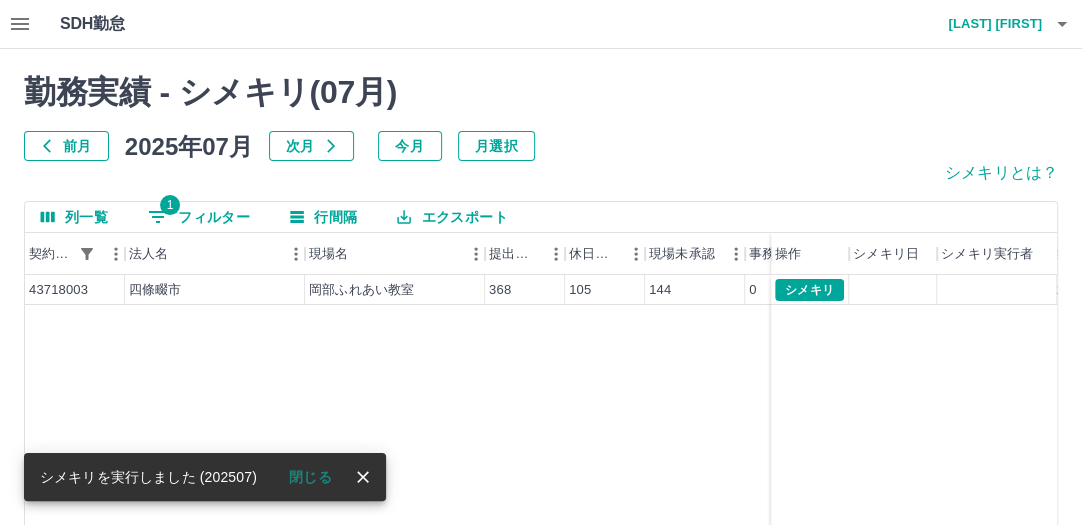 click on "1 フィルター" at bounding box center (199, 217) 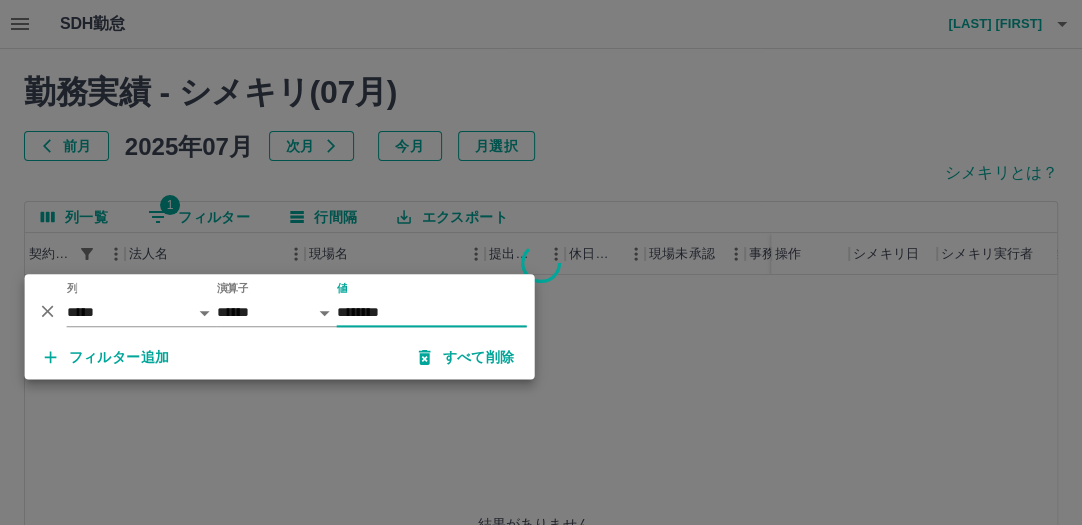 type on "********" 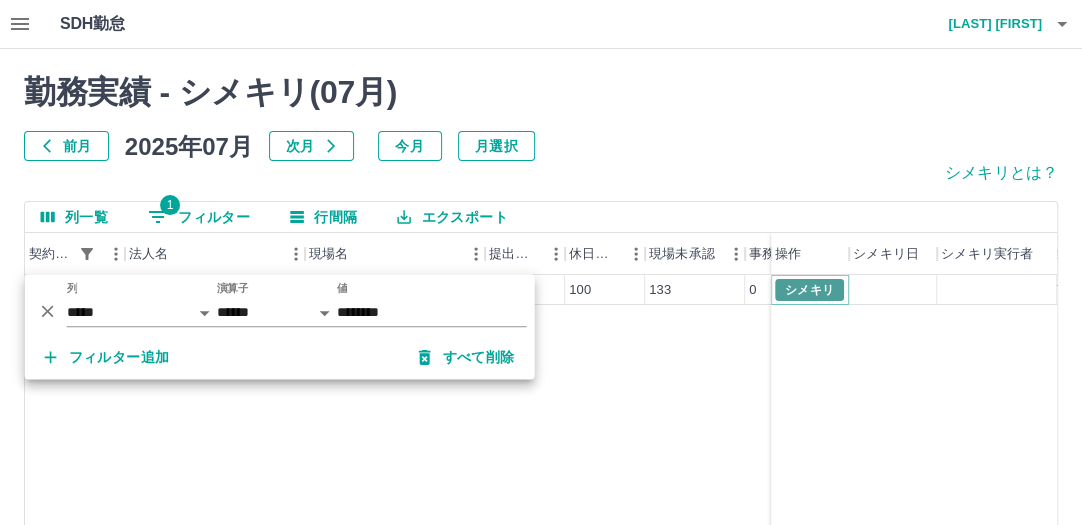 click on "シメキリ" at bounding box center [809, 290] 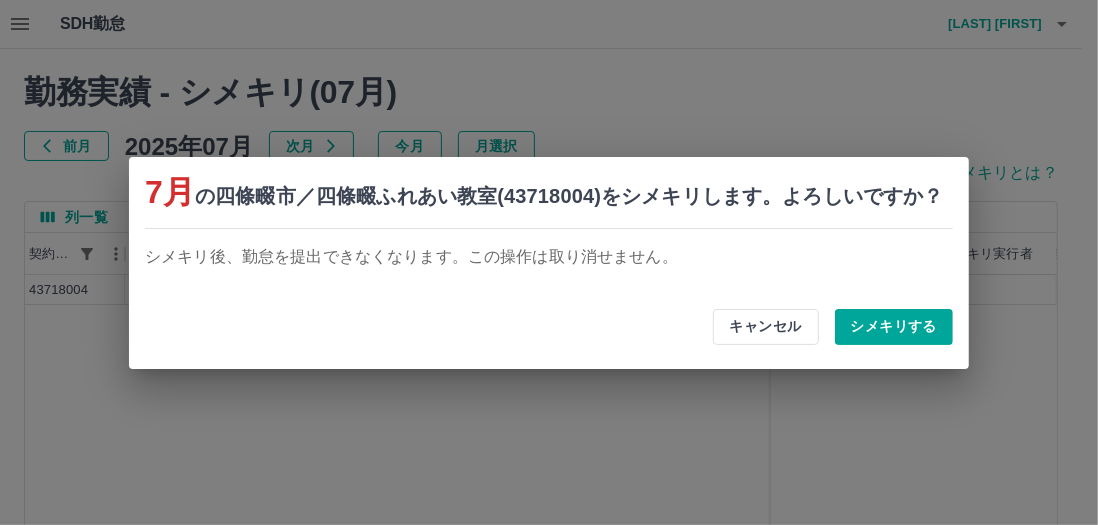 click on "シメキリする" at bounding box center [894, 327] 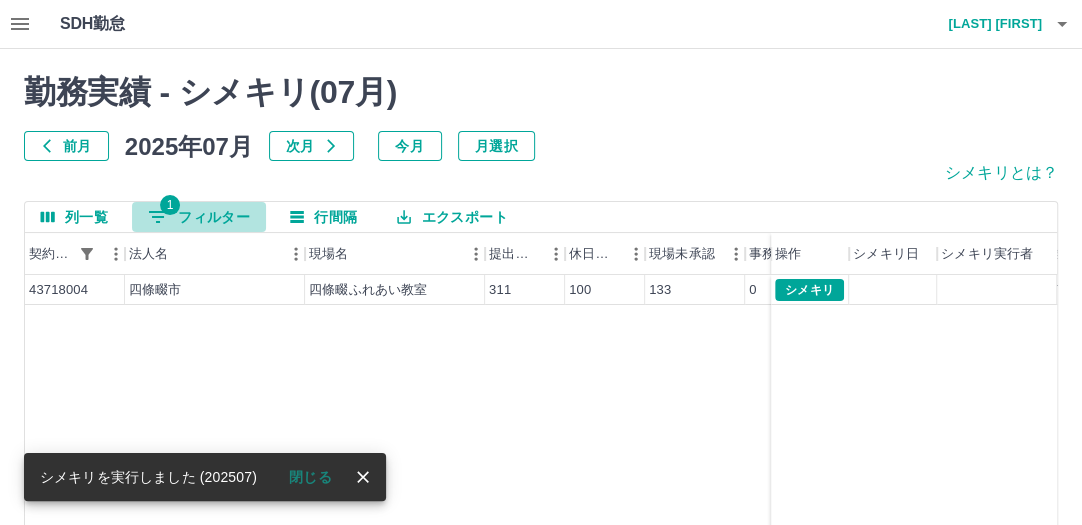 click on "1 フィルター" at bounding box center [199, 217] 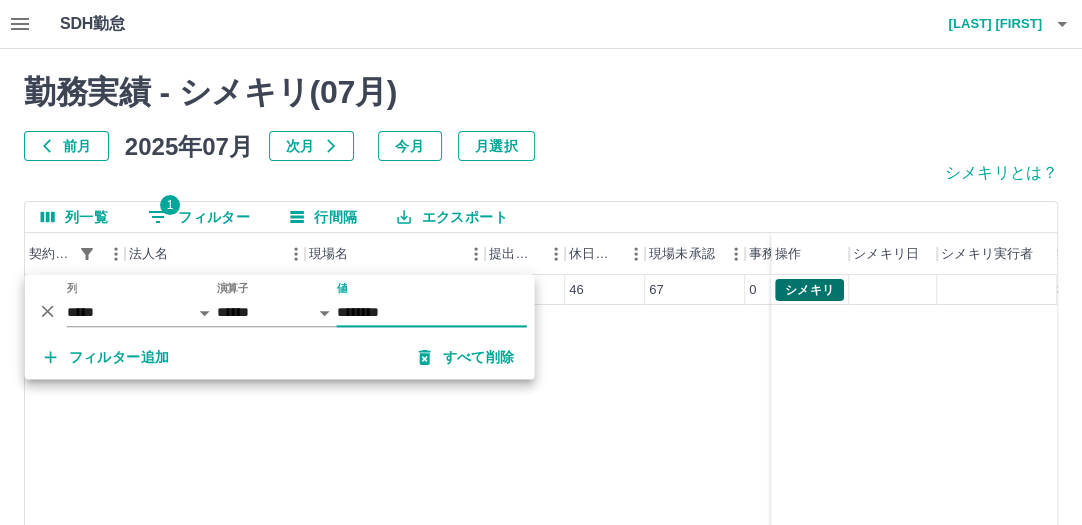type on "********" 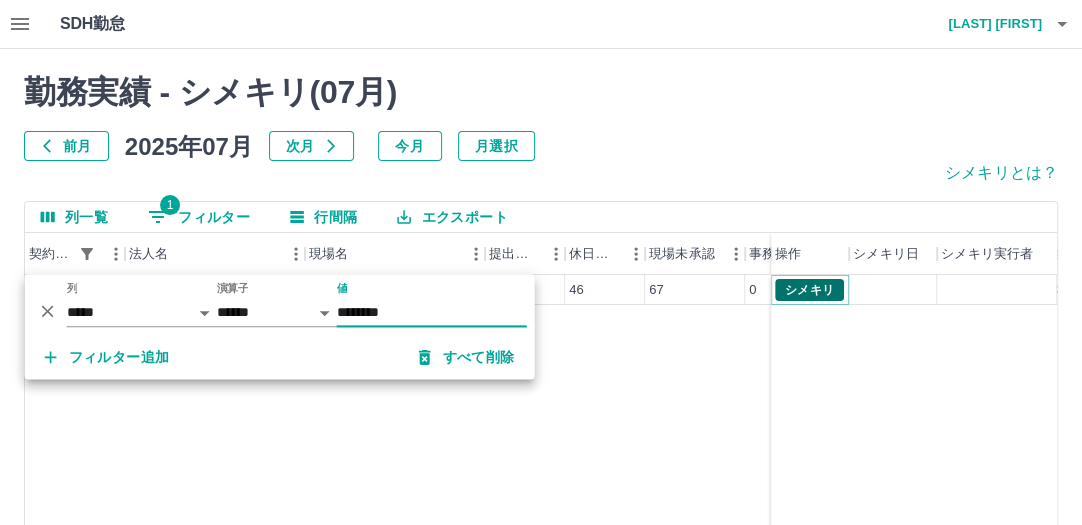 click on "シメキリ" at bounding box center (809, 290) 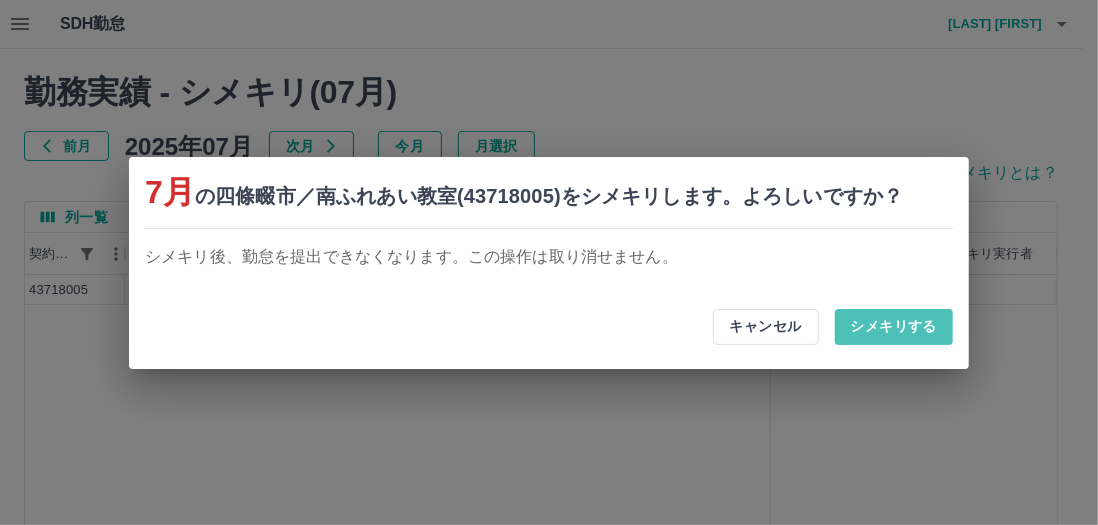 click on "シメキリする" at bounding box center [894, 327] 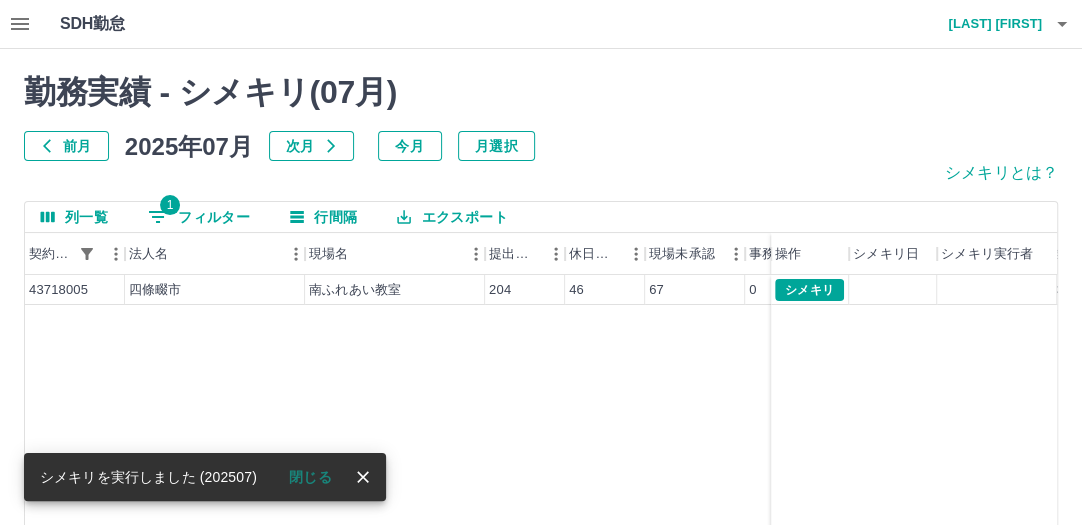 click on "1 フィルター" at bounding box center (199, 217) 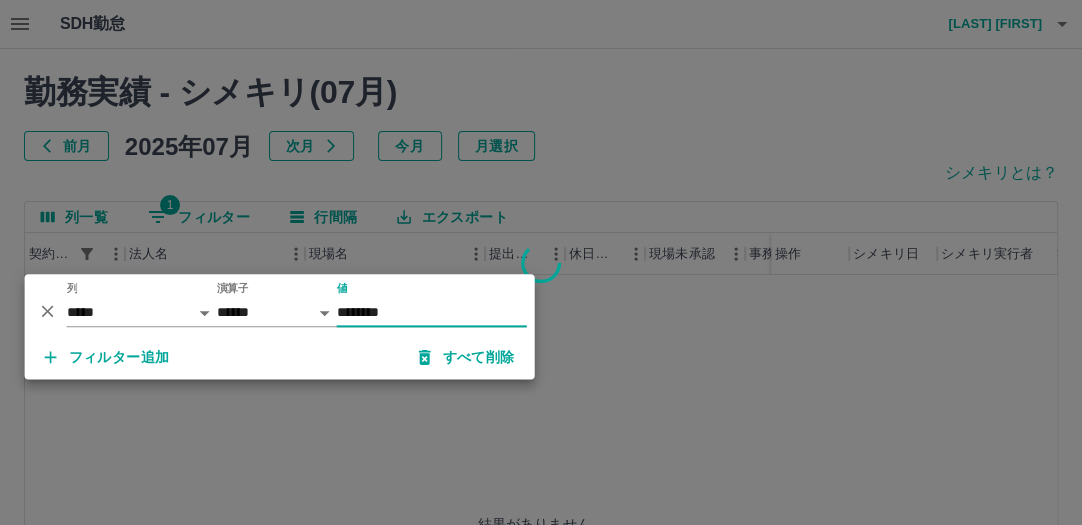 type on "********" 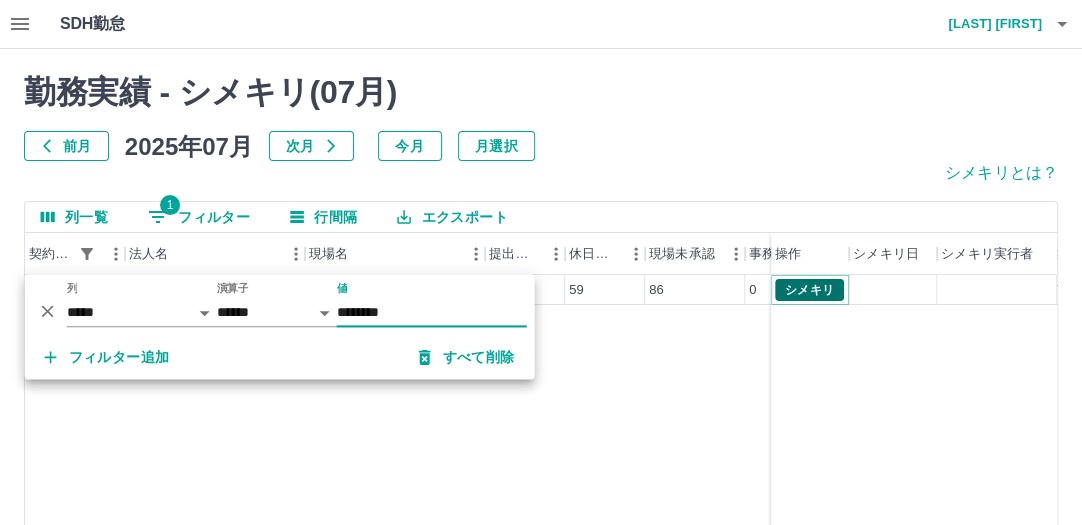 click on "シメキリ" at bounding box center [809, 290] 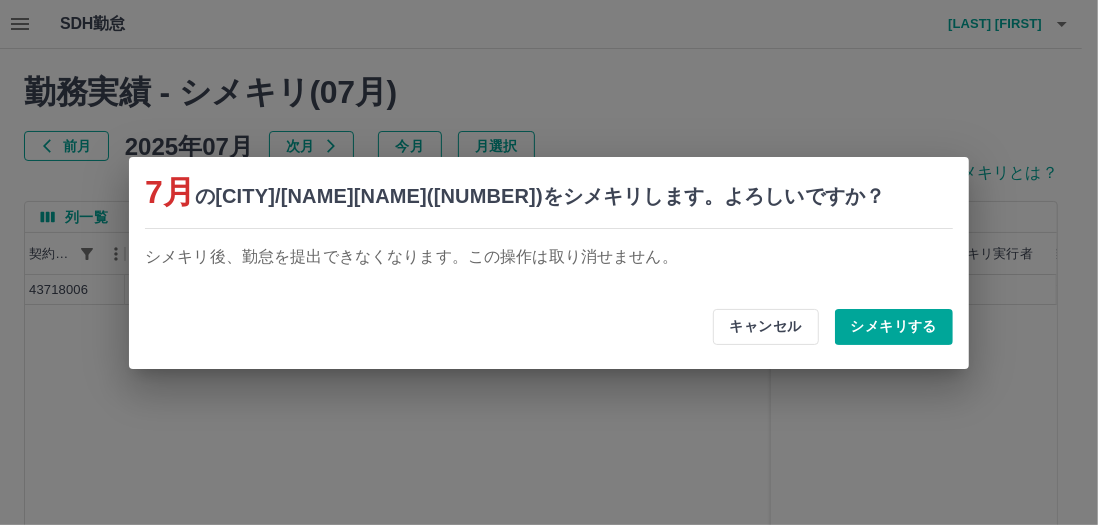 click on "シメキリする" at bounding box center (894, 327) 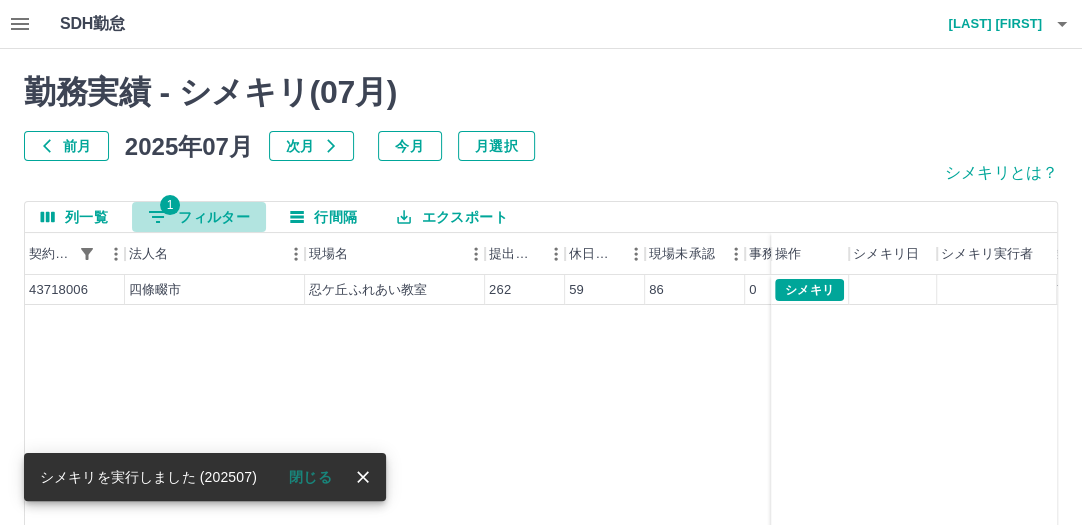click on "1 フィルター" at bounding box center [199, 217] 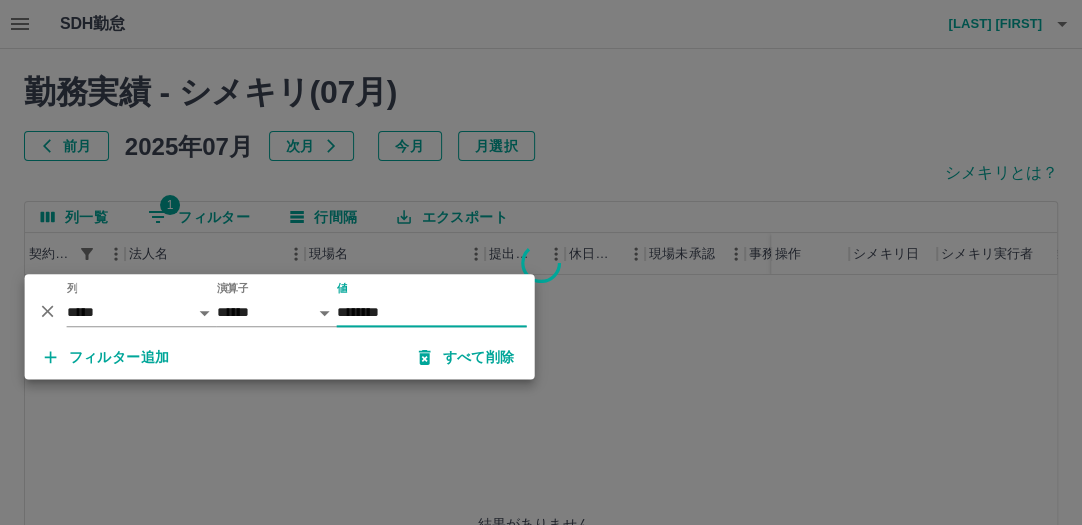 type on "********" 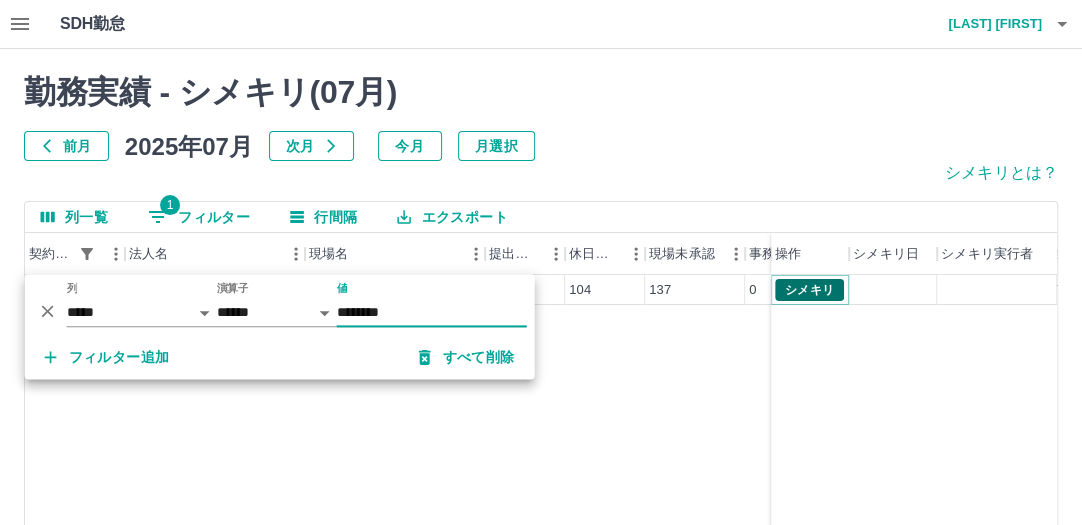 click on "シメキリ" at bounding box center (809, 290) 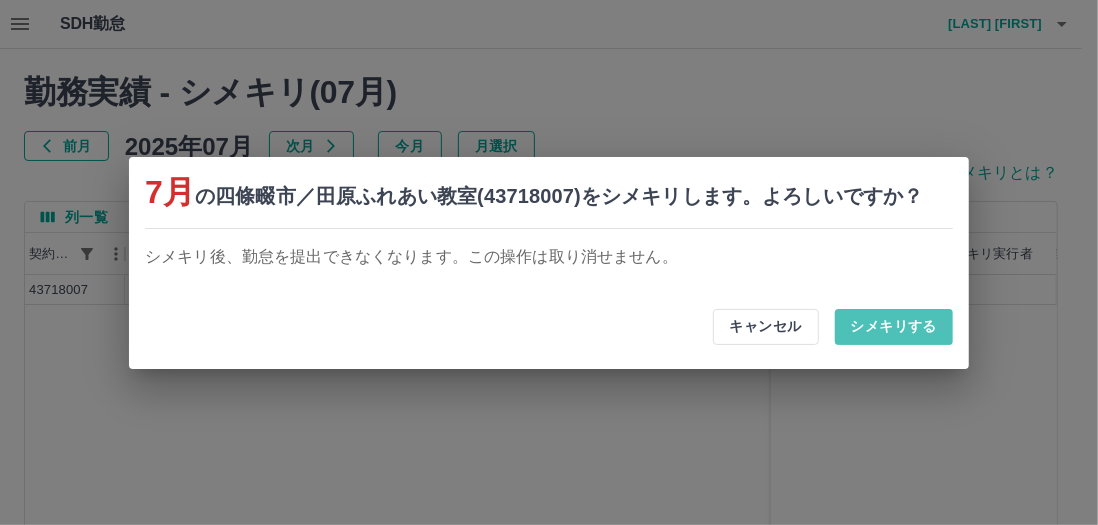 click on "シメキリする" at bounding box center [894, 327] 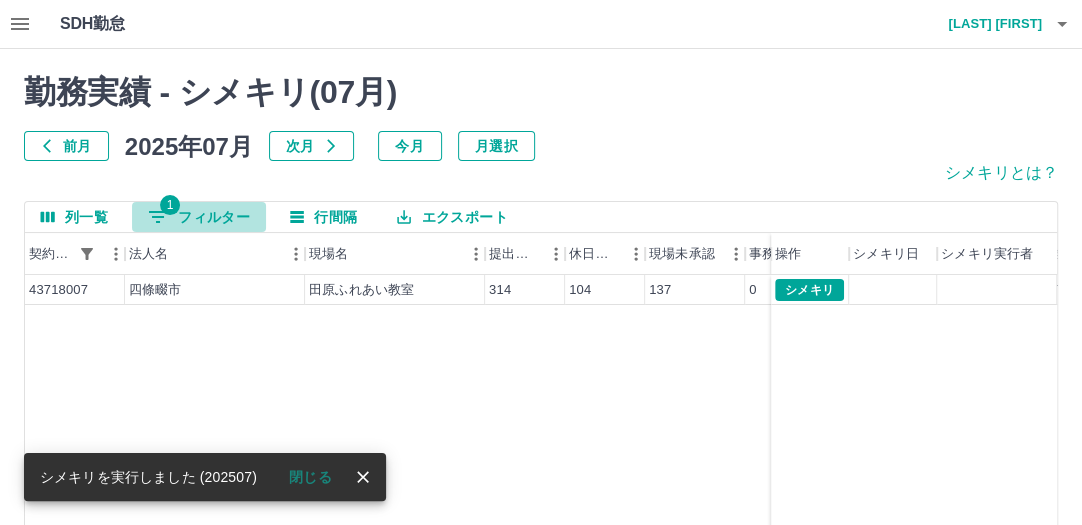 click on "1 フィルター" at bounding box center (199, 217) 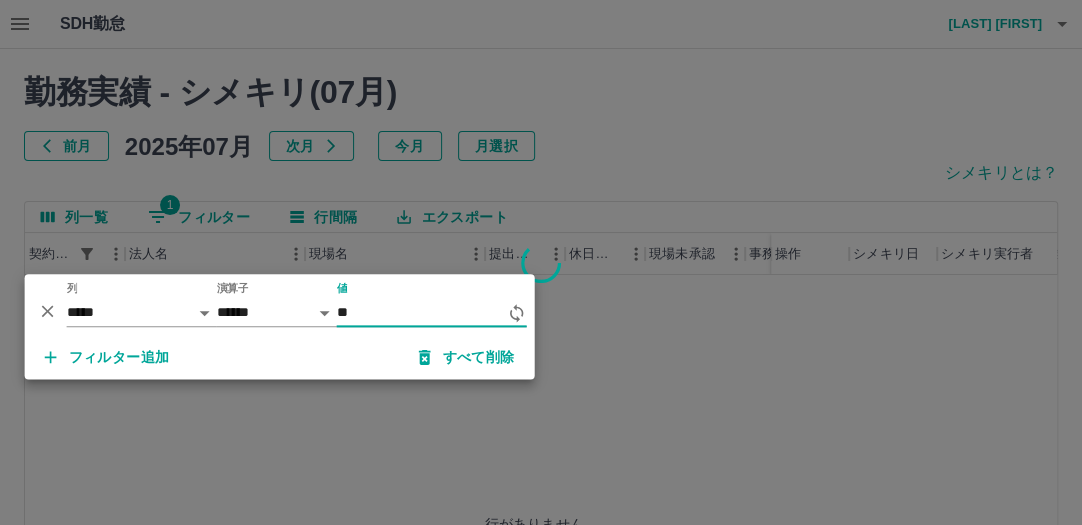 type on "*" 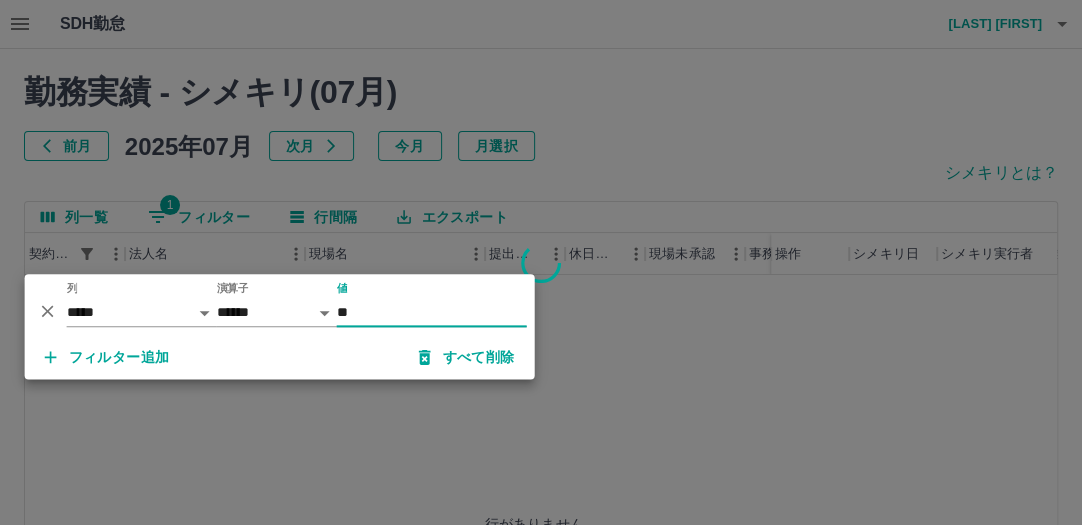 type on "*" 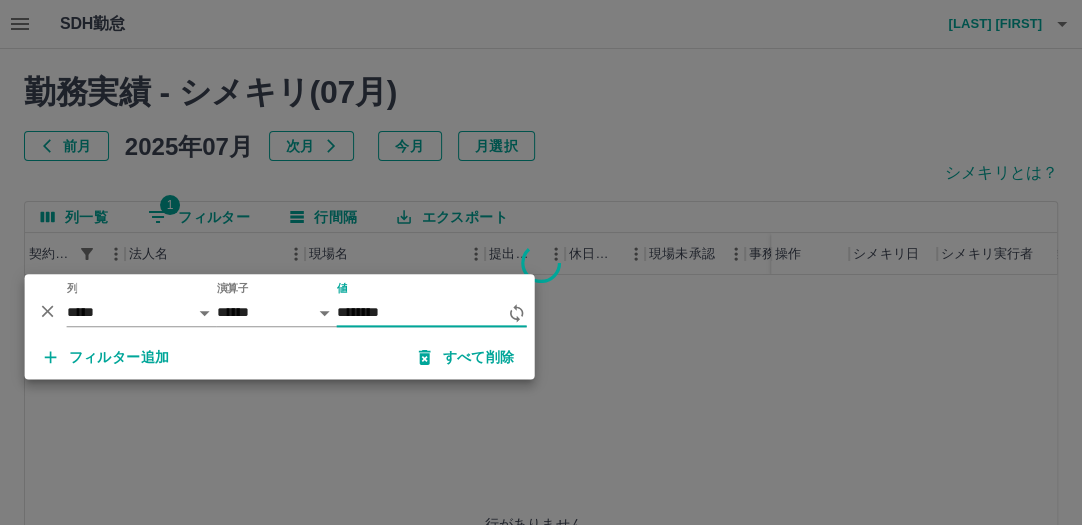 type on "********" 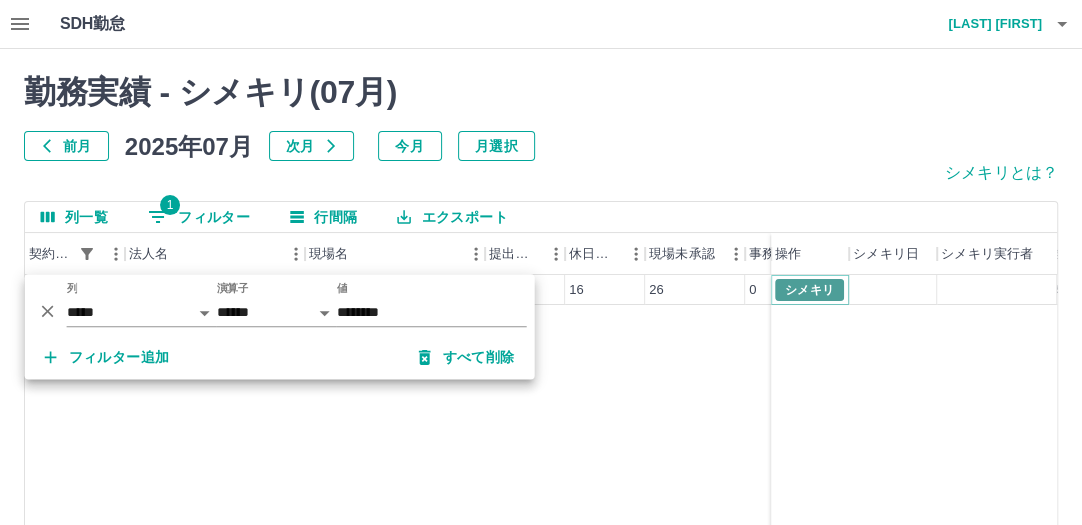 click on "シメキリ" at bounding box center (809, 290) 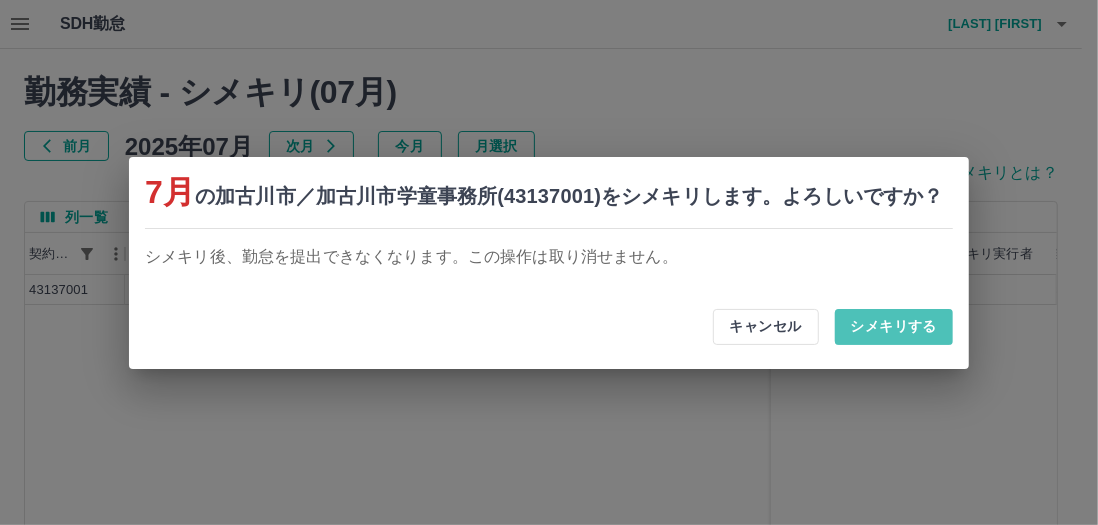 click on "シメキリする" at bounding box center [894, 327] 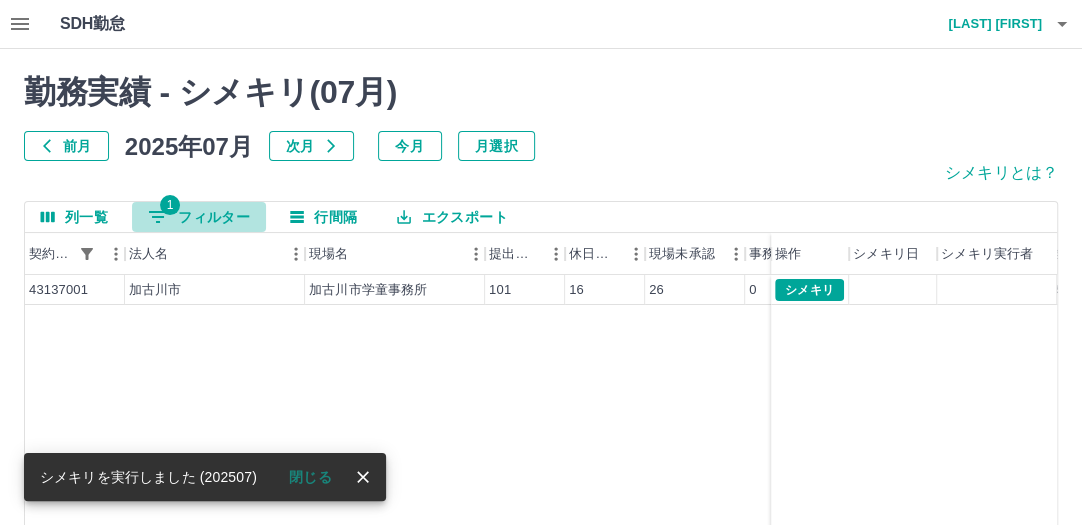 click on "1 フィルター" at bounding box center (199, 217) 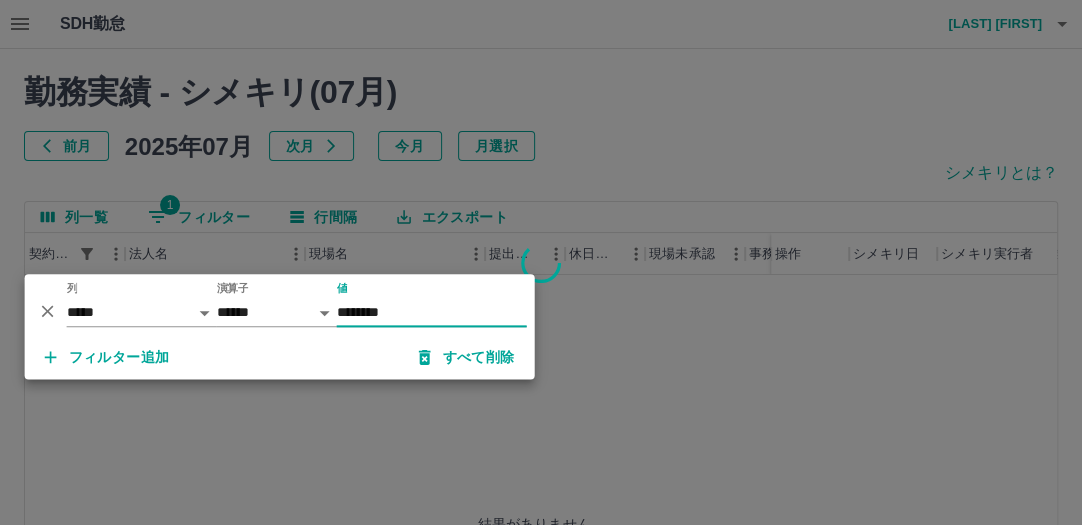 type on "********" 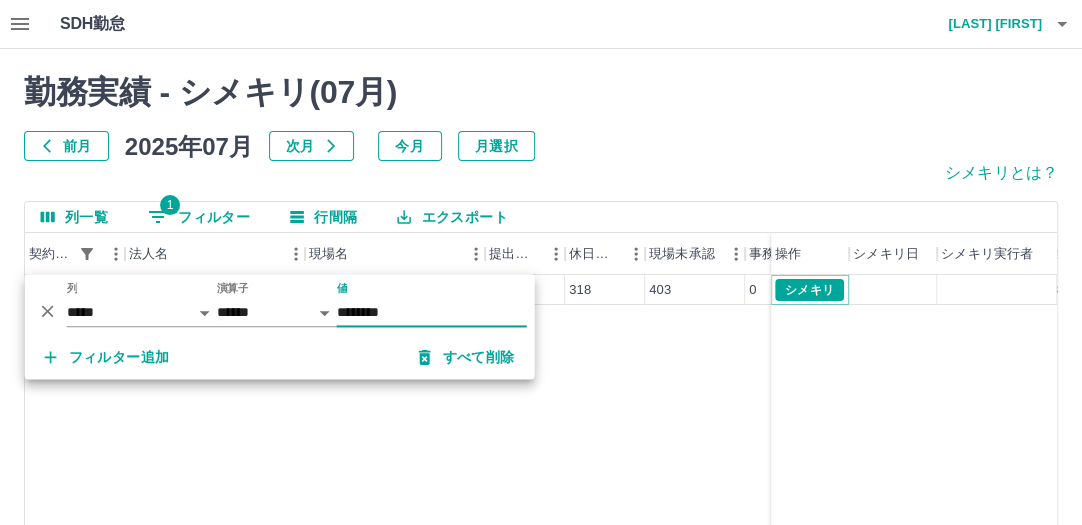 click on "シメキリ" at bounding box center (809, 290) 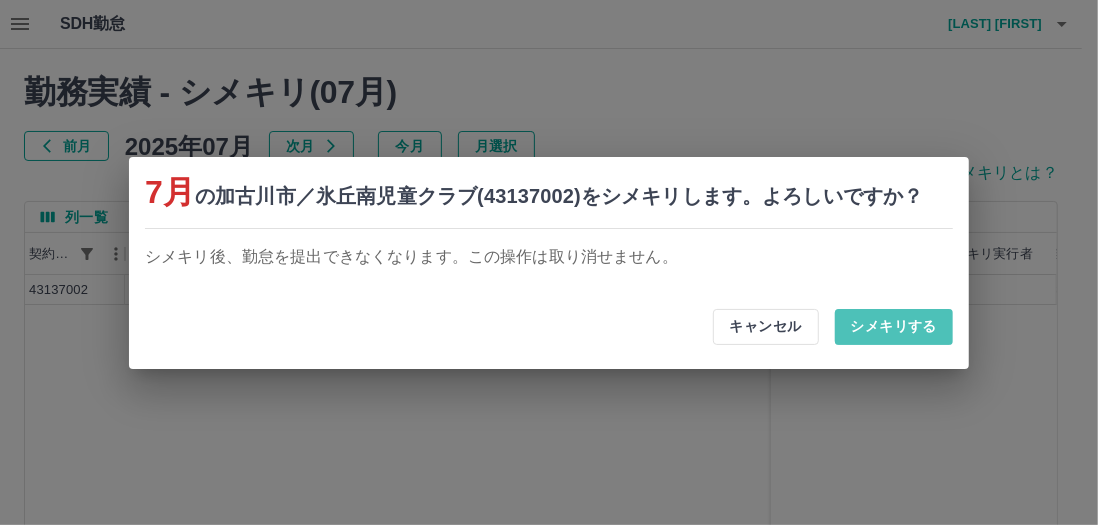 click on "シメキリする" at bounding box center [894, 327] 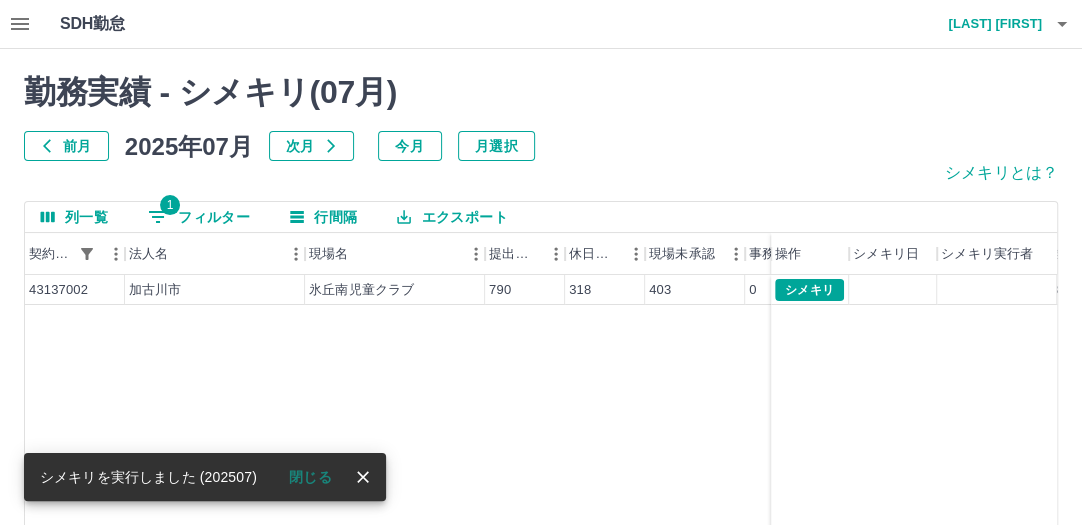 click on "1 フィルター" at bounding box center [199, 217] 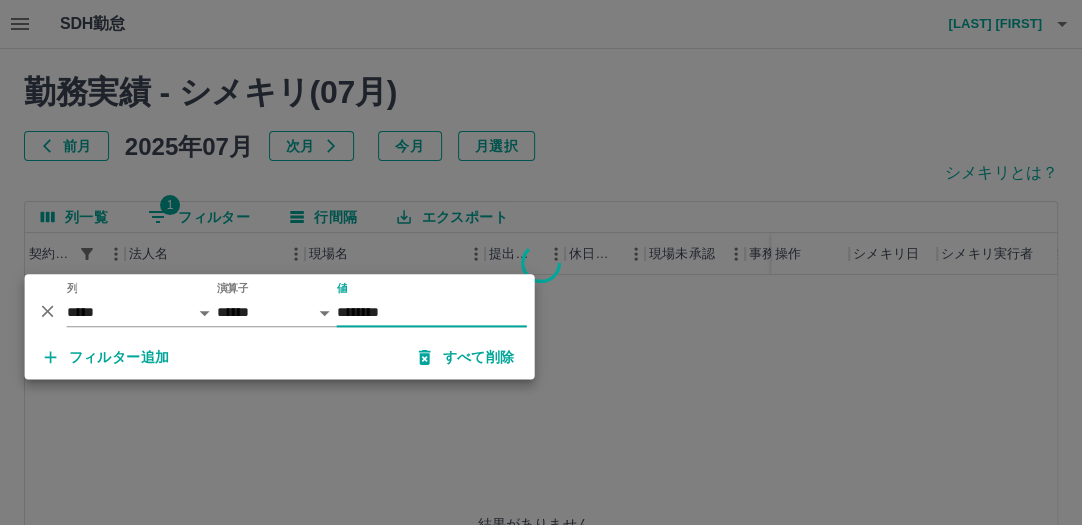 type on "********" 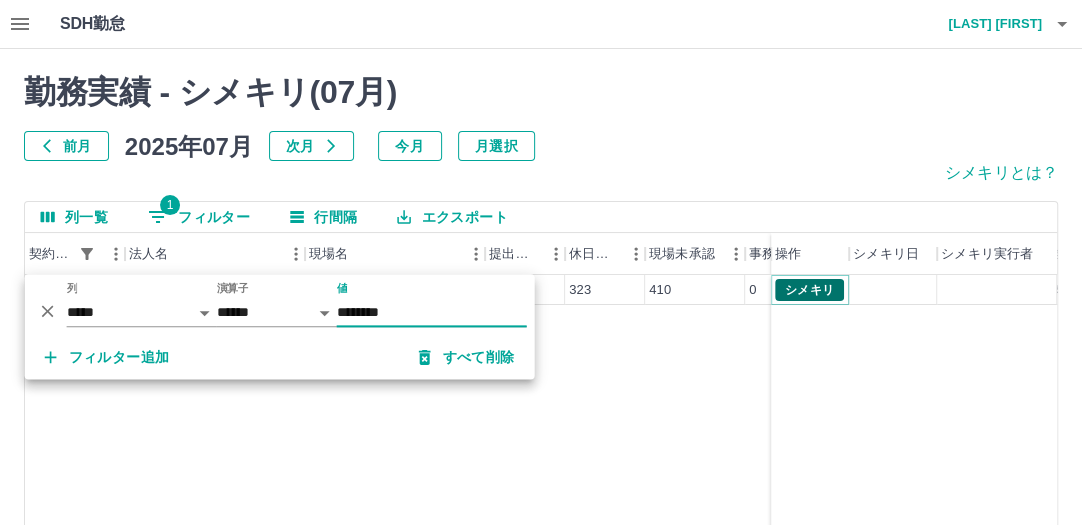 click on "シメキリ" at bounding box center [809, 290] 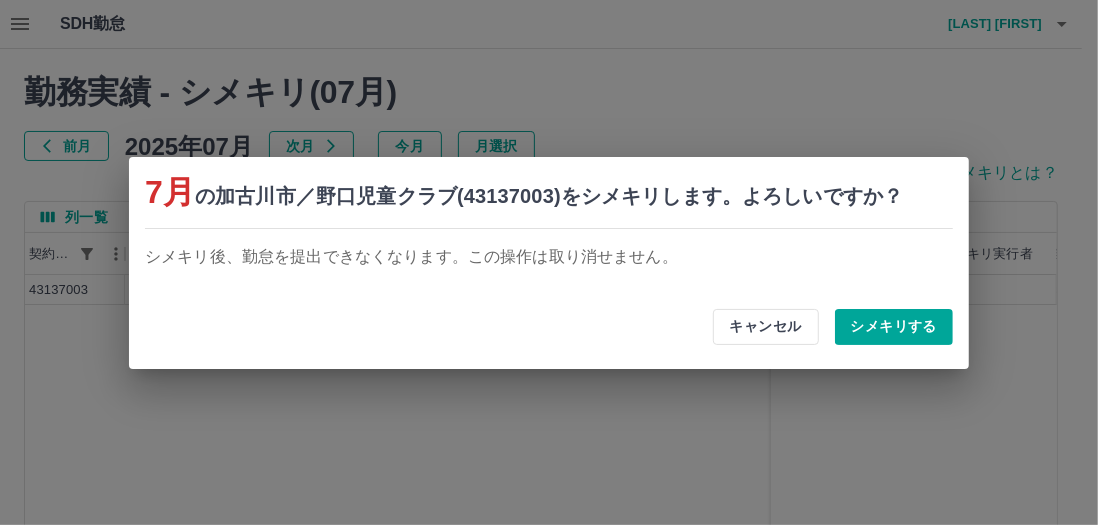 click on "シメキリする" at bounding box center [894, 327] 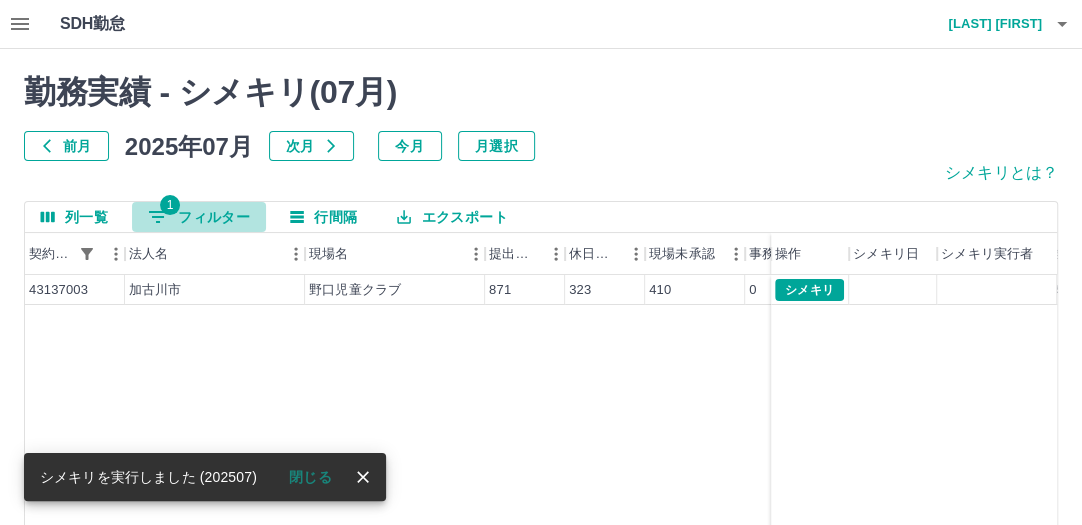 click on "1 フィルター" at bounding box center (199, 217) 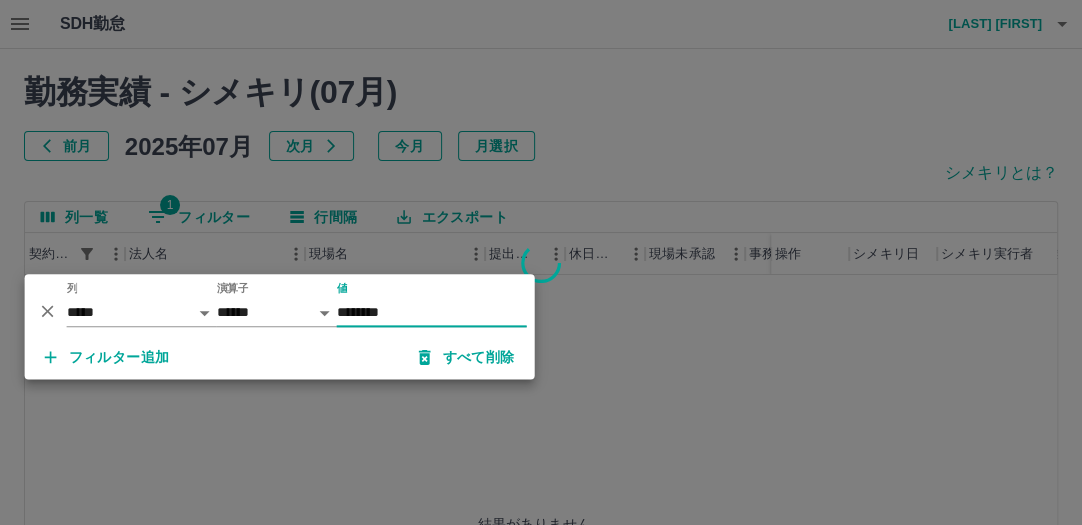 type on "********" 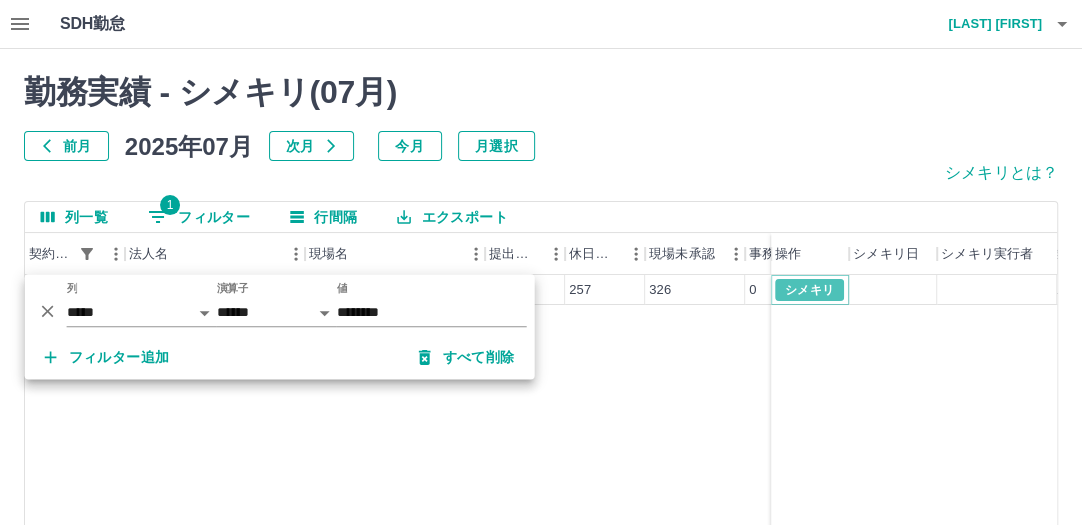 click on "シメキリ" at bounding box center [809, 290] 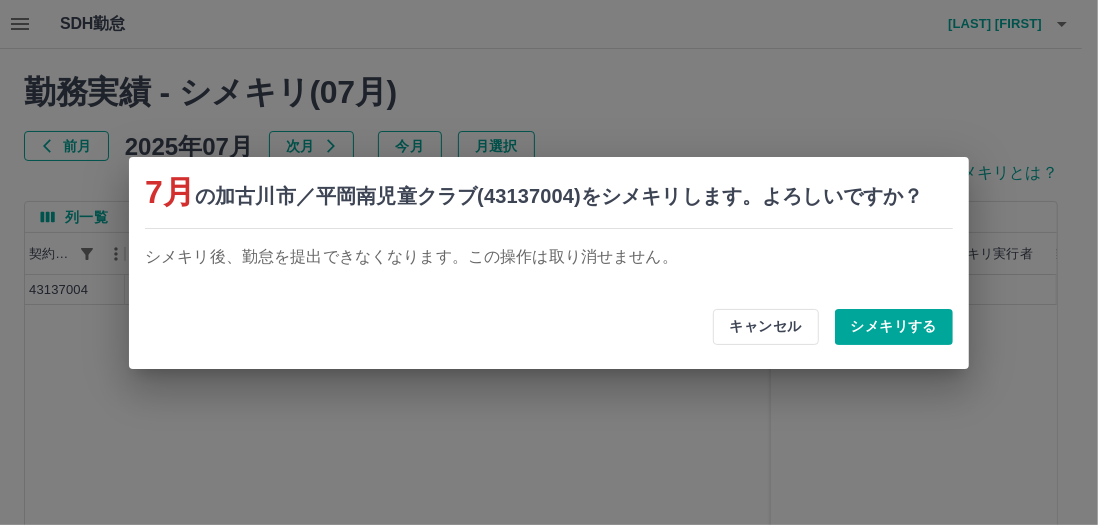 click on "シメキリする" at bounding box center (894, 327) 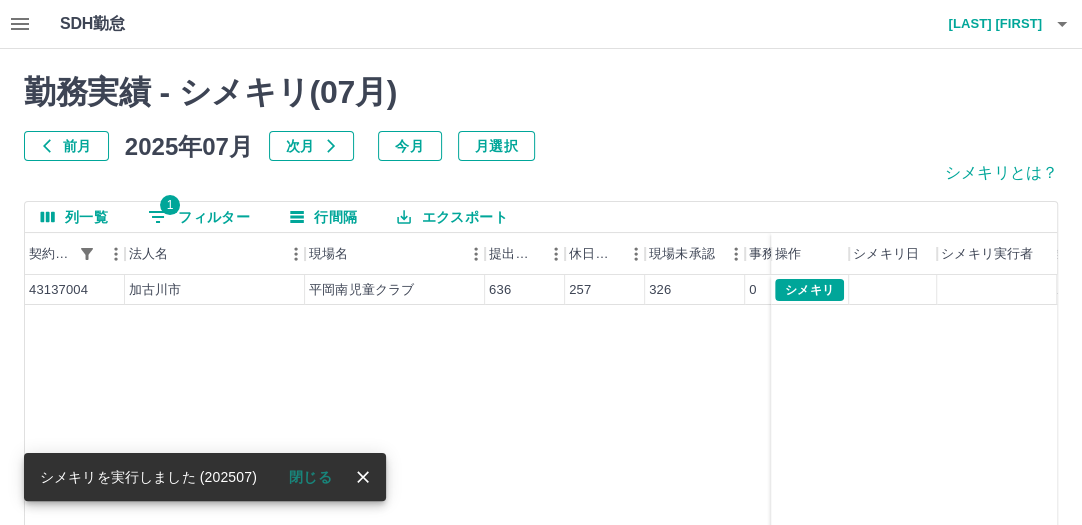 click on "1 フィルター" at bounding box center (199, 217) 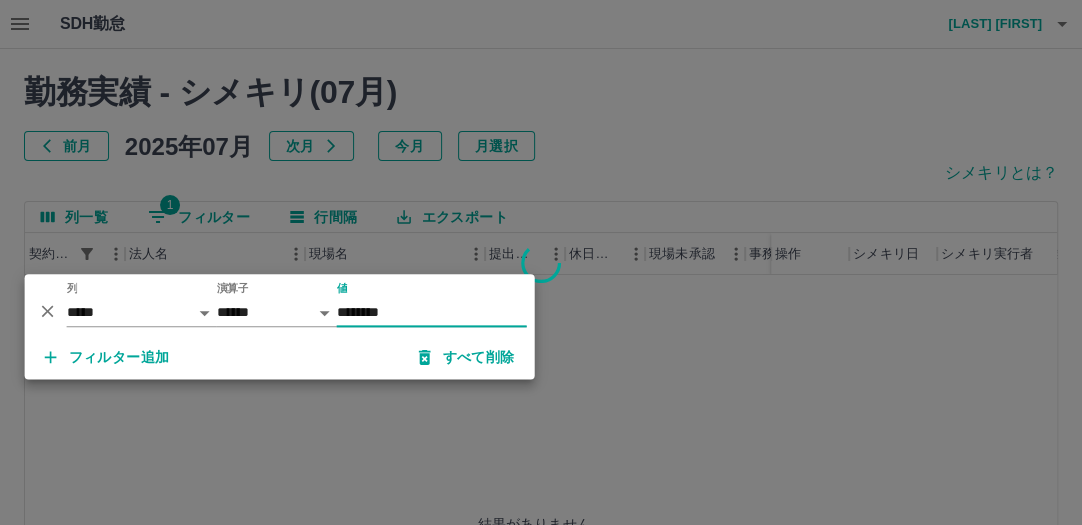 type on "********" 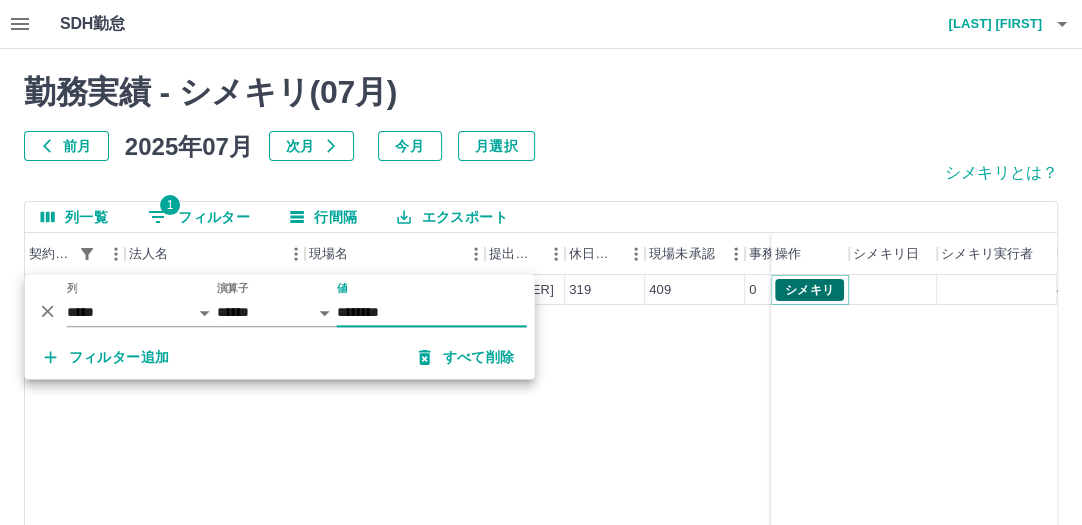 click on "シメキリ" at bounding box center [809, 290] 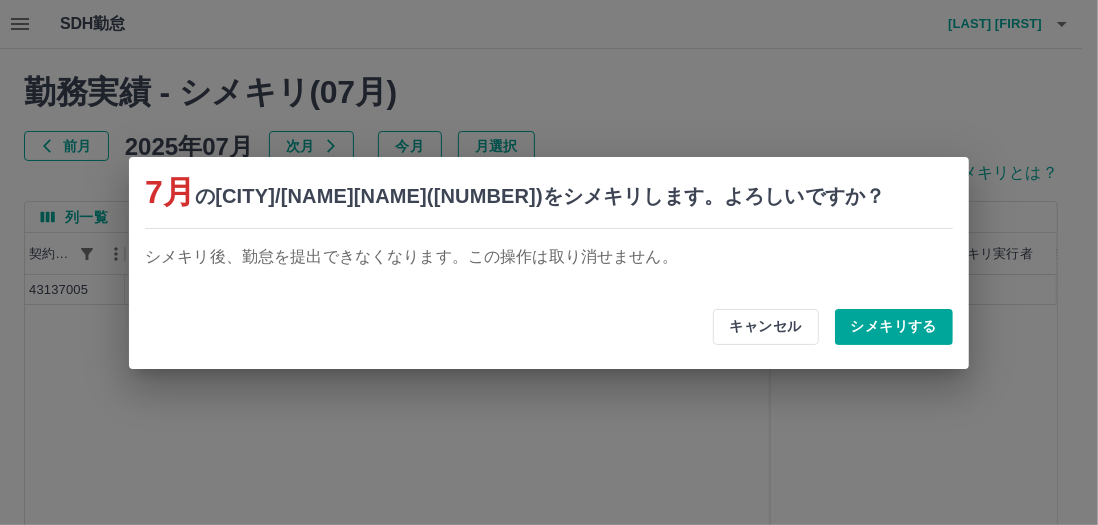 click on "シメキリする" at bounding box center (894, 327) 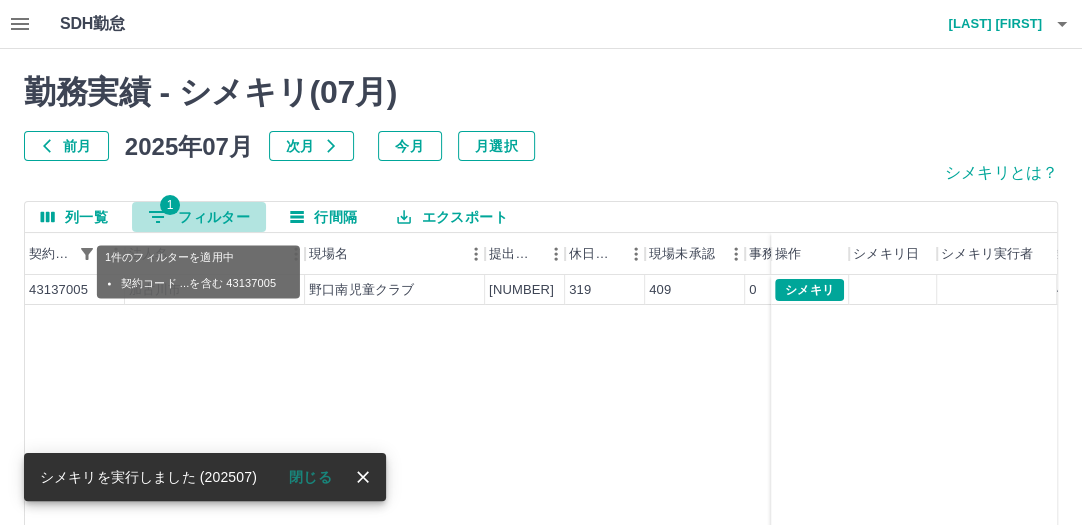 click on "1 フィルター" at bounding box center [199, 217] 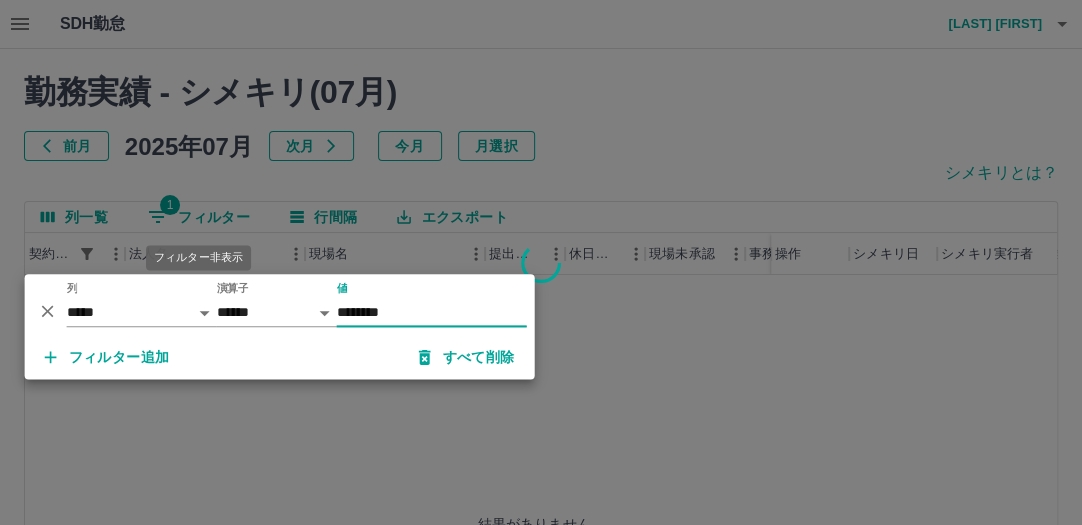 type on "********" 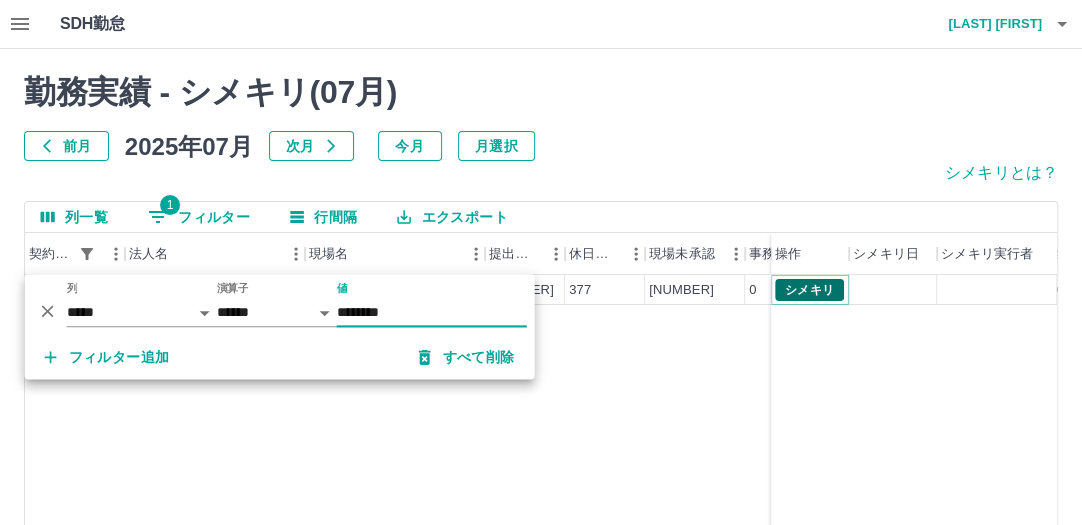 click on "シメキリ" at bounding box center [809, 290] 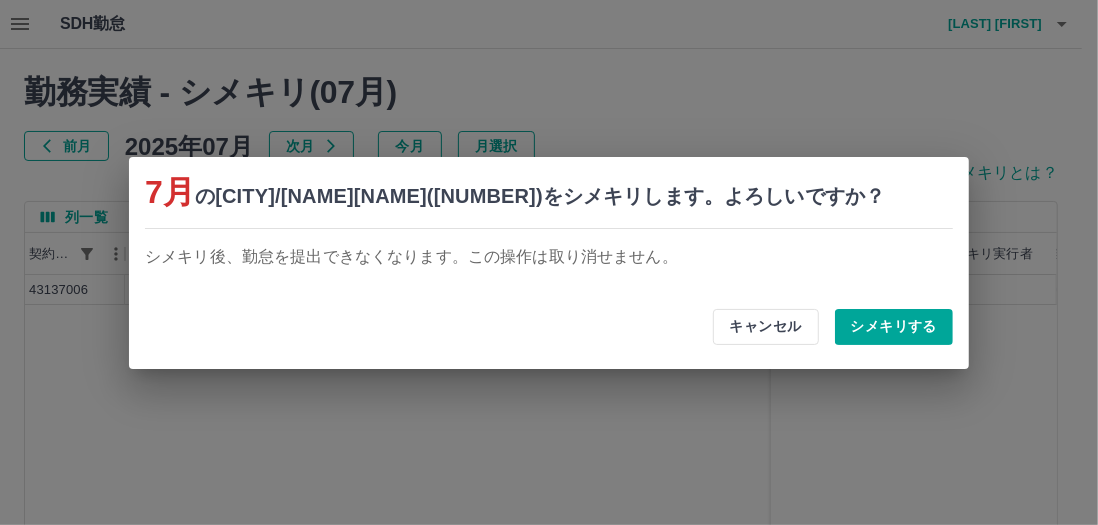 click on "シメキリする" at bounding box center [894, 327] 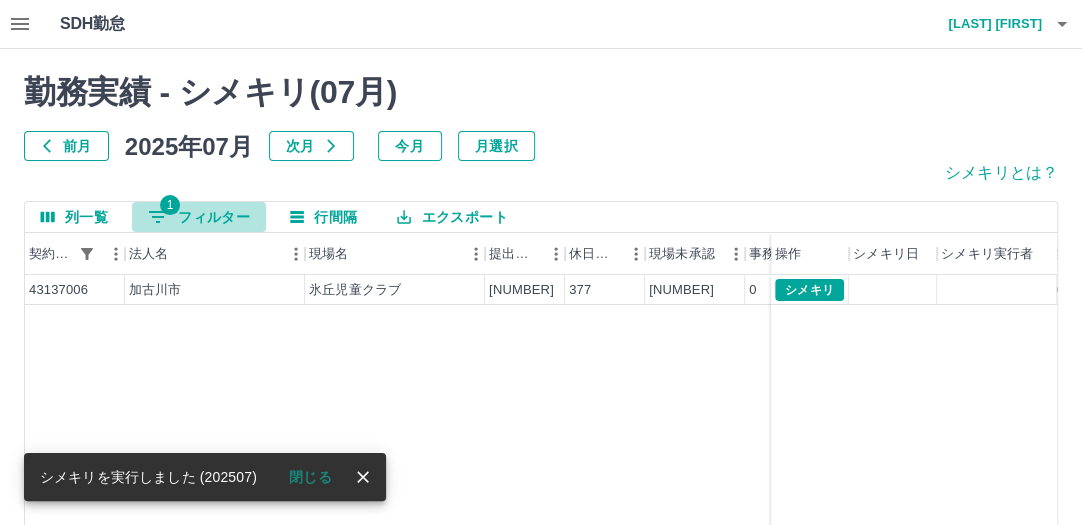 click on "1 フィルター" at bounding box center [199, 217] 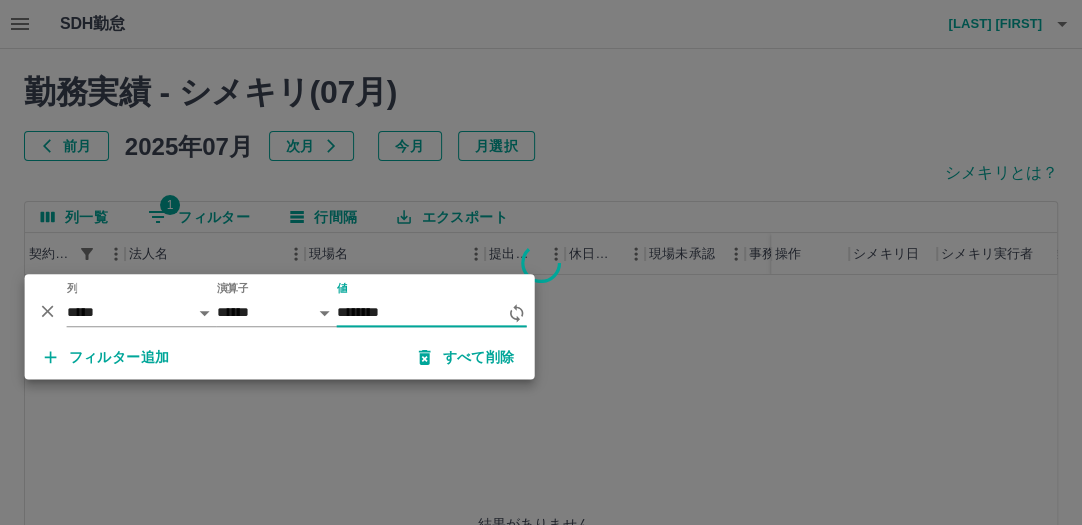 type on "********" 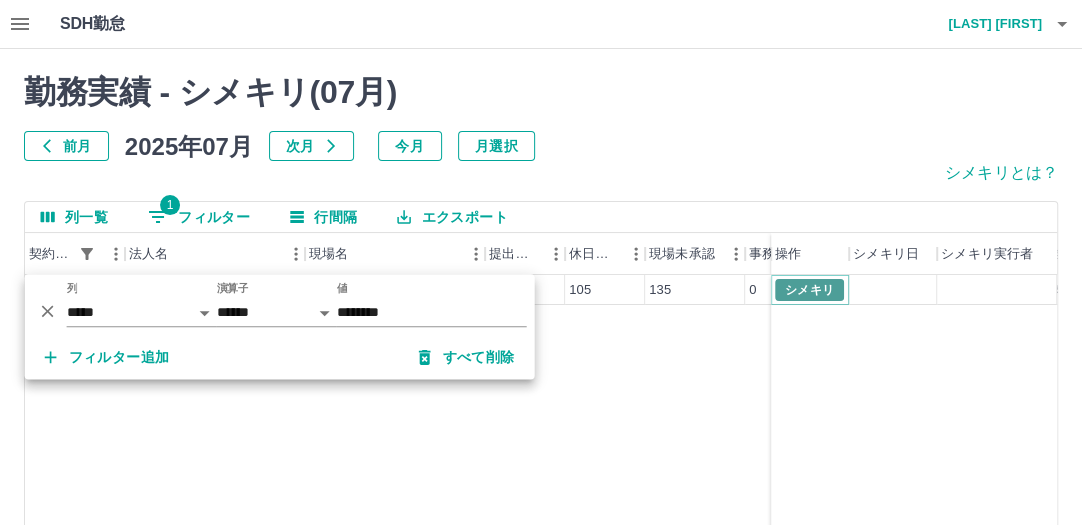click on "シメキリ" at bounding box center (809, 290) 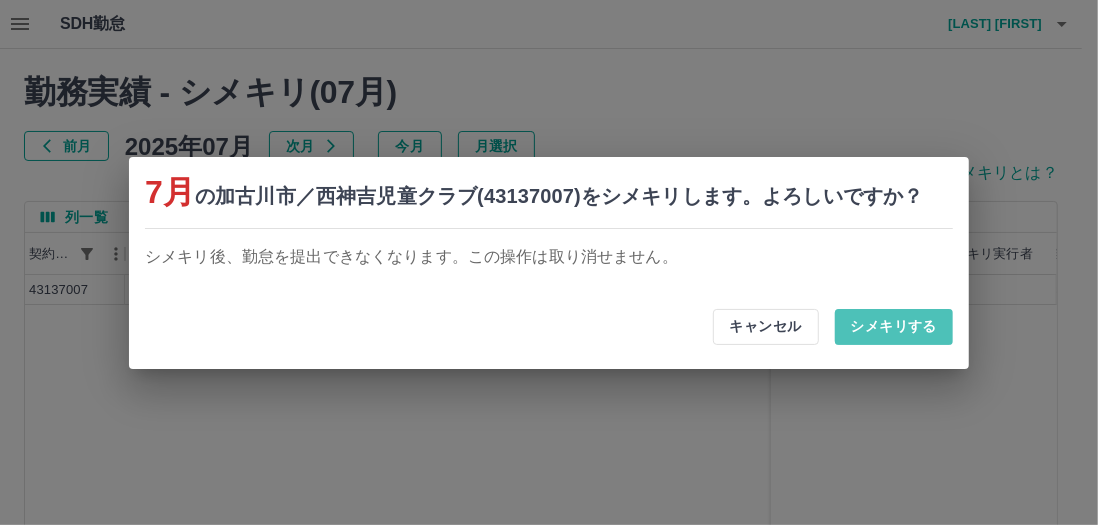 click on "シメキリする" at bounding box center [894, 327] 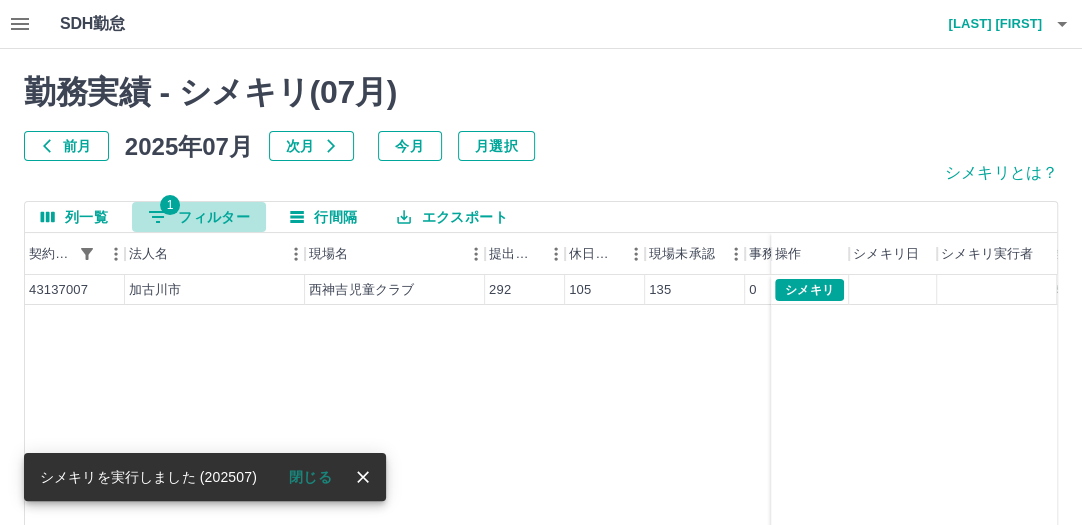 click on "1 フィルター" at bounding box center (199, 217) 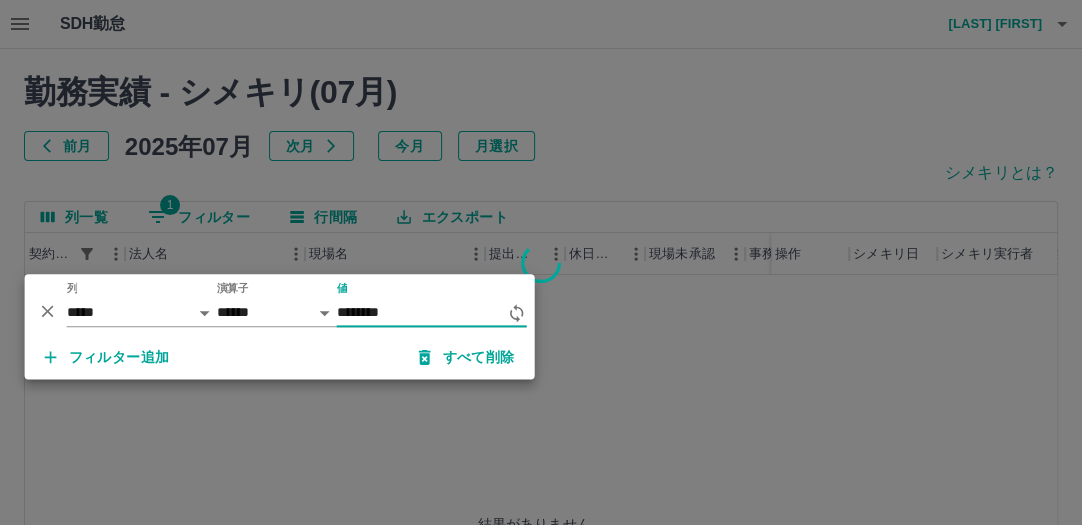 type on "********" 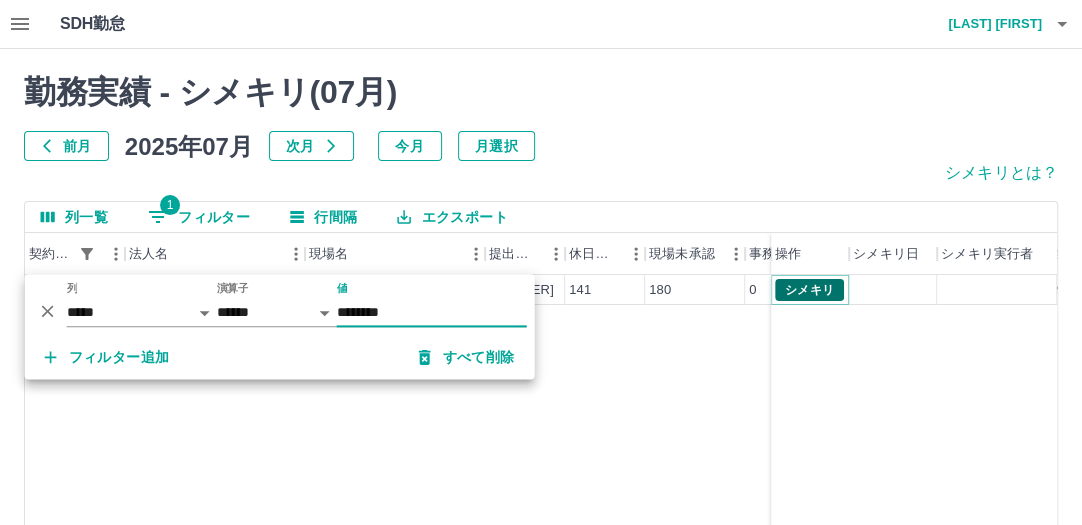 click on "シメキリ" at bounding box center (809, 290) 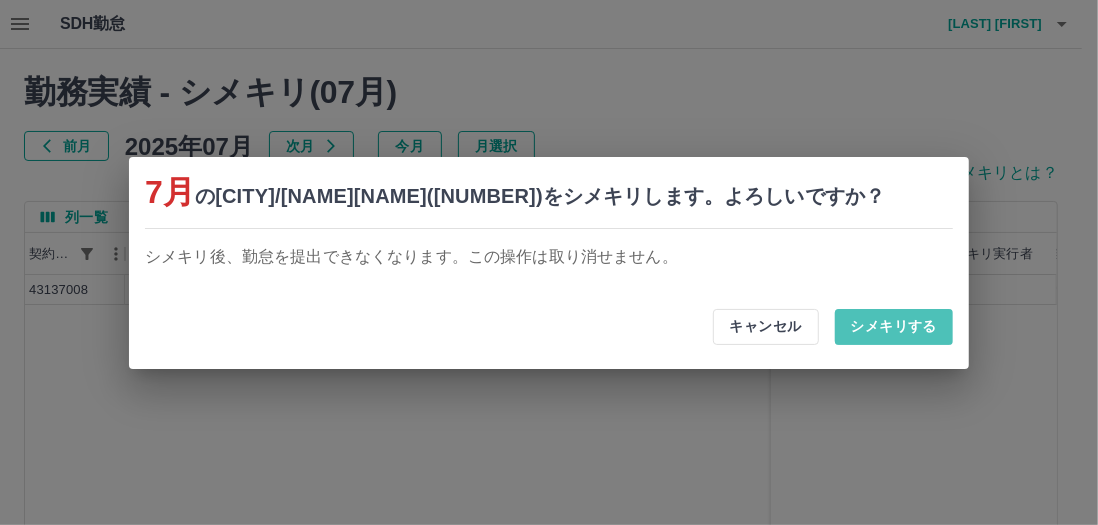 click on "シメキリする" at bounding box center [894, 327] 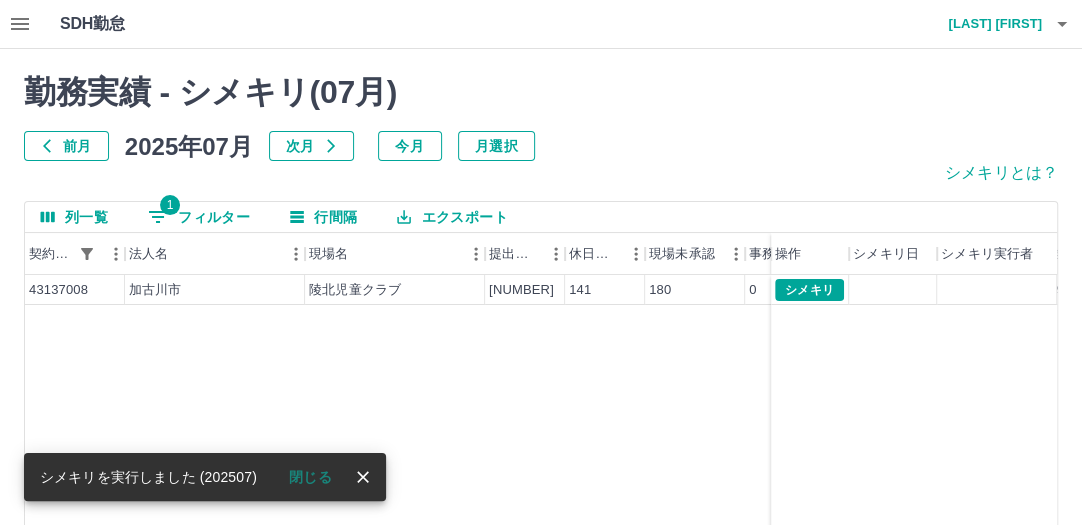 click on "1 フィルター" at bounding box center [199, 217] 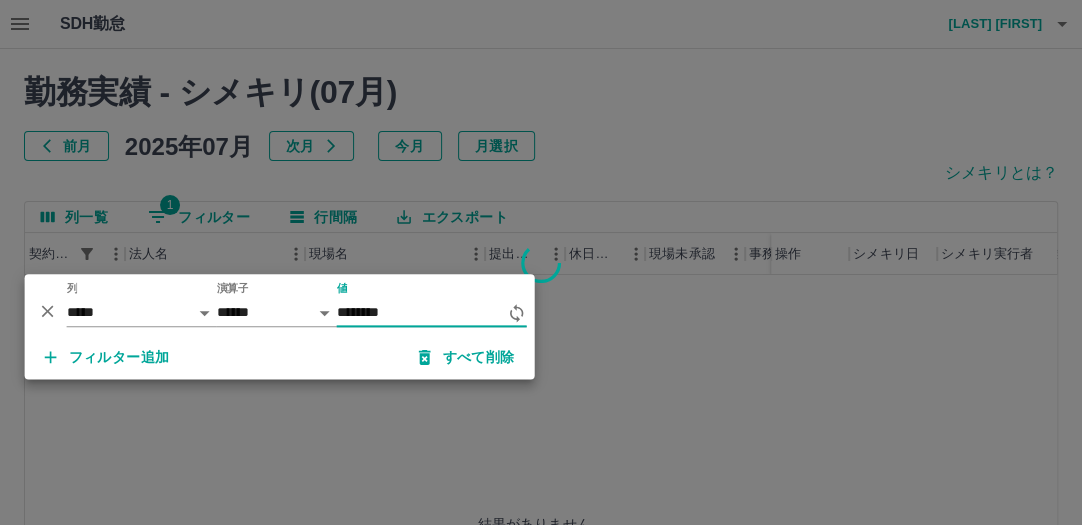 type on "********" 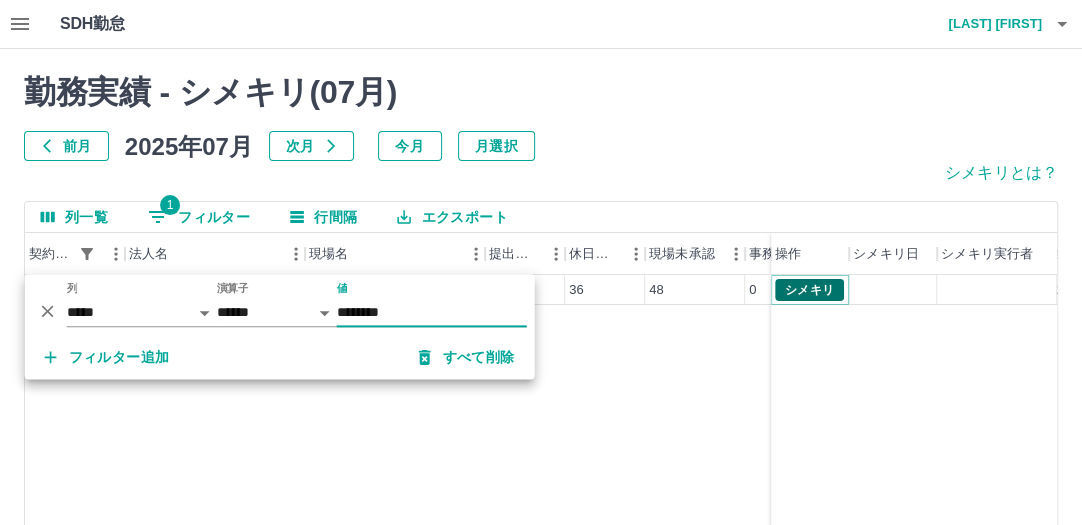 click on "シメキリ" at bounding box center [809, 290] 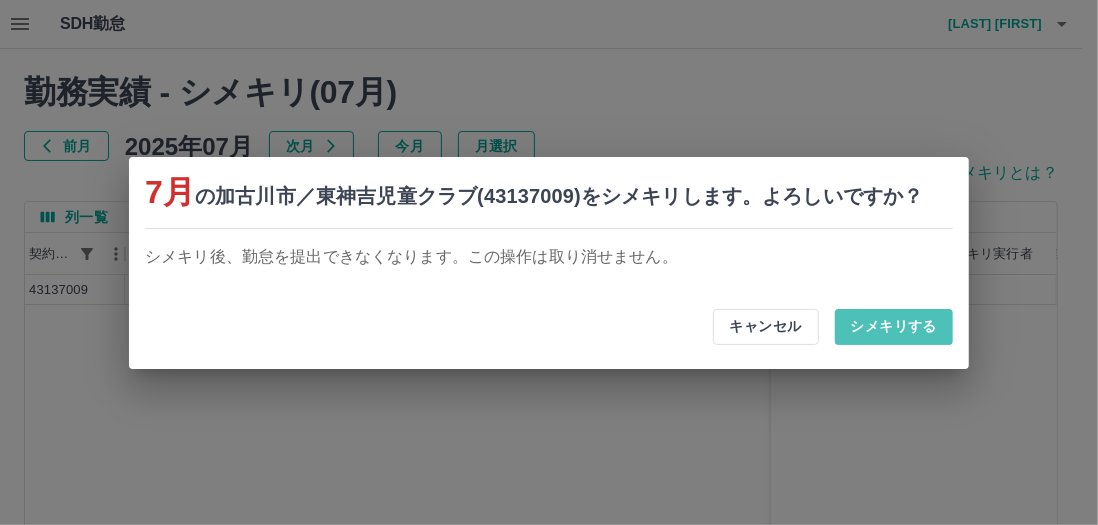 click on "シメキリする" at bounding box center [894, 327] 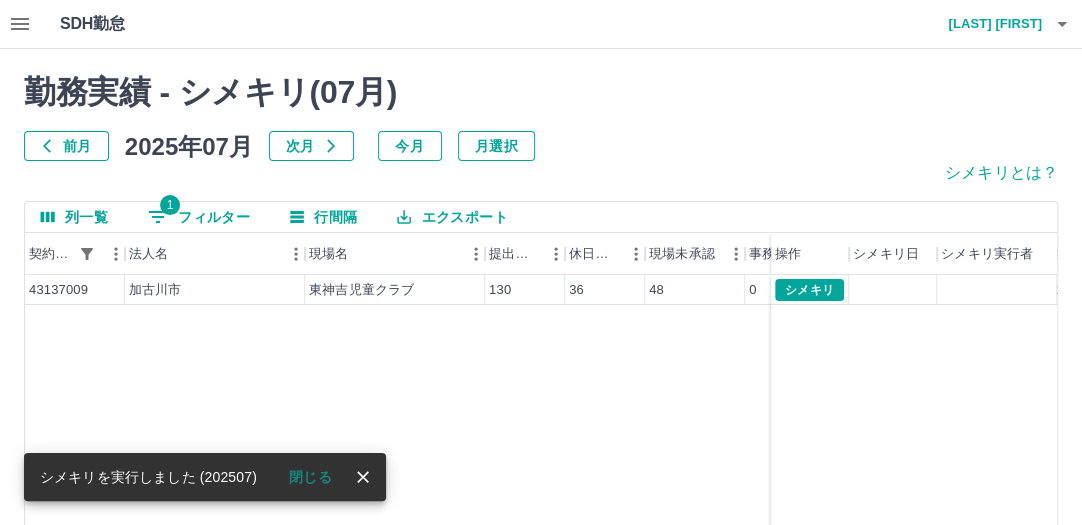 click on "1 フィルター" at bounding box center [199, 217] 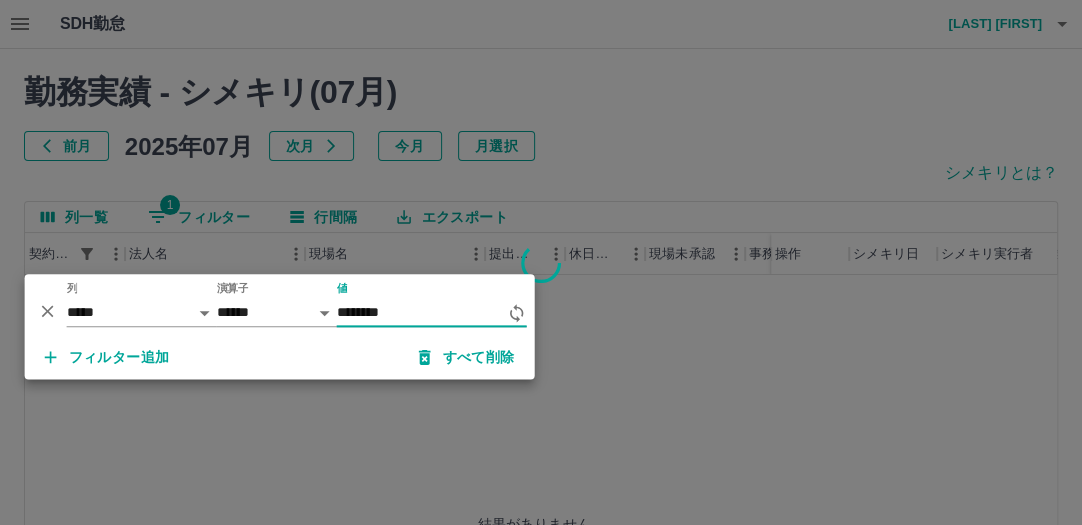 type on "********" 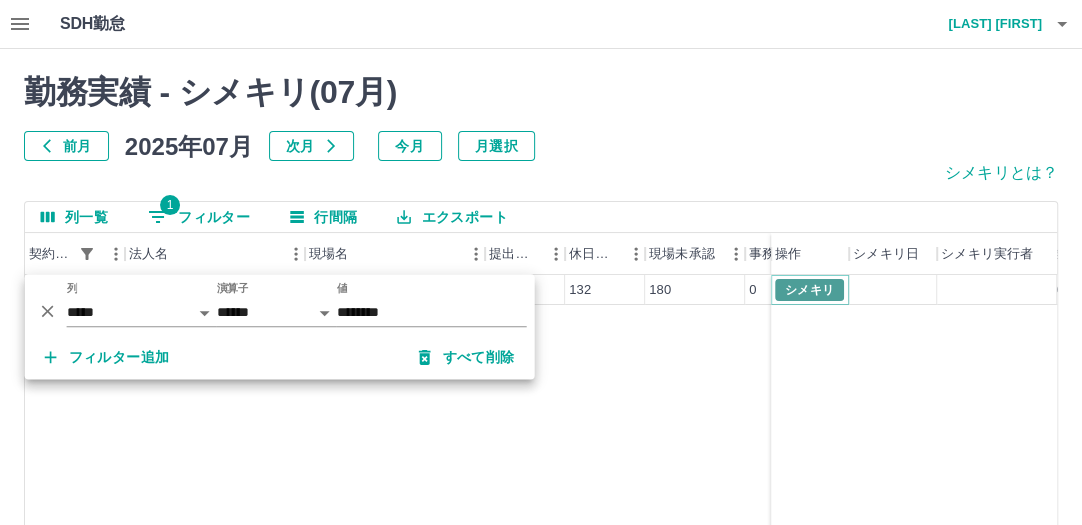 click on "シメキリ" at bounding box center (809, 290) 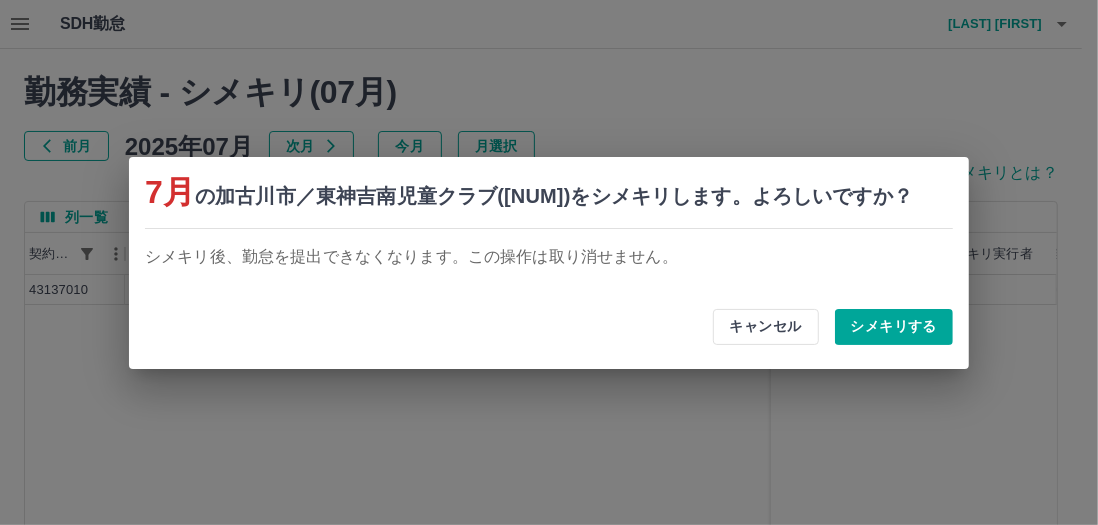 click on "シメキリする" at bounding box center [894, 327] 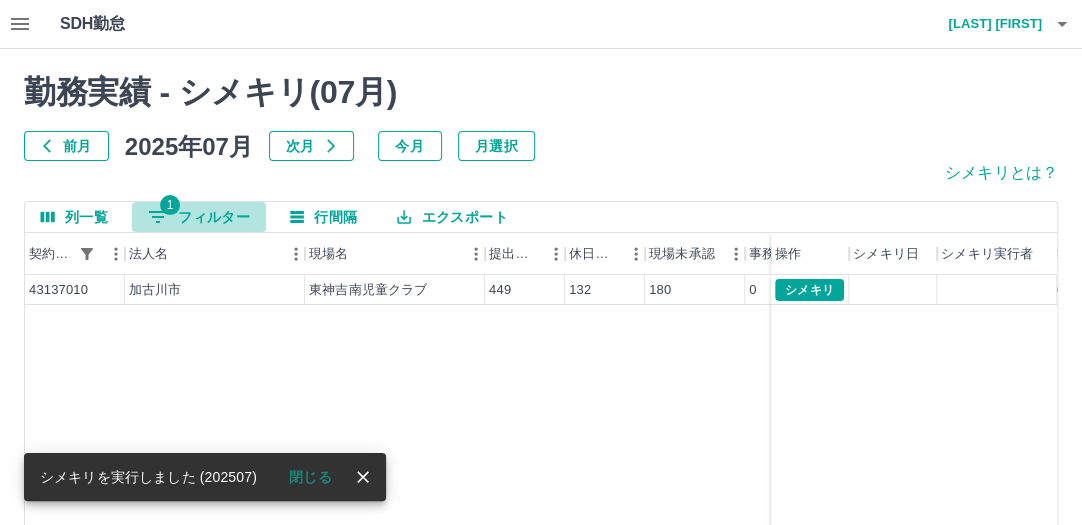 click on "1 フィルター" at bounding box center [199, 217] 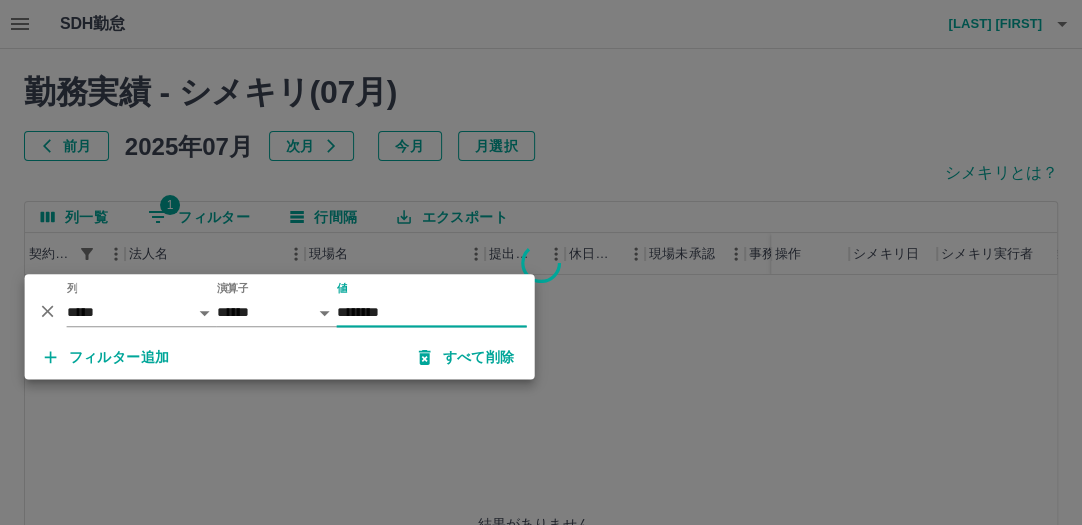 type on "********" 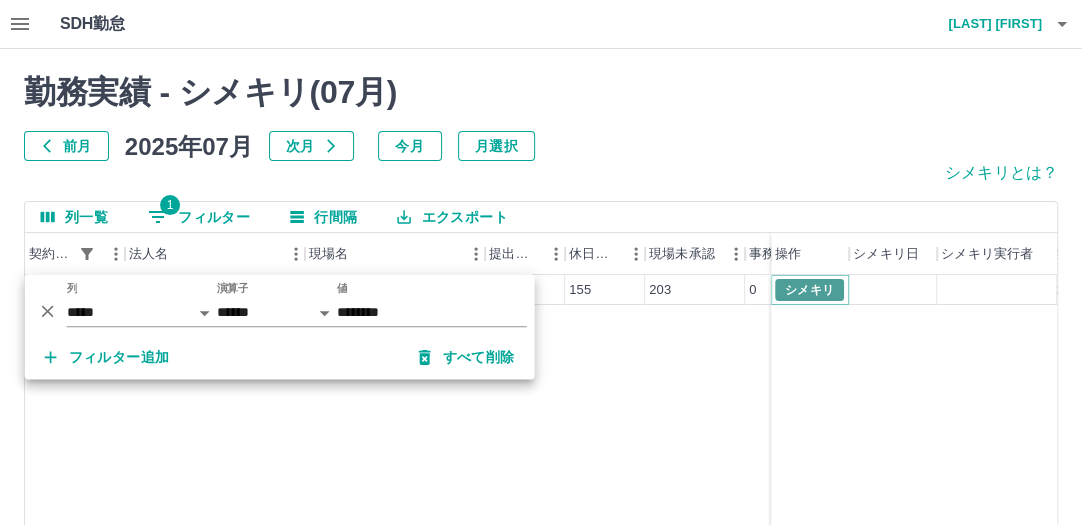 click on "シメキリ" at bounding box center (809, 290) 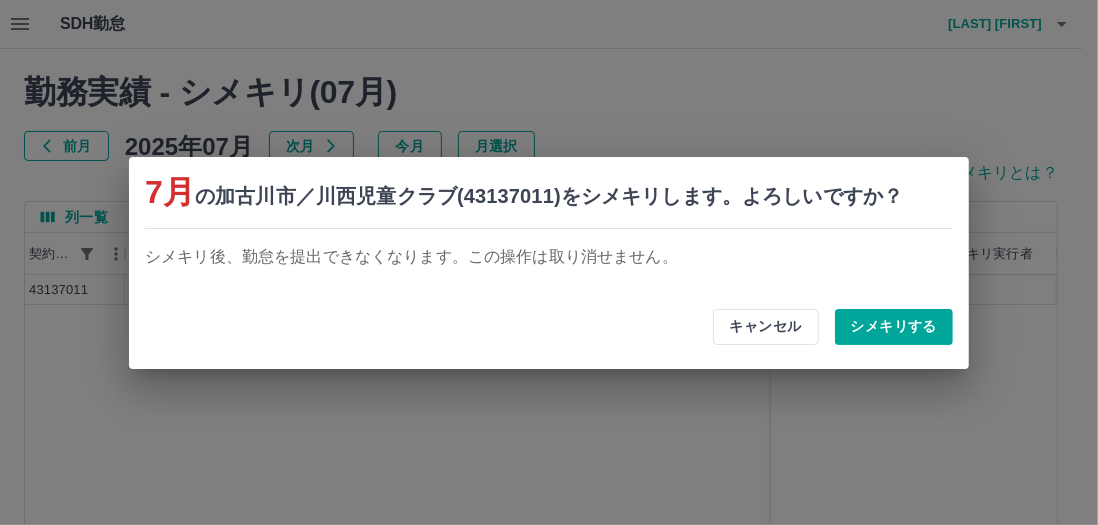 click on "シメキリする" at bounding box center (894, 327) 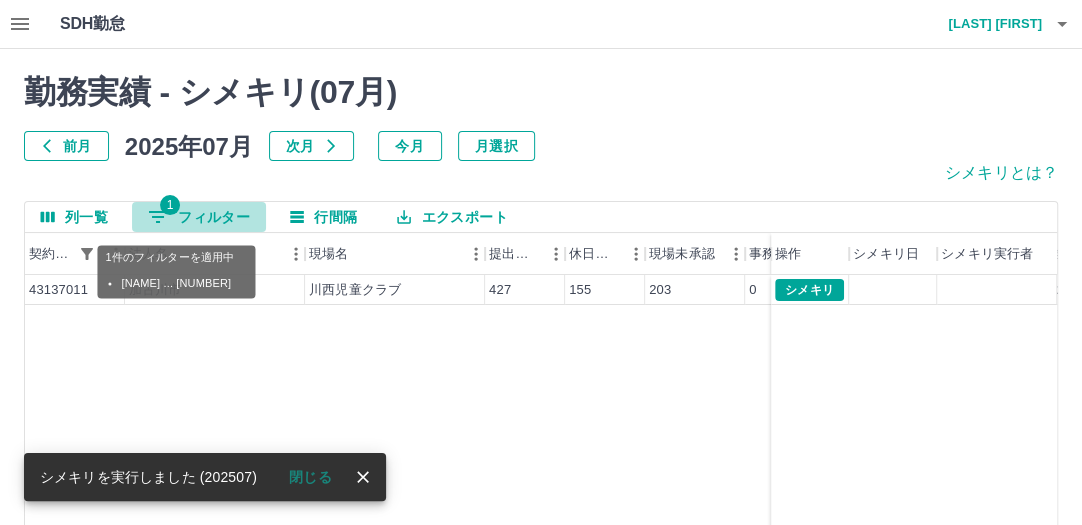 click on "1 フィルター" at bounding box center (199, 217) 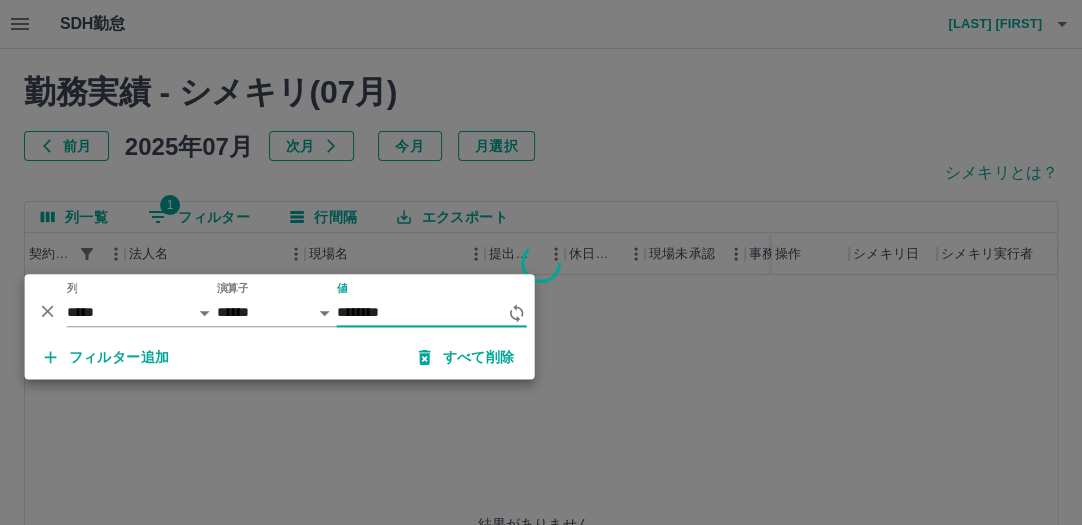 type on "********" 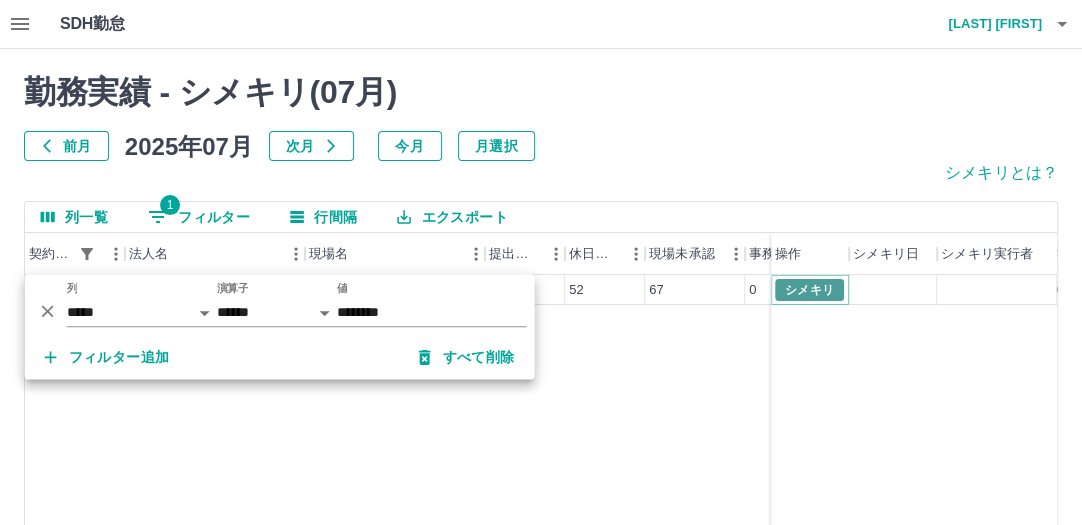 click on "シメキリ" at bounding box center (809, 290) 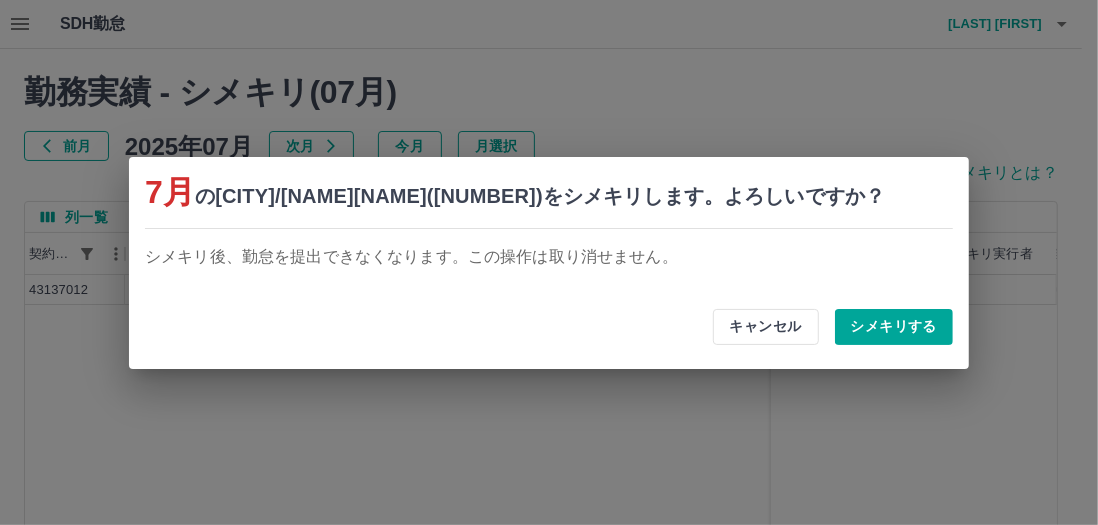 click on "シメキリする" at bounding box center (894, 327) 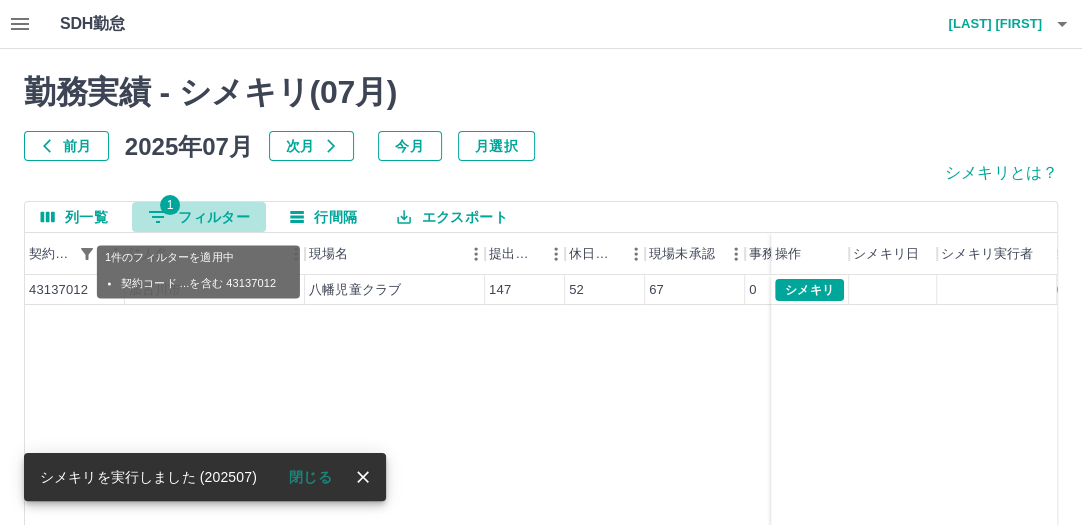 click on "1 フィルター" at bounding box center (199, 217) 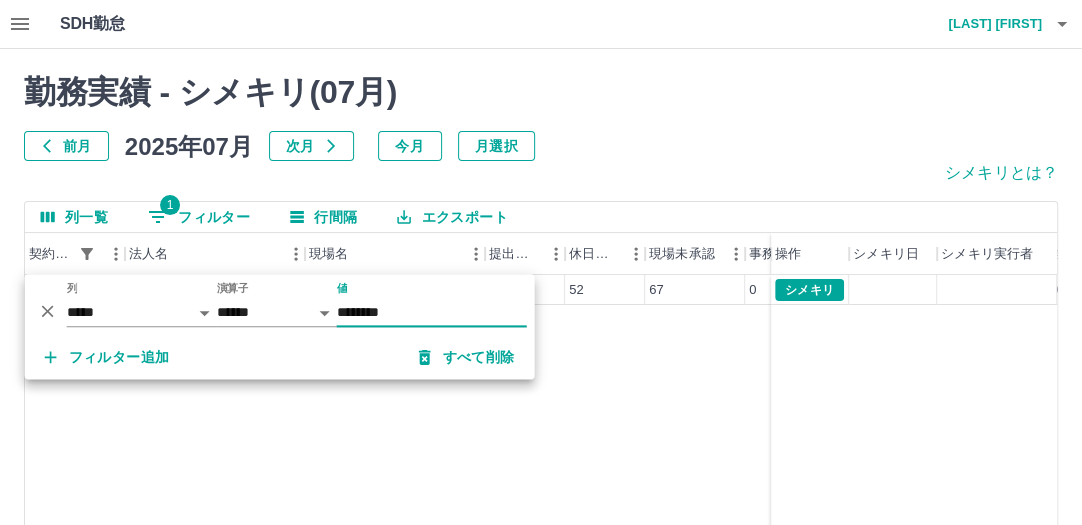 click on "43137012 加古川市 八幡児童クラブ 147 52 67 0 0 0 80 シメキリ" at bounding box center [738, 531] 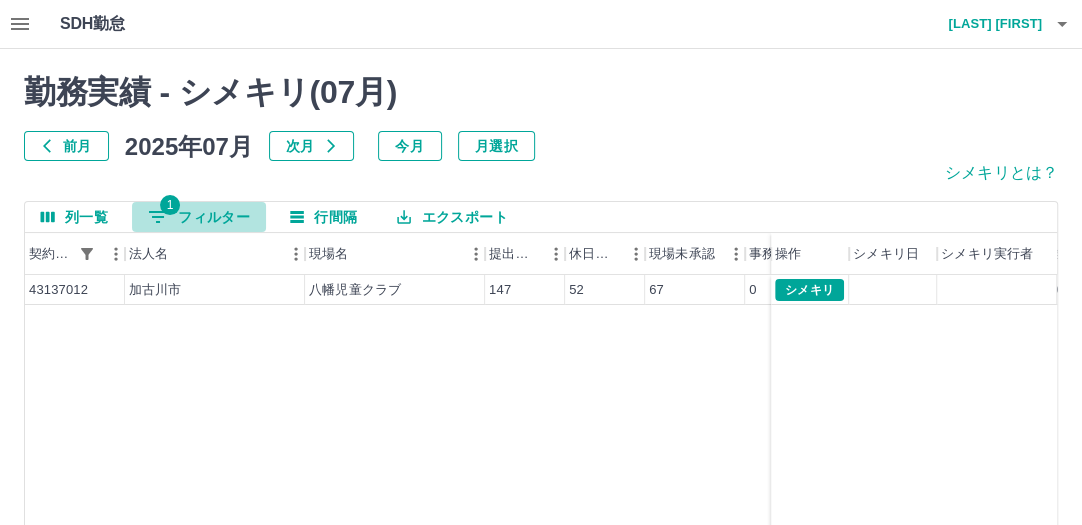click on "1 フィルター" at bounding box center [199, 217] 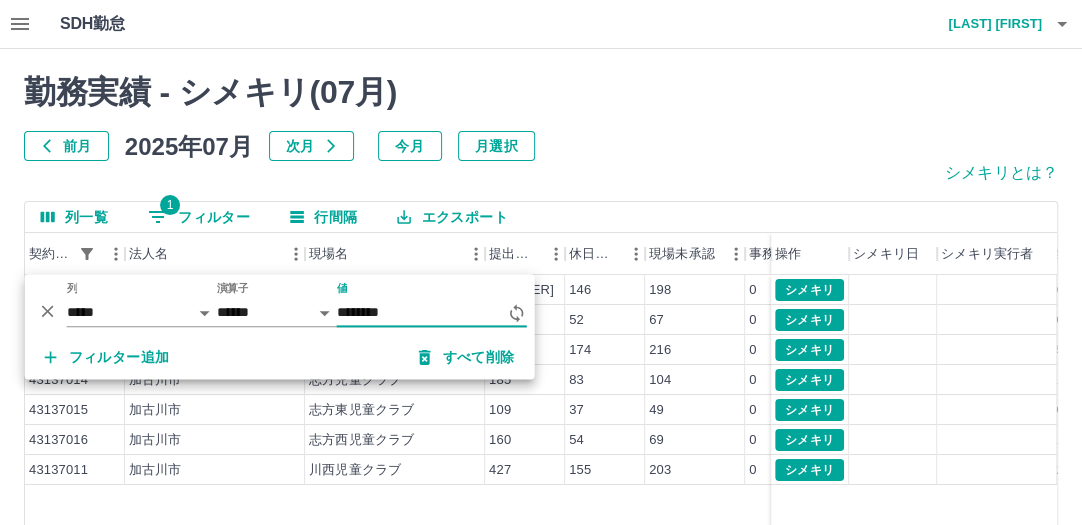 type on "********" 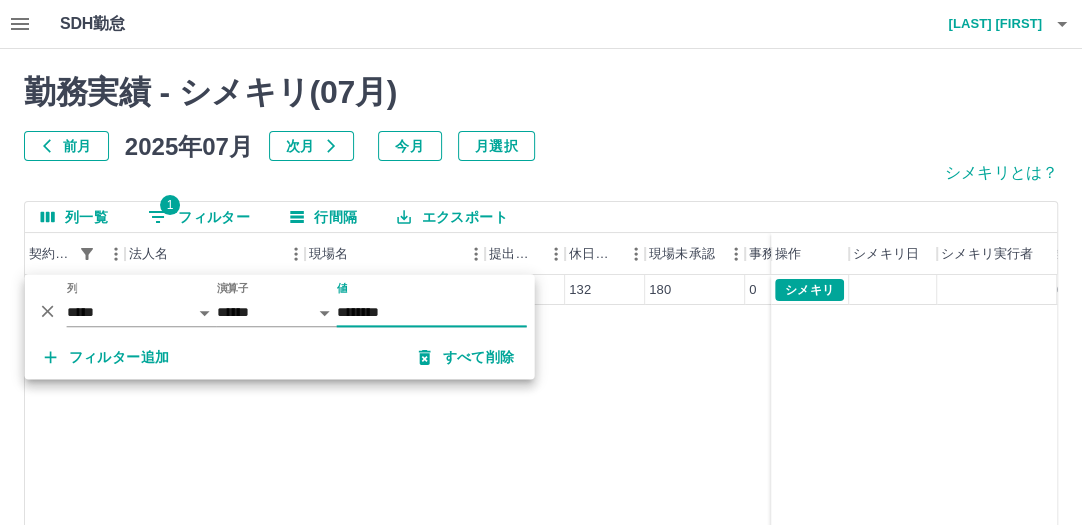 click on "43137010 加古川市 東神吉南児童クラブ 449 132 180 0 0 0 269 シメキリ" at bounding box center (738, 531) 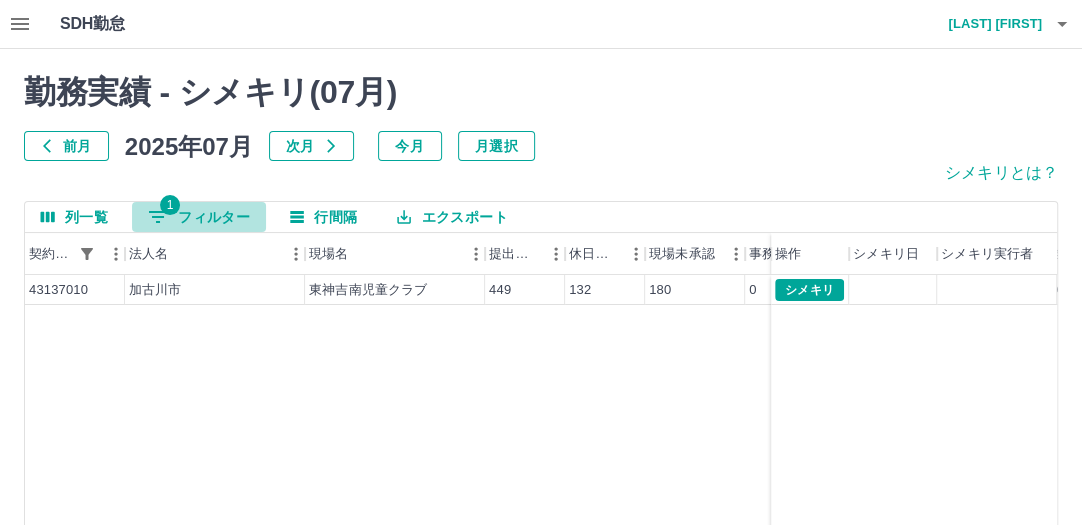 click on "1" at bounding box center [170, 205] 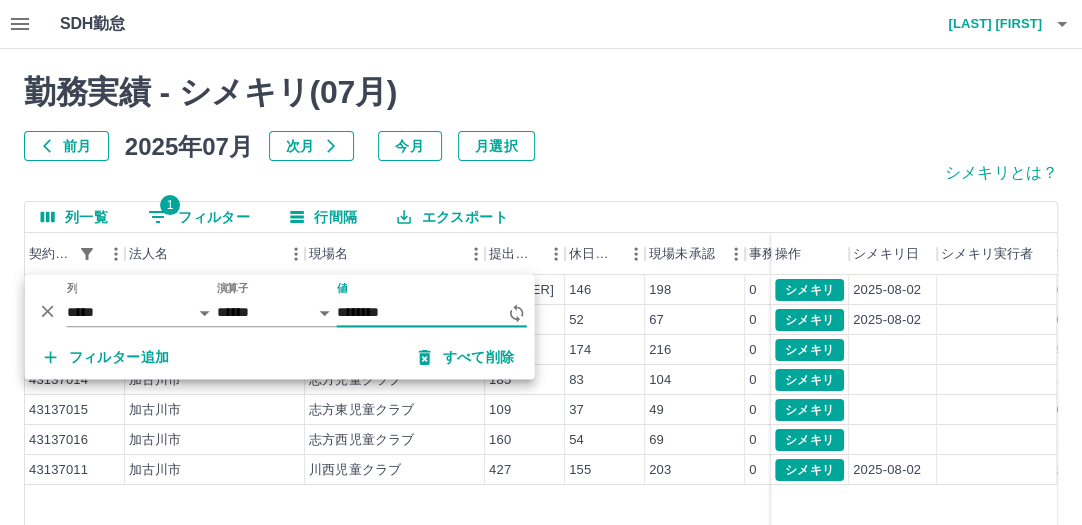 type on "********" 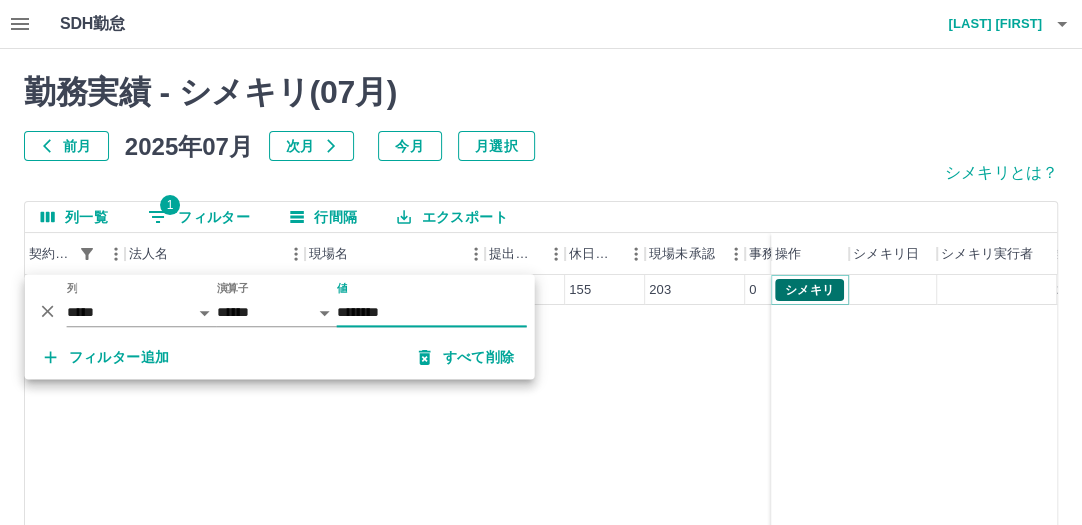 click on "シメキリ" at bounding box center (809, 290) 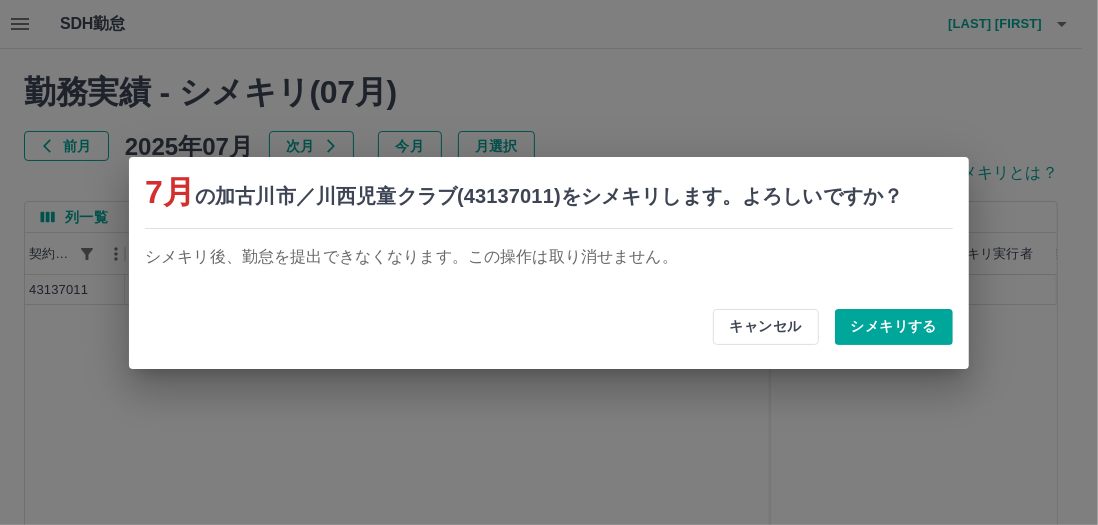 click on "シメキリする" at bounding box center [894, 327] 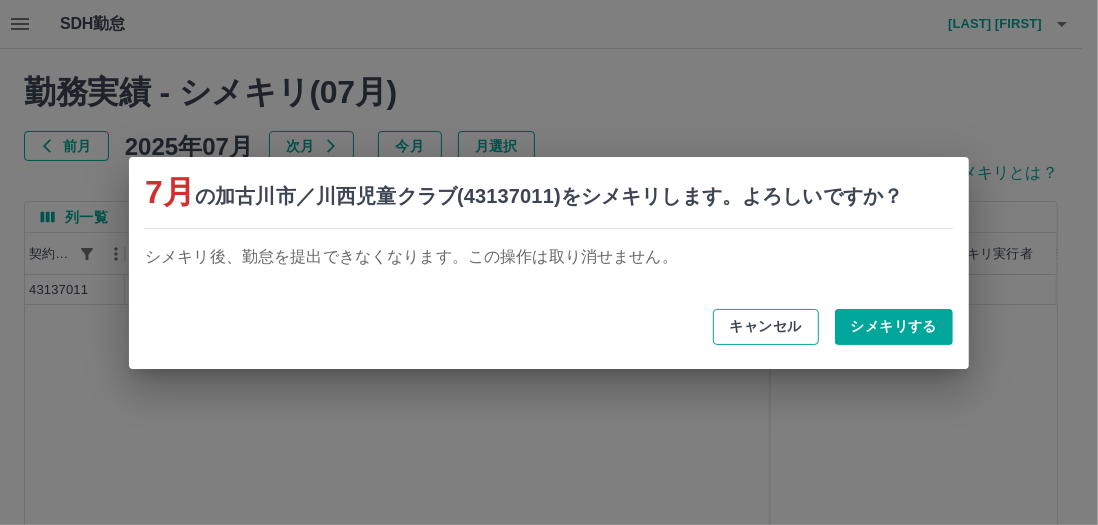 click on "キャンセル" at bounding box center (766, 327) 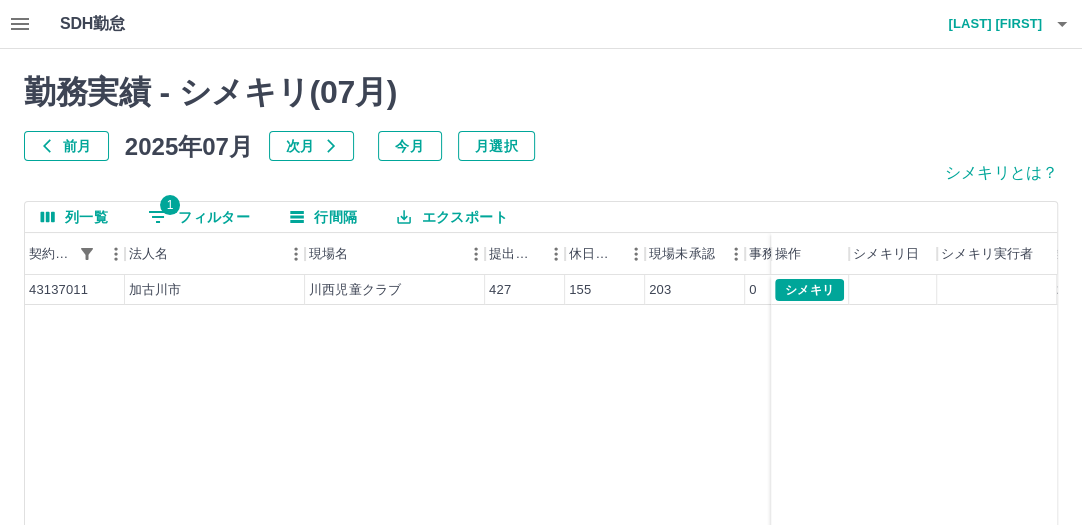 click on "1 フィルター" at bounding box center (199, 217) 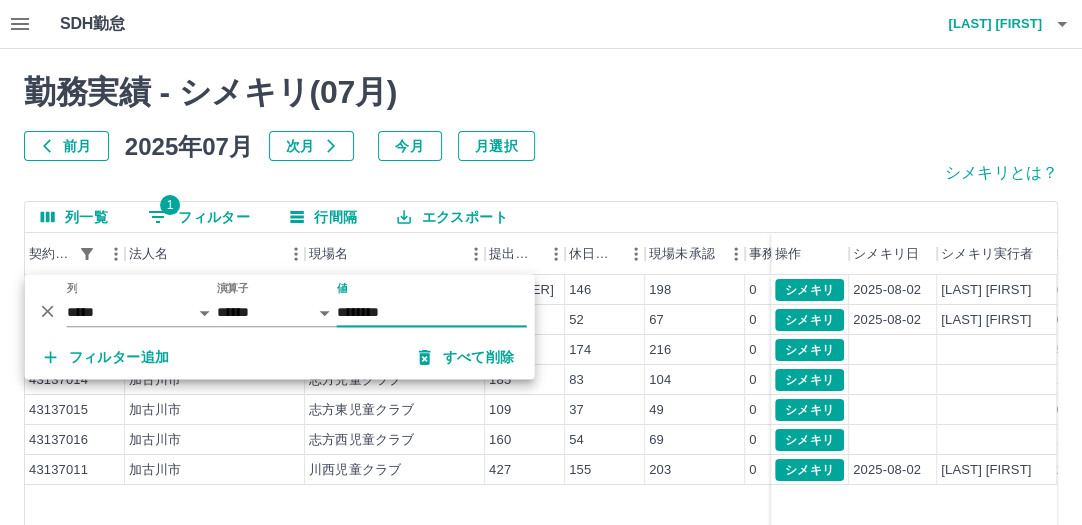 type on "********" 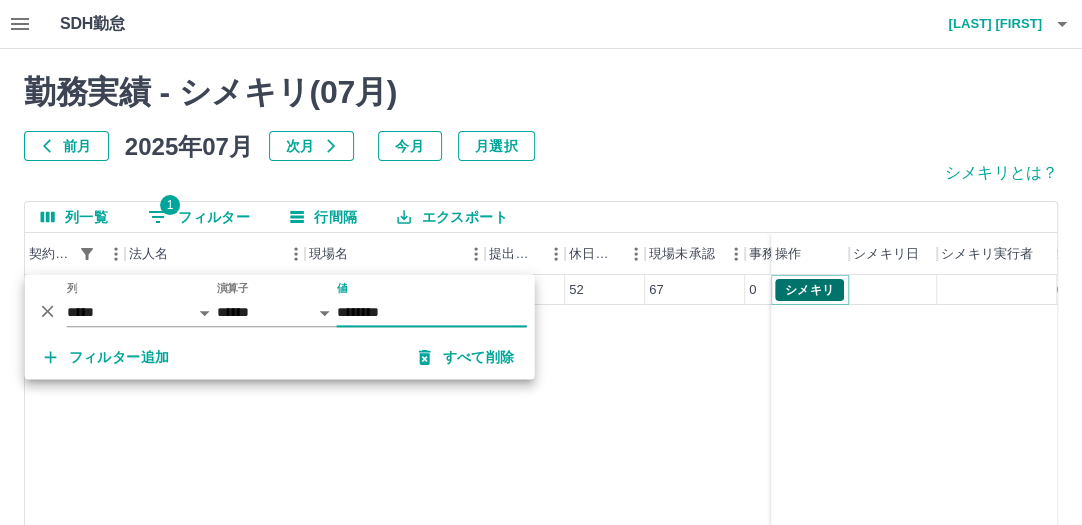 click on "シメキリ" at bounding box center (809, 290) 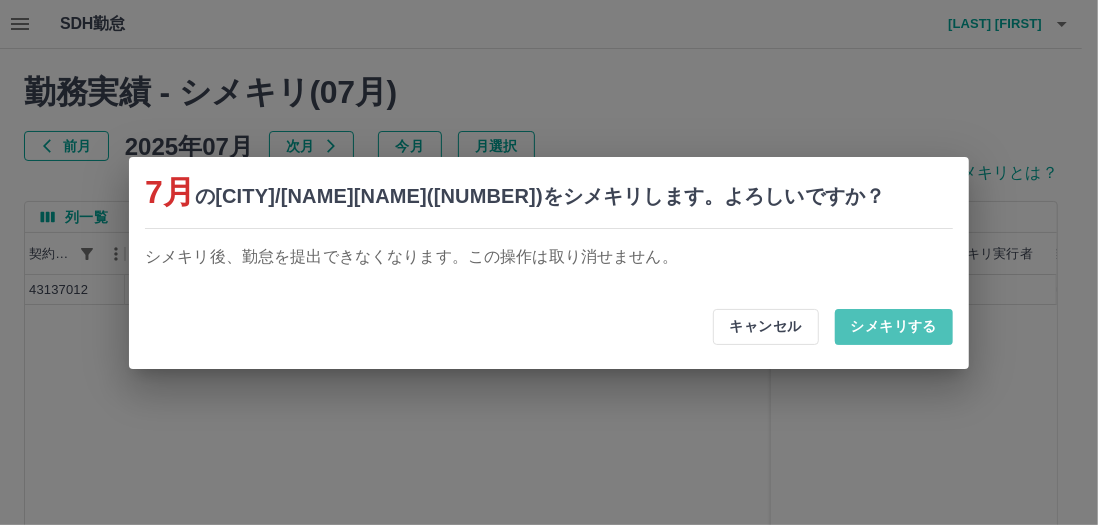 click on "シメキリする" at bounding box center [894, 327] 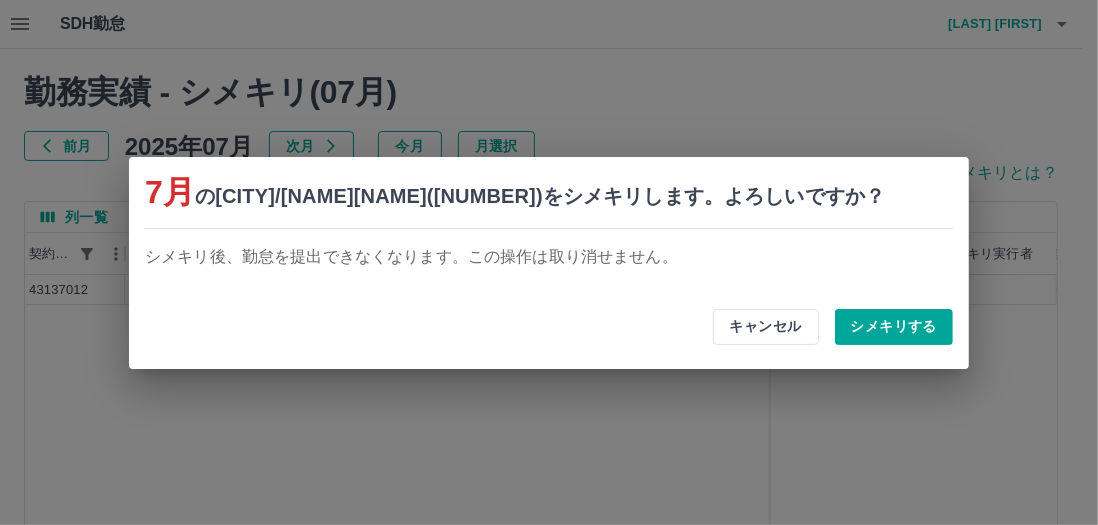 click on "シメキリする" at bounding box center [894, 327] 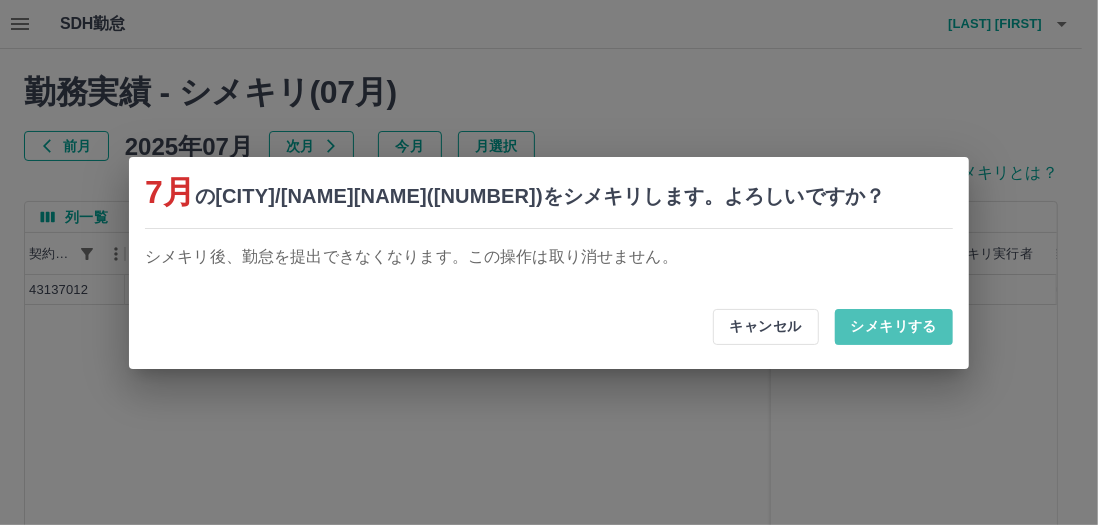 click on "シメキリする" at bounding box center [894, 327] 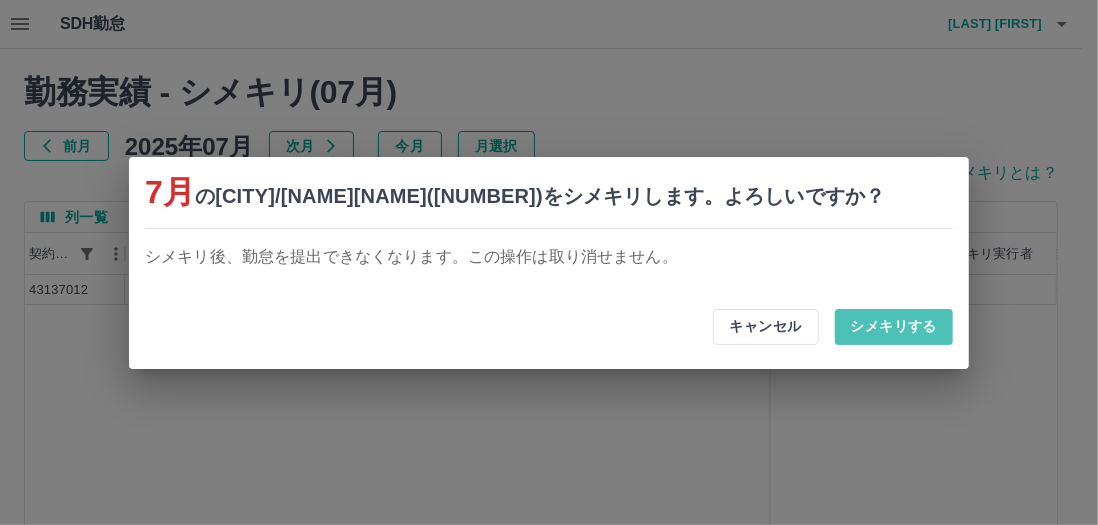 click on "シメキリする" at bounding box center [894, 327] 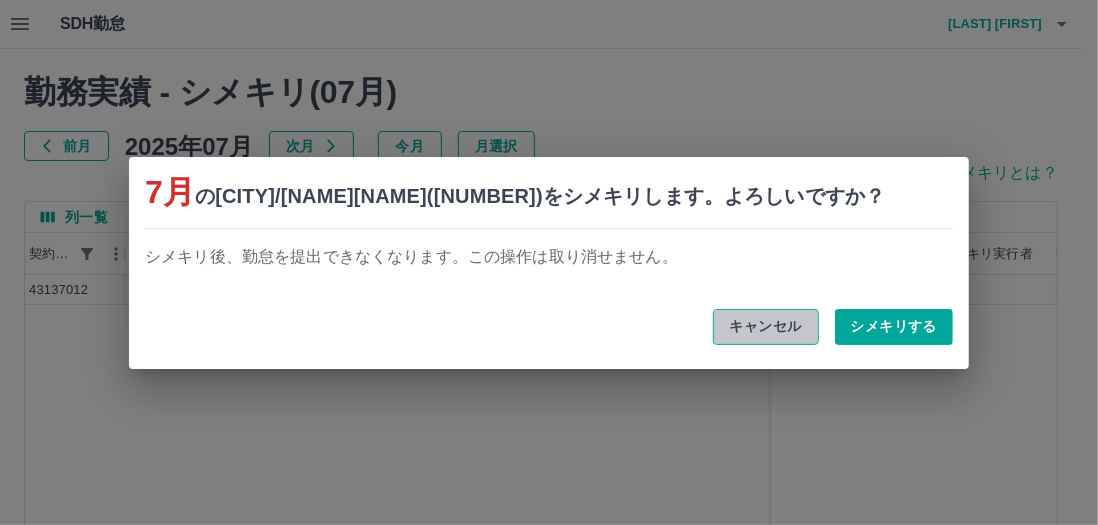 click on "キャンセル" at bounding box center [766, 327] 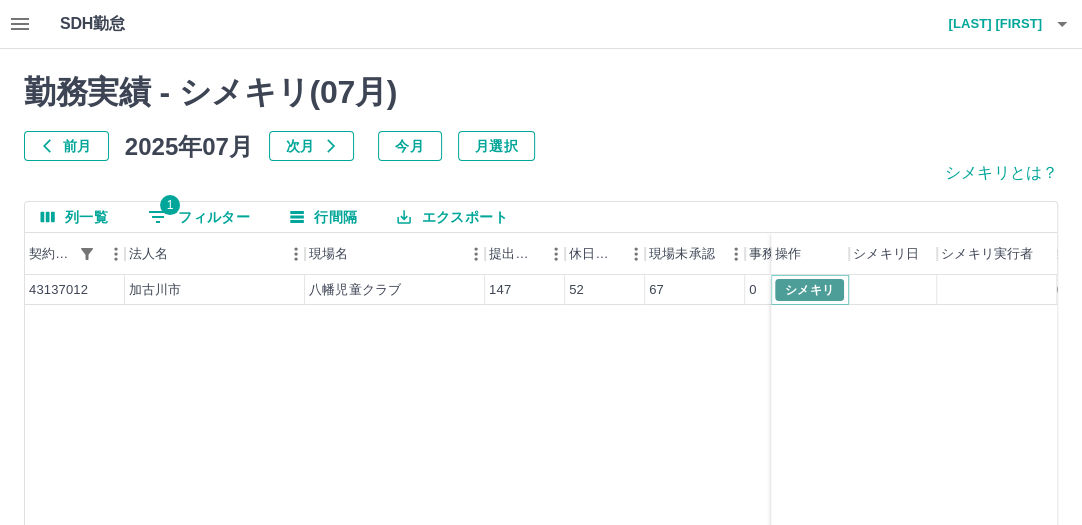 click on "シメキリ" at bounding box center [809, 290] 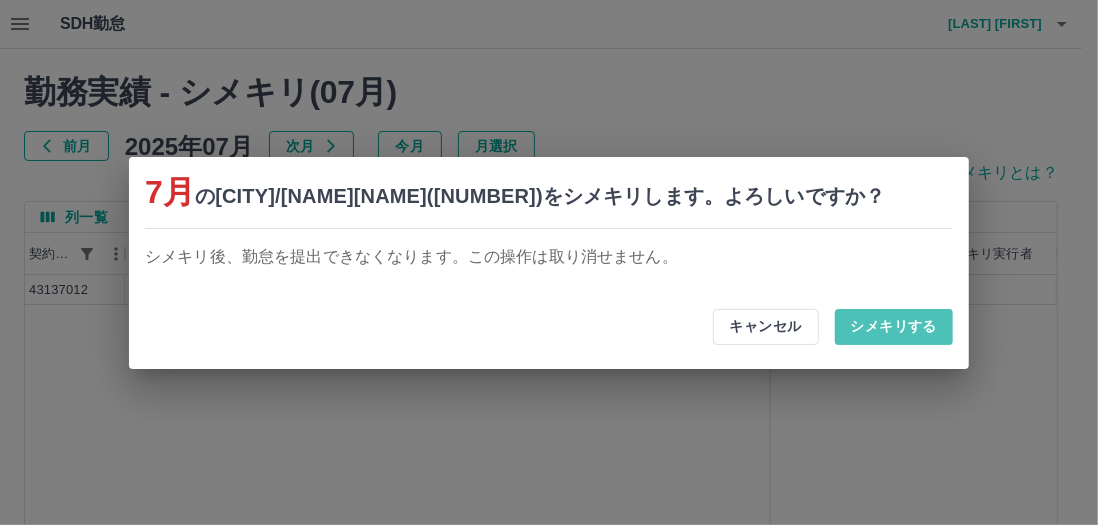 click on "シメキリする" at bounding box center [894, 327] 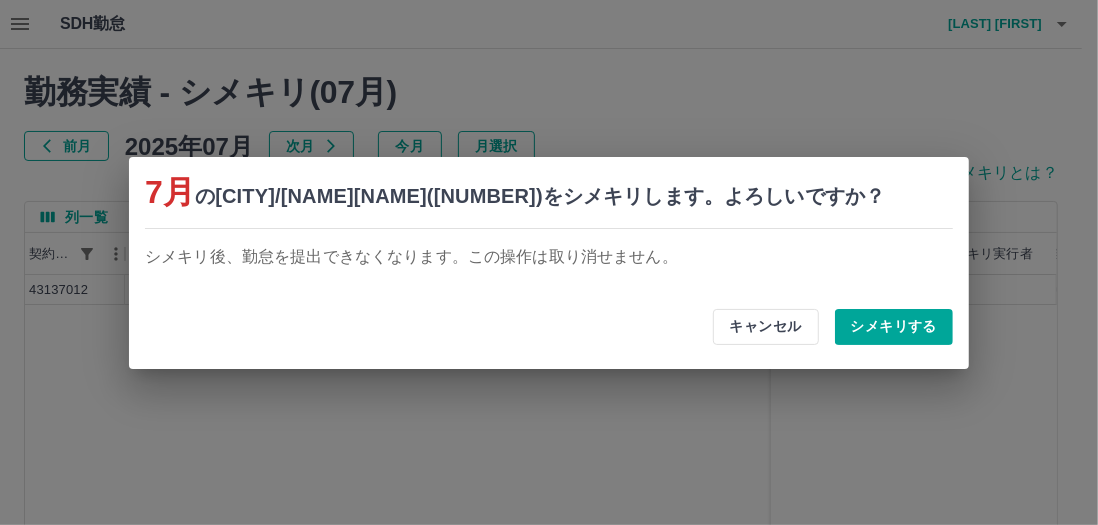 click on "7月 の加古川市／八幡児童クラブ(43137012)をシメキリします。よろしいですか？ シメキリ後、勤怠を提出できなくなります。この操作は取り消せません。 キャンセル シメキリする" at bounding box center (549, 262) 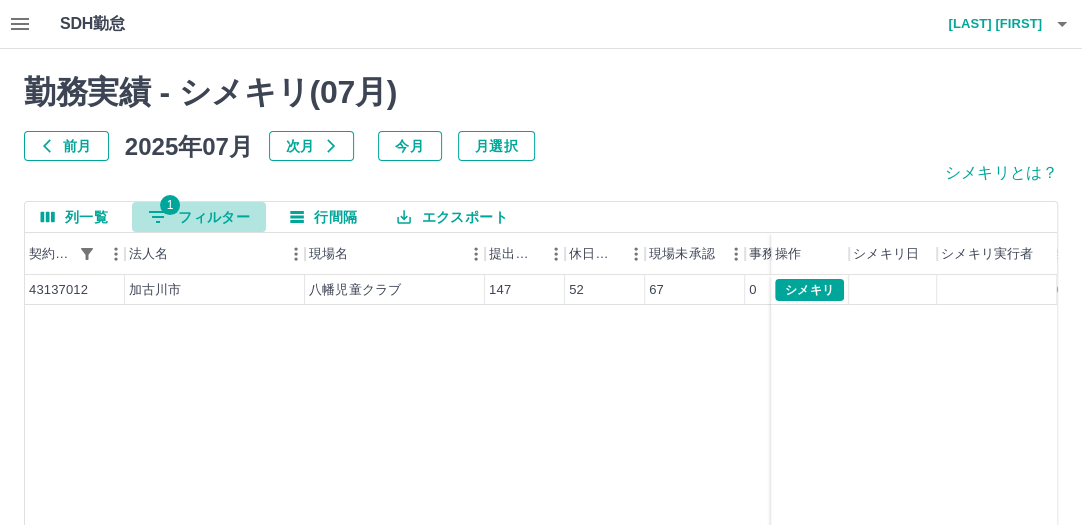 click on "1 フィルター" at bounding box center [199, 217] 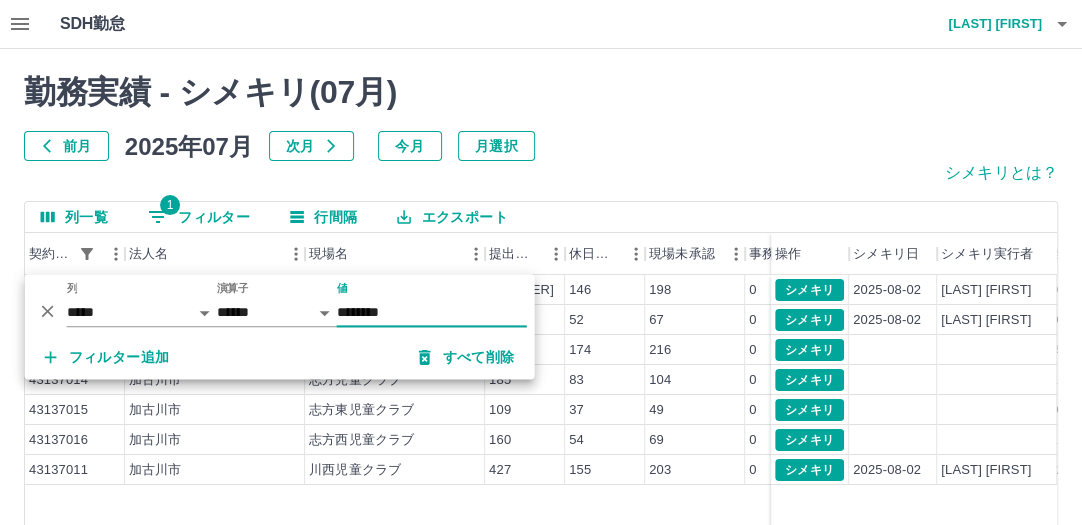 type on "********" 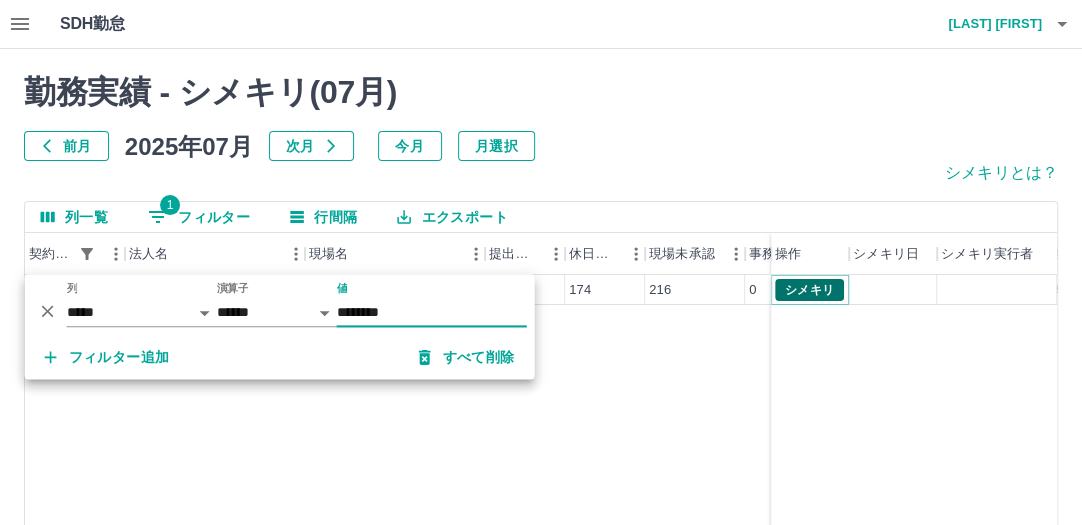 click on "シメキリ" at bounding box center [809, 290] 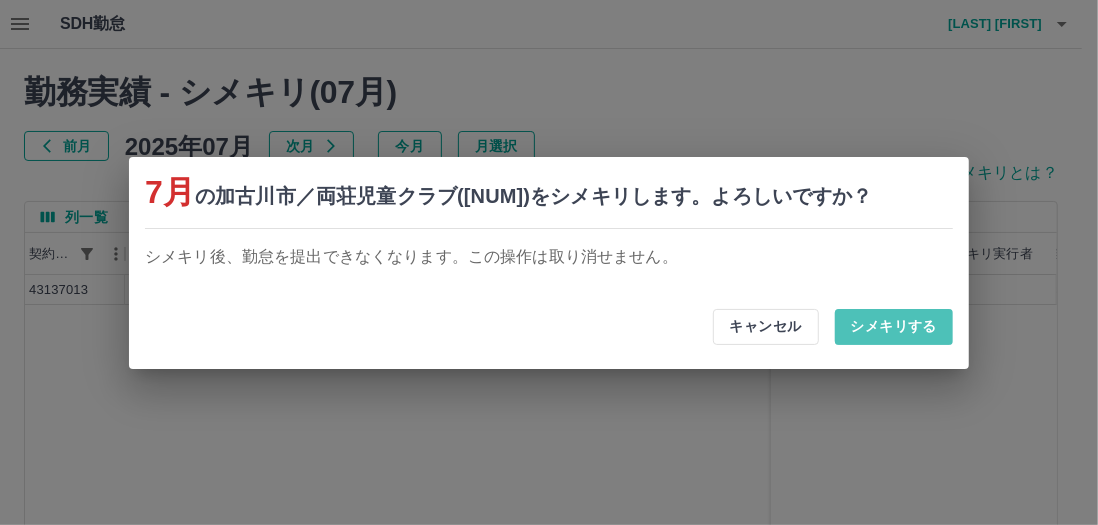 click on "シメキリする" at bounding box center [894, 327] 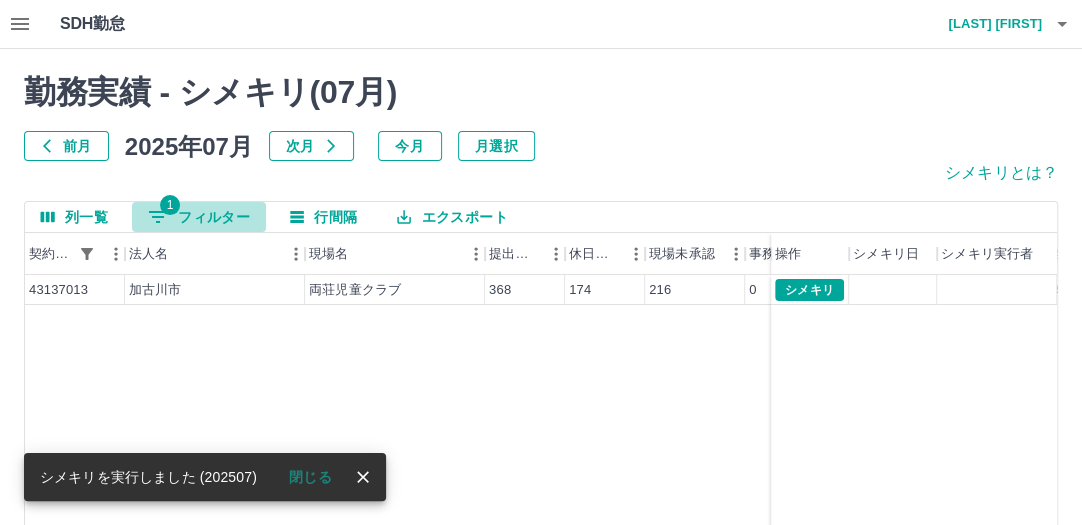 click on "1 フィルター" at bounding box center (199, 217) 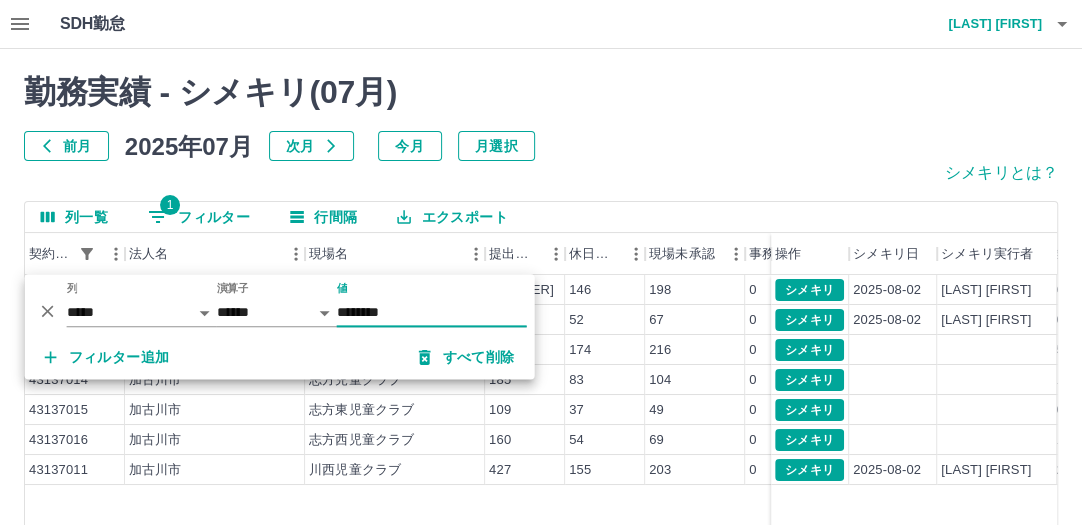 type on "********" 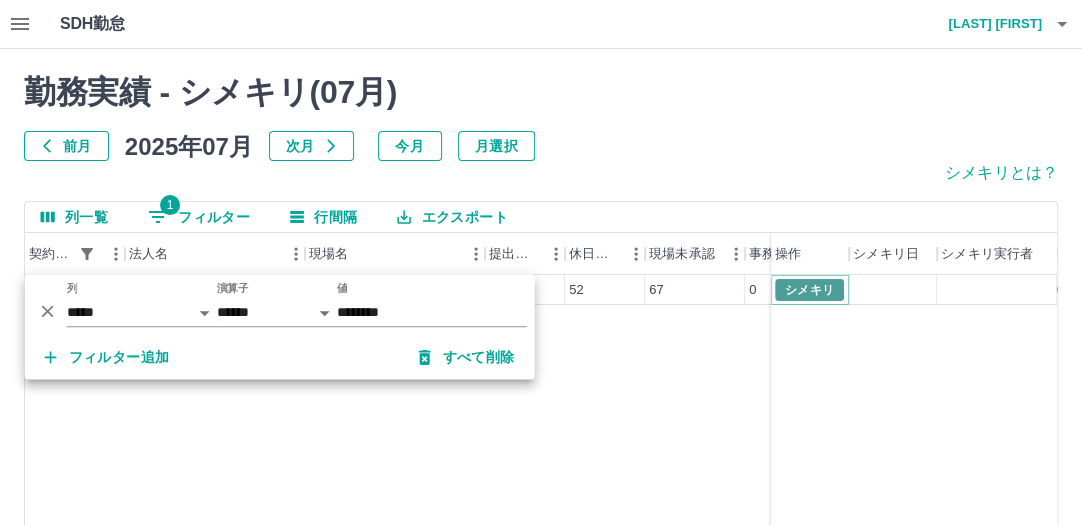 click on "シメキリ" at bounding box center (809, 290) 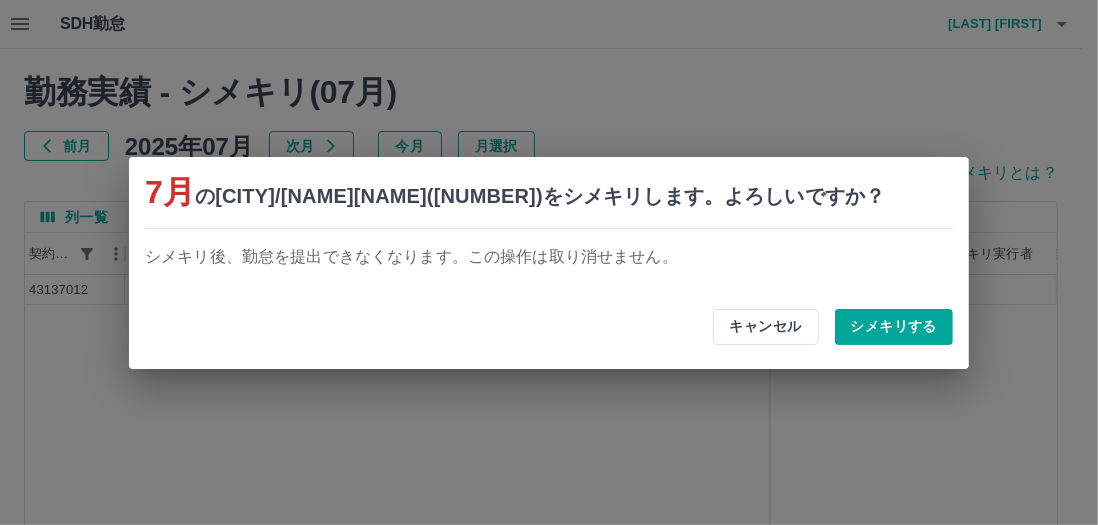 click on "シメキリする" at bounding box center (894, 327) 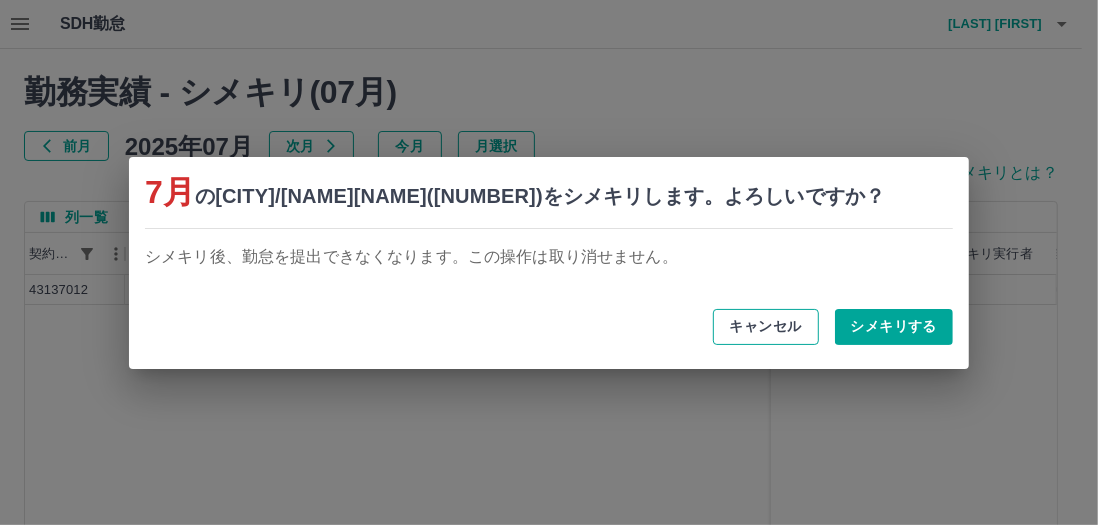 click on "キャンセル" at bounding box center [766, 327] 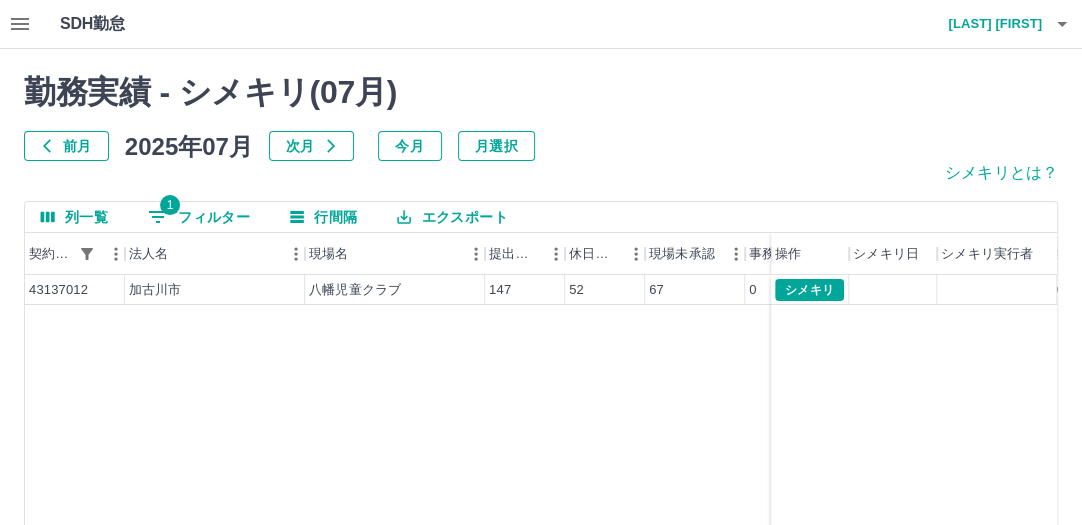 click on "1 フィルター" at bounding box center (199, 217) 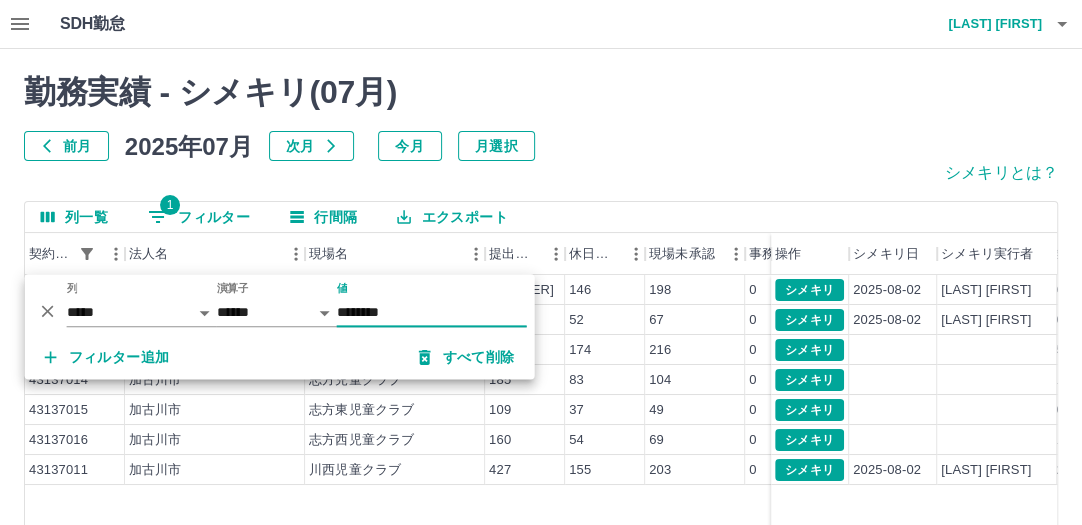 type on "********" 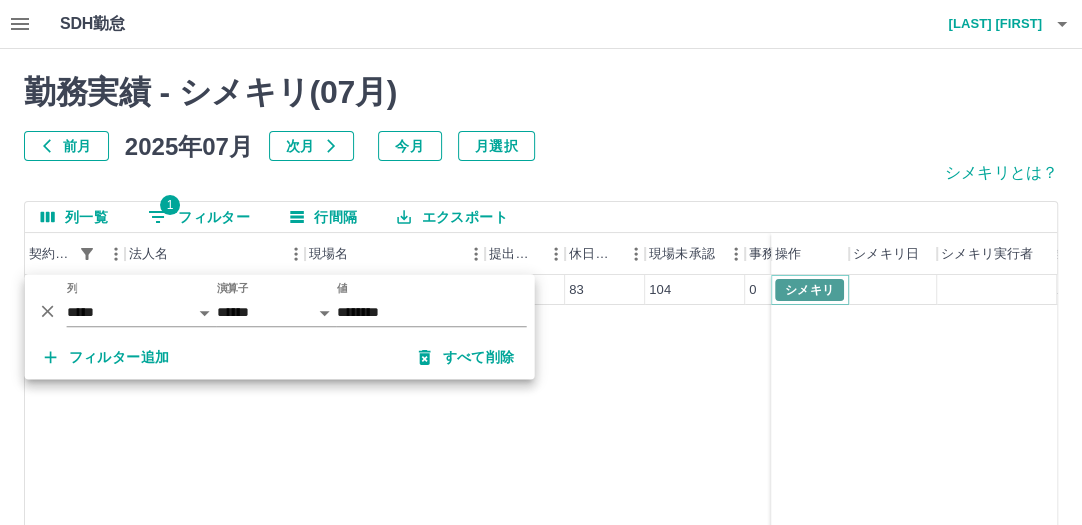 click on "シメキリ" at bounding box center (809, 290) 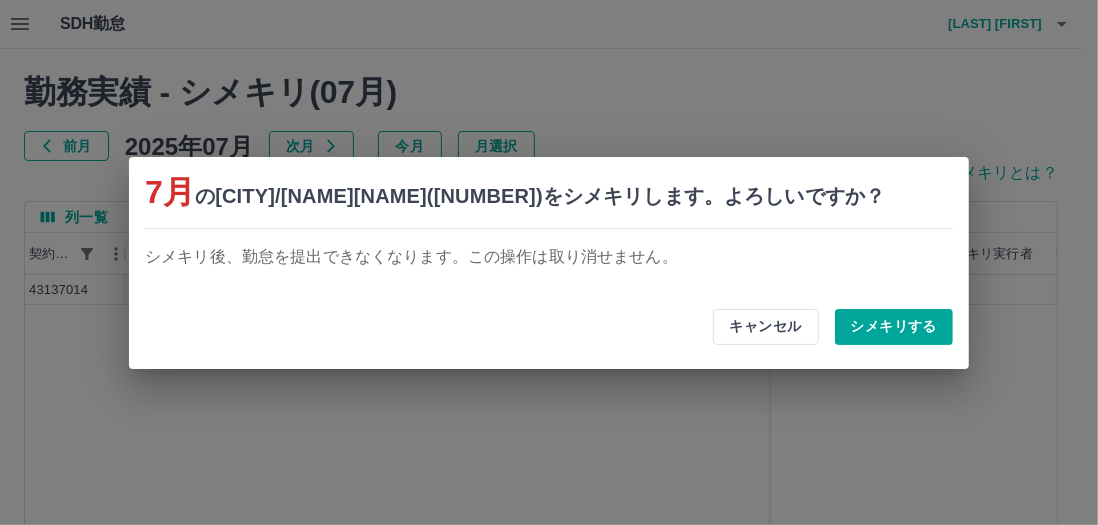 click on "シメキリする" at bounding box center [894, 327] 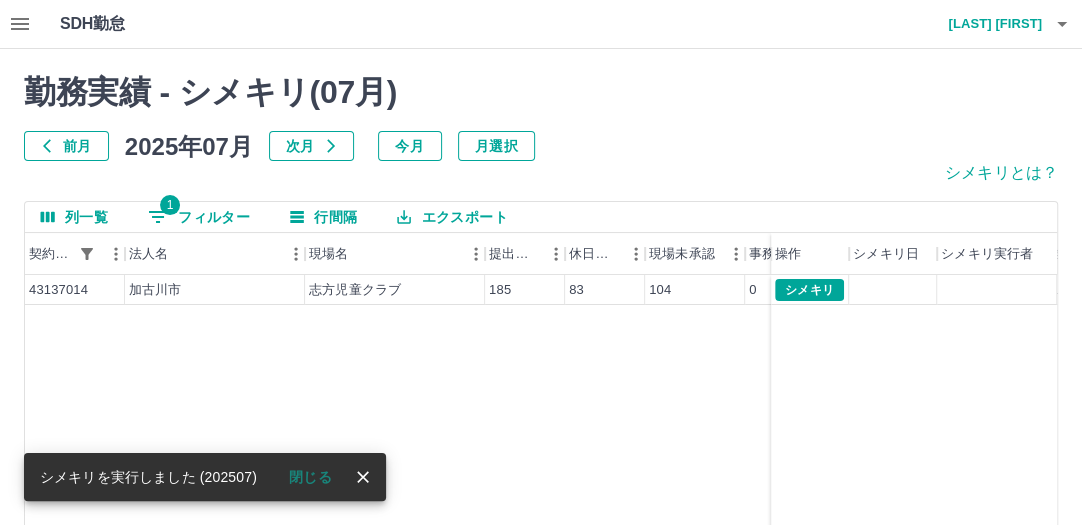 click on "1 フィルター" at bounding box center [199, 217] 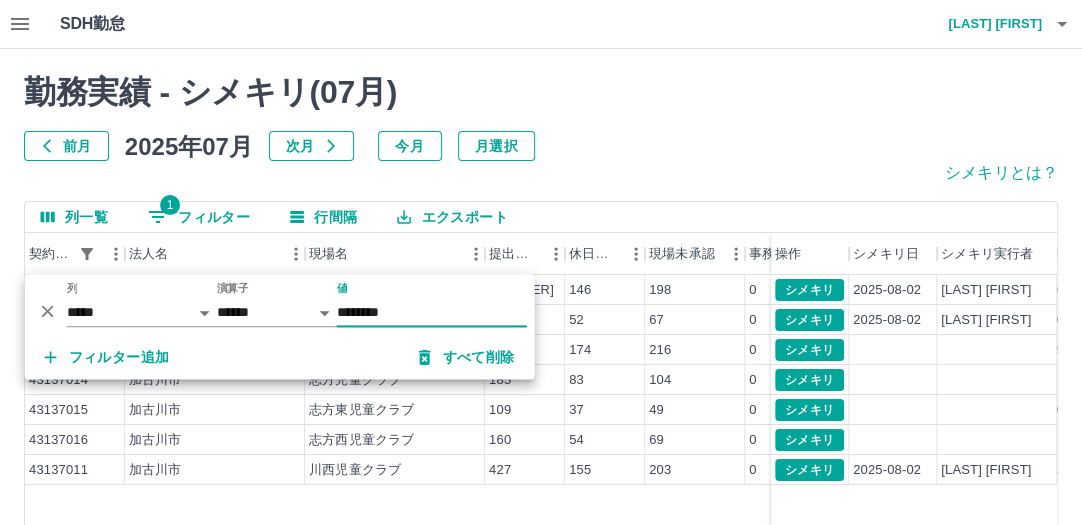 type on "********" 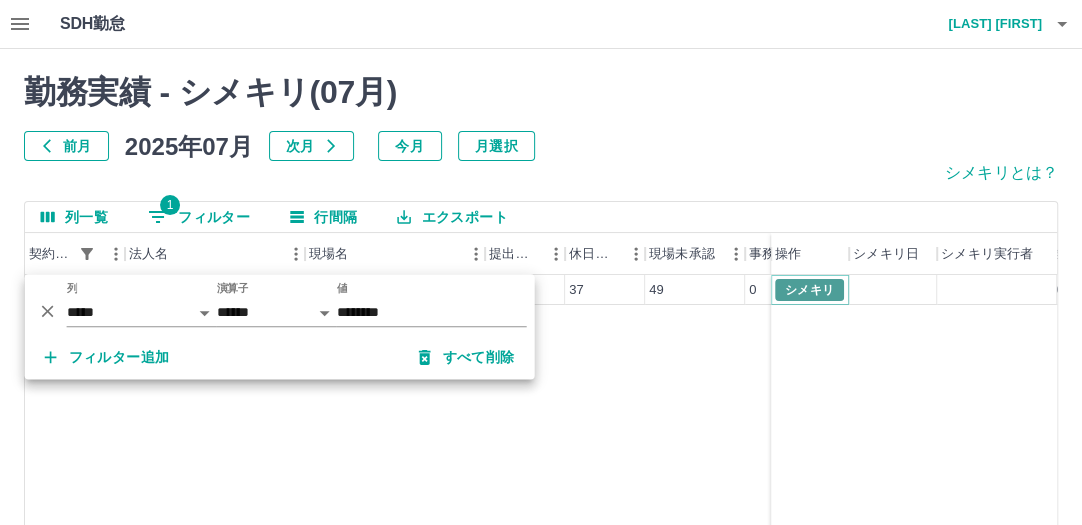 click on "シメキリ" at bounding box center (809, 290) 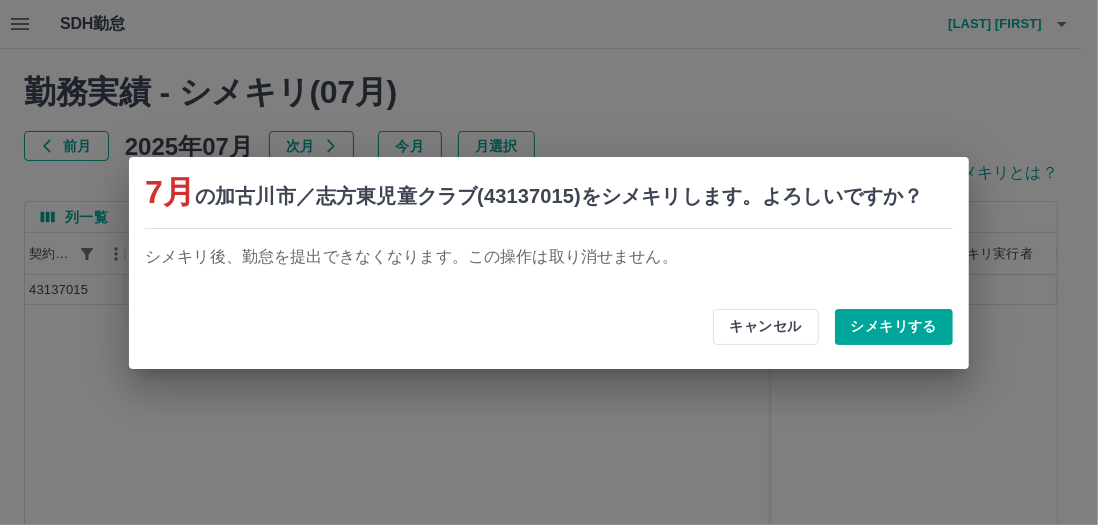 click on "シメキリする" at bounding box center [894, 327] 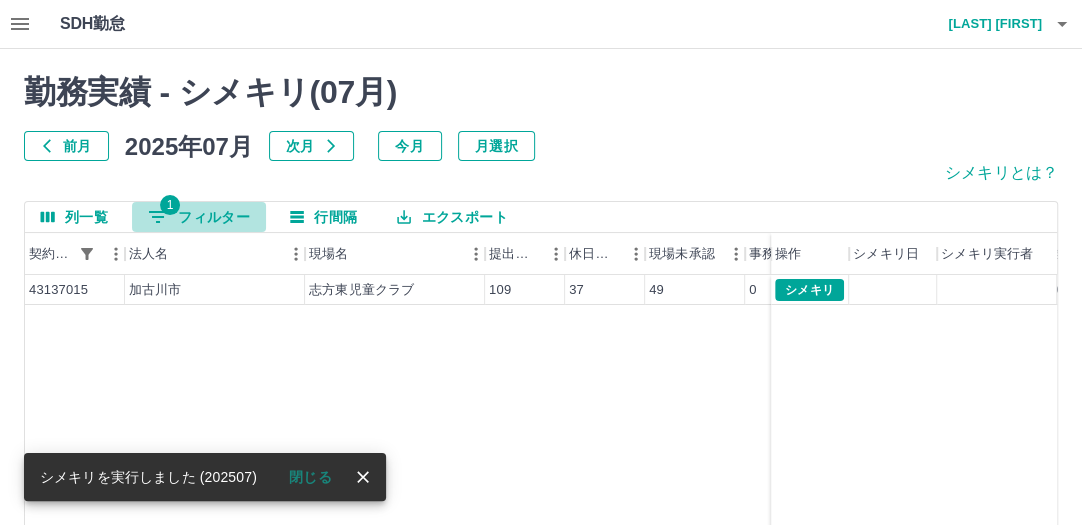 click on "1 フィルター" at bounding box center [199, 217] 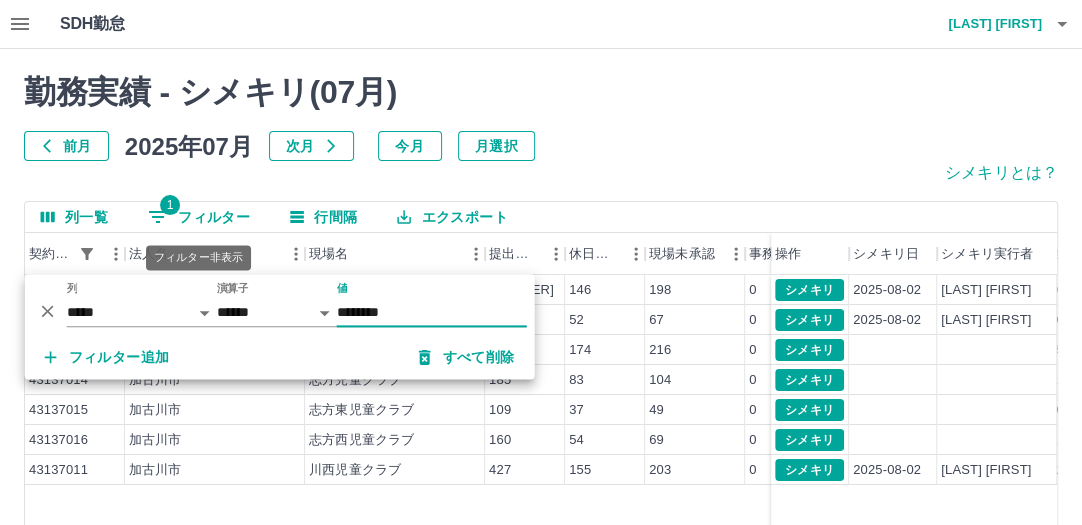 type on "********" 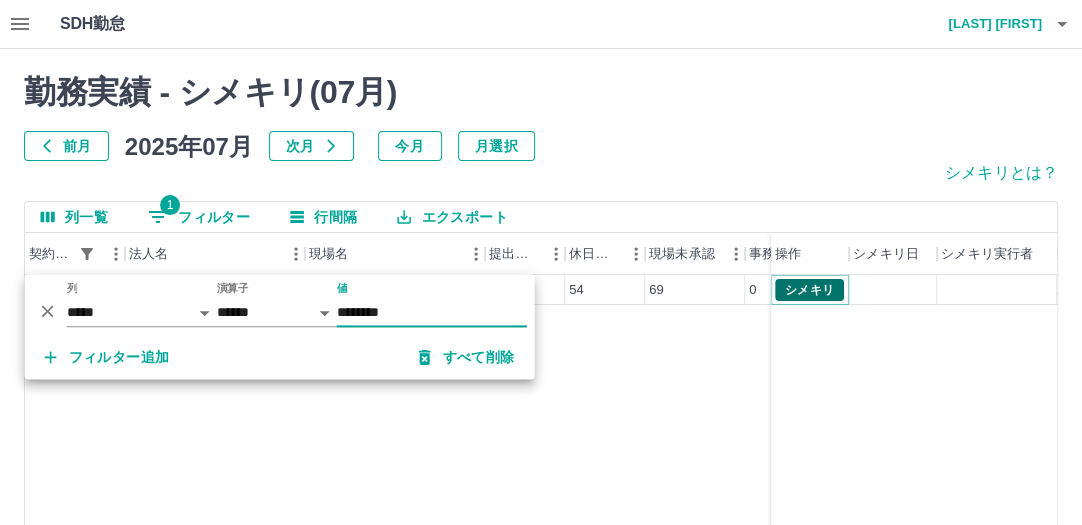 click on "シメキリ" at bounding box center [809, 290] 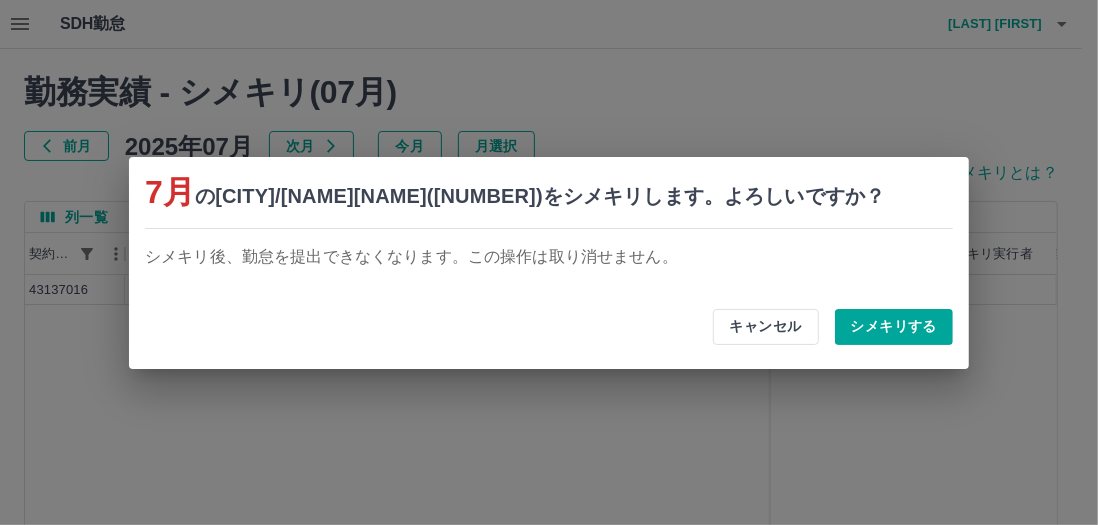 click on "シメキリする" at bounding box center [894, 327] 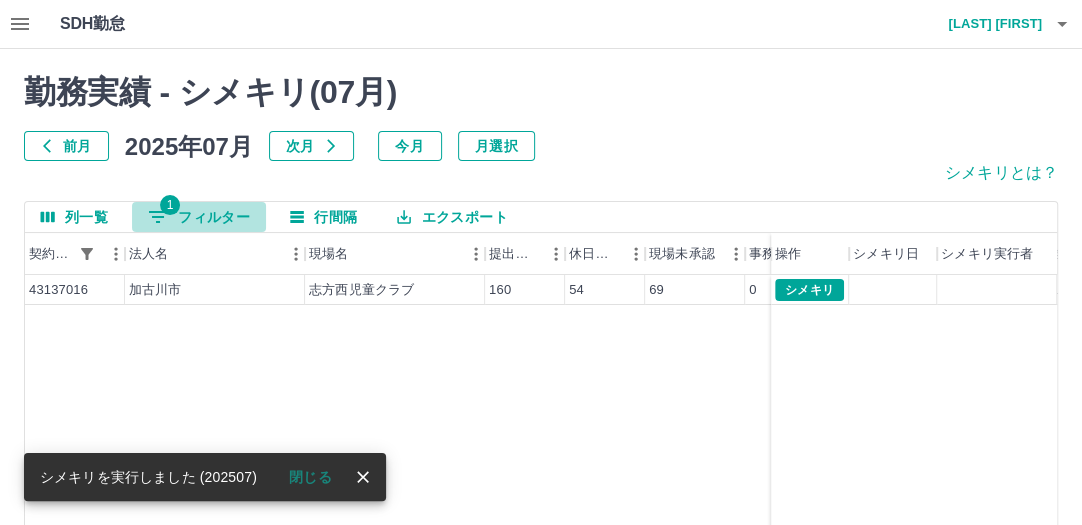 click on "1 フィルター" at bounding box center (199, 217) 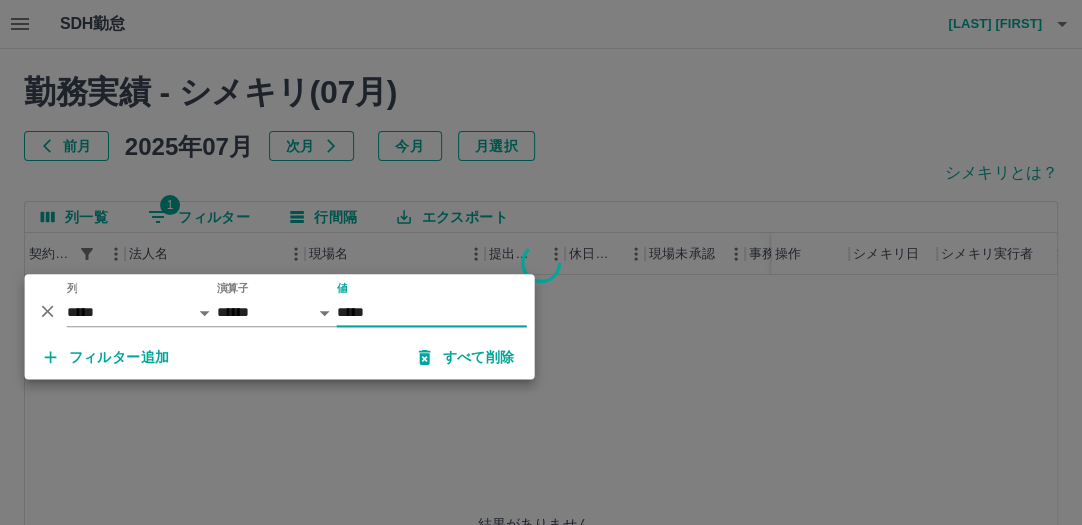 type on "*****" 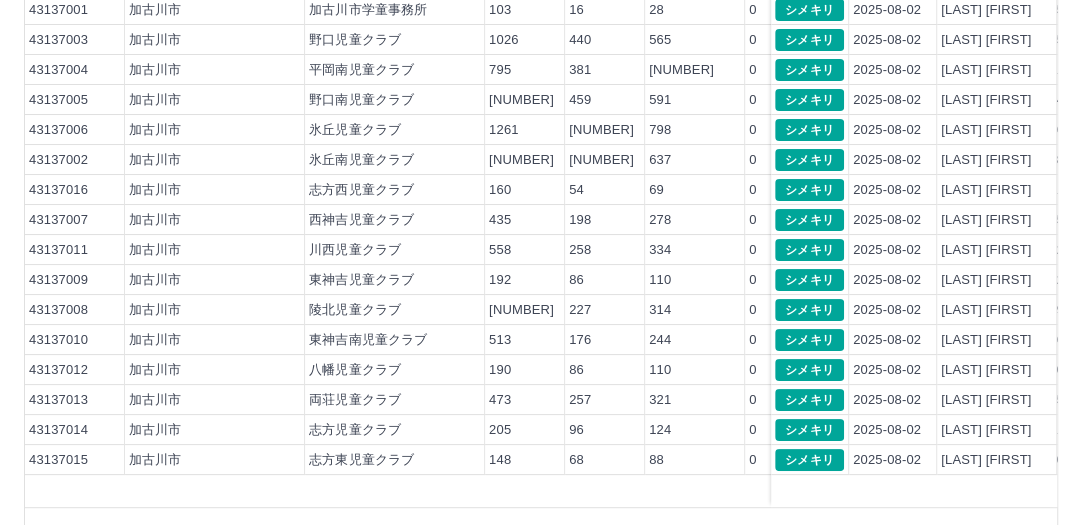 scroll, scrollTop: 0, scrollLeft: 0, axis: both 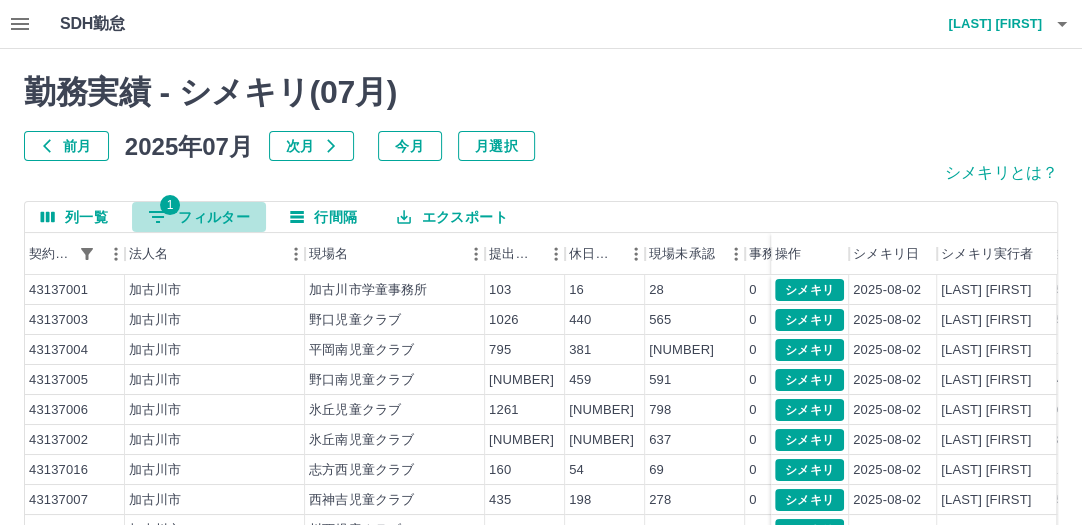 click on "1" at bounding box center (170, 205) 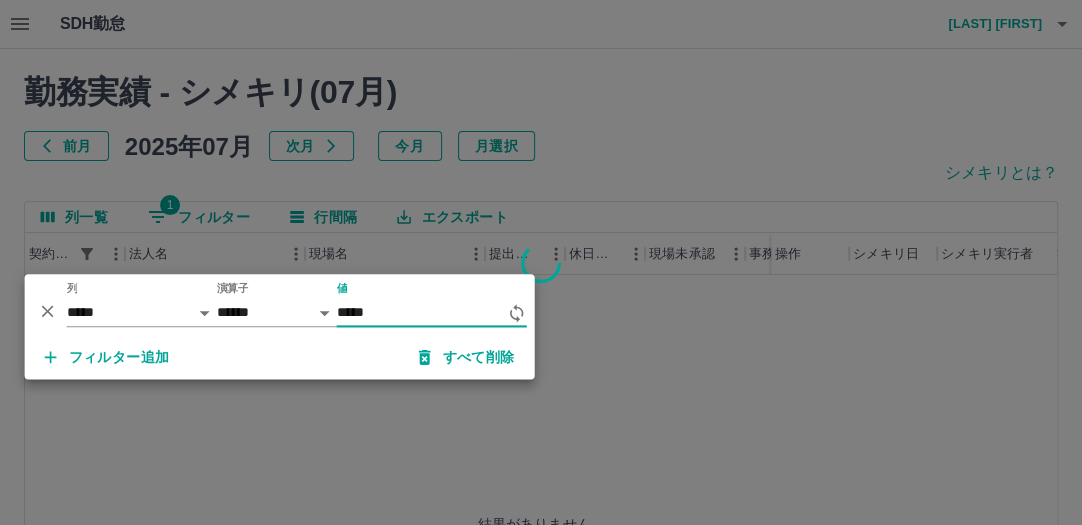 type on "*****" 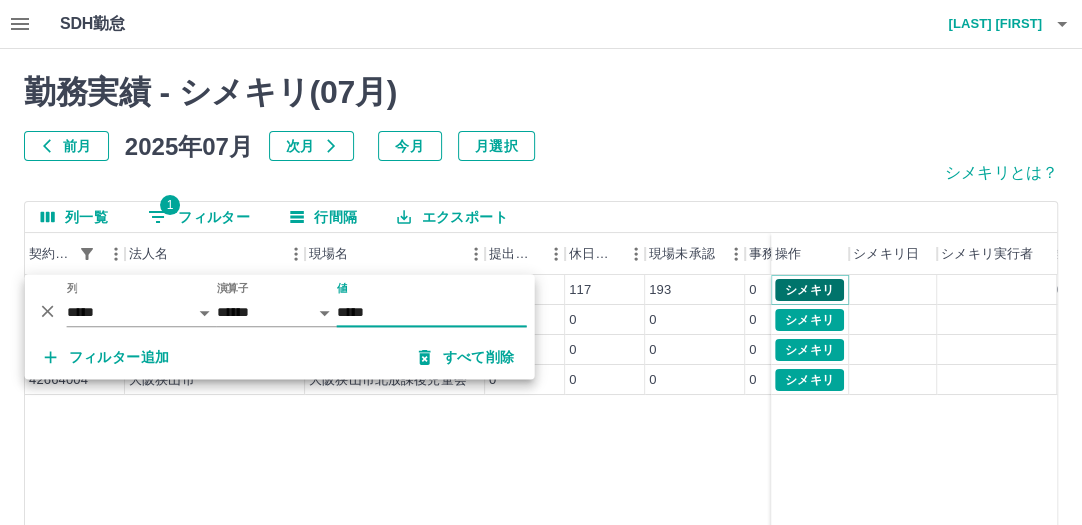click on "シメキリ" at bounding box center (809, 290) 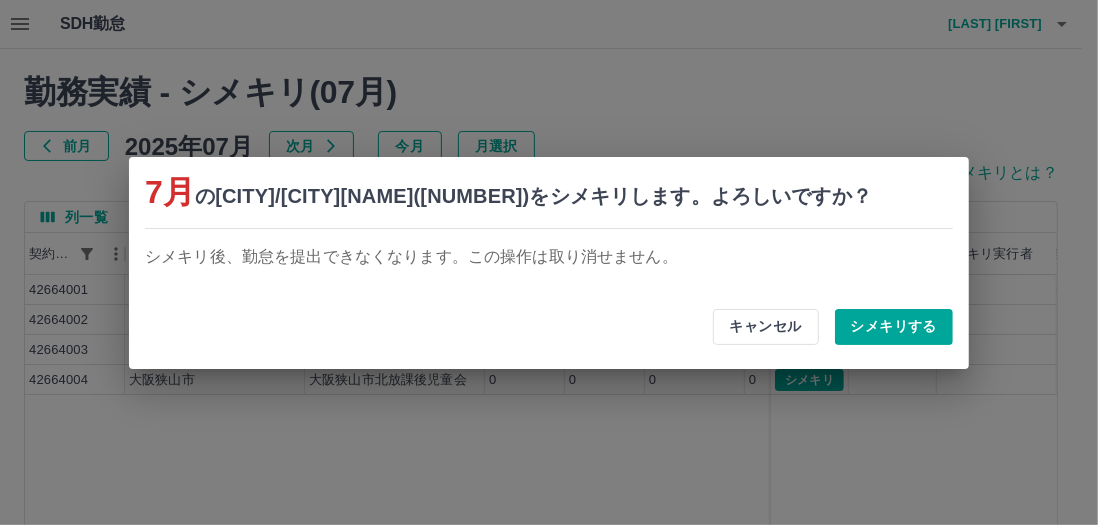 click on "シメキリする" at bounding box center [894, 327] 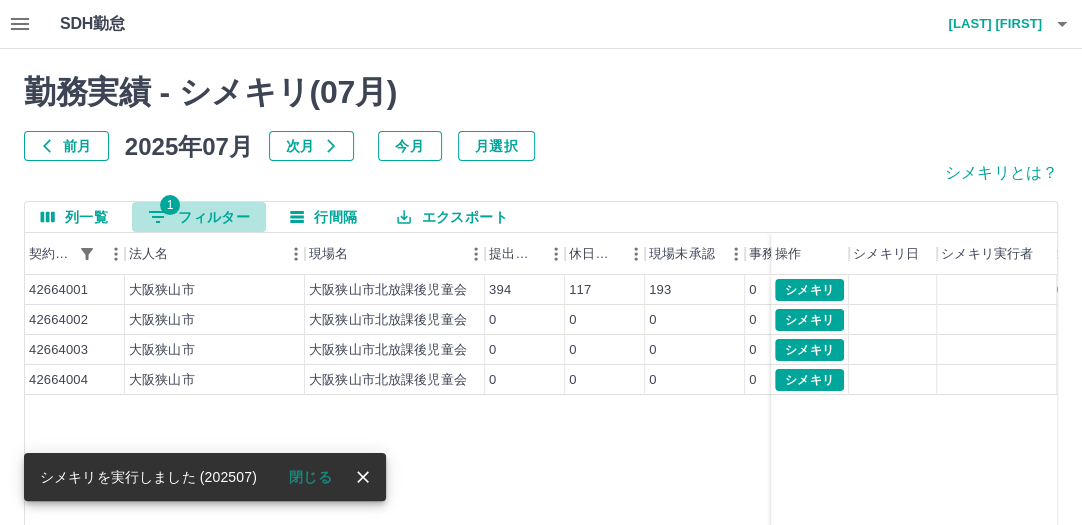 click 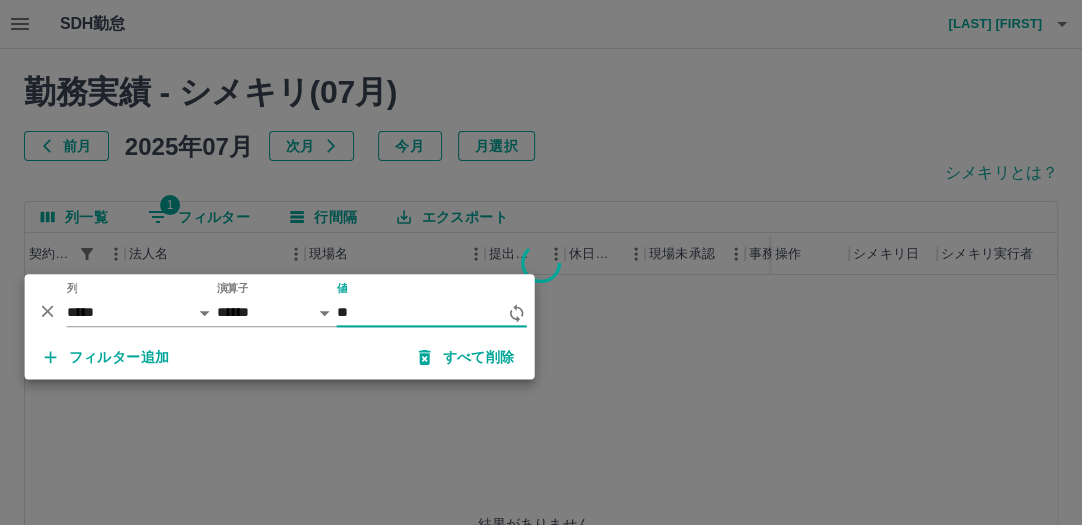 type on "*" 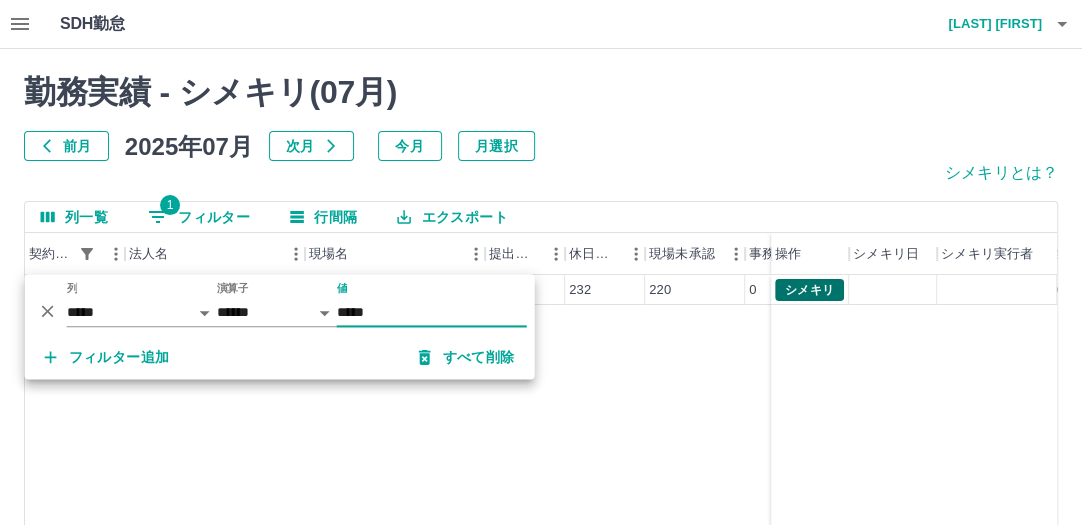 type on "*****" 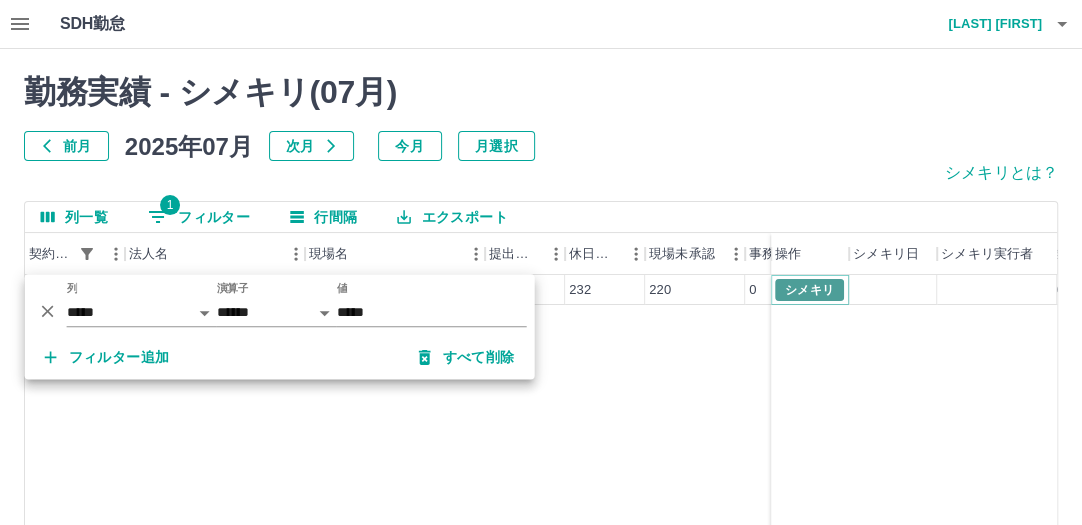click on "シメキリ" at bounding box center (809, 290) 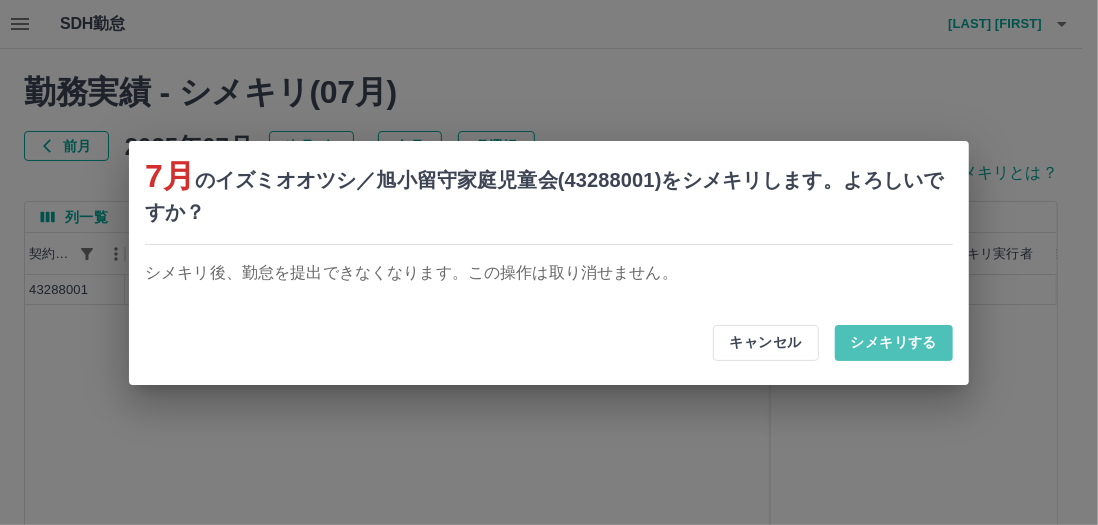 click on "シメキリする" at bounding box center [894, 343] 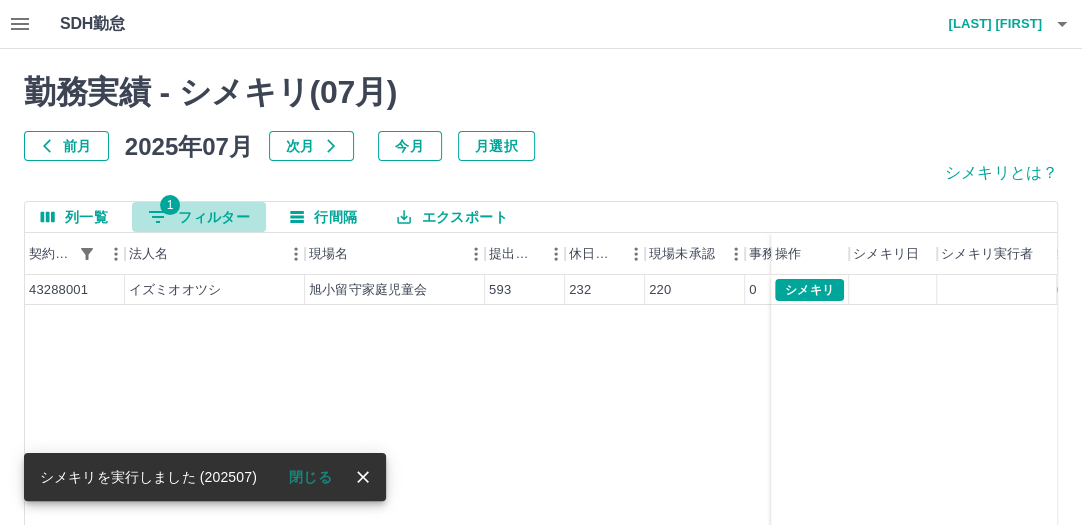 click on "1 フィルター" at bounding box center (199, 217) 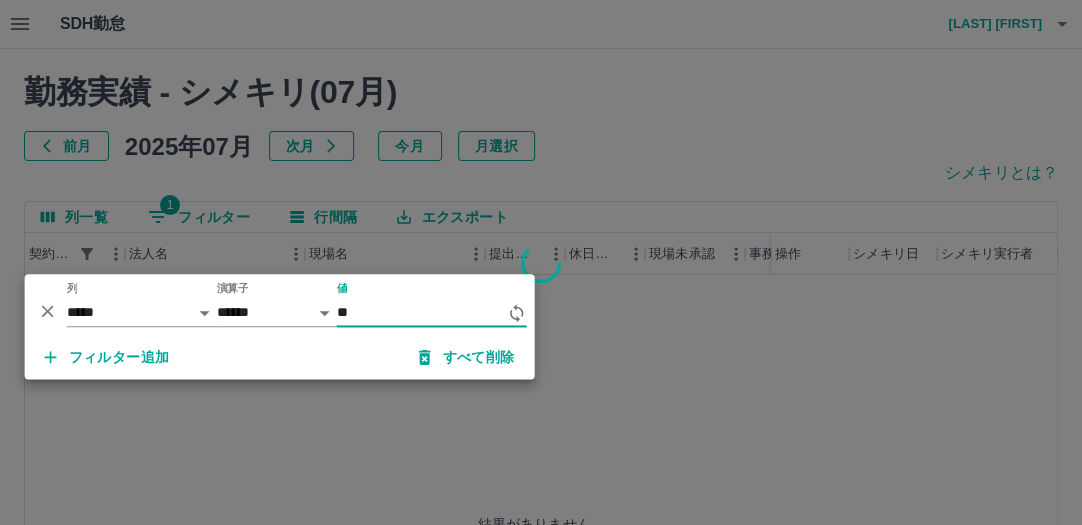 type on "*" 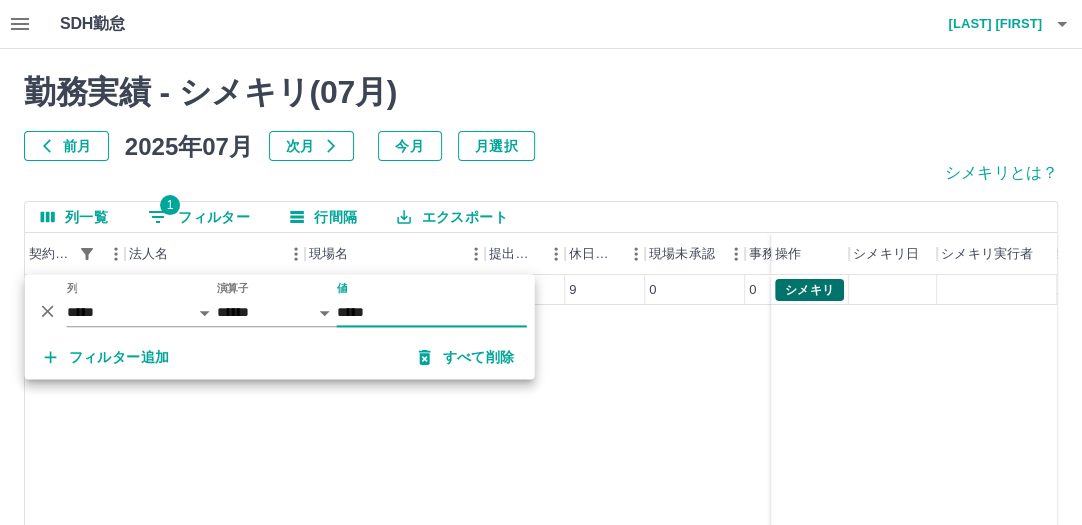 type on "*****" 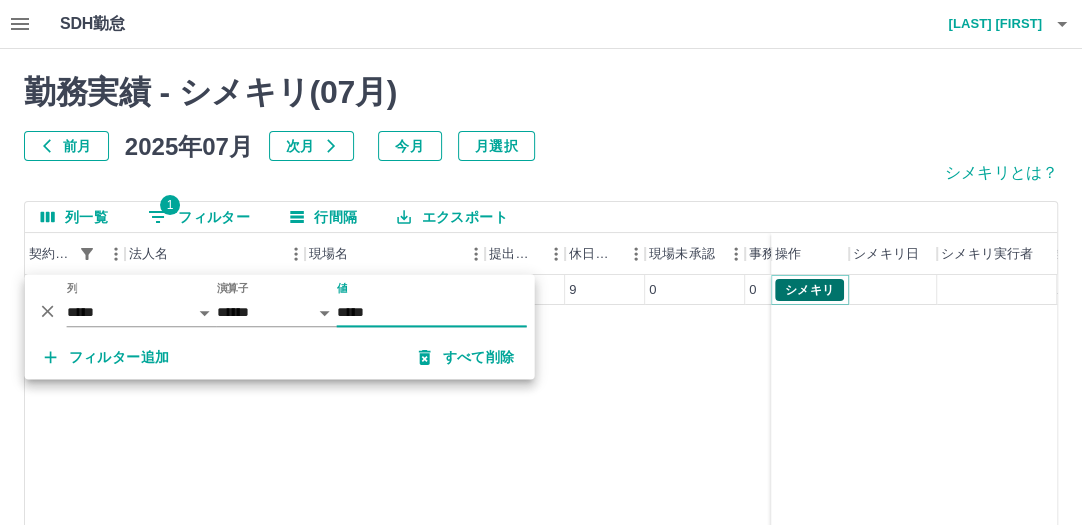 click on "シメキリ" at bounding box center [809, 290] 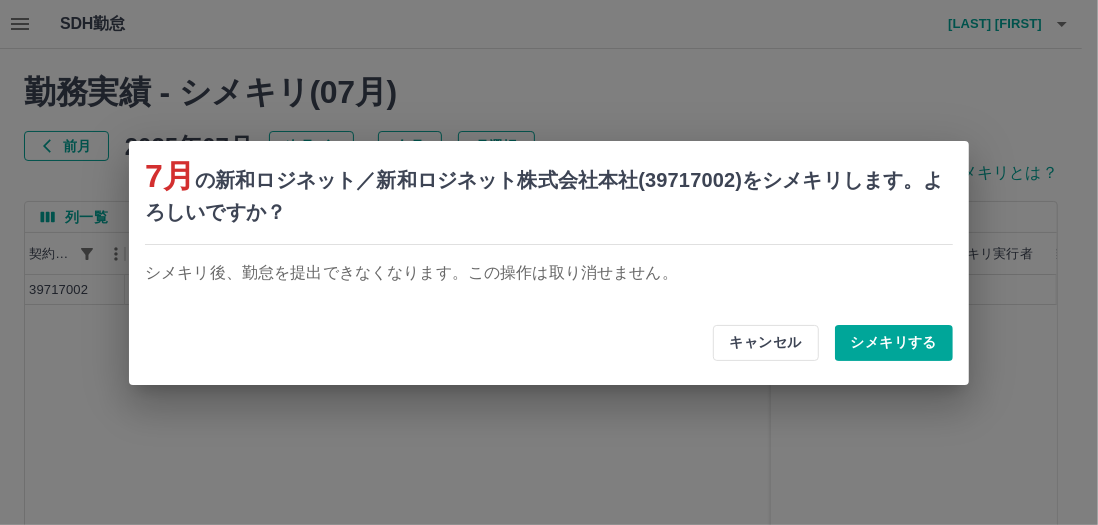 click on "シメキリする" at bounding box center [894, 343] 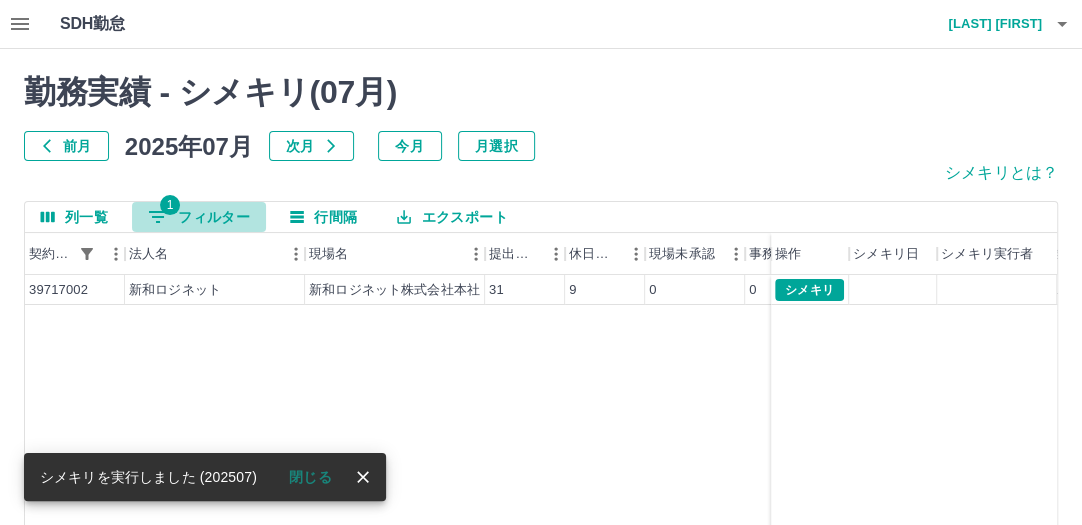 click on "1 フィルター" at bounding box center [199, 217] 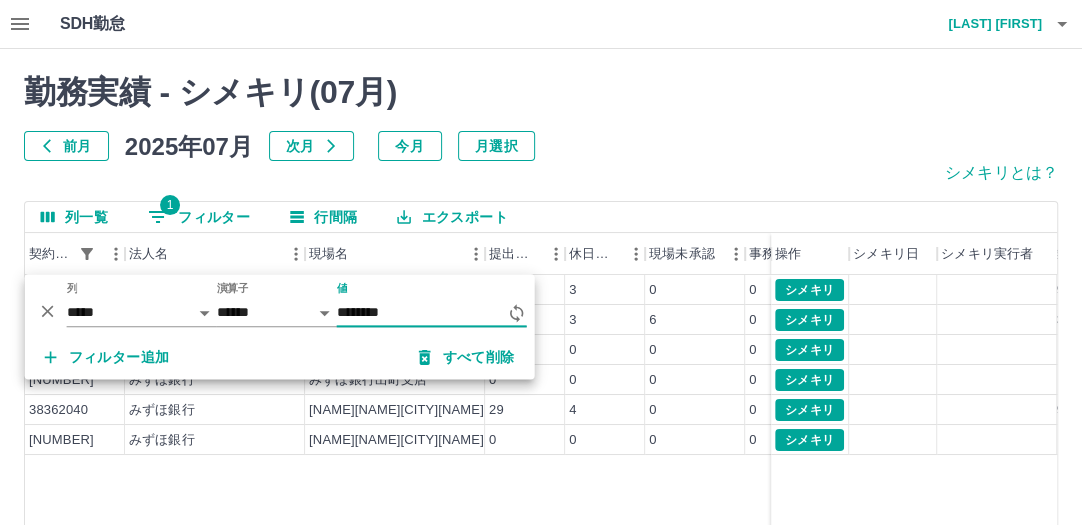 type on "********" 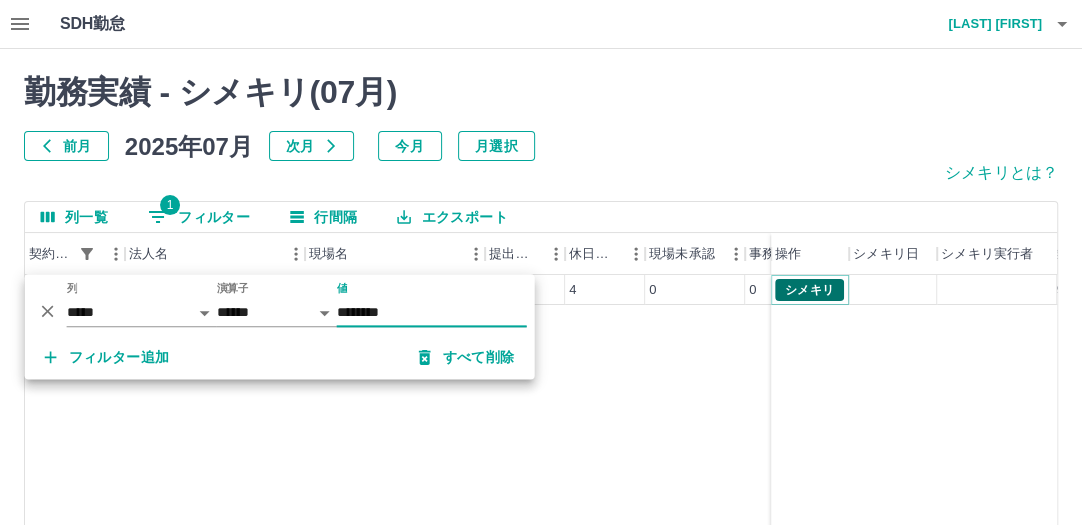 click on "シメキリ" at bounding box center (809, 290) 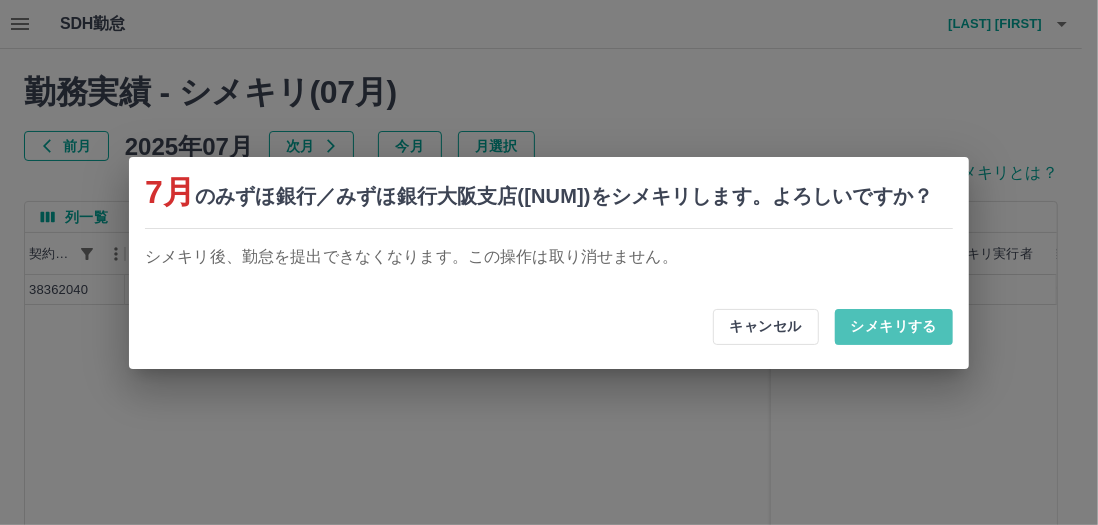 click on "シメキリする" at bounding box center [894, 327] 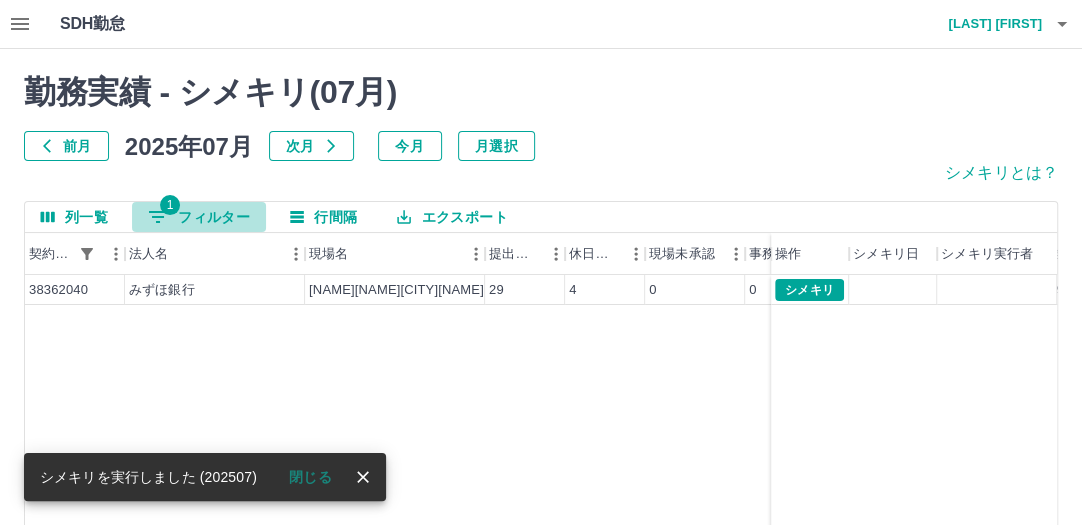 click on "1 フィルター" at bounding box center [199, 217] 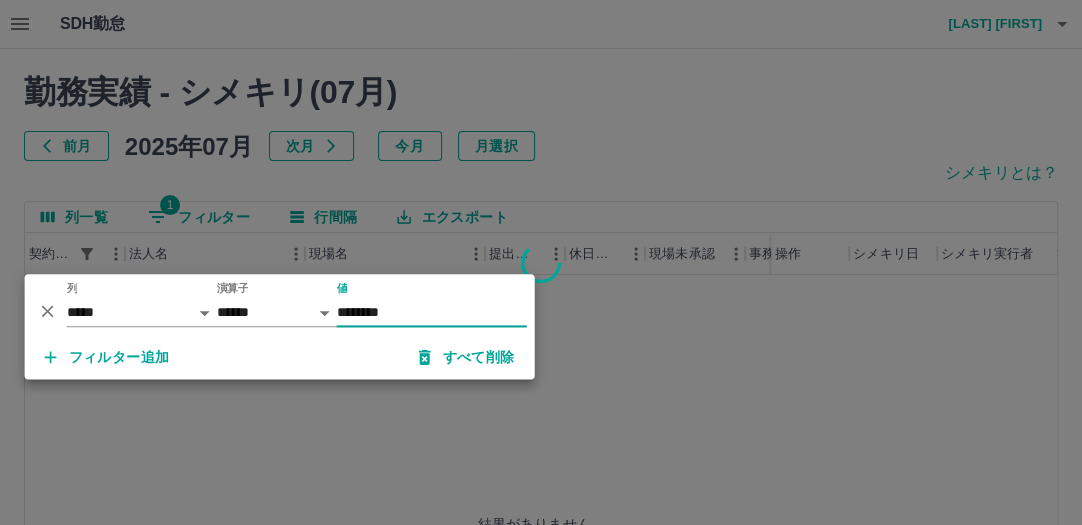 type on "********" 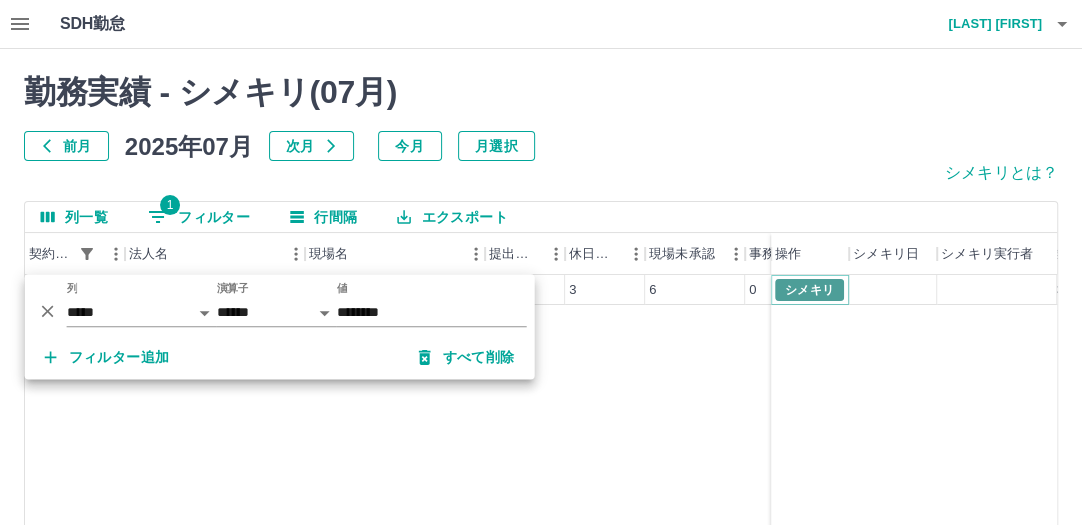 click on "シメキリ" at bounding box center (809, 290) 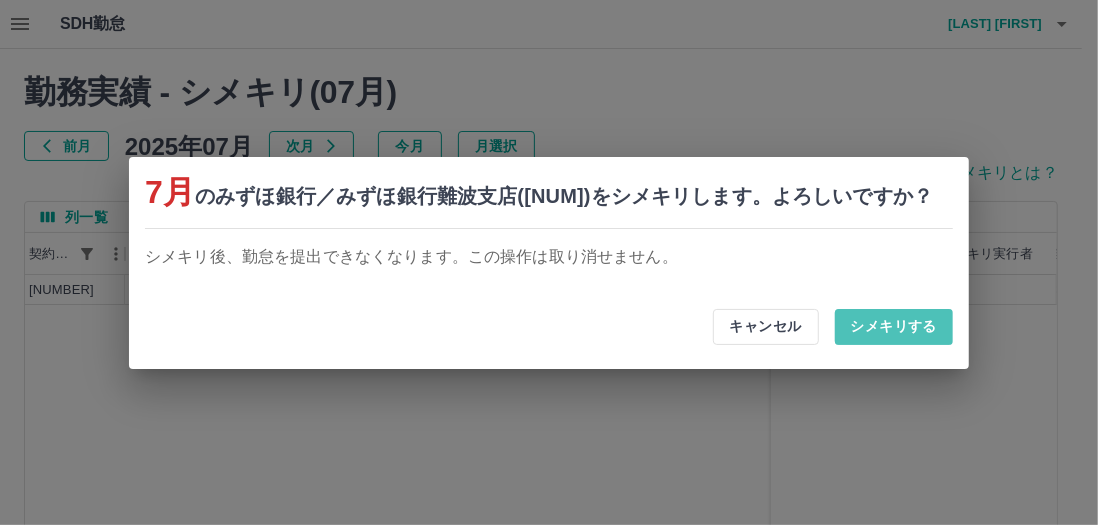 click on "シメキリする" at bounding box center (894, 327) 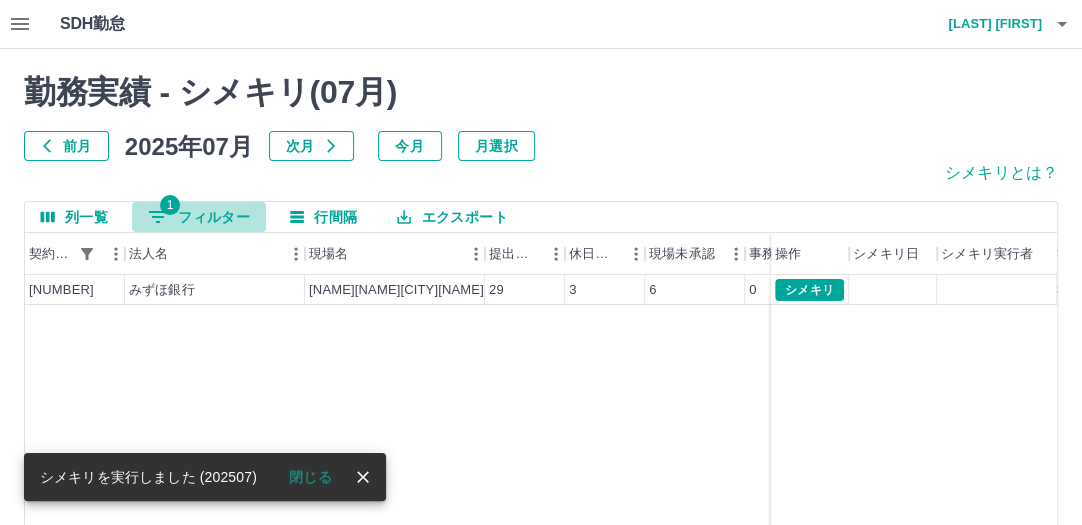 click on "1 フィルター" at bounding box center (199, 217) 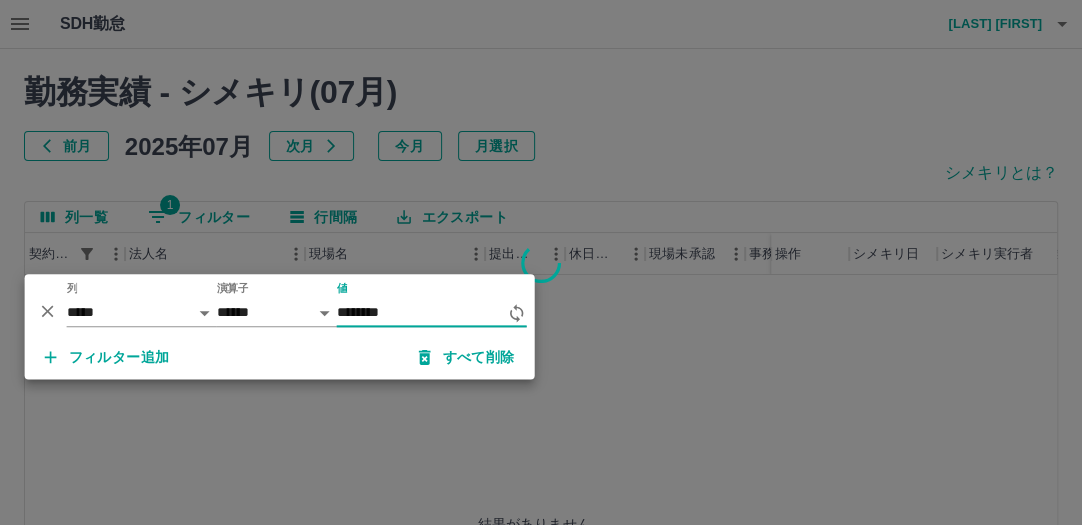 type on "********" 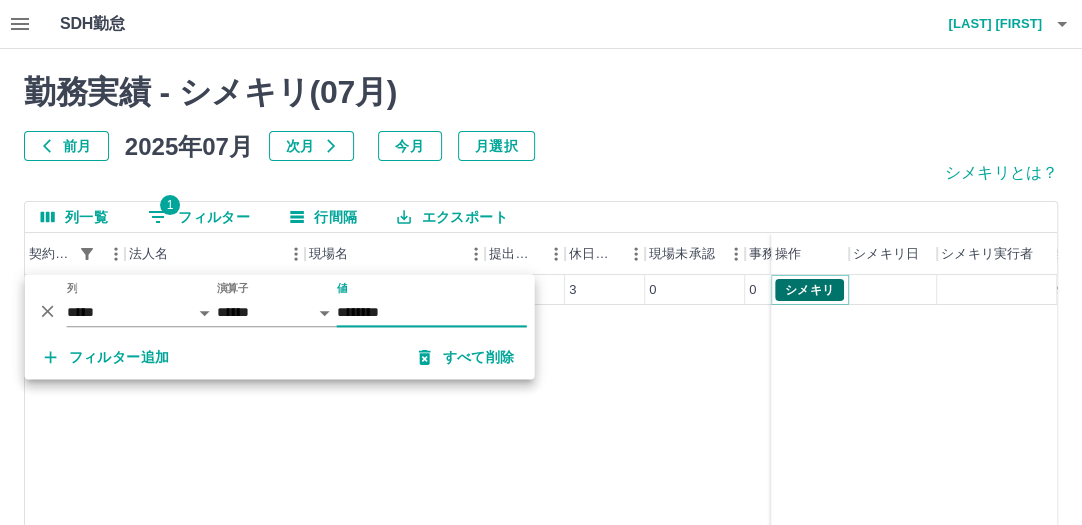 click on "シメキリ" at bounding box center (809, 290) 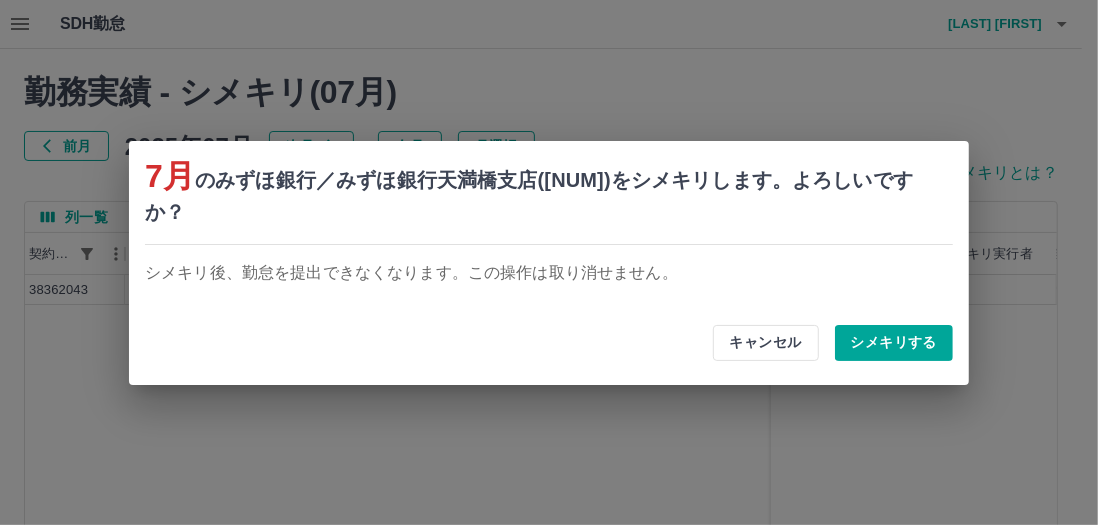 click on "シメキリする" at bounding box center (894, 343) 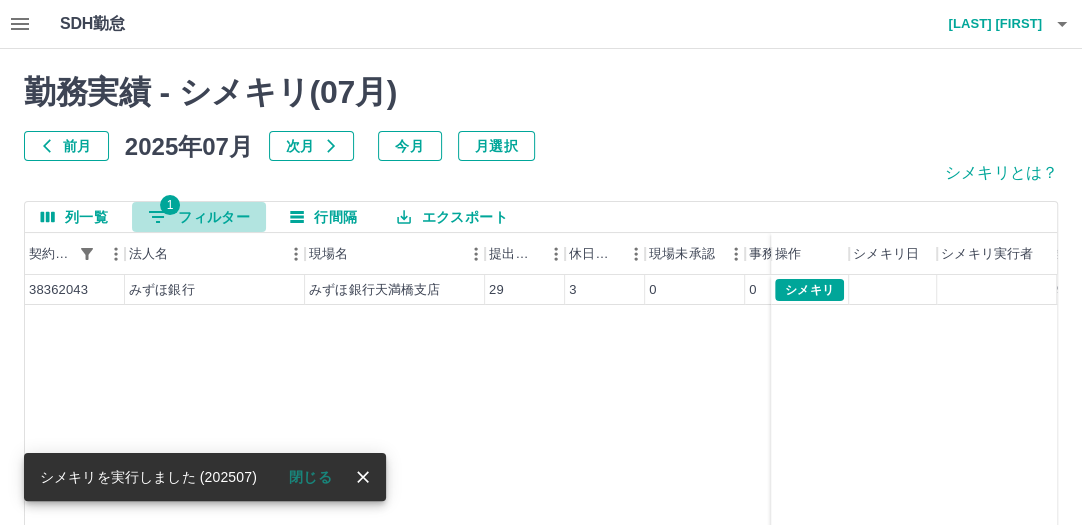 click on "1 フィルター" at bounding box center [199, 217] 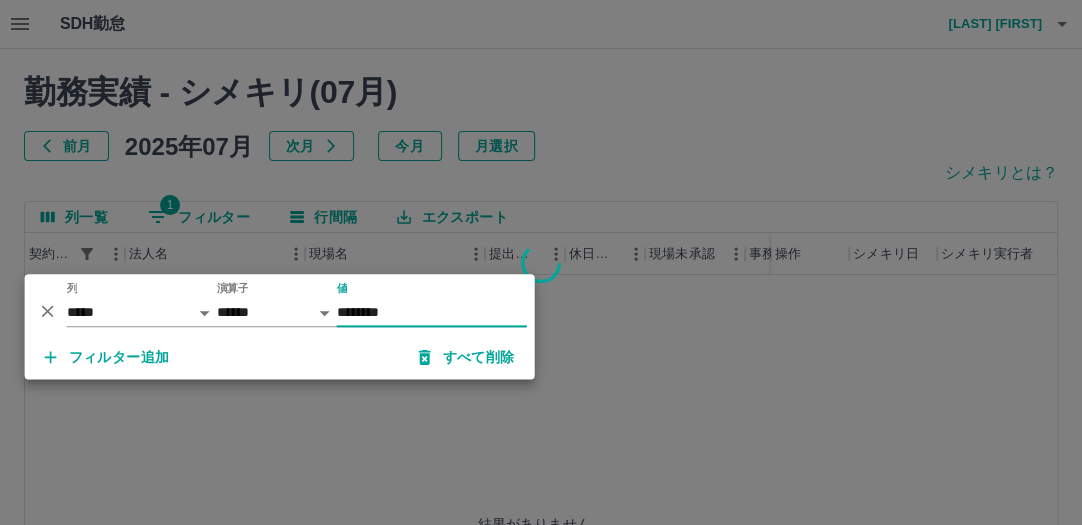 type on "********" 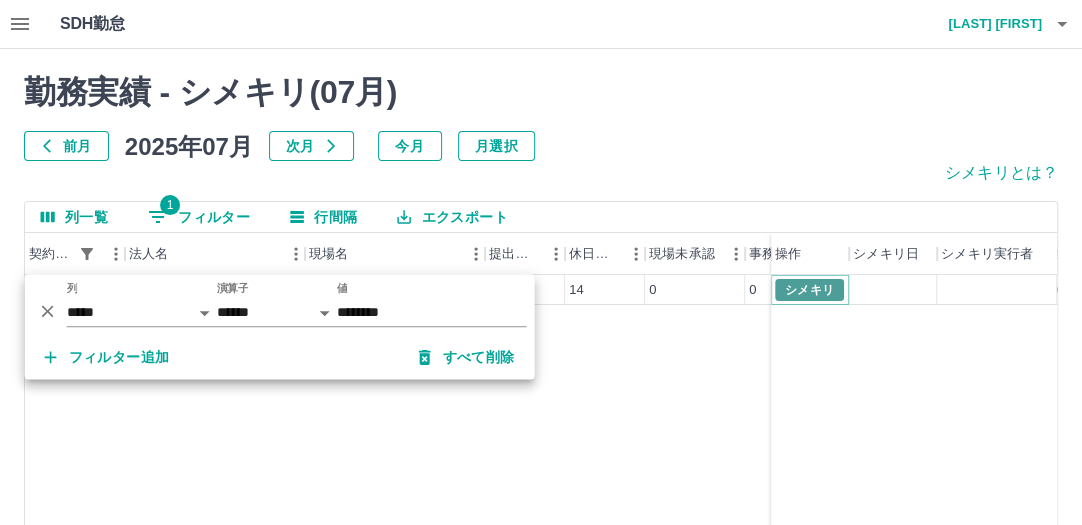 click on "シメキリ" at bounding box center (809, 290) 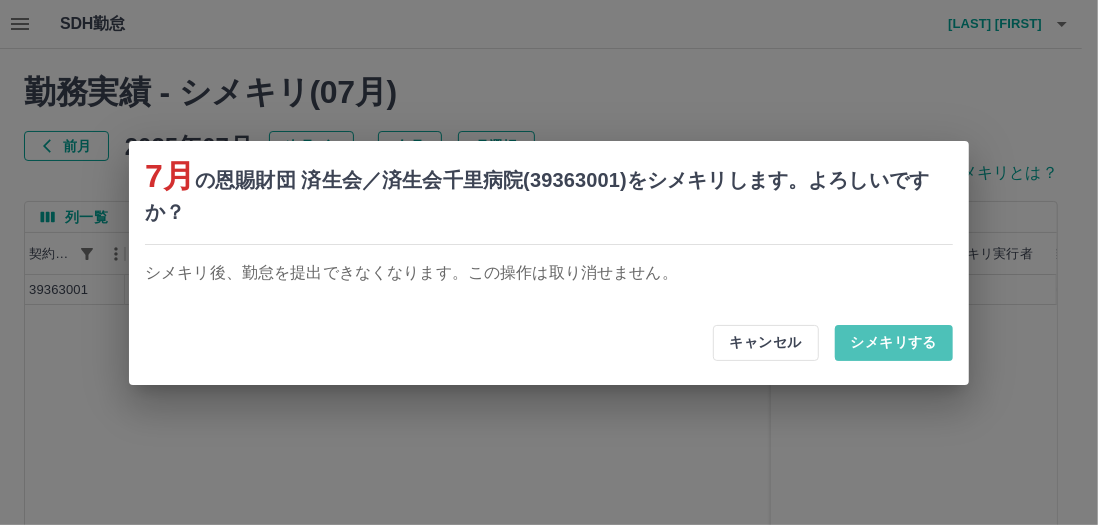 click on "シメキリする" at bounding box center (894, 343) 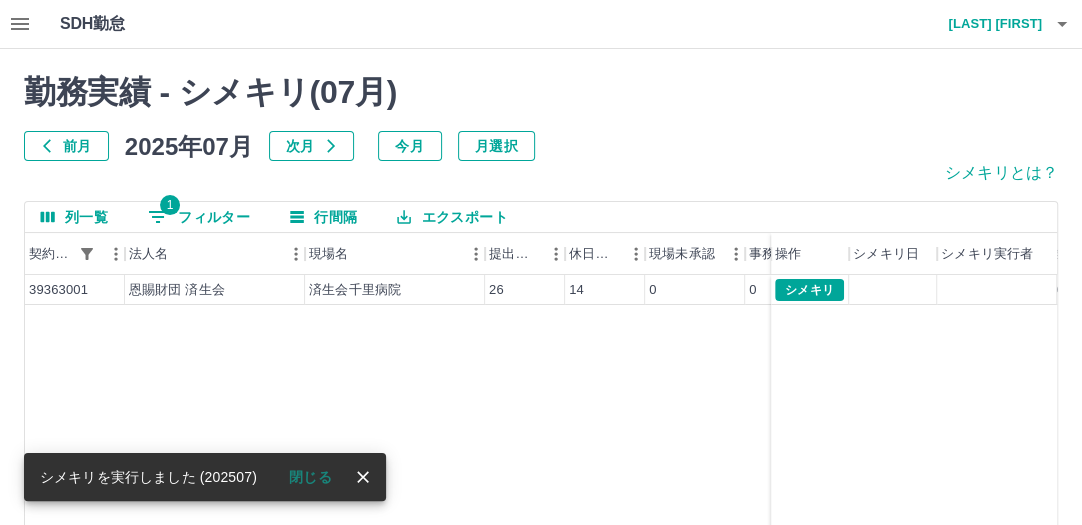 click on "1 フィルター" at bounding box center (199, 217) 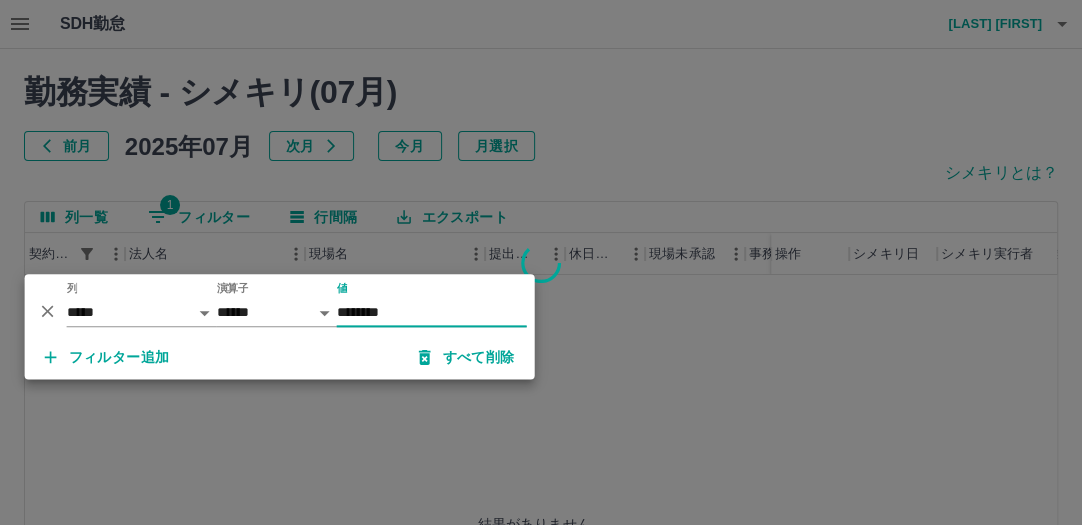 type on "********" 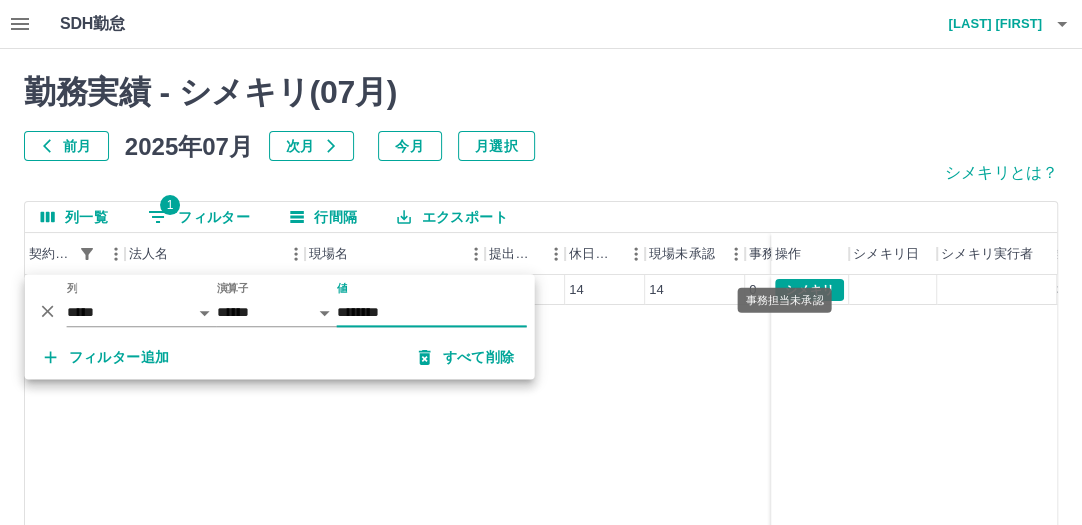 click on "事務担当未承認" at bounding box center (784, 294) 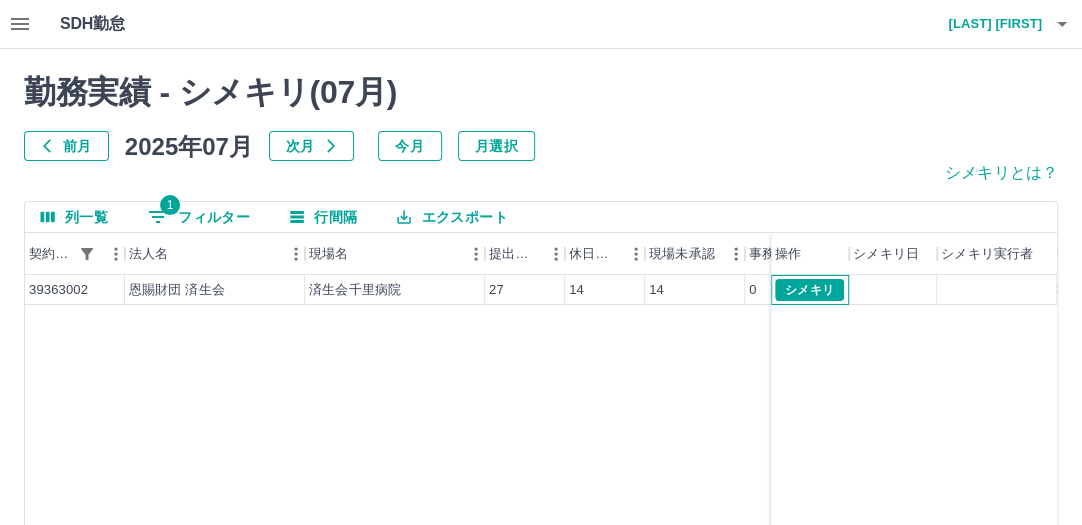 click on "シメキリ" at bounding box center [810, 290] 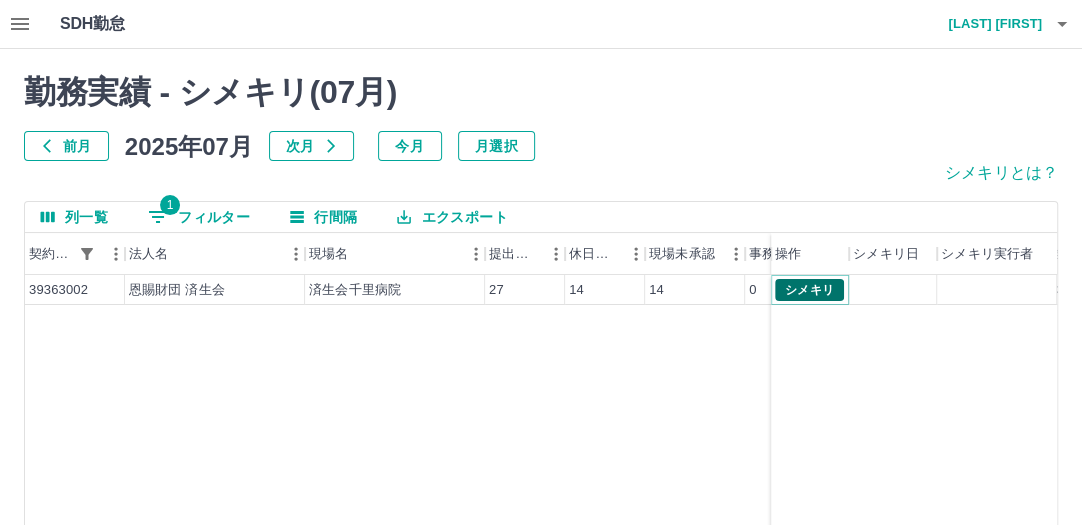 click on "シメキリ" at bounding box center (809, 290) 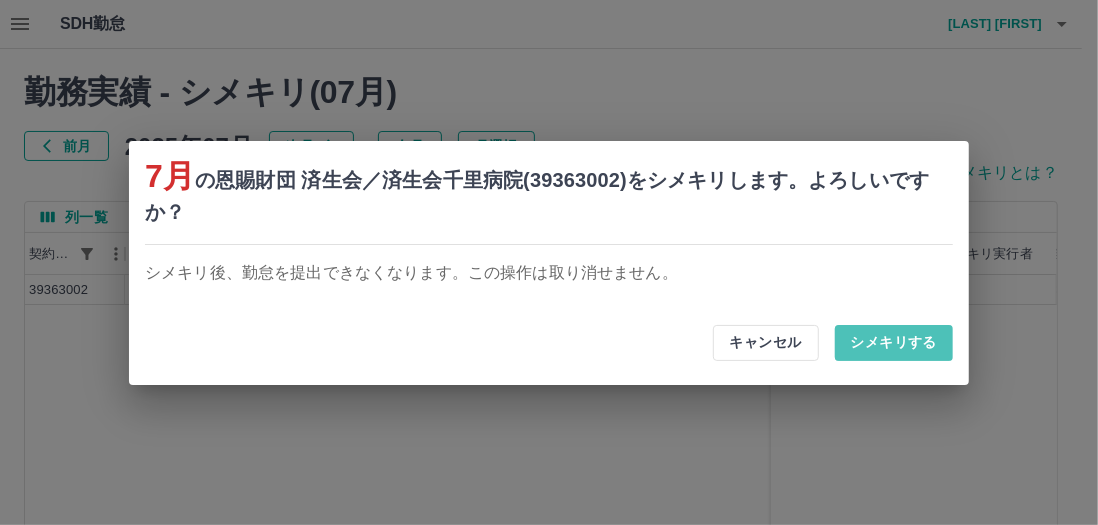 click on "シメキリする" at bounding box center (894, 343) 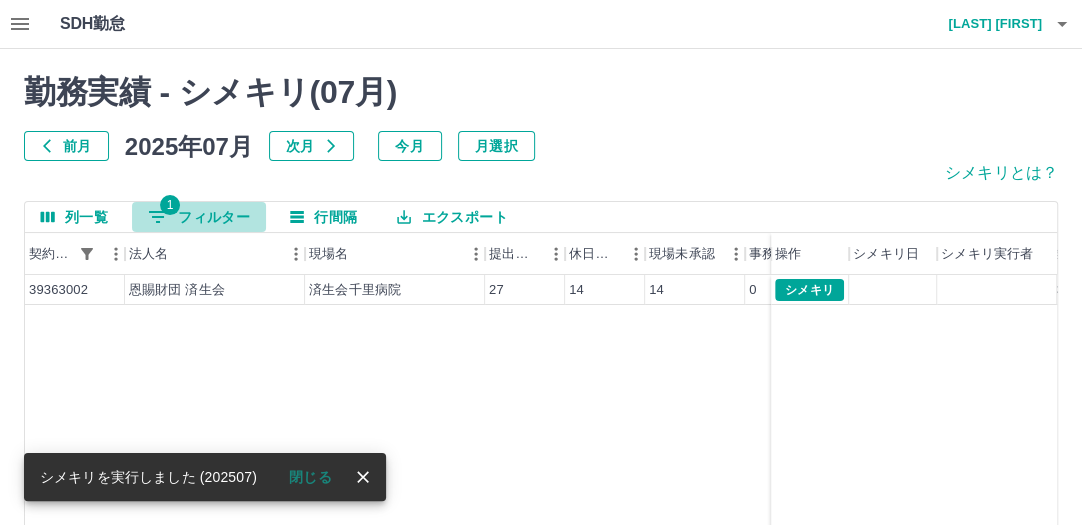 click on "1 フィルター" at bounding box center [199, 217] 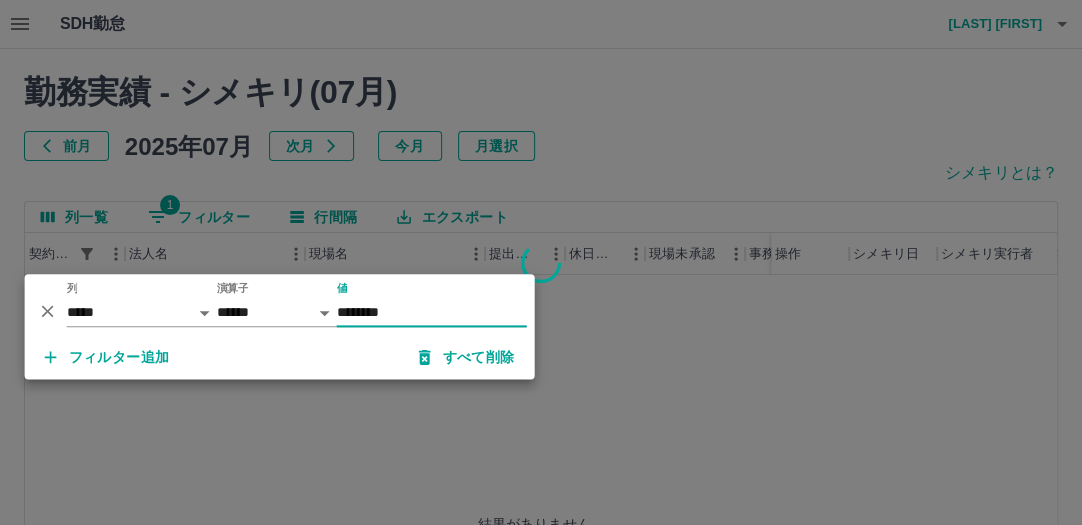 type on "********" 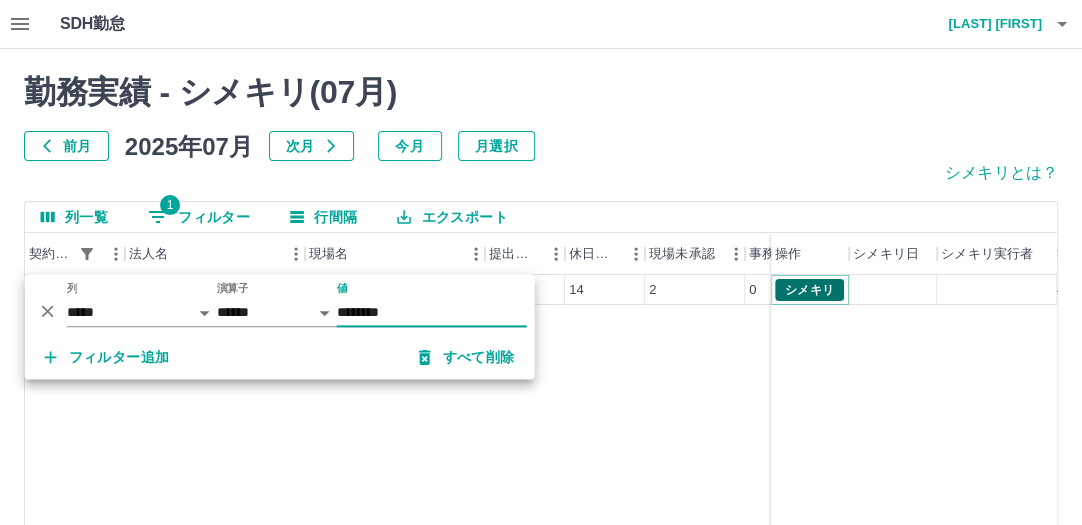 click on "シメキリ" at bounding box center [809, 290] 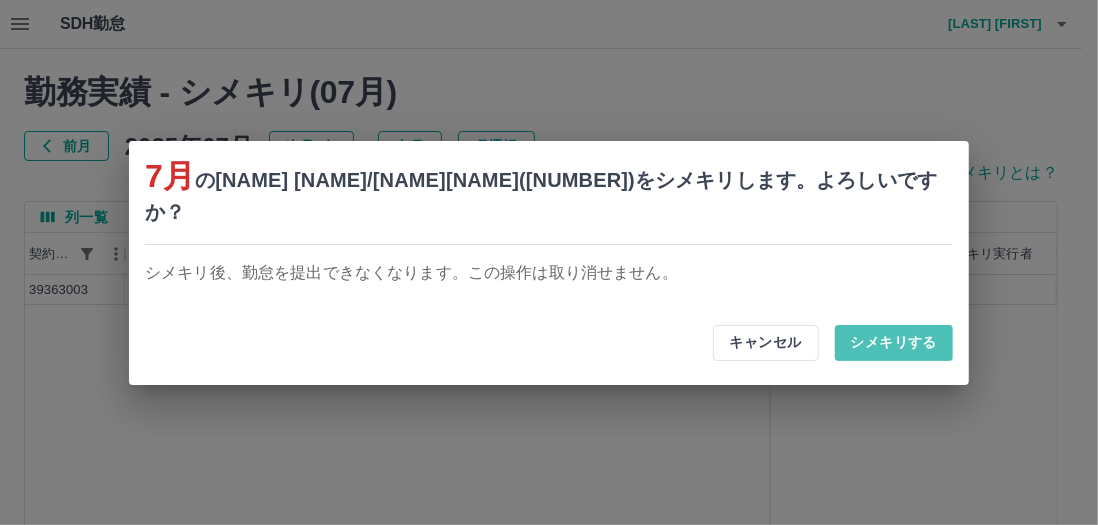 click on "シメキリする" at bounding box center (894, 343) 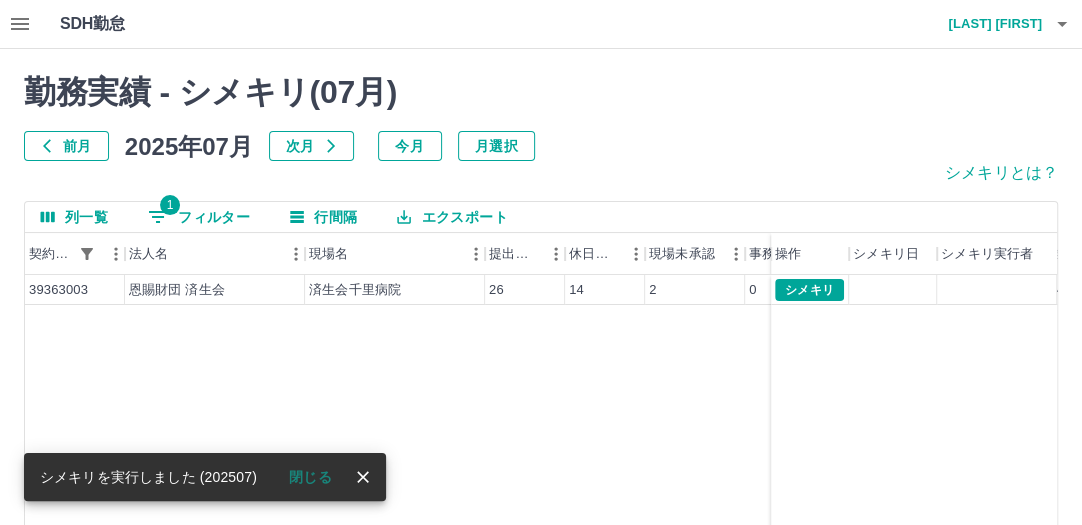 click on "1 フィルター" at bounding box center (199, 217) 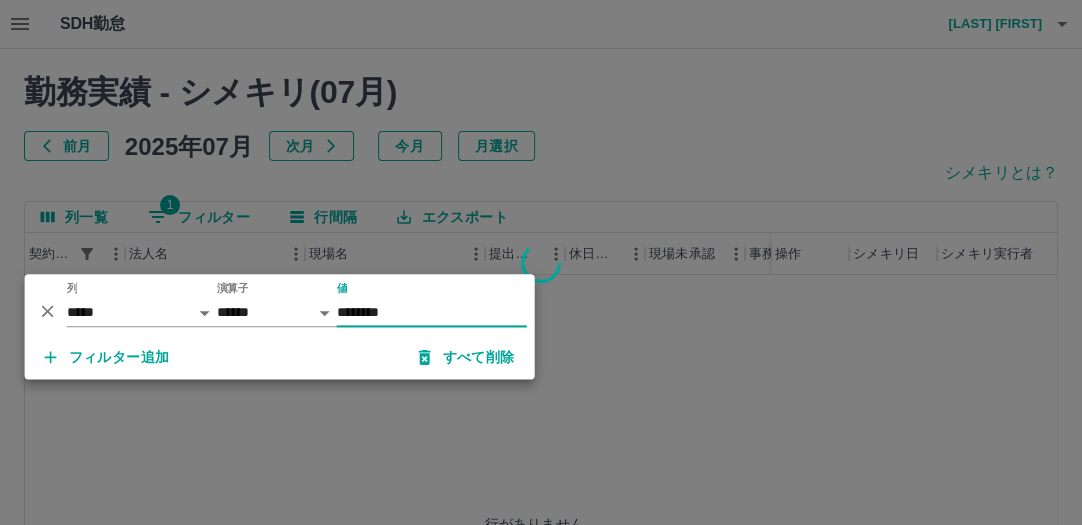 type on "********" 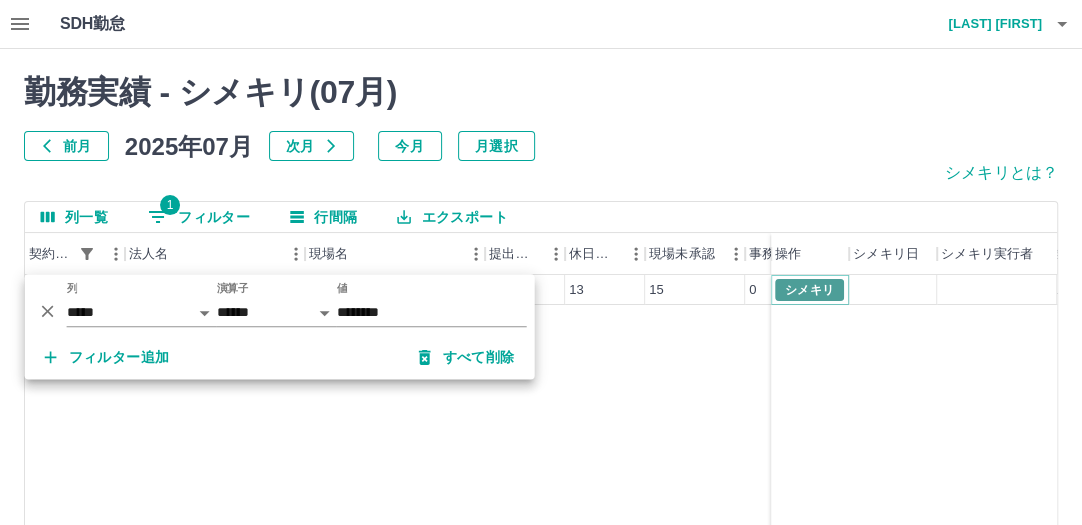 click on "シメキリ" at bounding box center [809, 290] 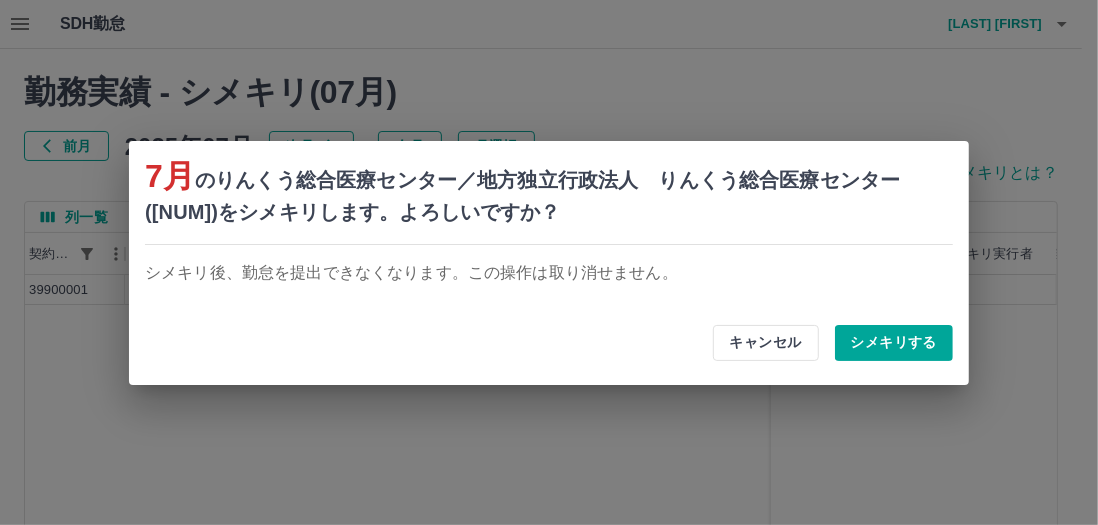click on "シメキリする" at bounding box center (894, 343) 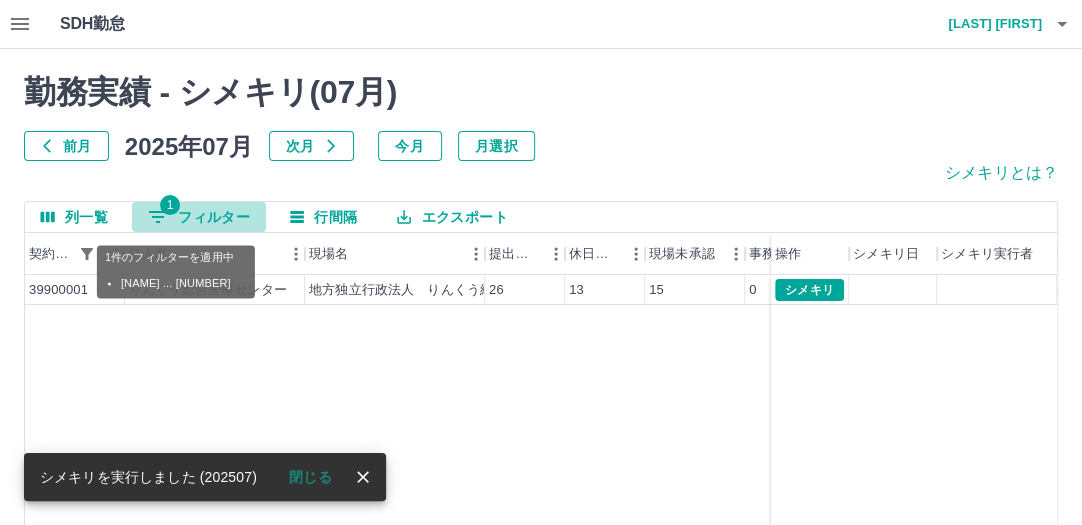 click on "1 フィルター" at bounding box center [199, 217] 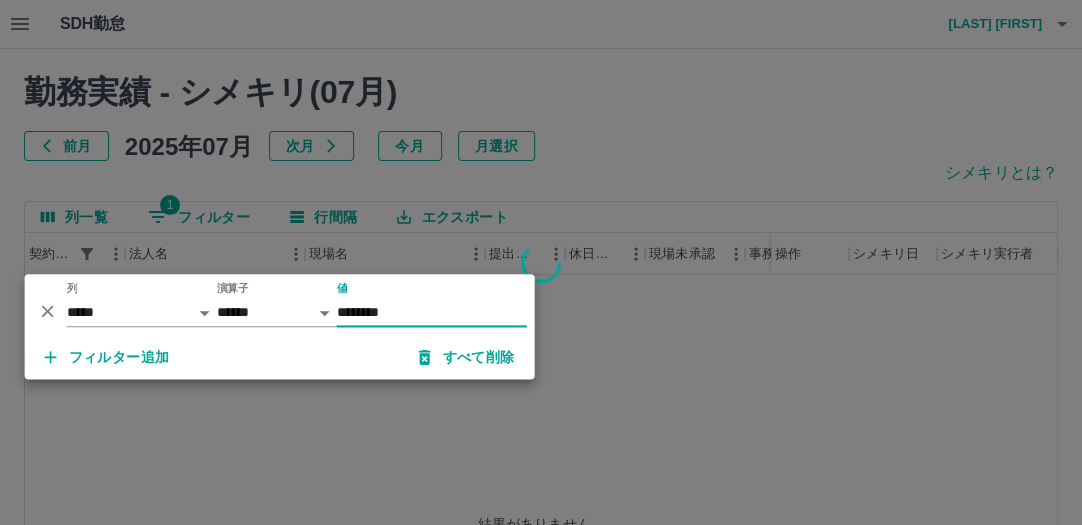 type on "********" 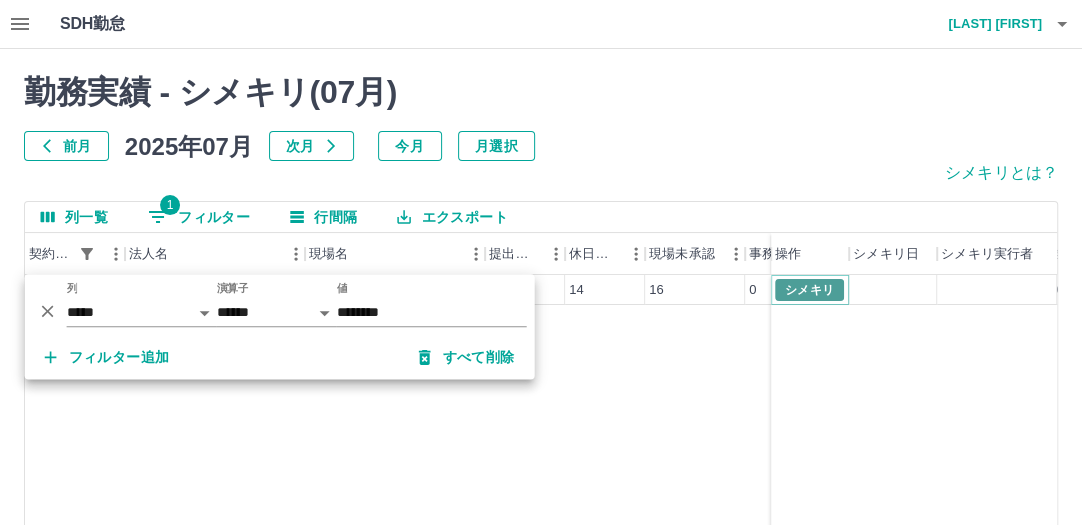 click on "シメキリ" at bounding box center [809, 290] 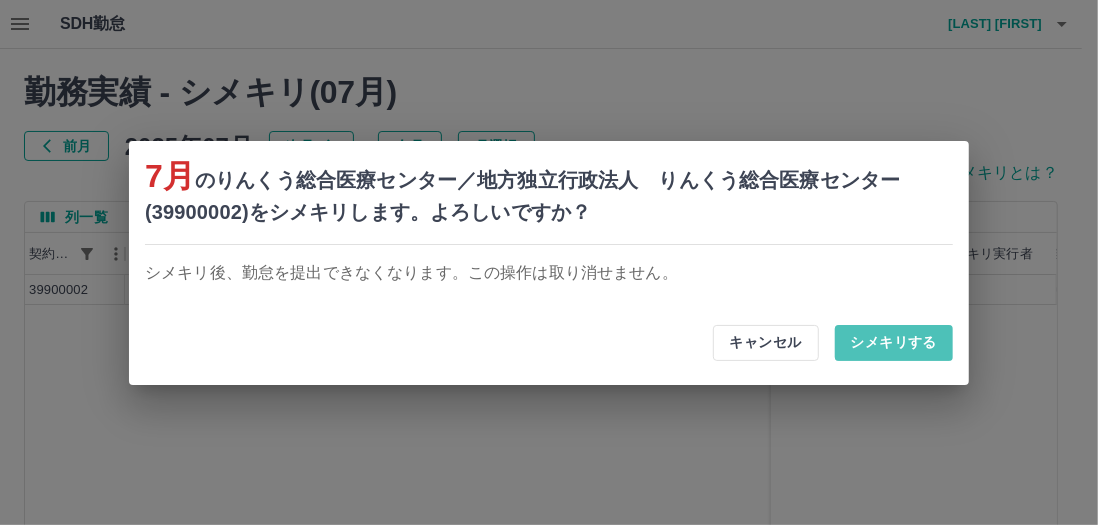 click on "シメキリする" at bounding box center (894, 343) 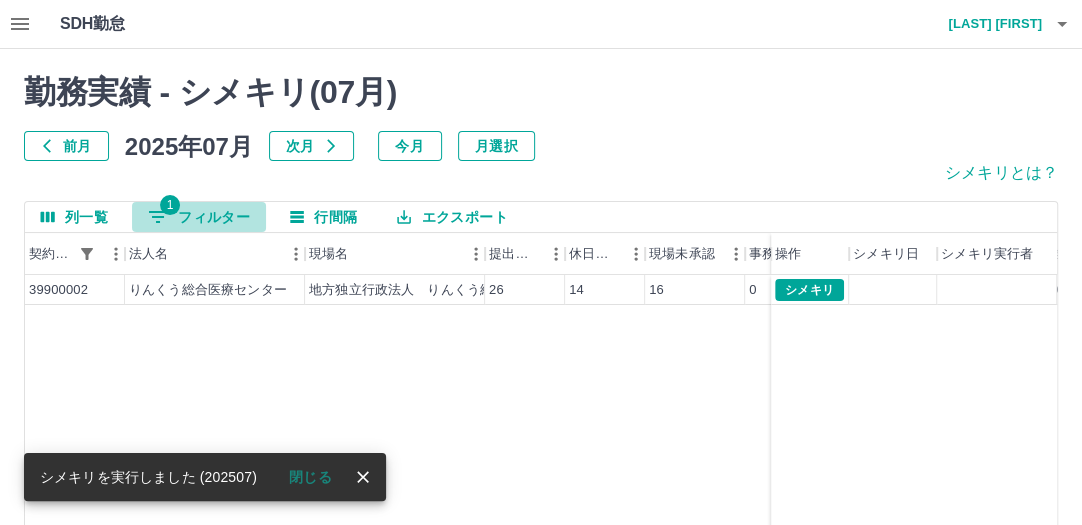 click on "1 フィルター" at bounding box center (199, 217) 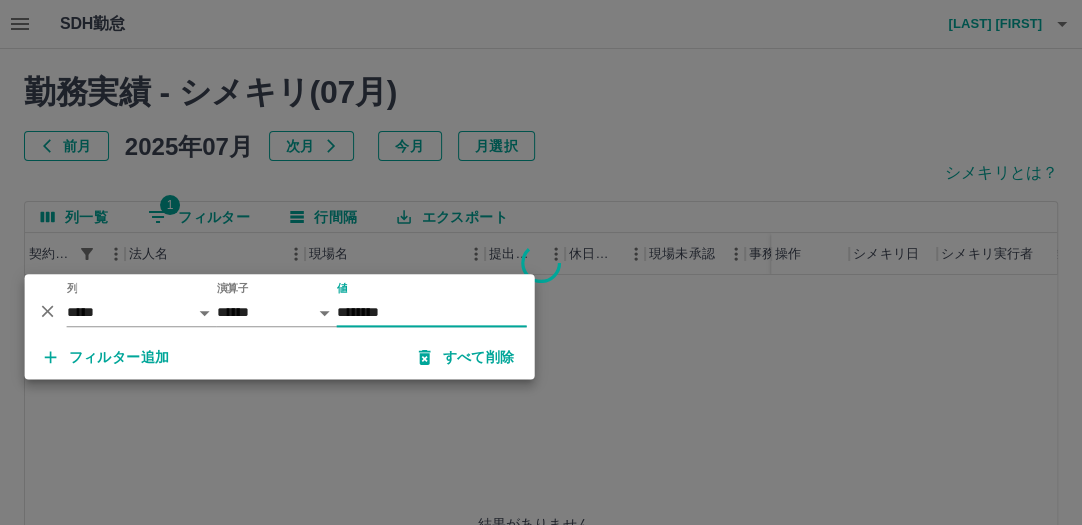type on "********" 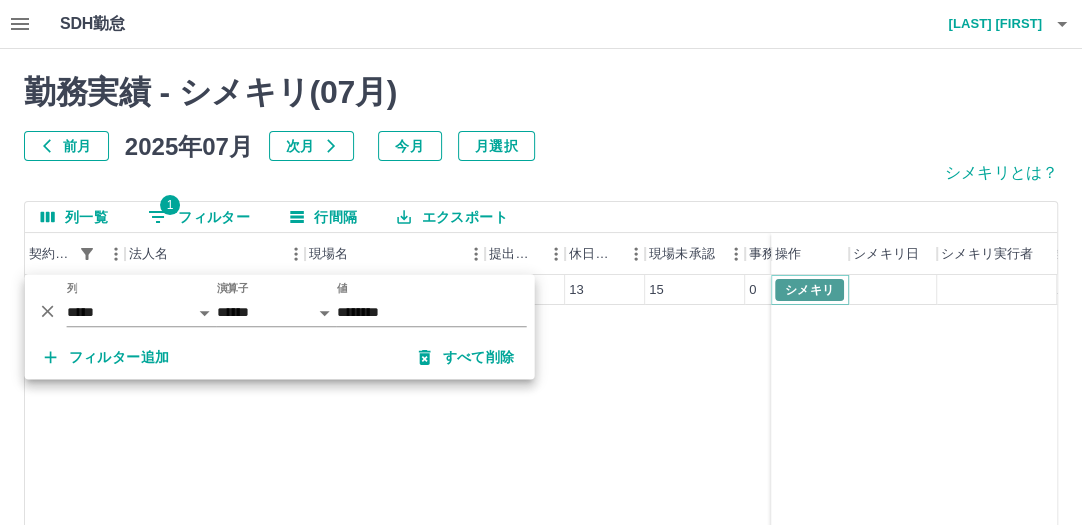 click on "シメキリ" at bounding box center (809, 290) 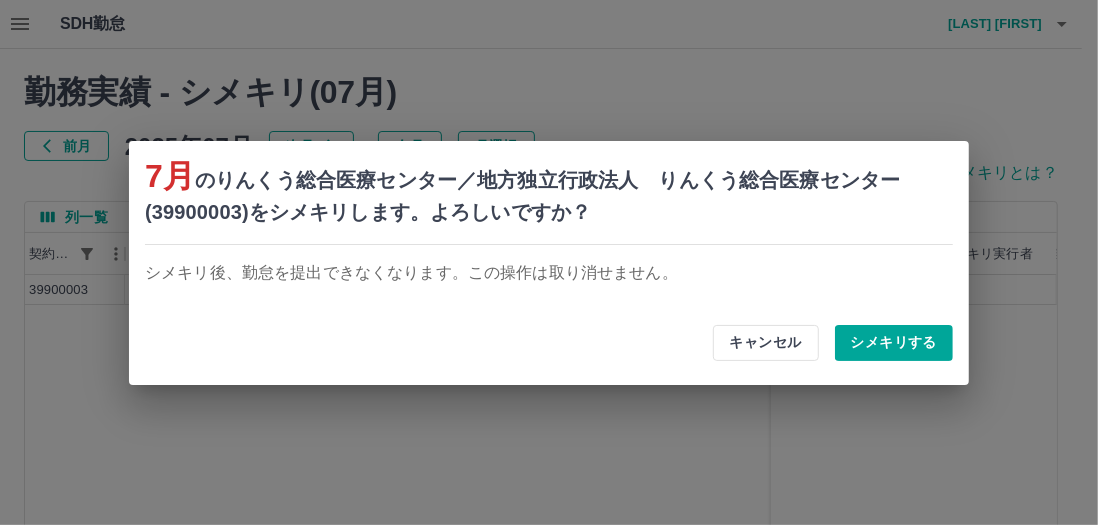 click on "シメキリする" at bounding box center [894, 343] 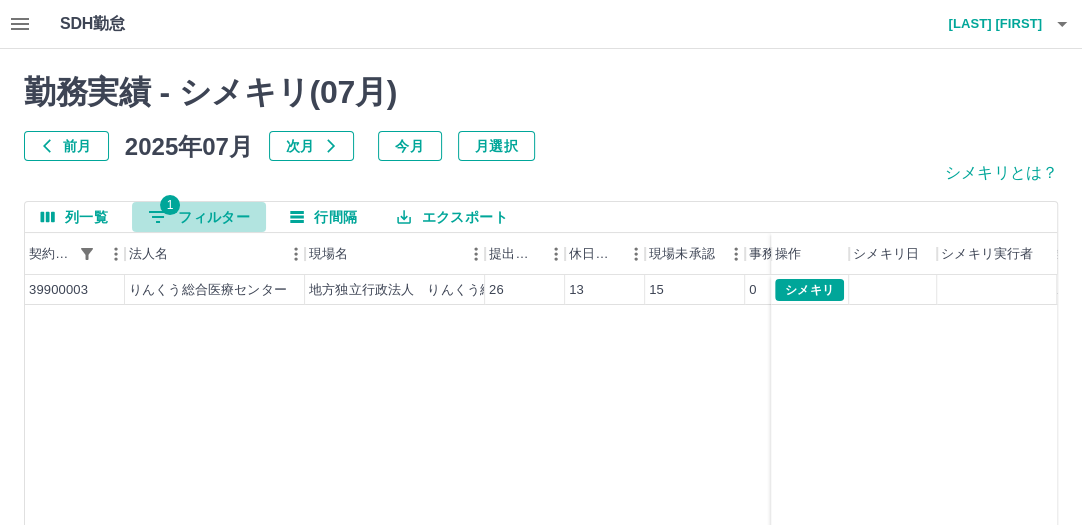 click on "1 フィルター" at bounding box center [199, 217] 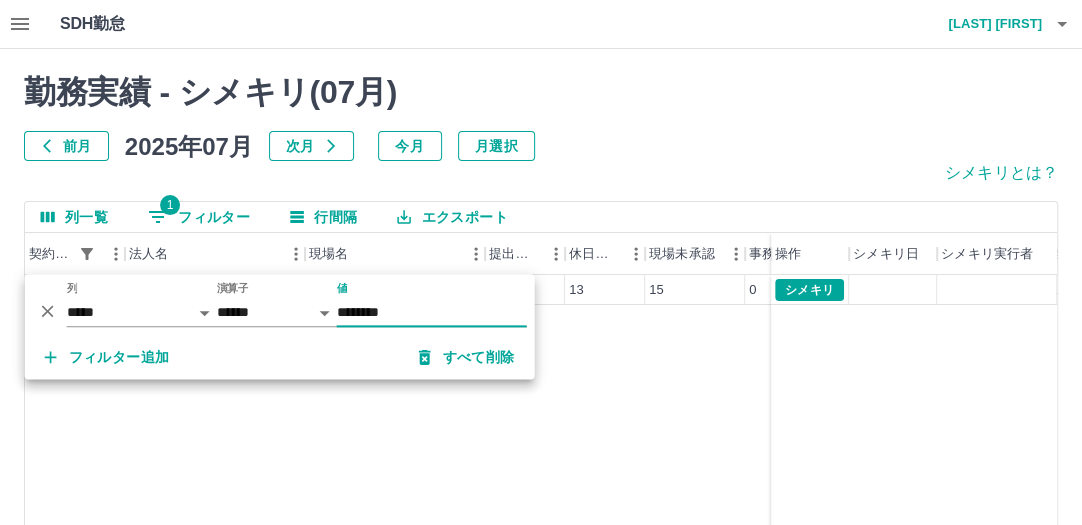 click 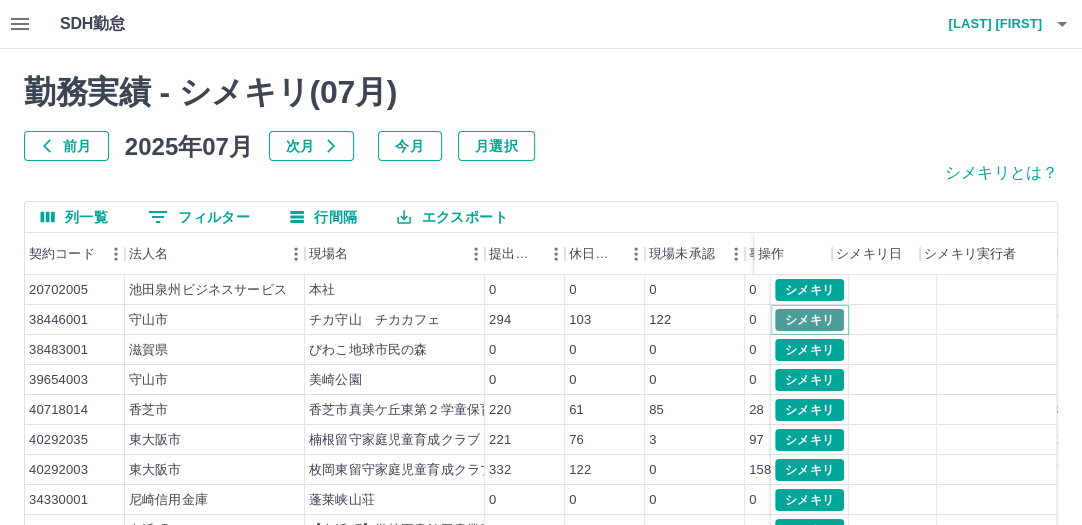click on "シメキリ" at bounding box center (809, 320) 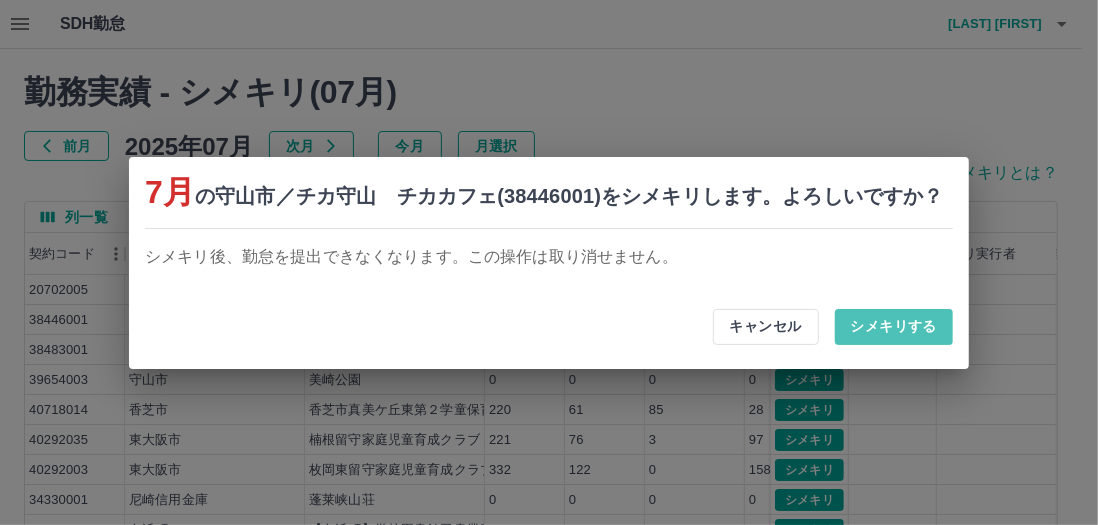 click on "シメキリする" at bounding box center (894, 327) 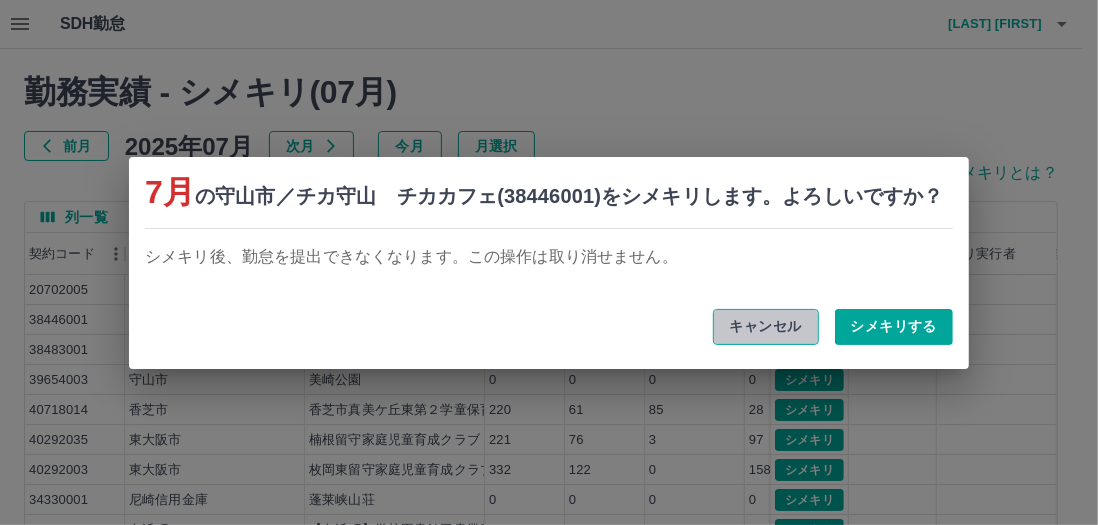 click on "キャンセル" at bounding box center (766, 327) 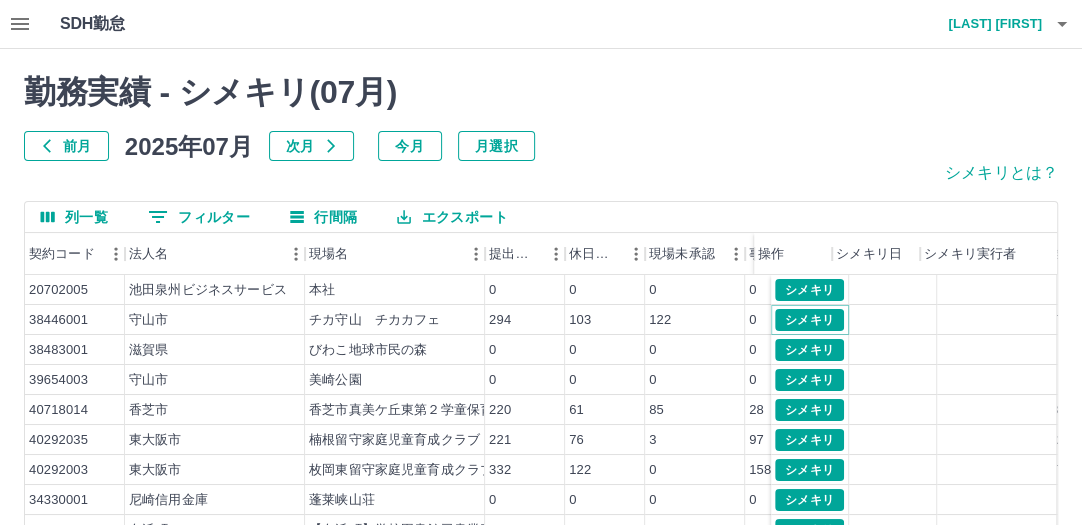 scroll, scrollTop: 340, scrollLeft: 0, axis: vertical 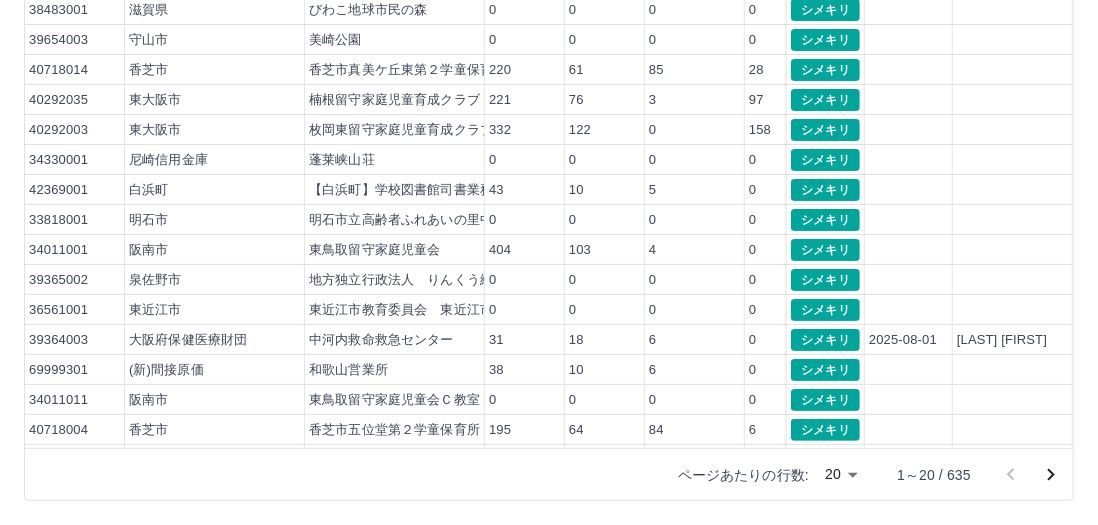 click on "SDH勤怠 川崎　良子 勤務実績 - シメキリ( 07 月) 前月 2025年07月 次月 今月 月選択 シメキリとは？ 列一覧 0 フィルター 行間隔 エクスポート 契約コード 法人名 現場名 提出件数 休日件数 現場未承認 事務担当未承認 AM未承認 営業所長未承認 全承認済 操作 シメキリ日 シメキリ実行者 20702005 池田泉州ビジネスサービス 本社 0 0 0 0 0 0 0 38446001 守山市 チカ守山　チカカフェ 294 103 122 0 0 0 172 38483001 滋賀県 びわこ地球市民の森 0 0 0 0 0 0 0 39654003 守山市 美崎公園 0 0 0 0 0 0 0 40718014 香芝市 香芝市真美ケ丘東第２学童保育所 220 61 85 28 0 59 48 40292035 東大阪市 楠根留守家庭児童育成クラブ 221 76 3 97 0 0 121 40292003 東大阪市 枚岡東留守家庭児童育成クラブ 332 122 0 158 0 0 174 34330001 尼崎信用金庫 蓬莱峡山荘 0 0 0 0 0 0 0 42369001 白浜町 【白浜町】学校図書館司書業務 43 10 5 0 0 18 20 0 0 0 0" at bounding box center [549, 92] 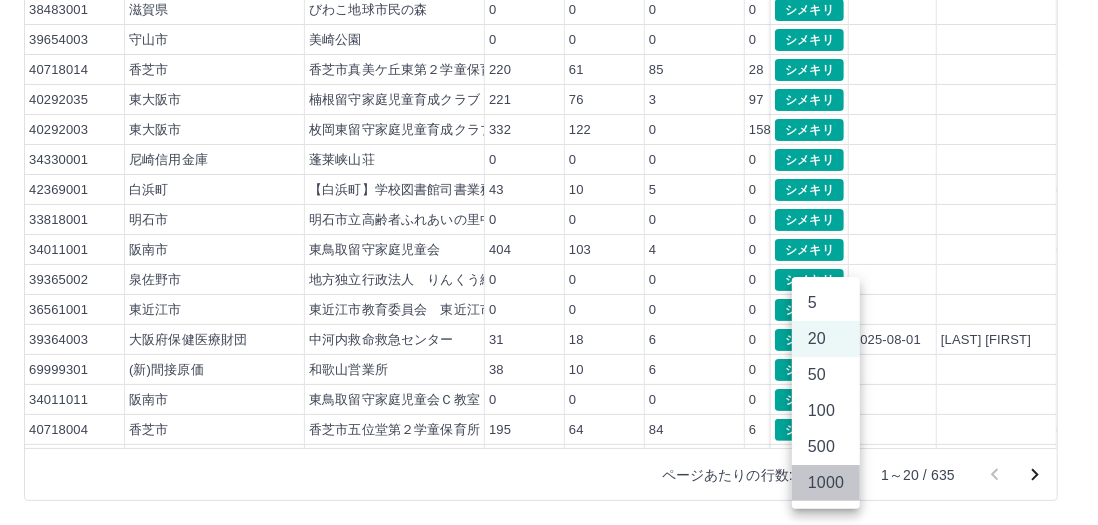 click on "1000" at bounding box center [826, 483] 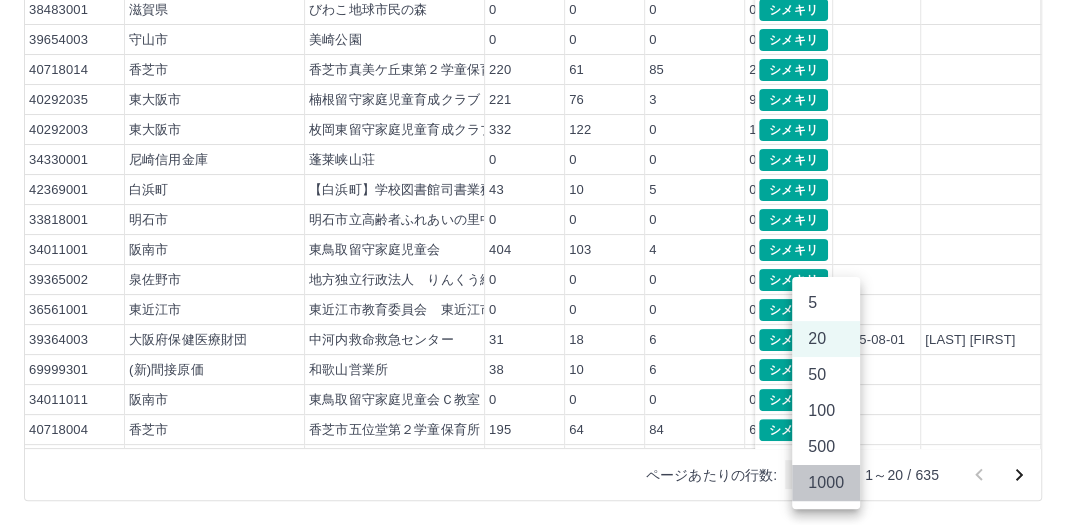 type on "****" 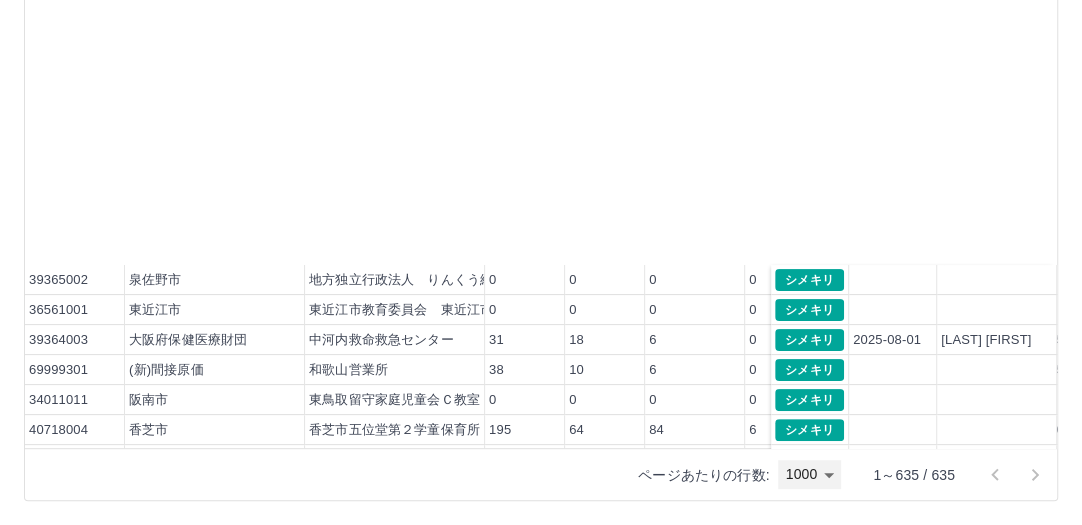 scroll, scrollTop: 435, scrollLeft: 0, axis: vertical 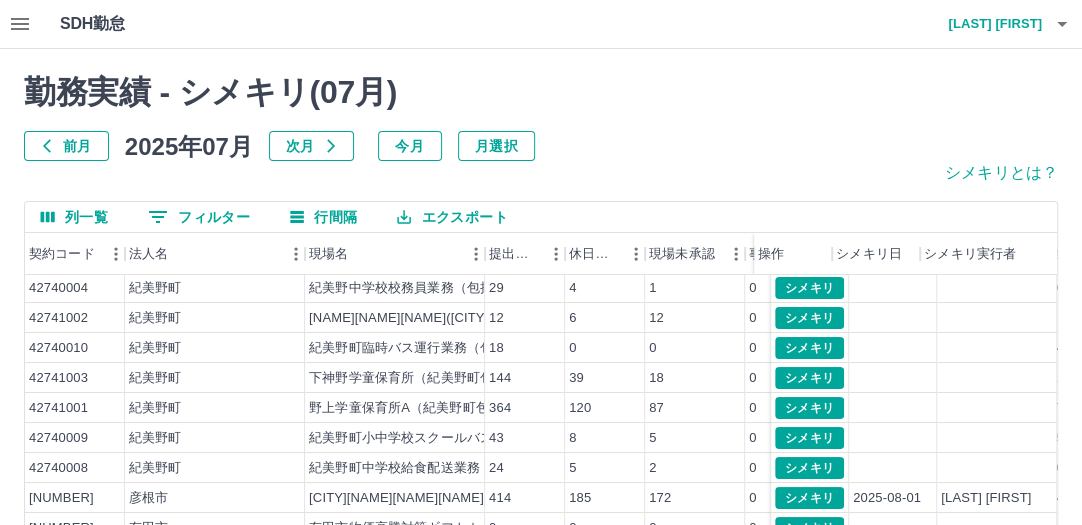 click 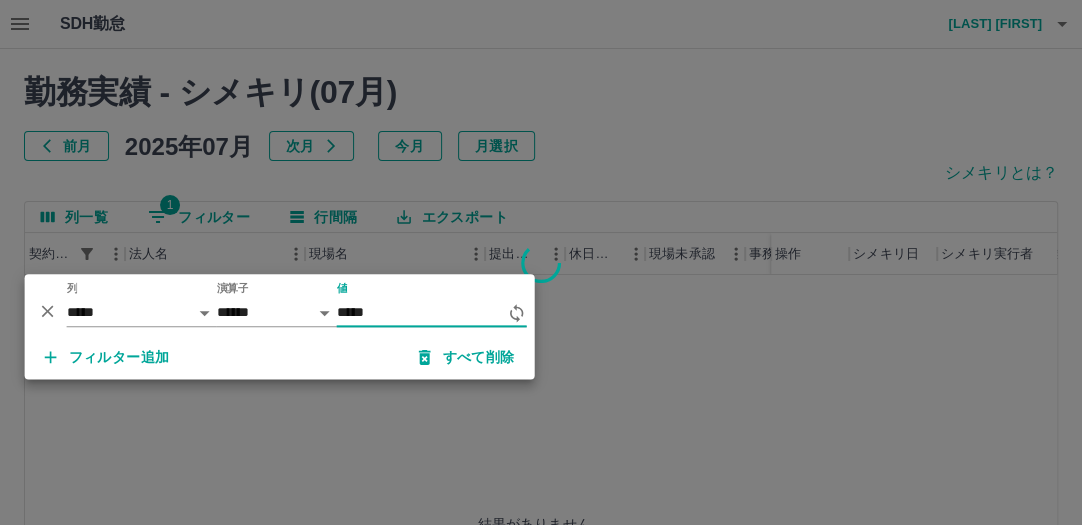 scroll, scrollTop: 0, scrollLeft: 0, axis: both 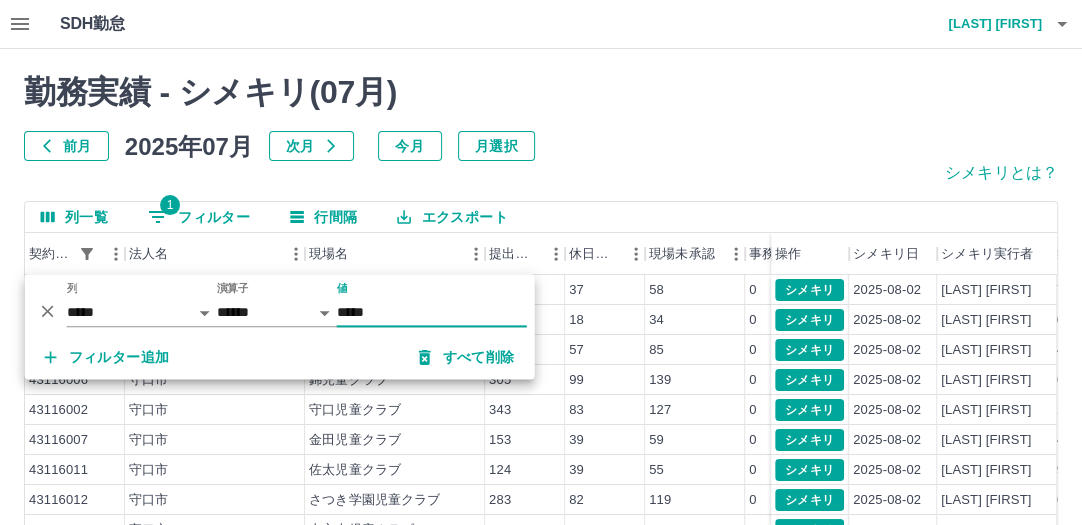 type on "*****" 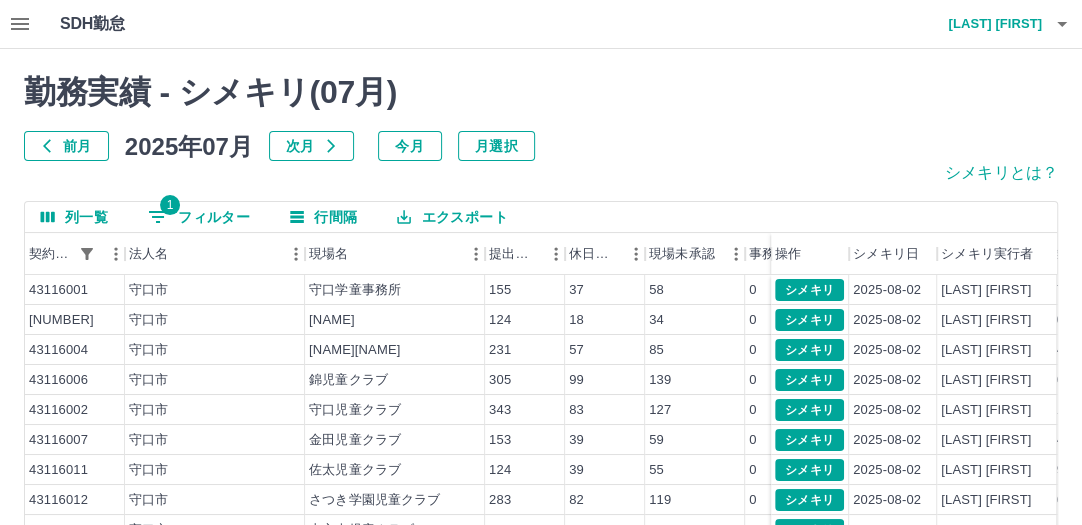 click on "1 フィルター" at bounding box center (199, 217) 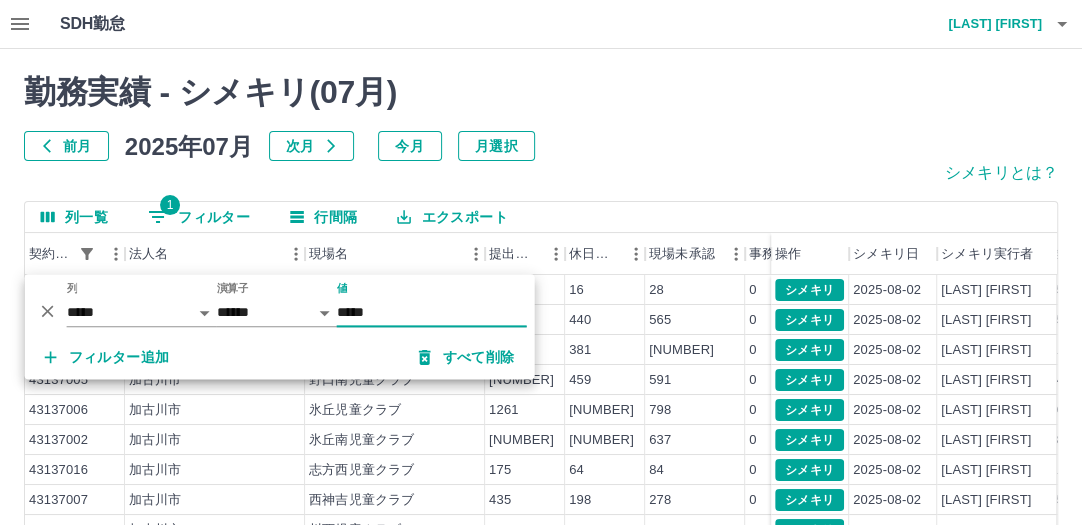 scroll, scrollTop: 340, scrollLeft: 0, axis: vertical 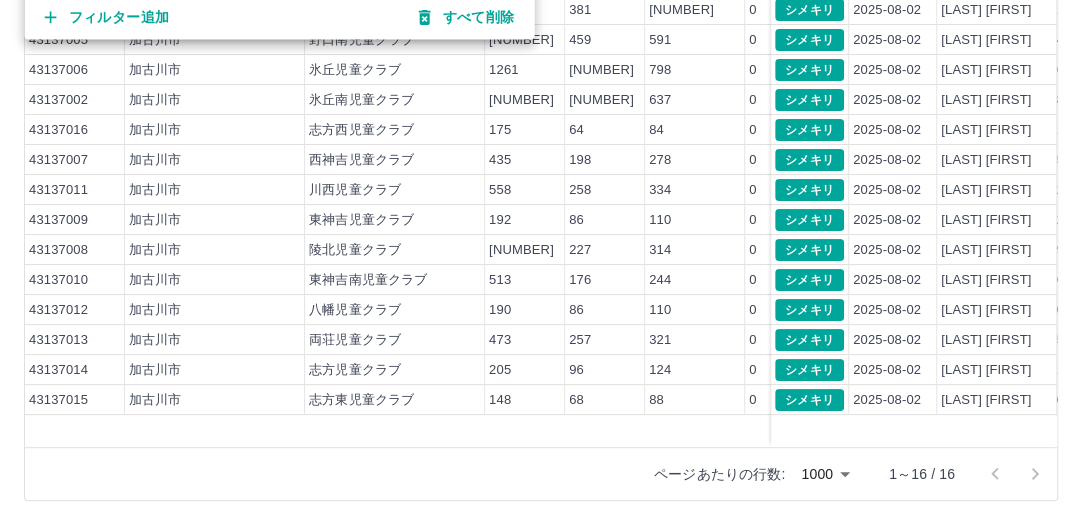 type on "*****" 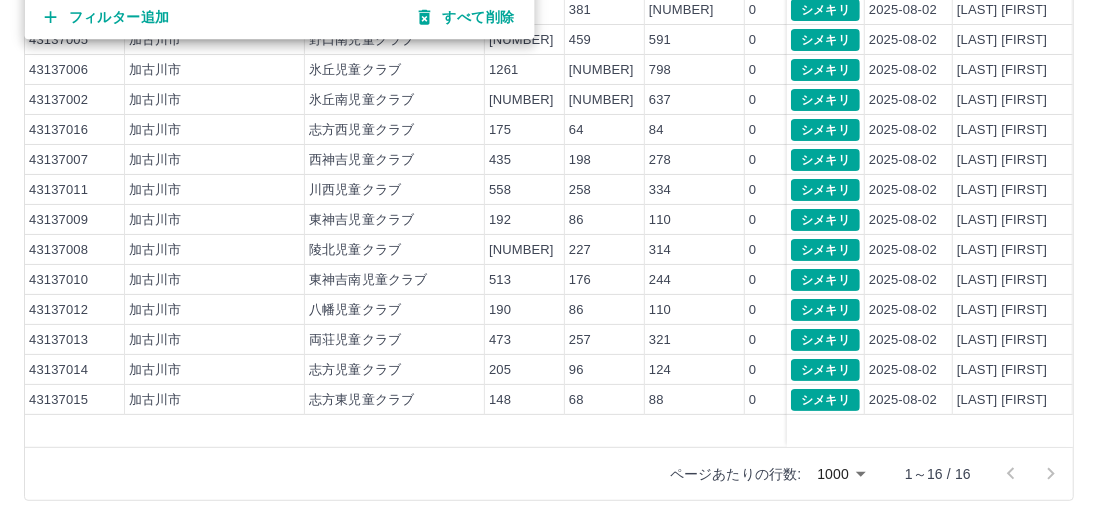 click on "SDH勤怠 川崎　良子 勤務実績 - シメキリ( 07 月) 前月 2025年07月 次月 今月 月選択 シメキリとは？ 列一覧 1 フィルター 行間隔 エクスポート 契約コード 法人名 現場名 提出件数 休日件数 現場未承認 事務担当未承認 AM未承認 営業所長未承認 全承認済 操作 シメキリ日 シメキリ実行者 43137001 加古川市 加古川市学童事務所 103 16 28 0 0 0 75 43137003 加古川市 野口児童クラブ 1026 440 565 0 0 3 458 43137004 加古川市 平岡南児童クラブ 795 381 485 0 0 0 310 43137005 加古川市 野口南児童クラブ 1038 459 591 0 0 0 447 43137006 加古川市 氷丘児童クラブ 1261 583 798 0 0 3 460 43137002 加古川市 氷丘南児童クラブ 1024 481 637 0 0 0 387 43137016 加古川市 志方西児童クラブ 175 64 84 0 0 0 91 43137007 加古川市 西神吉児童クラブ 435 198 278 0 0 0 157 43137011 加古川市 川西児童クラブ 558 258 334 0 0 0 224 43137009 加古川市 192 86 110" at bounding box center [549, 92] 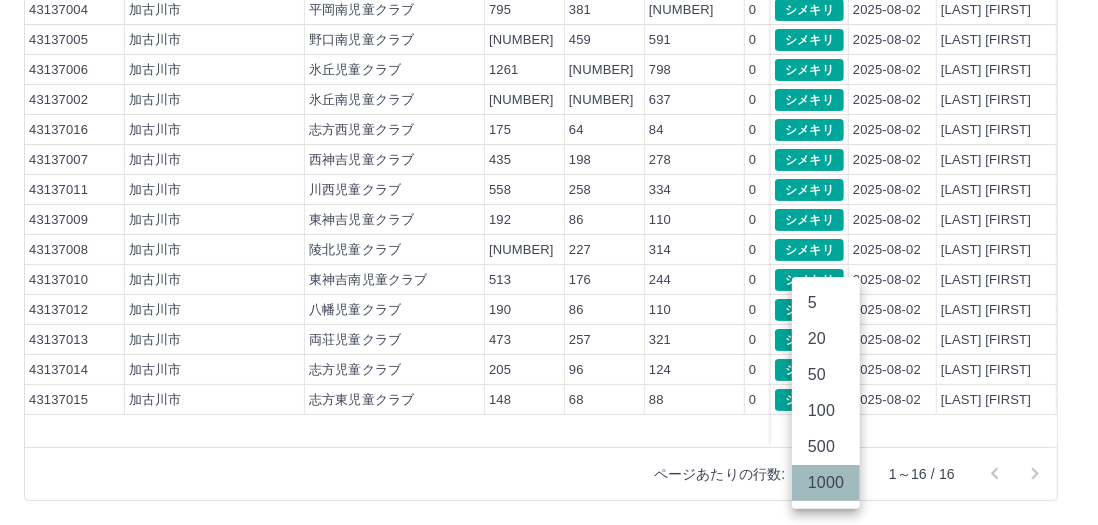 click on "1000" at bounding box center [826, 483] 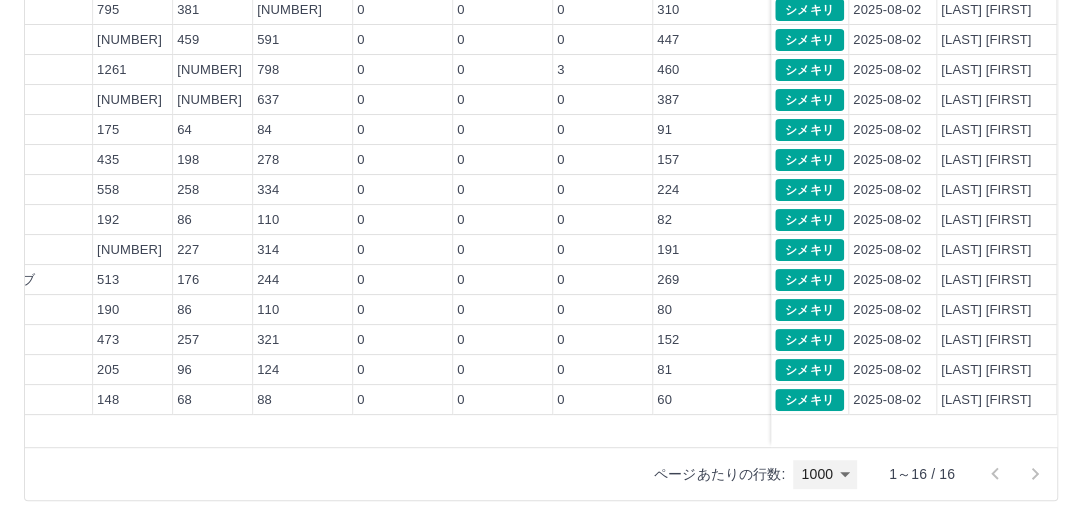 scroll, scrollTop: 0, scrollLeft: 393, axis: horizontal 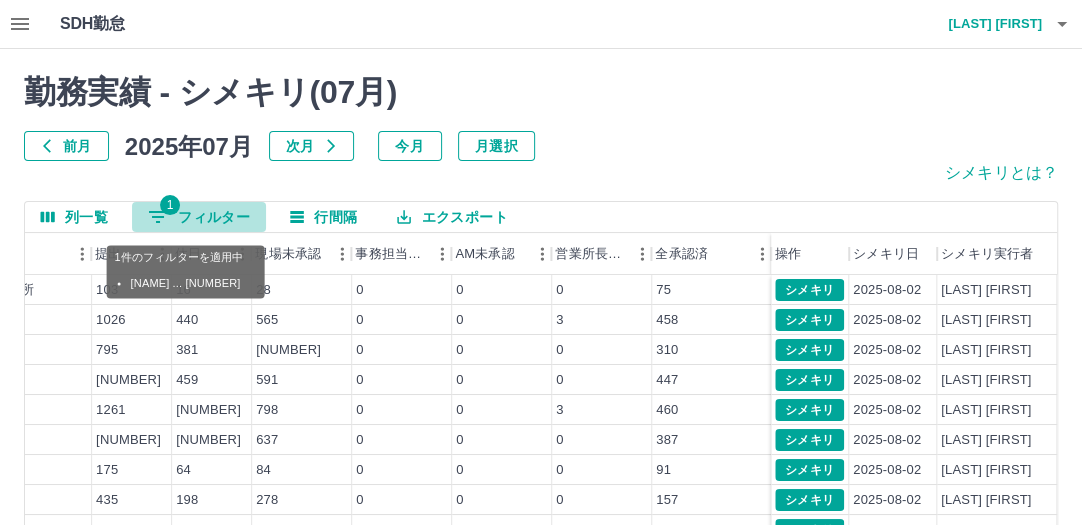 click on "1 フィルター" at bounding box center [199, 217] 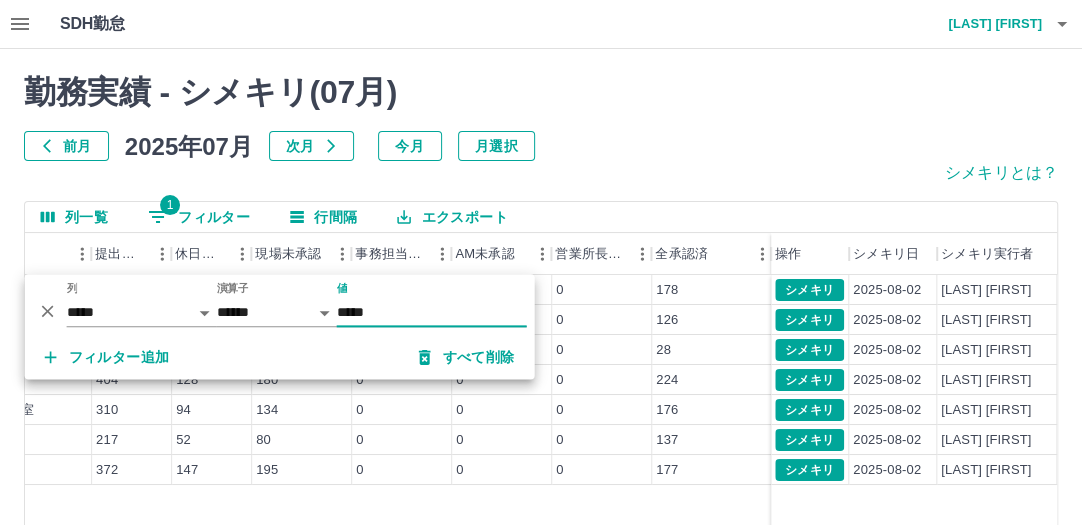 type on "*****" 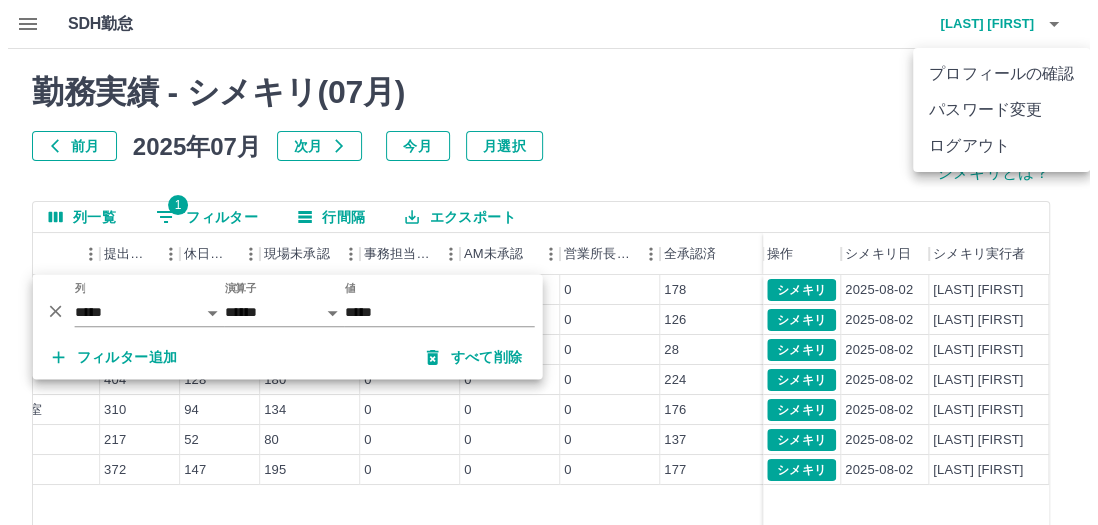 scroll, scrollTop: 0, scrollLeft: 393, axis: horizontal 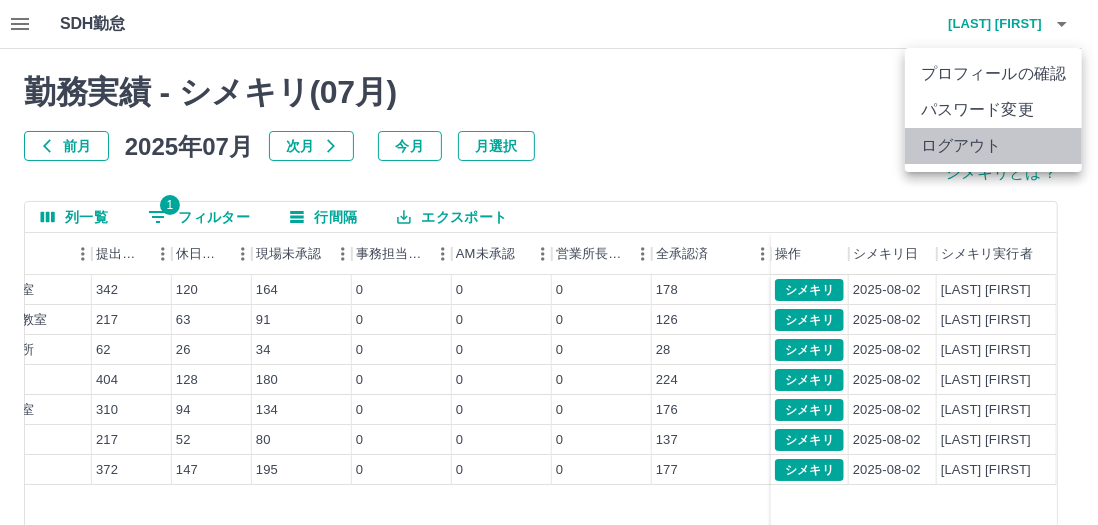 click on "ログアウト" at bounding box center (993, 146) 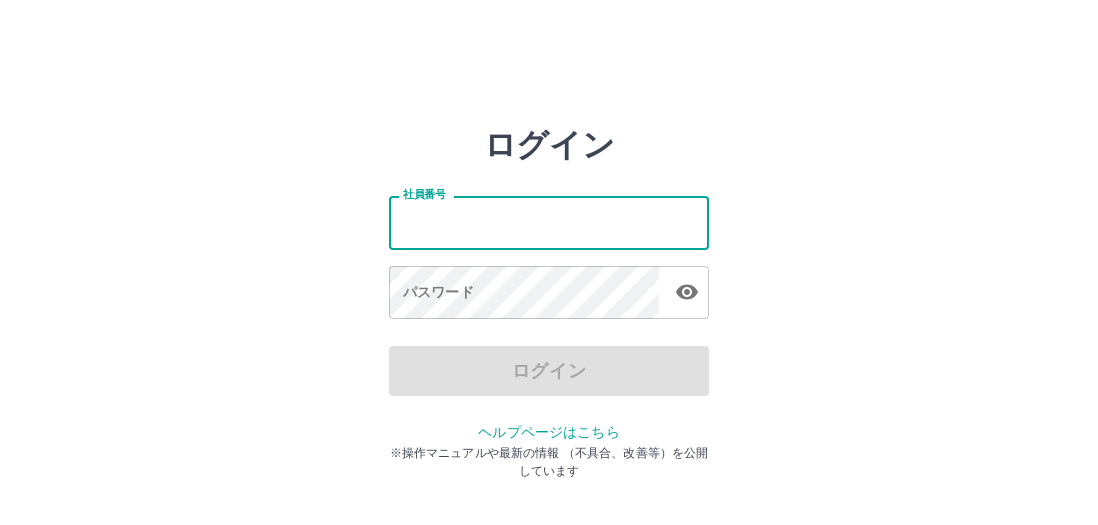 scroll, scrollTop: 0, scrollLeft: 0, axis: both 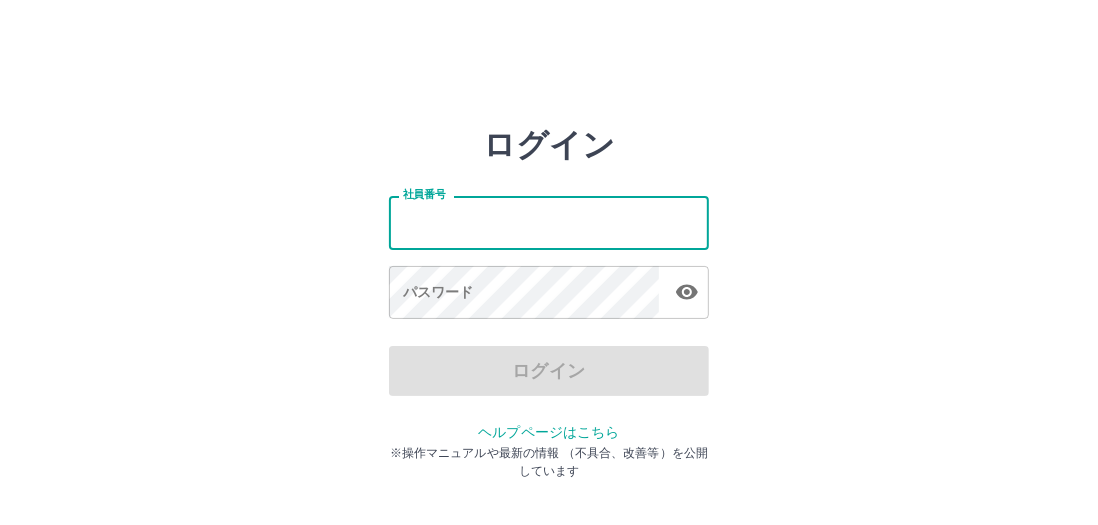 type on "*******" 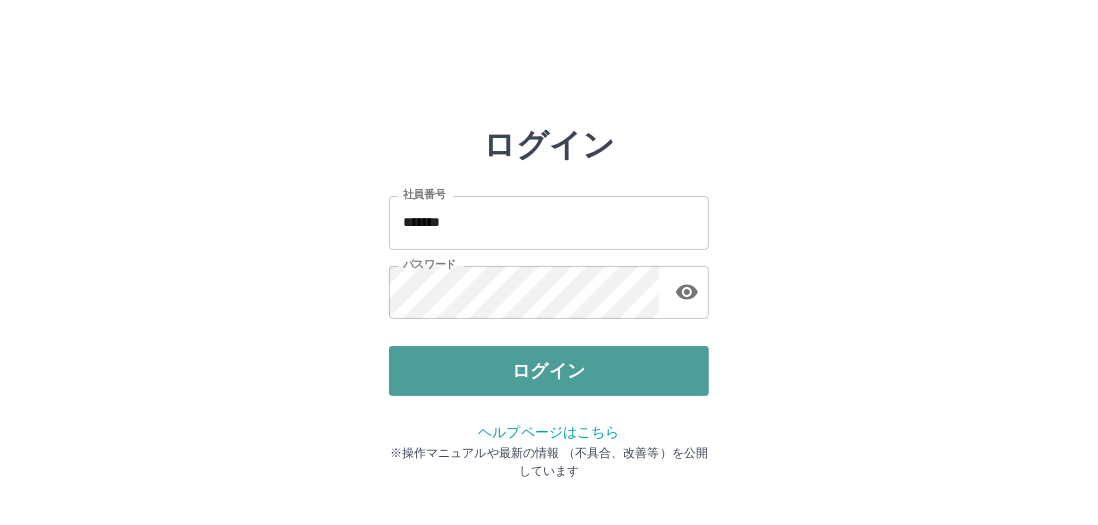 click on "ログイン" at bounding box center [549, 371] 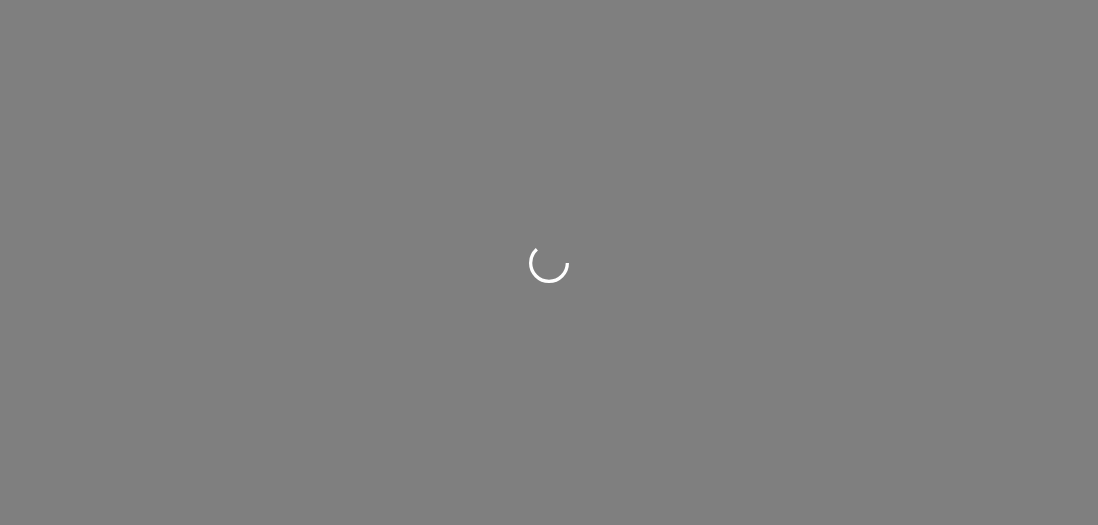 scroll, scrollTop: 0, scrollLeft: 0, axis: both 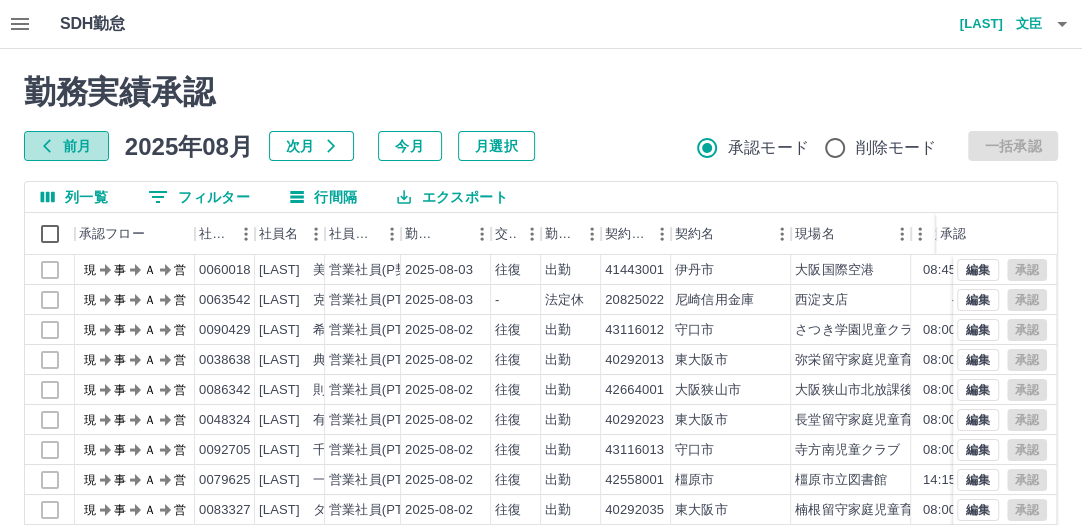 click on "前月" at bounding box center [66, 146] 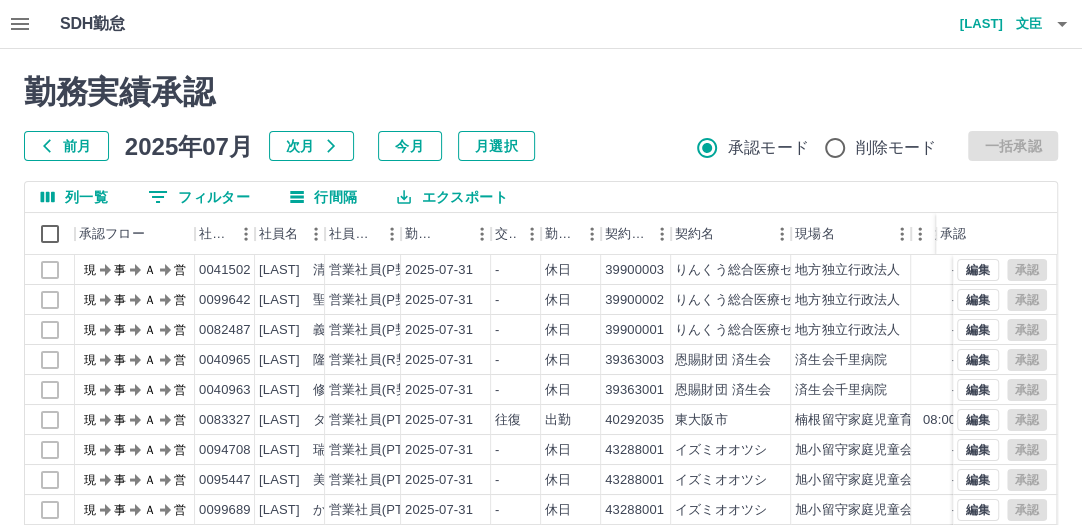 click 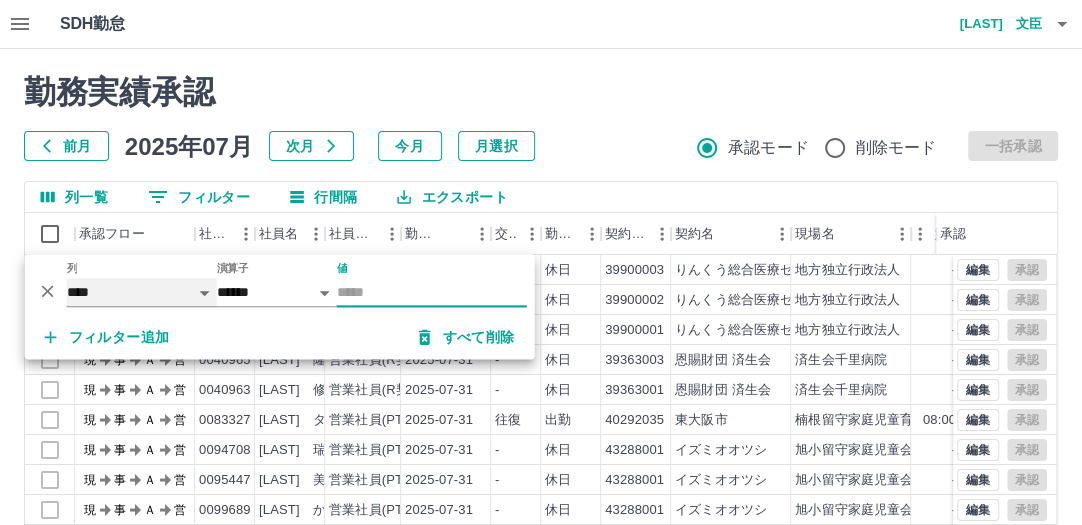 click on "**** *** **** *** *** **** ***** *** *** ** ** ** **** **** **** ** ** *** **** *****" at bounding box center [142, 292] 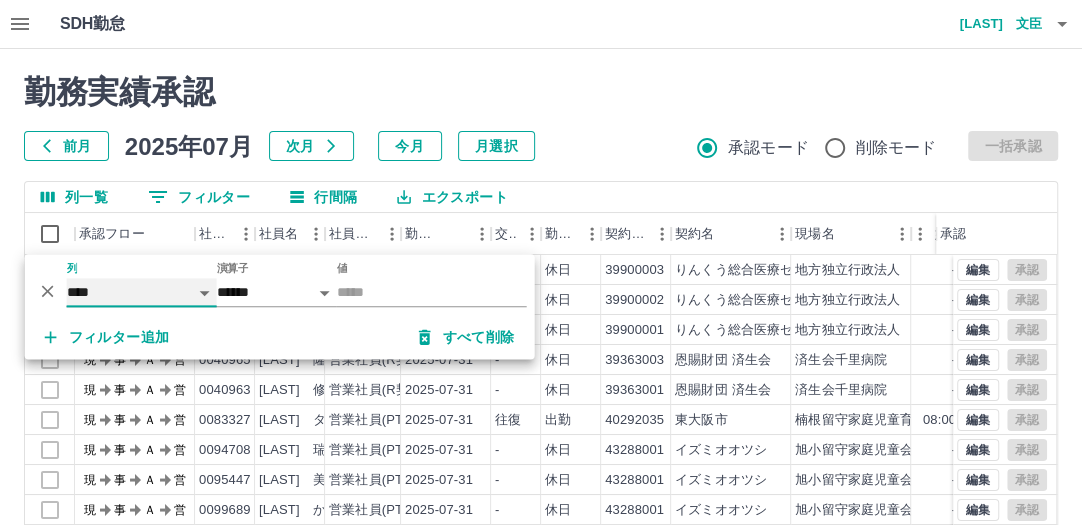 click on "**** *** **** *** *** **** ***** *** *** ** ** ** **** **** **** ** ** *** **** *****" at bounding box center (142, 292) 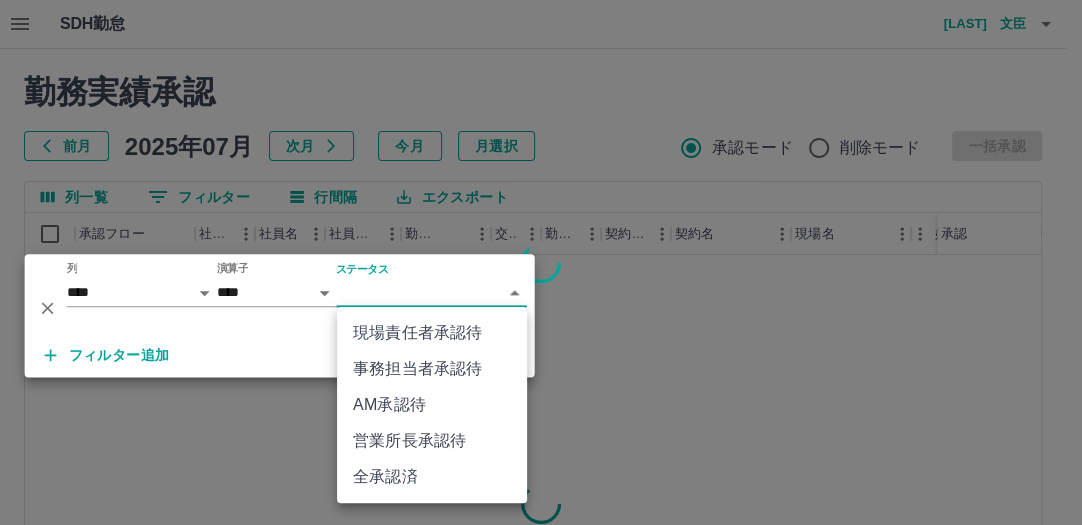 click on "SDH勤怠 今川　文臣 勤務実績承認 前月 2025年07月 次月 今月 月選択 承認モード 削除モード 一括承認 列一覧 0 フィルター 行間隔 エクスポート 承認フロー 社員番号 社員名 社員区分 勤務日 交通費 勤務区分 契約コード 契約名 現場名 始業 終業 休憩 所定開始 所定終業 所定休憩 承認 ページあたりの行数: 20 ** 1～20 / 42910 SDH勤怠 *** ** 列 **** *** **** *** *** **** ***** *** *** ** ** ** **** **** **** ** ** *** **** ***** 演算子 **** ****** ステータス ​ ********* フィルター追加 すべて削除 現場責任者承認待 事務担当者承認待 AM承認待 営業所長承認待 全承認済" at bounding box center (541, 422) 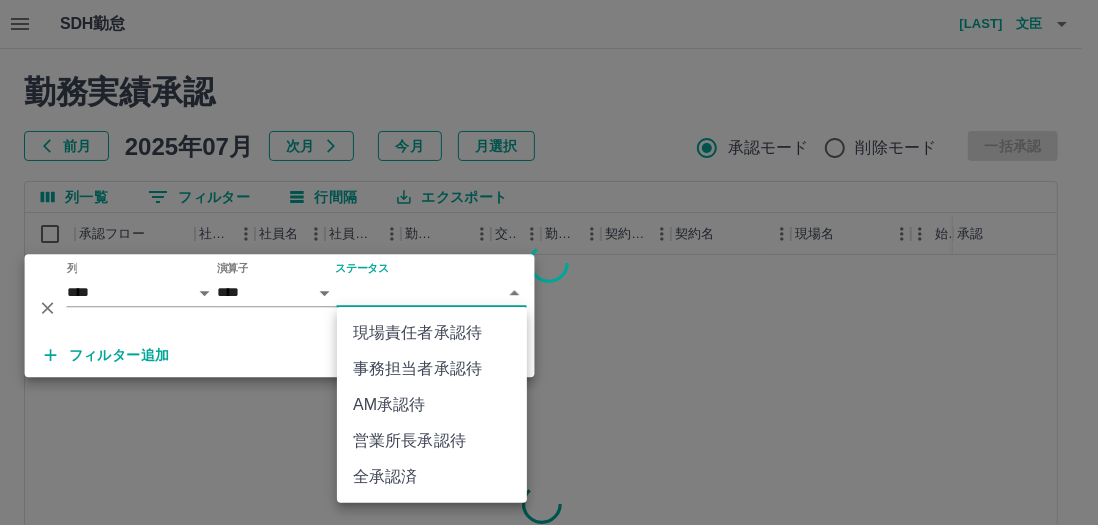 click on "現場責任者承認待" at bounding box center (432, 333) 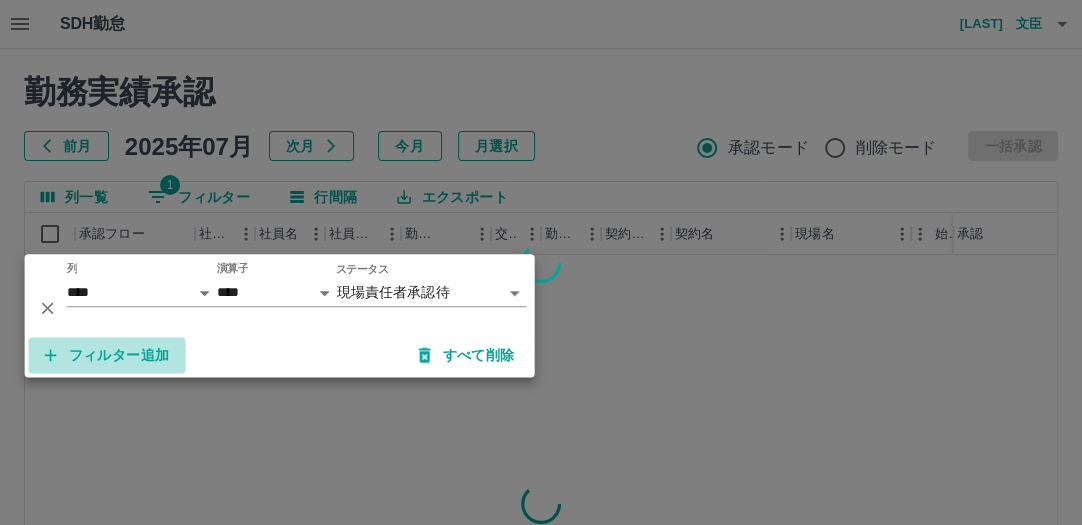 click on "フィルター追加" at bounding box center [107, 355] 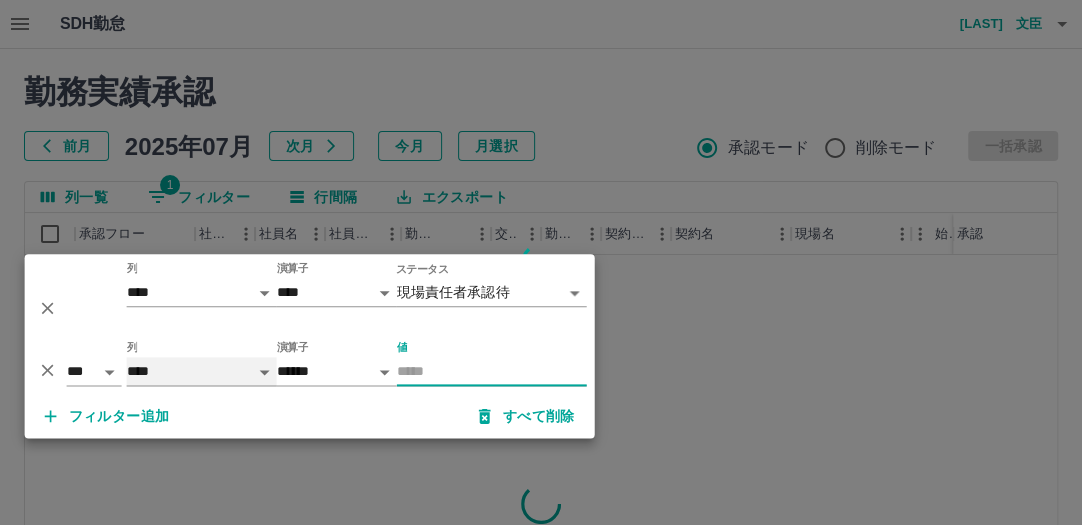 click on "**** *** **** *** *** **** ***** *** *** ** ** ** **** **** **** ** ** *** **** *****" at bounding box center [202, 371] 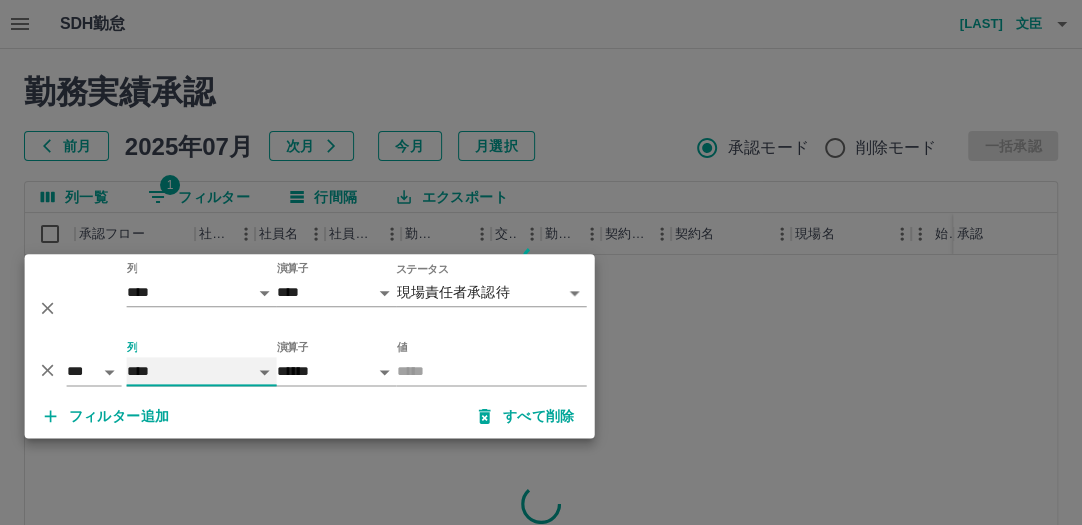 click on "**** *** **** *** *** **** ***** *** *** ** ** ** **** **** **** ** ** *** **** *****" at bounding box center (202, 371) 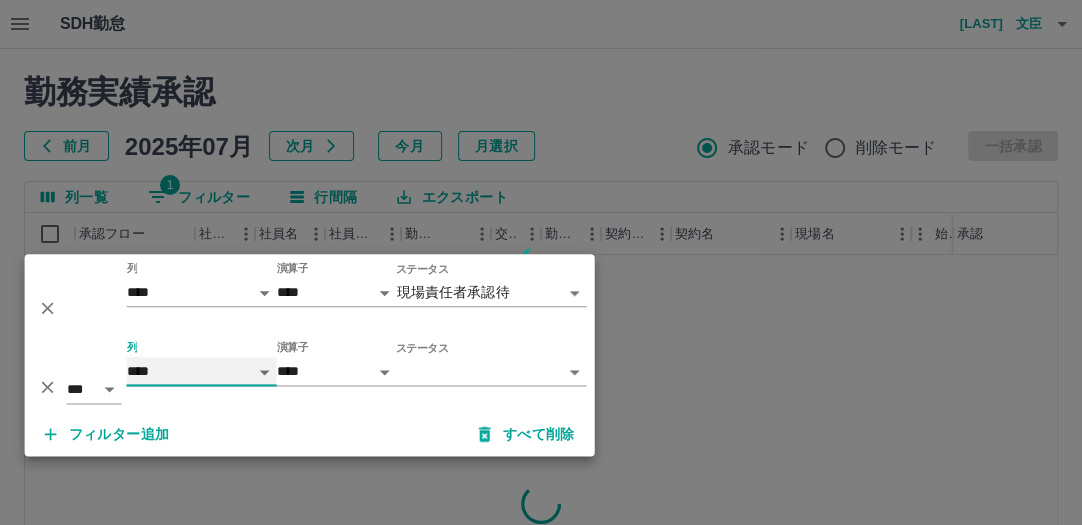 click on "**** *** **** *** *** **** ***** *** *** ** ** ** **** **** **** ** ** *** **** *****" at bounding box center (202, 371) 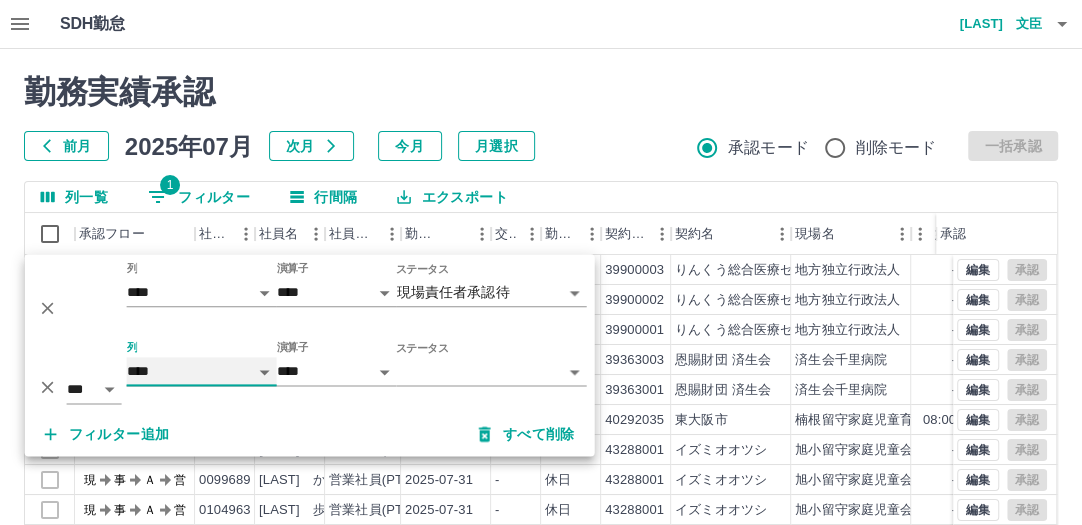 click on "**** *** **** *** *** **** ***** *** *** ** ** ** **** **** **** ** ** *** **** *****" at bounding box center [202, 371] 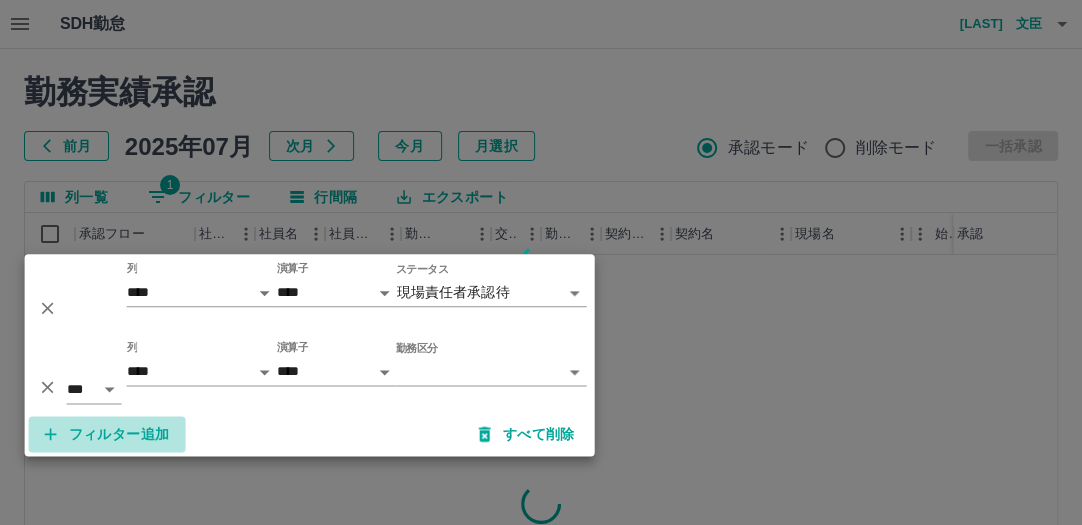 click on "フィルター追加" at bounding box center (107, 434) 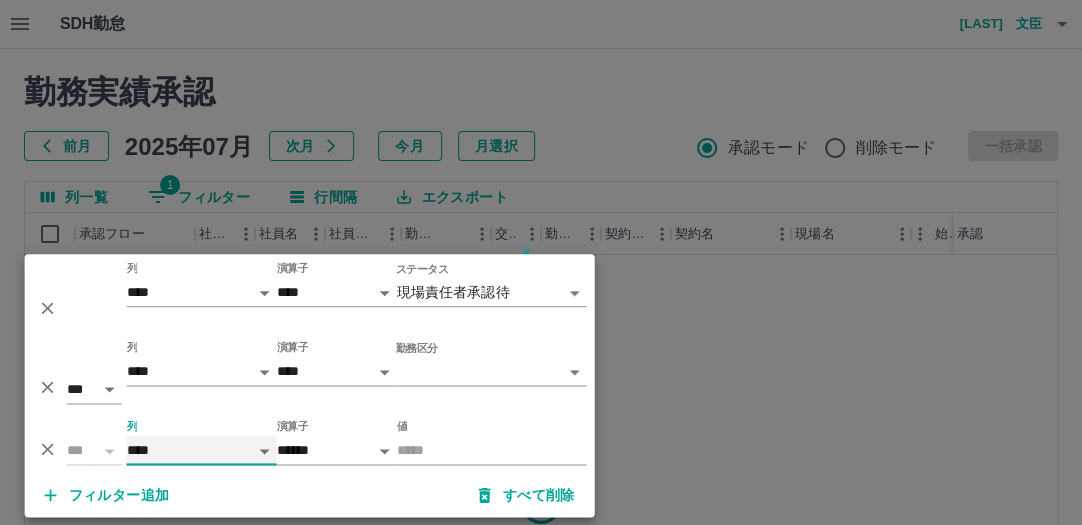 click on "**** *** **** *** *** **** ***** *** *** ** ** ** **** **** **** ** ** *** **** *****" at bounding box center (202, 450) 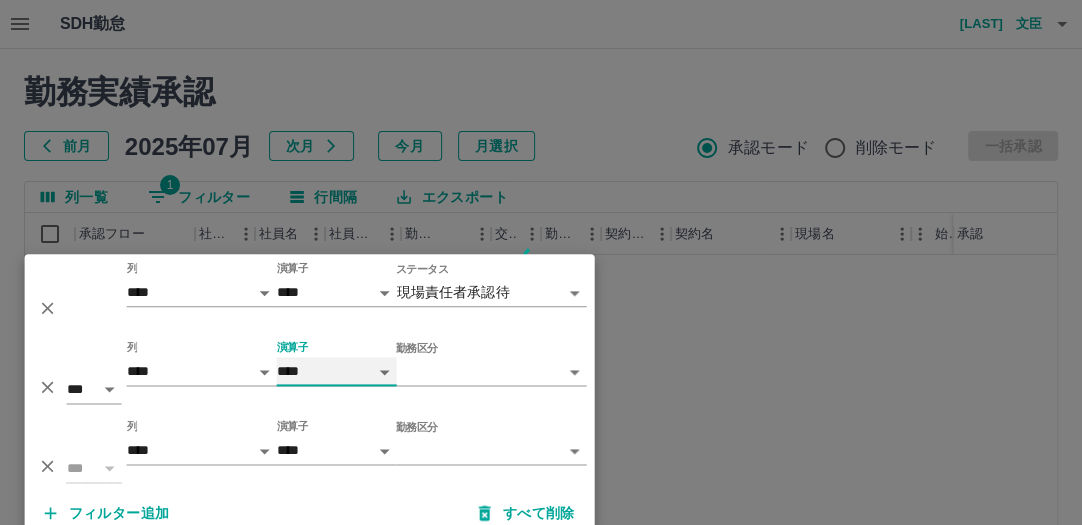 click on "**** ******" at bounding box center [337, 371] 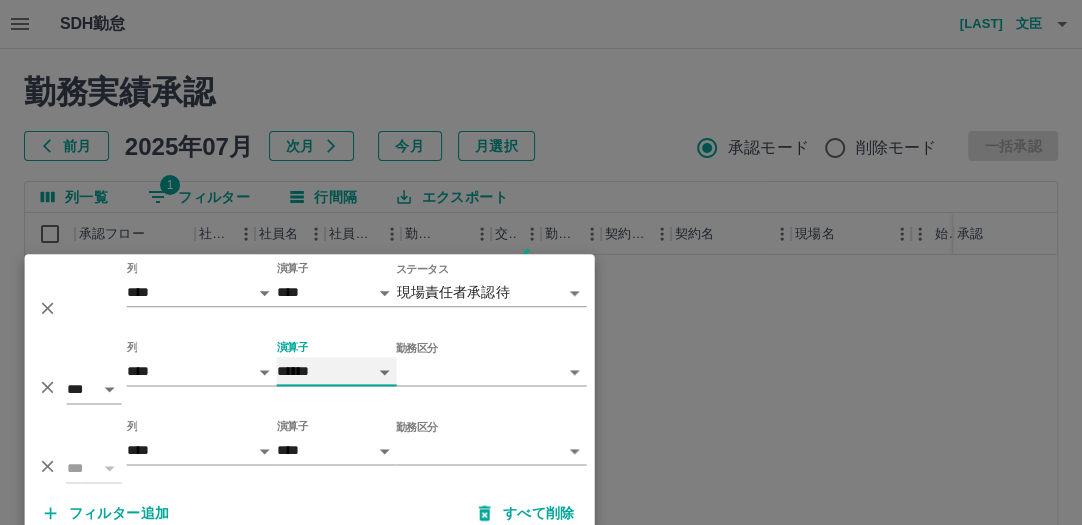 click on "**** ******" at bounding box center [337, 371] 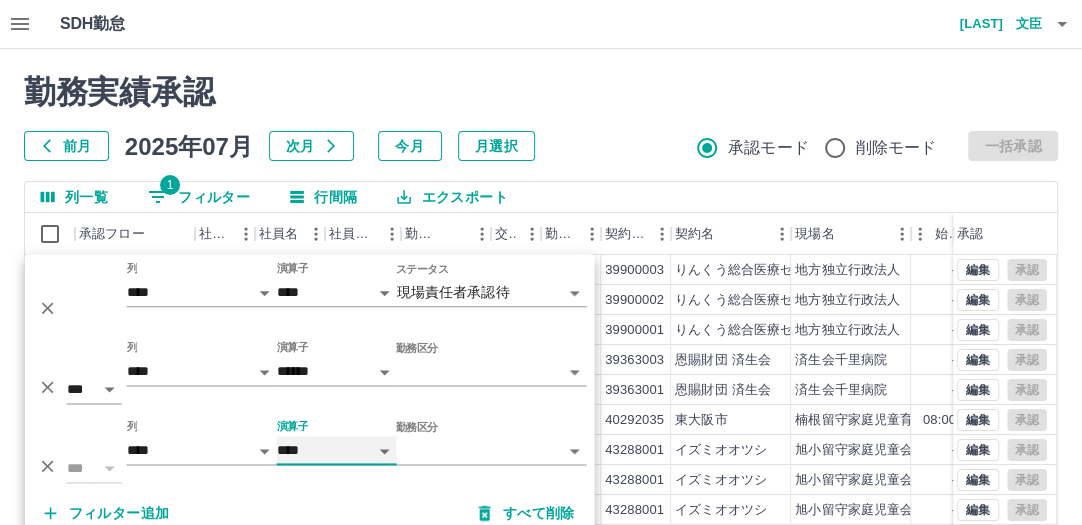 click on "**** ******" at bounding box center [337, 450] 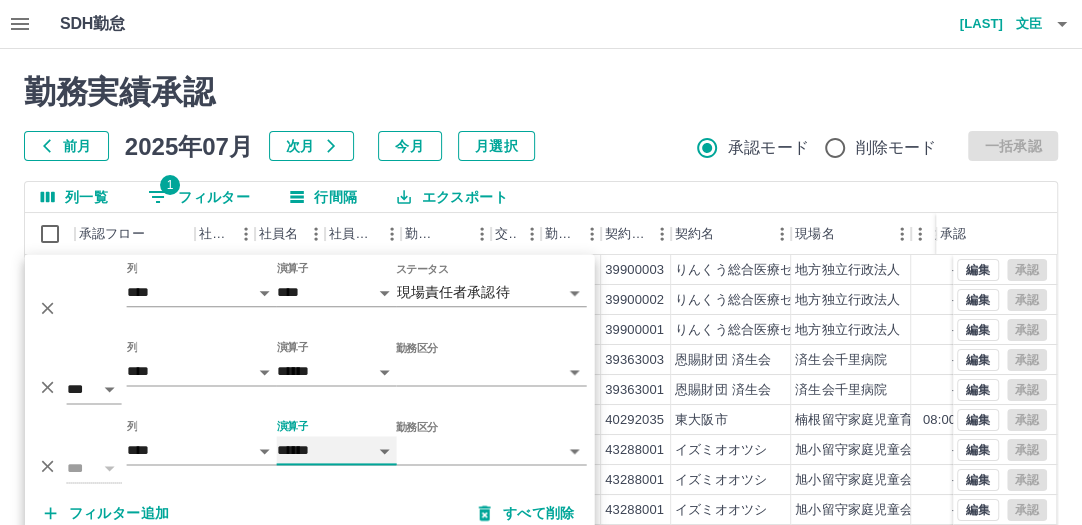 click on "**** ******" at bounding box center (337, 450) 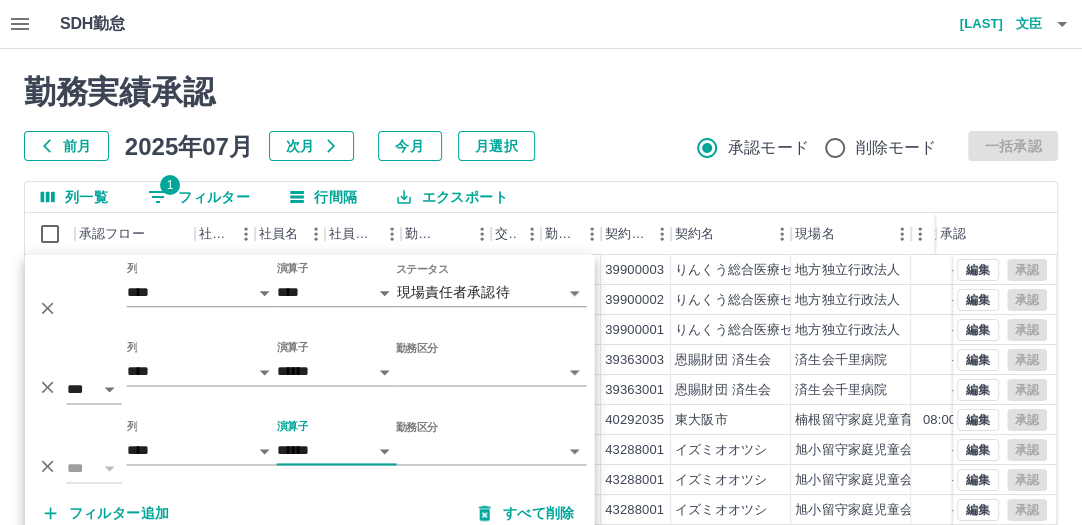 click on "SDH勤怠 今川　文臣 勤務実績承認 前月 2025年07月 次月 今月 月選択 承認モード 削除モード 一括承認 列一覧 1 フィルター 行間隔 エクスポート 承認フロー 社員番号 社員名 社員区分 勤務日 交通費 勤務区分 契約コード 契約名 現場名 始業 終業 休憩 所定開始 所定終業 所定休憩 承認 現 事 Ａ 営 0041502 大島　清 営業社員(P契約) 2025-07-31  -  休日 39900003 りんくう総合医療センター 地方独立行政法人　りんくう総合医療センター - - - - - - 現 事 Ａ 営 0099642 磯辺　聖志 営業社員(P契約) 2025-07-31  -  休日 39900002 りんくう総合医療センター 地方独立行政法人　りんくう総合医療センター - - - - - - 現 事 Ａ 営 0082487 和久　義則 営業社員(P契約) 2025-07-31  -  休日 39900001 りんくう総合医療センター 地方独立行政法人　りんくう総合医療センター - - - - - - 現 事 Ａ 営 0040965  -  -" at bounding box center (541, 422) 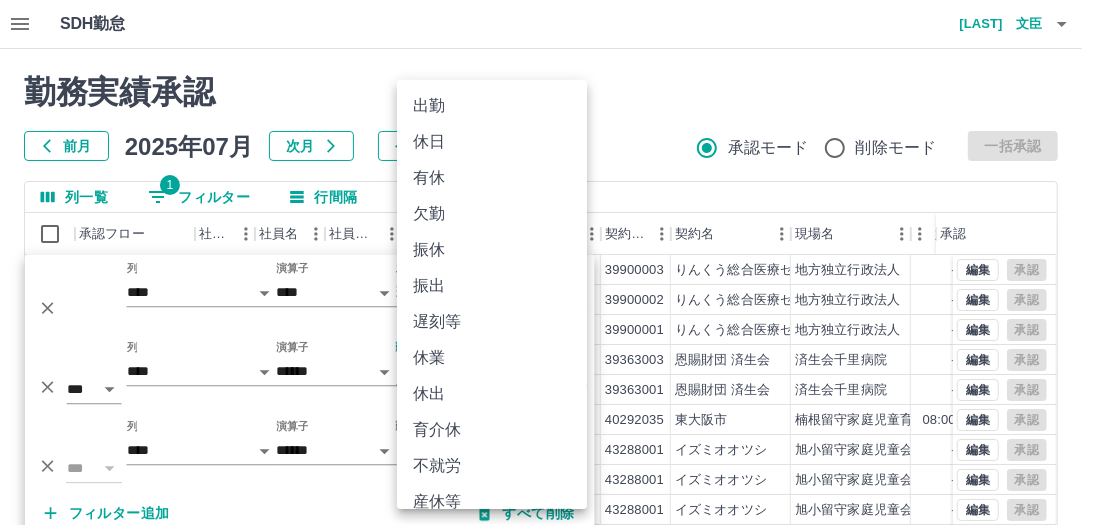 click on "休日" at bounding box center (492, 142) 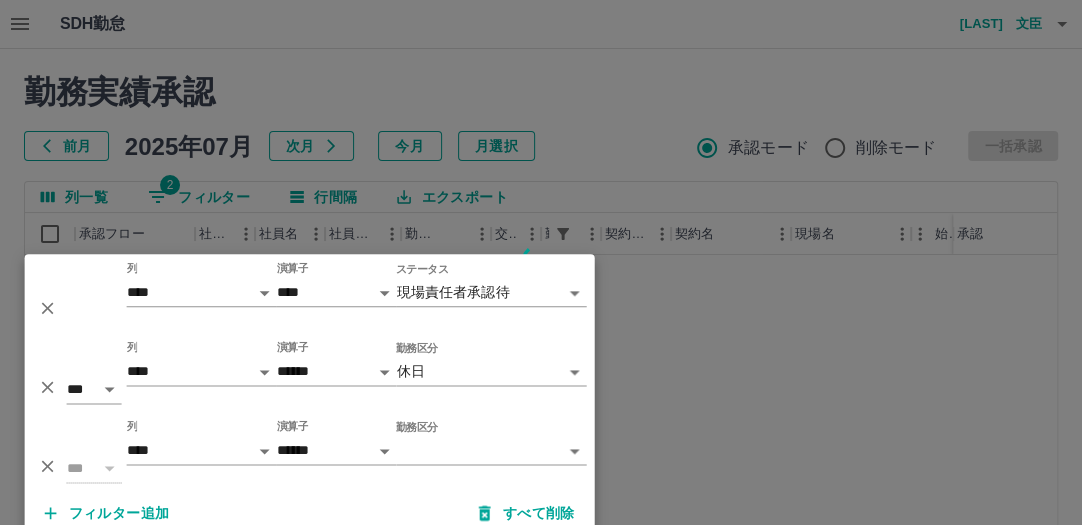 click on "**********" at bounding box center [541, 422] 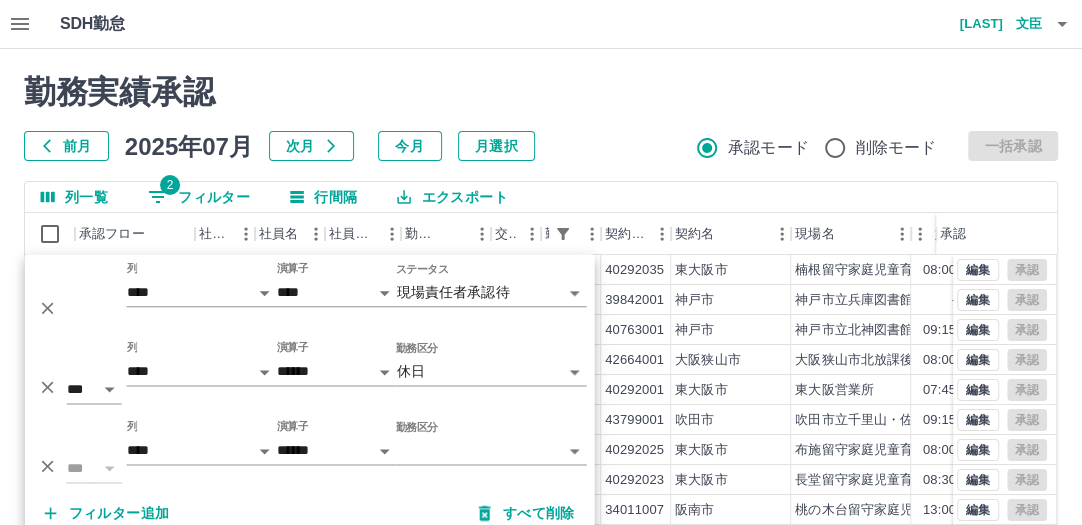 click on "SDH勤怠 今川　文臣 勤務実績承認 前月 2025年07月 次月 今月 月選択 承認モード 削除モード 一括承認 列一覧 2 フィルター 行間隔 エクスポート 承認フロー 社員番号 社員名 社員区分 勤務日 交通費 勤務区分 契約コード 契約名 現場名 始業 終業 休憩 所定開始 所定終業 所定休憩 承認 現 事 Ａ 営 0083327 平口　タエ子 営業社員(PT契約) 2025-07-31 往復 出勤 40292035 東大阪市 楠根留守家庭児童育成クラブ 08:00 13:00 00:00 08:00 13:00 00:00 現 事 Ａ 営 0021480 垰下　憲司 営業社員(P契約) 2025-07-31  -  有休 39842001 神戸市 神戸市立兵庫図書館 - - - 09:15 18:15 01:00 現 事 Ａ 営 0060467 岡﨑　優輝 営業社員(R契約) 2025-07-31 往復 出勤 40763001 神戸市 神戸市立北神図書館 09:15 18:15 01:00 09:15 18:15 01:00 現 事 Ａ 営 0081457 清水　彩華 営業社員(PT契約) 2025-07-31 往復 出勤 42664001 大阪狭山市 08:00 20:00 01:00" at bounding box center [541, 422] 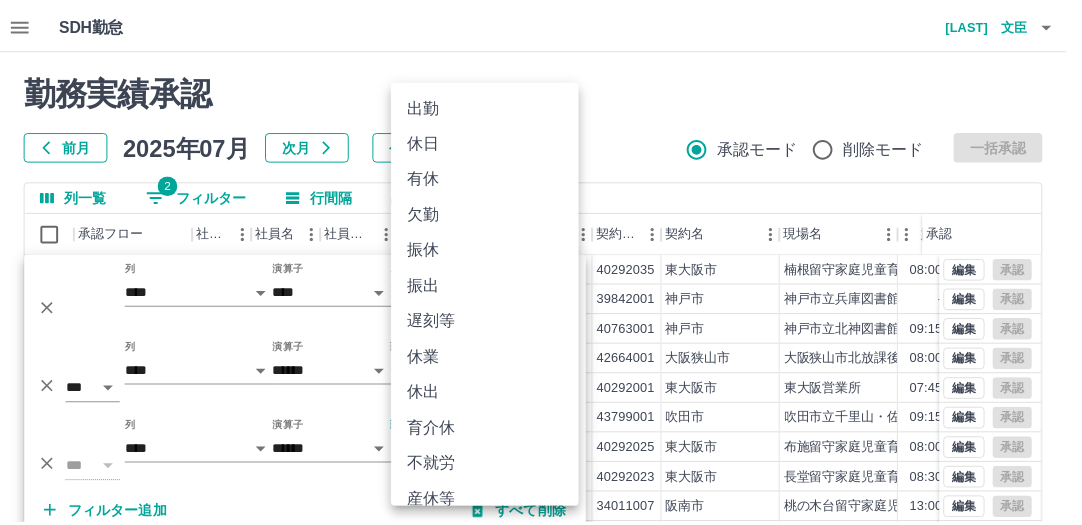 scroll, scrollTop: 234, scrollLeft: 0, axis: vertical 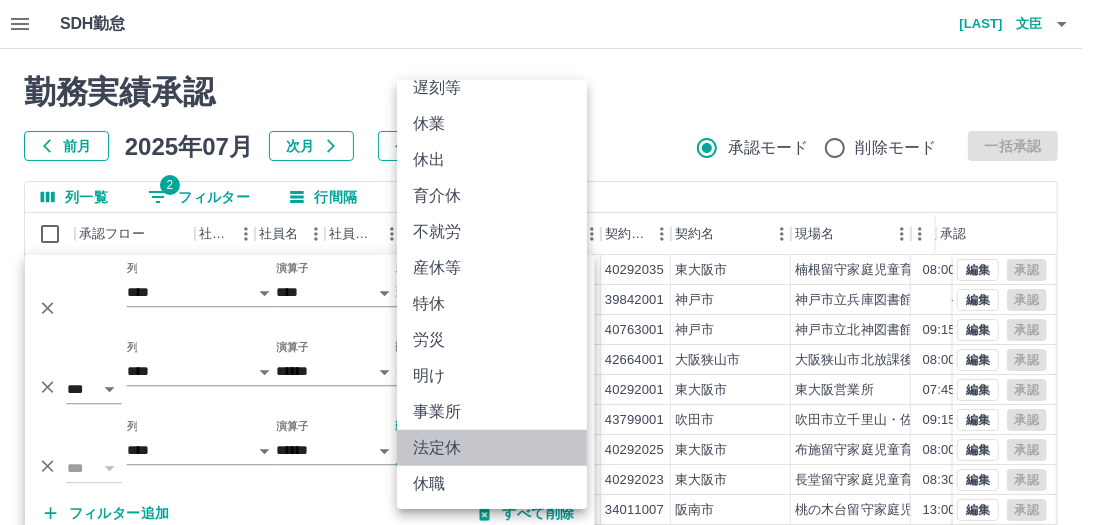click on "法定休" at bounding box center (492, 448) 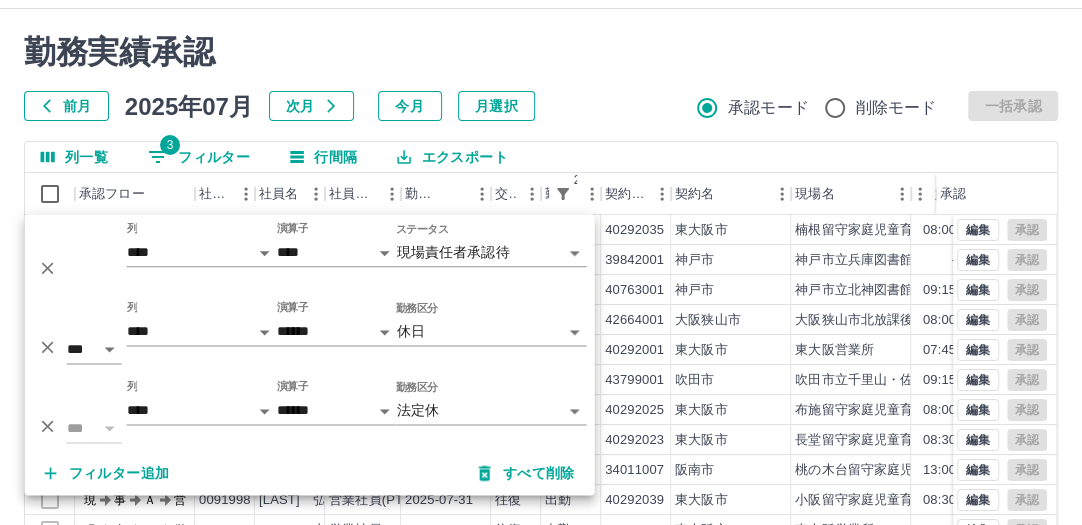 scroll, scrollTop: 80, scrollLeft: 0, axis: vertical 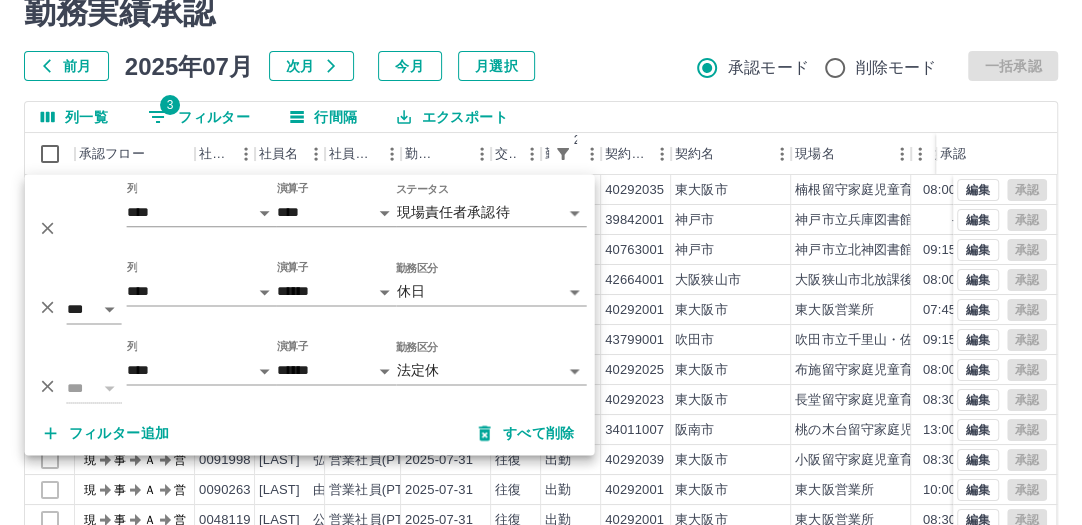 click on "フィルター追加" at bounding box center (107, 433) 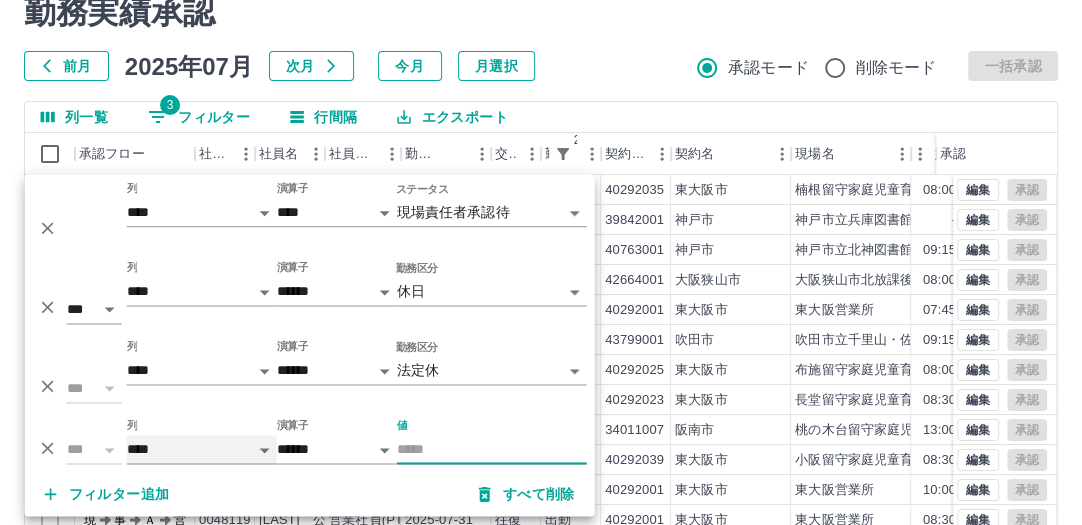 click on "**** *** **** *** *** **** ***** *** *** ** ** ** **** **** **** ** ** *** **** *****" at bounding box center [202, 449] 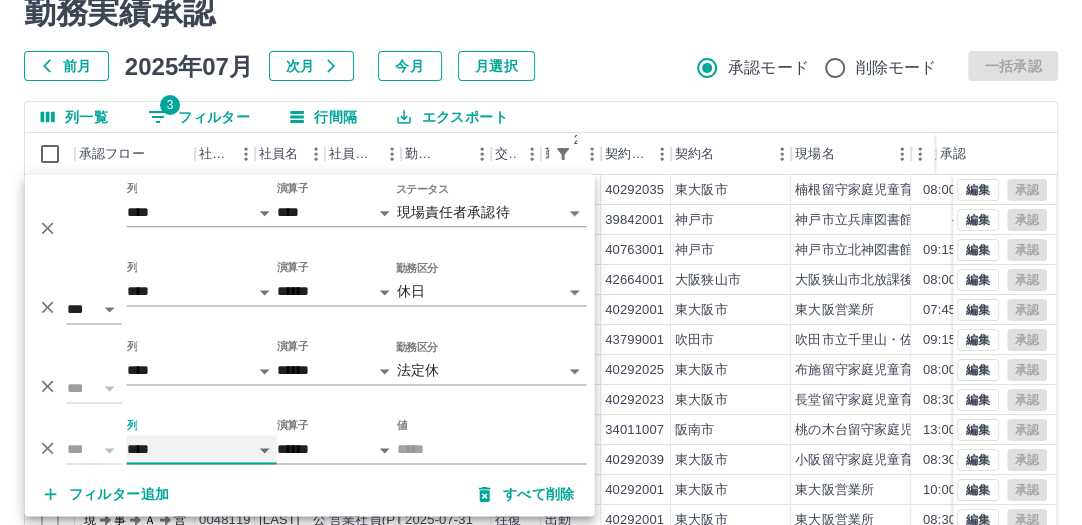 click on "**** *** **** *** *** **** ***** *** *** ** ** ** **** **** **** ** ** *** **** *****" at bounding box center [202, 449] 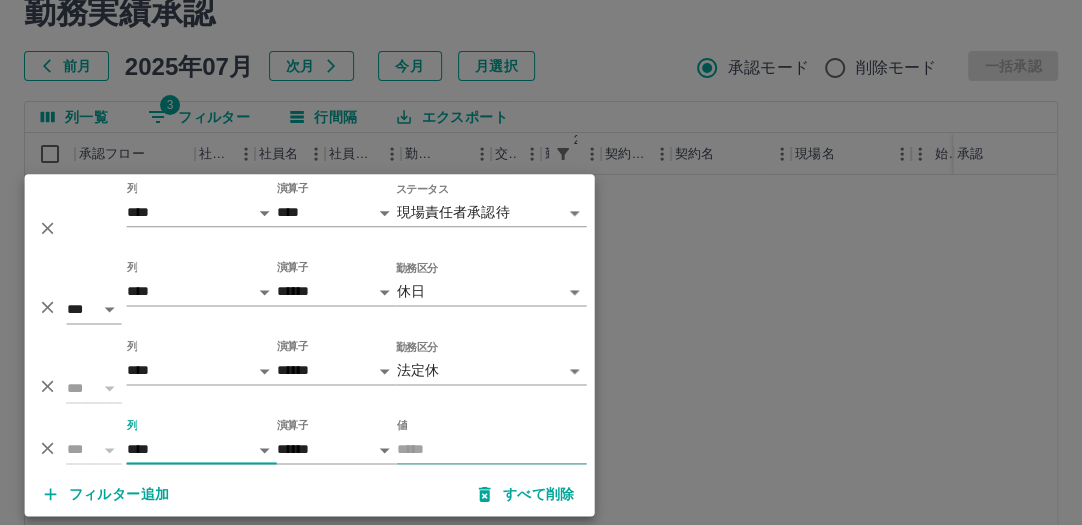 click on "値" at bounding box center (492, 449) 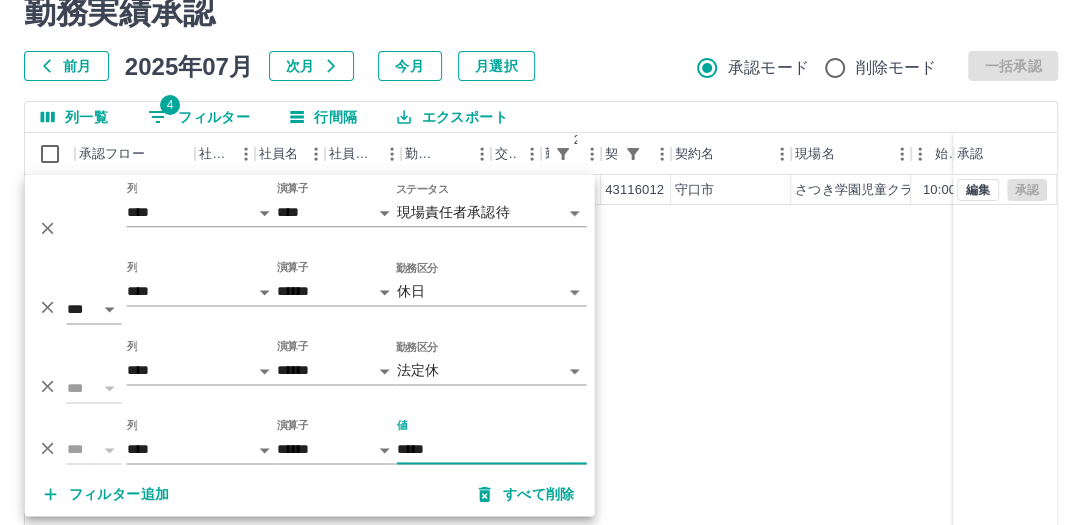 type on "*****" 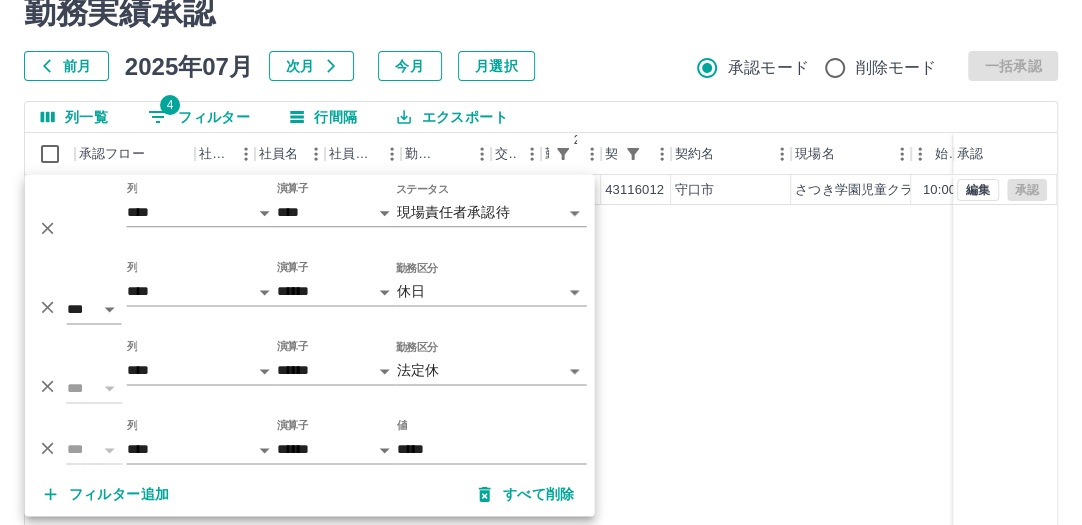 click on "現 事 Ａ 営 0103787 佐藤　幸子 営業社員(PT契約) 2025-07-11 往復 出勤 43116012 守口市 さつき学園児童クラブ 10:00 19:00 01:00 10:00 19:00 01:00 編集 承認" at bounding box center [898, 431] 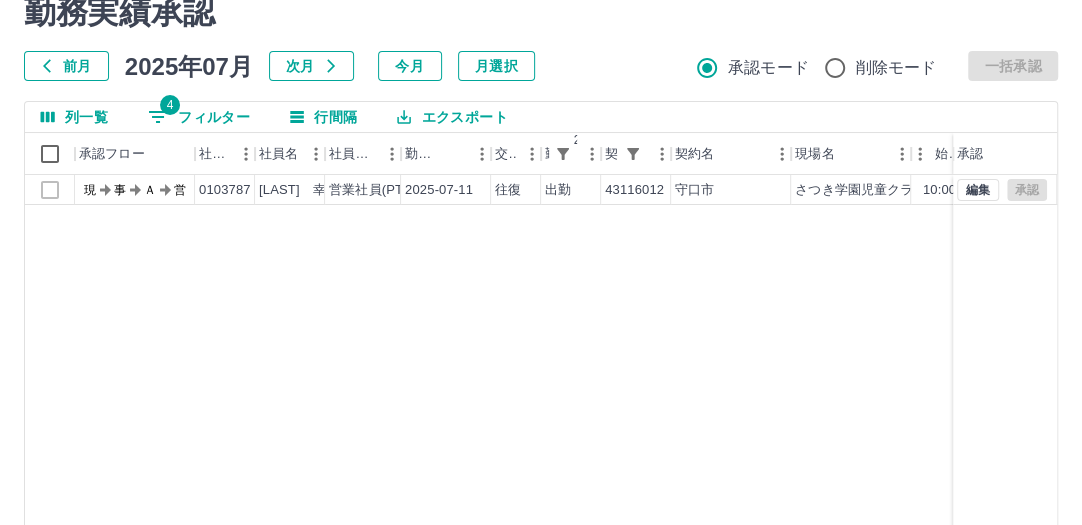click 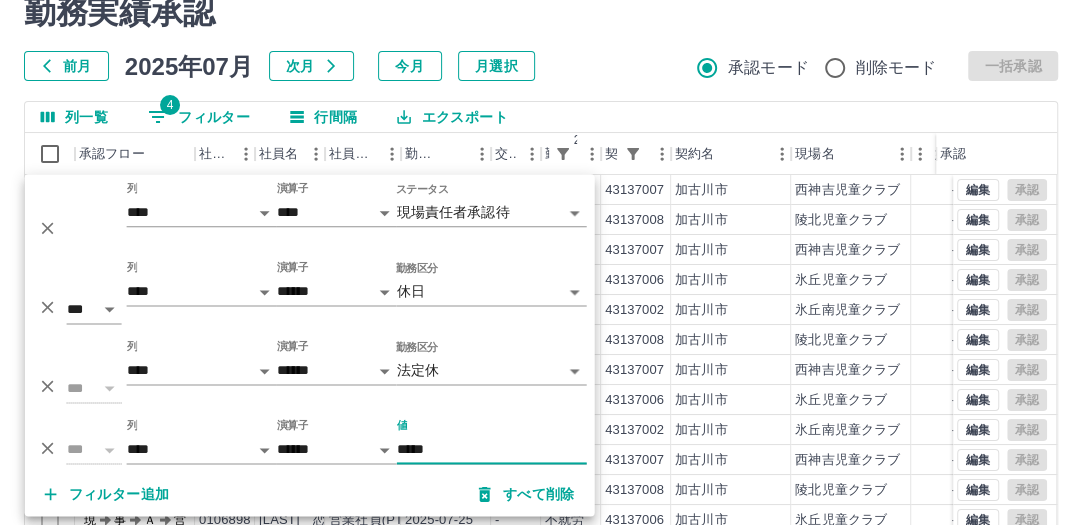 type on "*****" 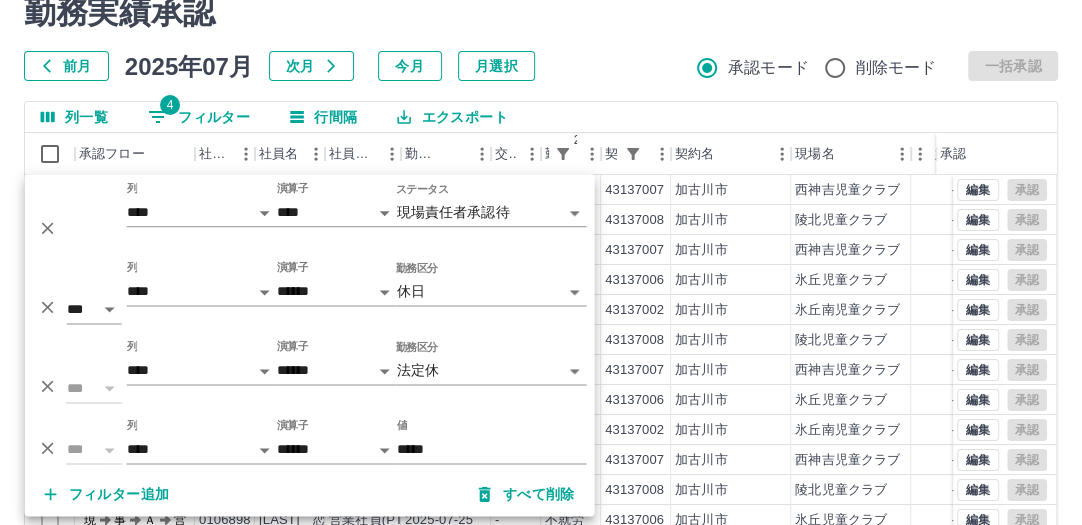 click on "前月 2025年07月 次月 今月 月選択 承認モード 削除モード 一括承認" at bounding box center (541, 66) 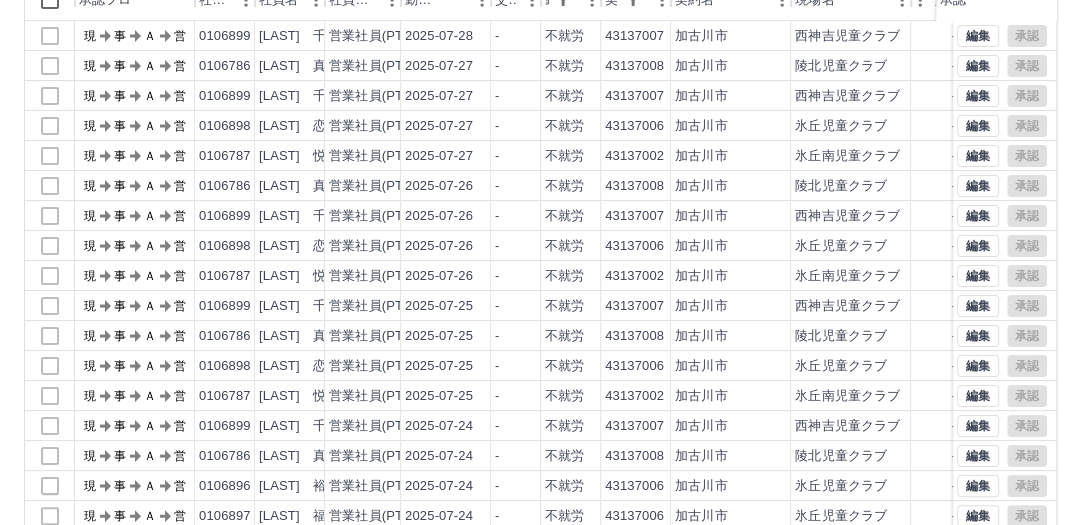 scroll, scrollTop: 240, scrollLeft: 0, axis: vertical 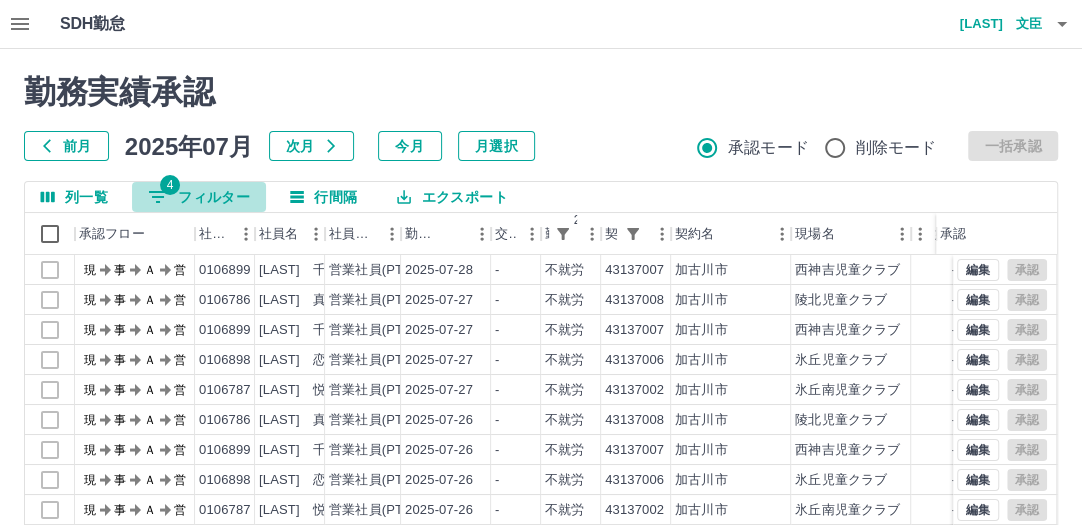 click on "4 フィルター" at bounding box center (199, 197) 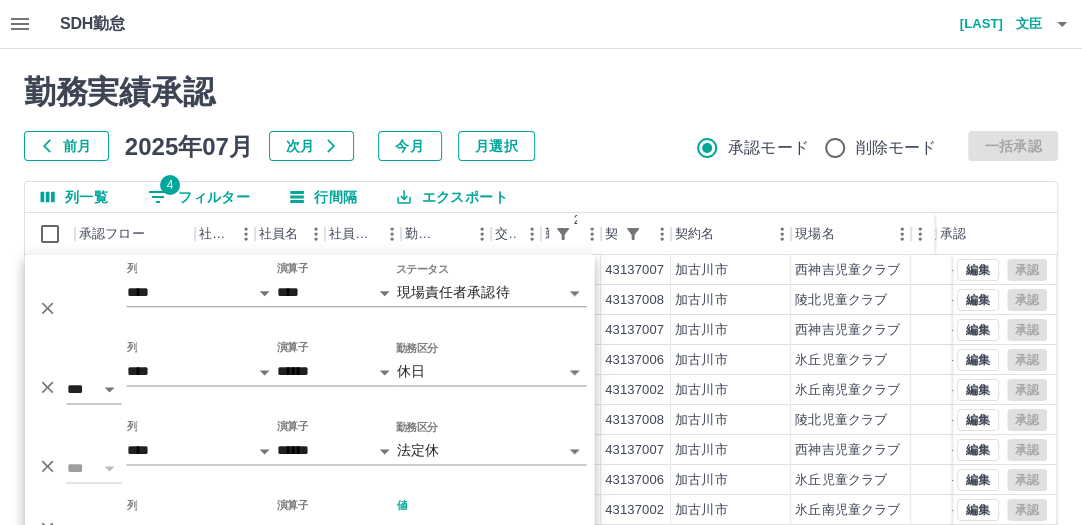 scroll, scrollTop: 70, scrollLeft: 0, axis: vertical 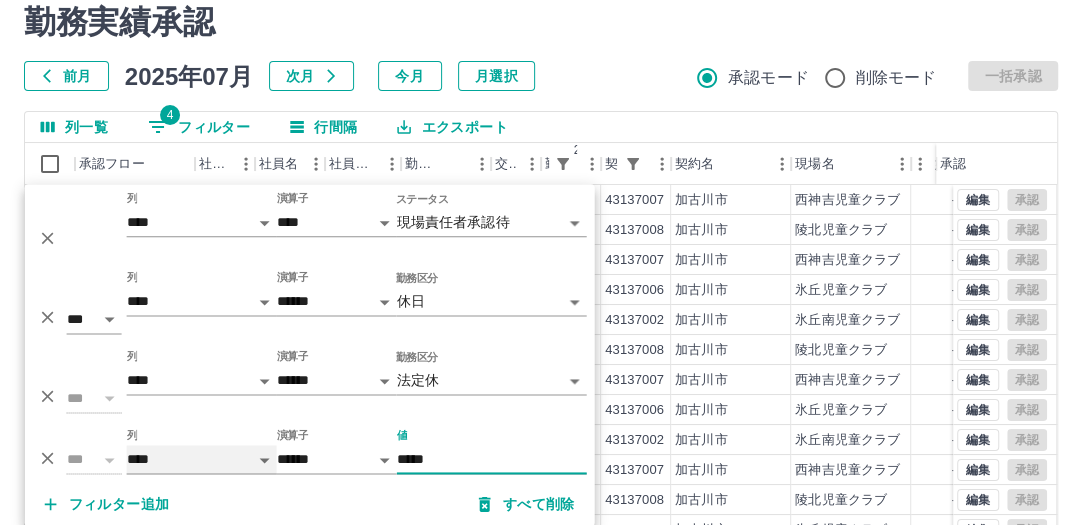 click on "**** *** **** *** *** **** ***** *** *** ** ** ** **** **** **** ** ** *** **** *****" at bounding box center (202, 459) 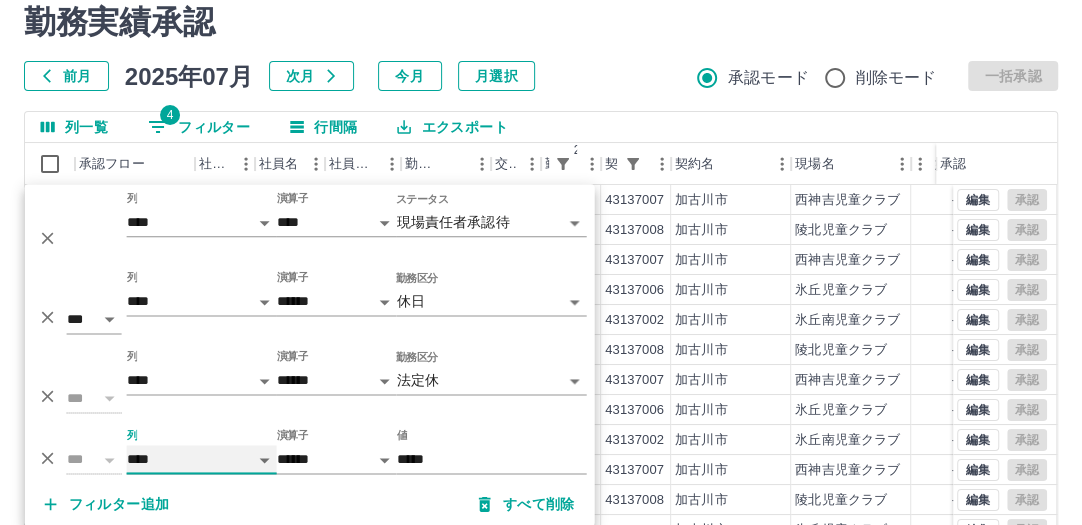 click on "**** *** **** *** *** **** ***** *** *** ** ** ** **** **** **** ** ** *** **** *****" at bounding box center (202, 459) 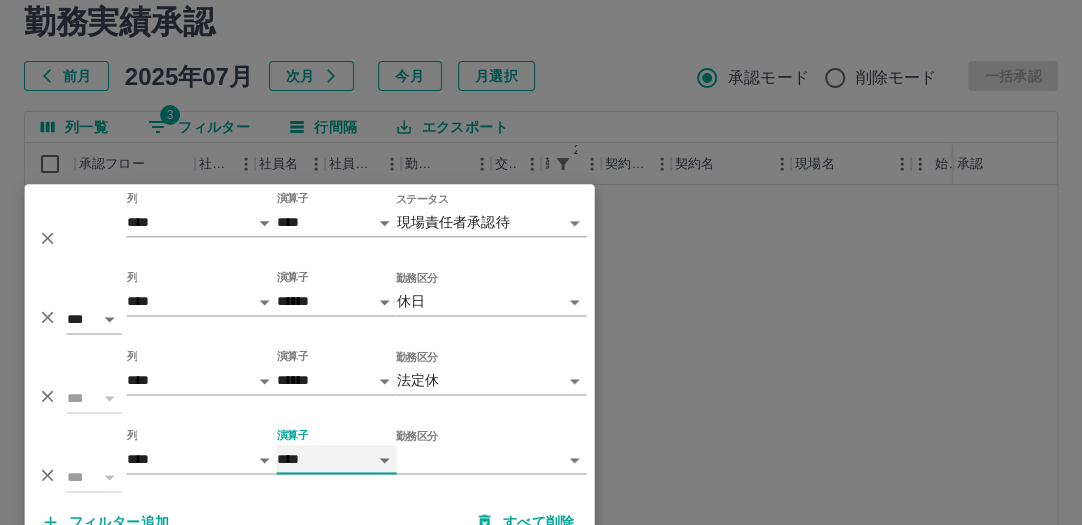 click on "**** ******" at bounding box center [337, 459] 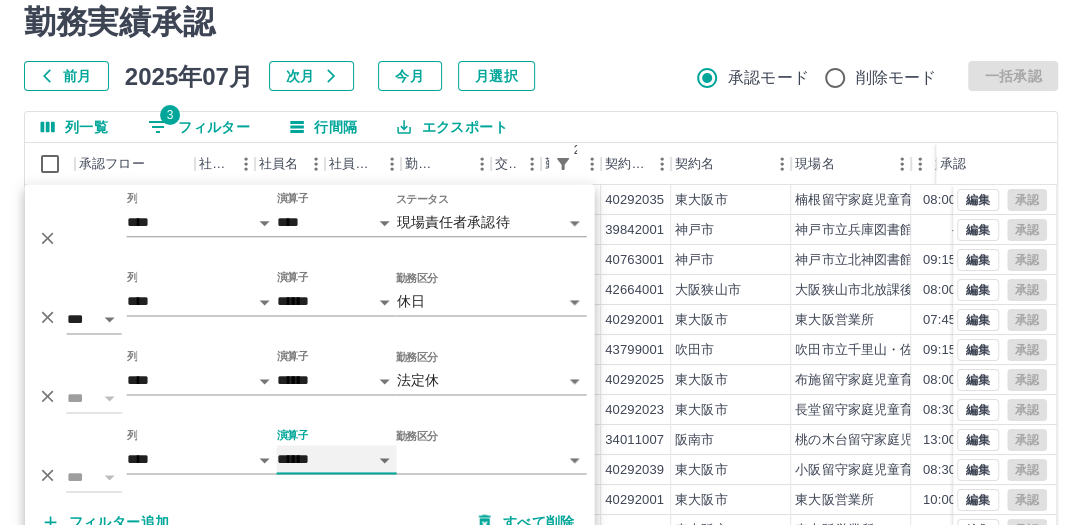 click on "**** ******" at bounding box center [337, 459] 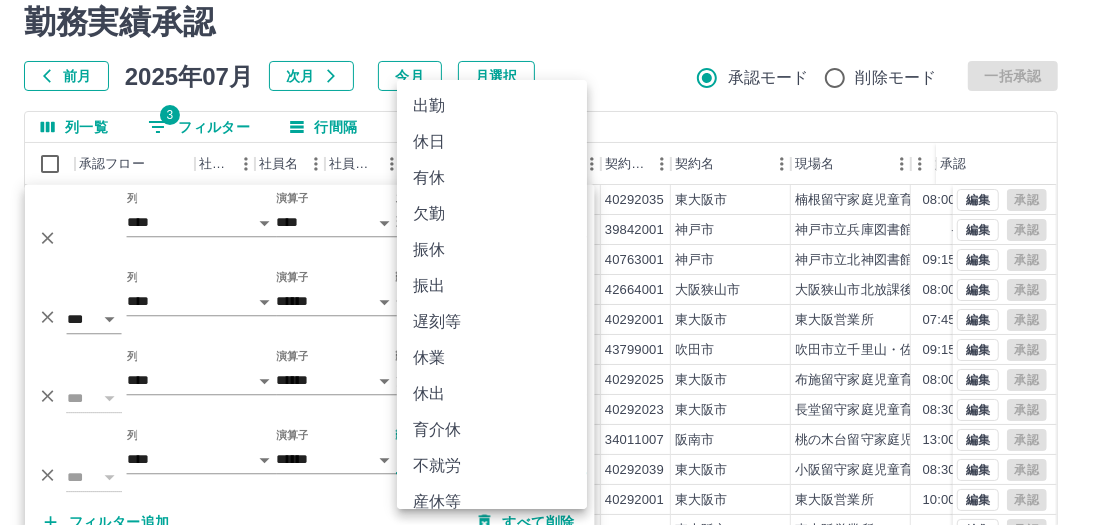 click on "SDH勤怠 今川　文臣 勤務実績承認 前月 2025年07月 次月 今月 月選択 承認モード 削除モード 一括承認 列一覧 3 フィルター 行間隔 エクスポート 承認フロー 社員番号 社員名 社員区分 勤務日 交通費 勤務区分 2 契約コード 契約名 現場名 始業 終業 休憩 所定開始 所定終業 所定休憩 承認 現 事 Ａ 営 0083327 平口　タエ子 営業社員(PT契約) 2025-07-31 往復 出勤 40292035 東大阪市 楠根留守家庭児童育成クラブ 08:00 13:00 00:00 08:00 13:00 00:00 現 事 Ａ 営 0021480 垰下　憲司 営業社員(P契約) 2025-07-31  -  有休 39842001 神戸市 神戸市立兵庫図書館 - - - 09:15 18:15 01:00 現 事 Ａ 営 0060467 岡﨑　優輝 営業社員(R契約) 2025-07-31 往復 出勤 40763001 神戸市 神戸市立北神図書館 09:15 18:15 01:00 09:15 18:15 01:00 現 事 Ａ 営 0081457 清水　彩華 営業社員(PT契約) 2025-07-31 往復 出勤 42664001 大阪狭山市 08:00 20:00 現" at bounding box center (549, 352) 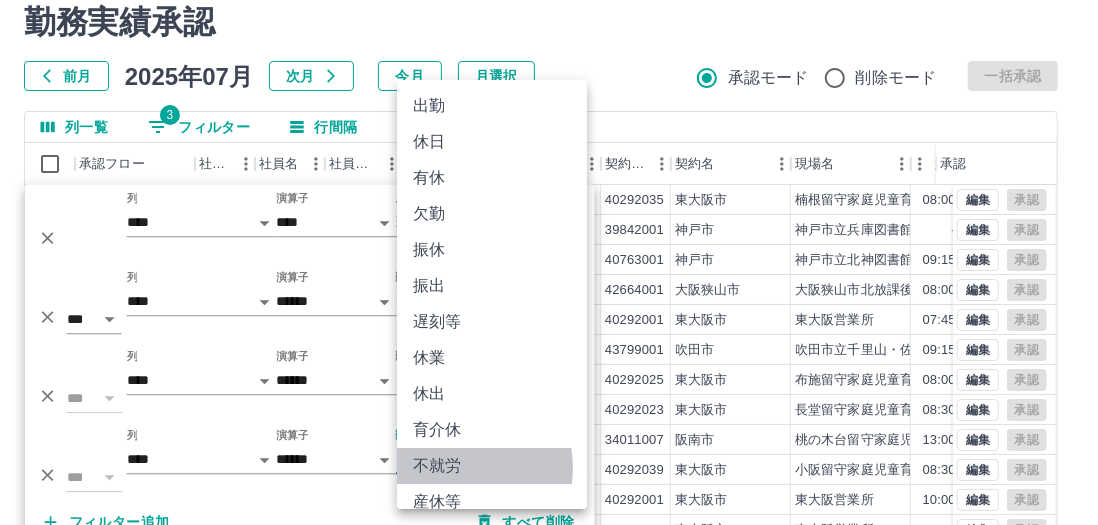 click on "不就労" at bounding box center (492, 466) 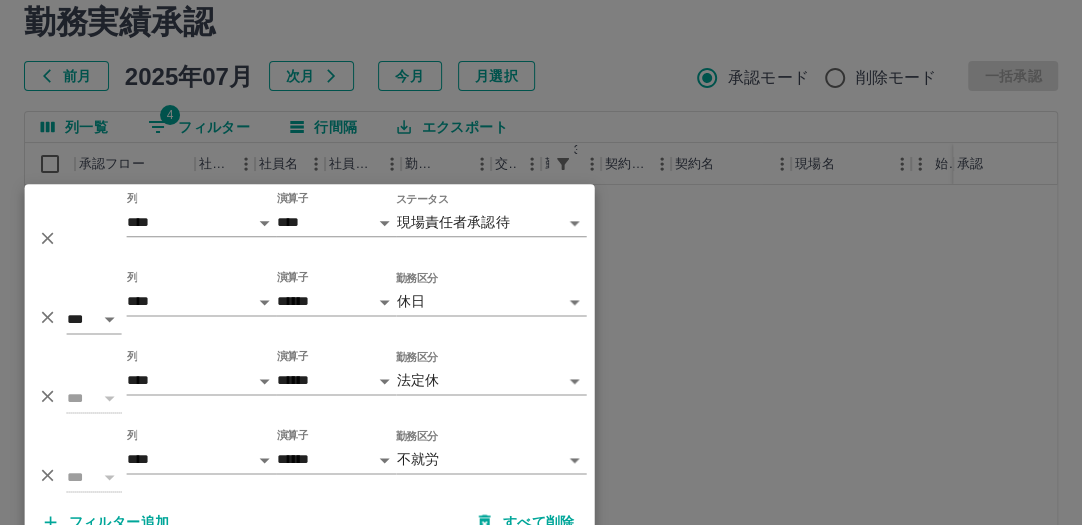 click on "フィルター追加" at bounding box center (107, 522) 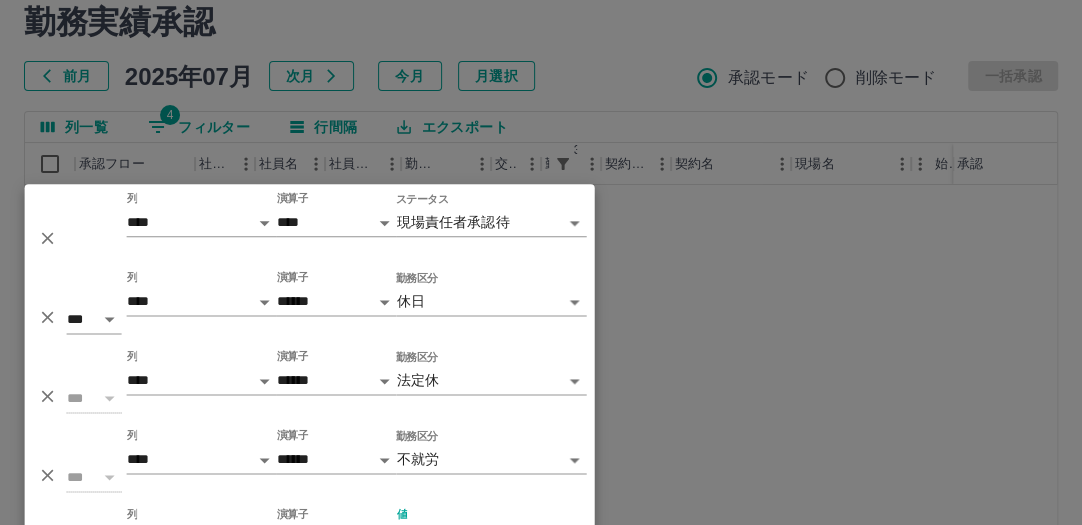 scroll, scrollTop: 97, scrollLeft: 0, axis: vertical 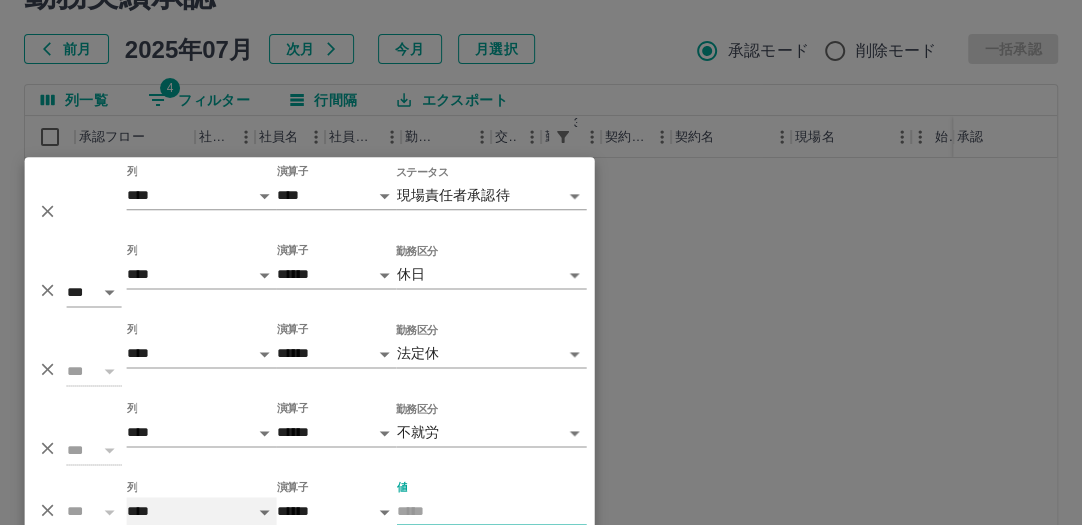 click on "**** *** **** *** *** **** ***** *** *** ** ** ** **** **** **** ** ** *** **** *****" at bounding box center [202, 511] 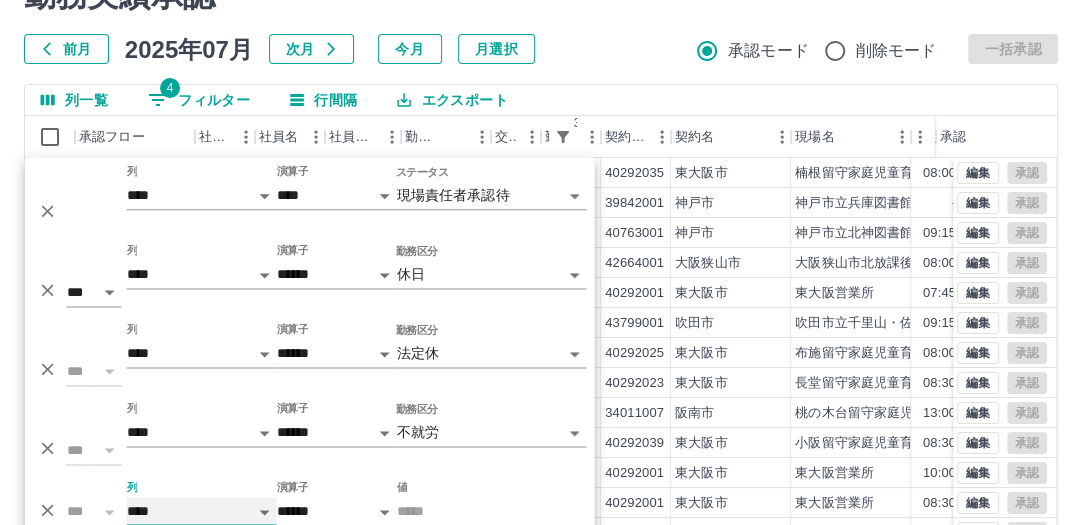 click on "**** *** **** *** *** **** ***** *** *** ** ** ** **** **** **** ** ** *** **** *****" at bounding box center [202, 511] 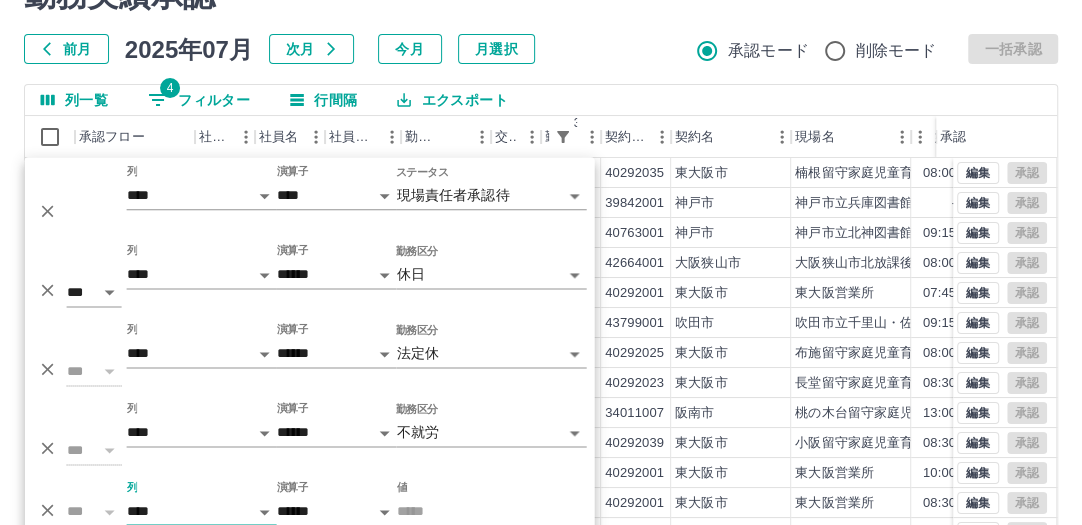 click on "値" at bounding box center (492, 511) 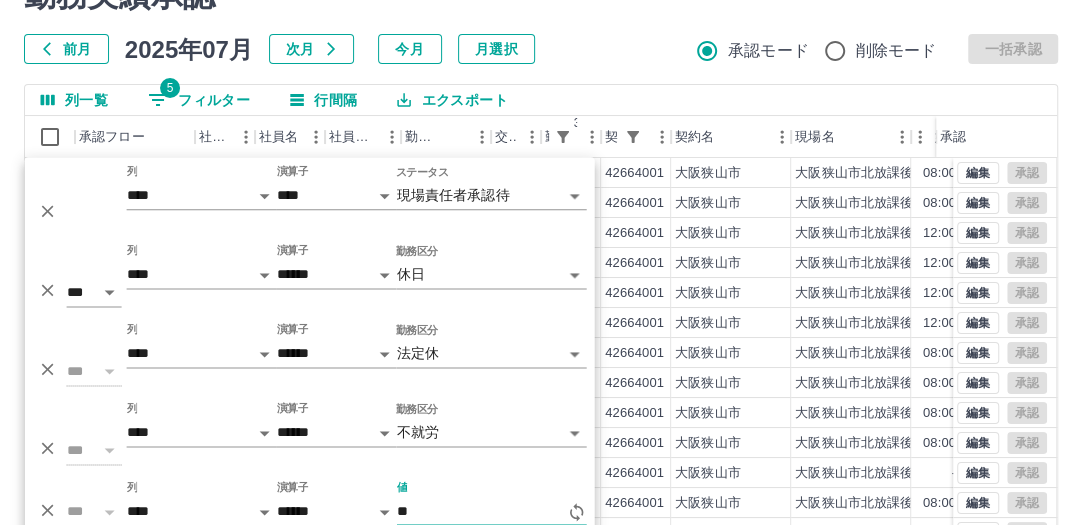 type on "*" 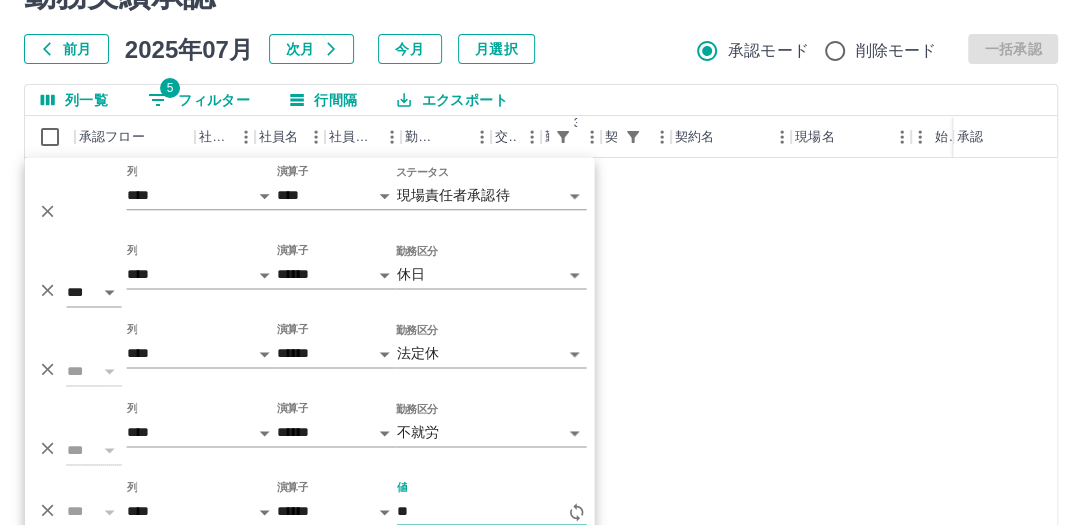 type on "*" 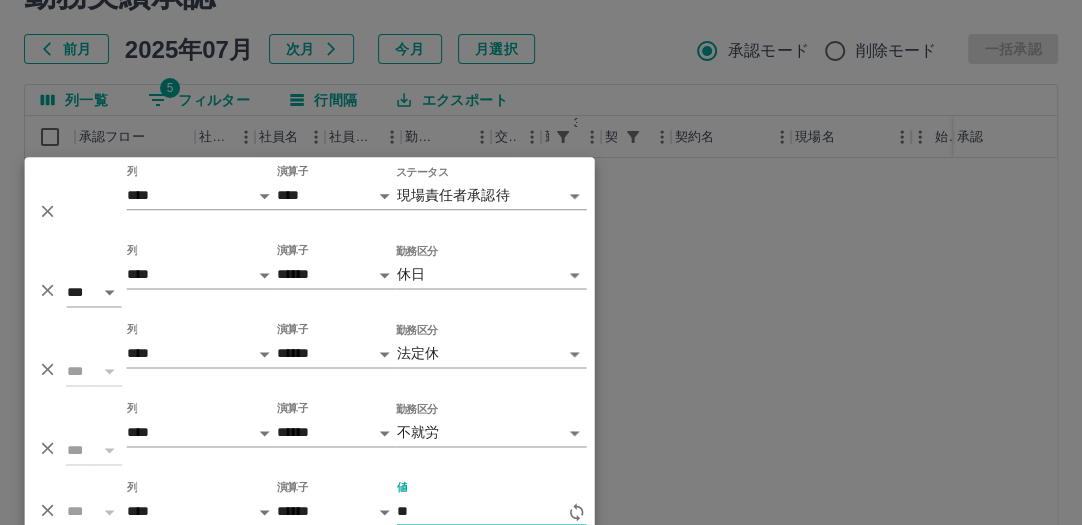 type on "*" 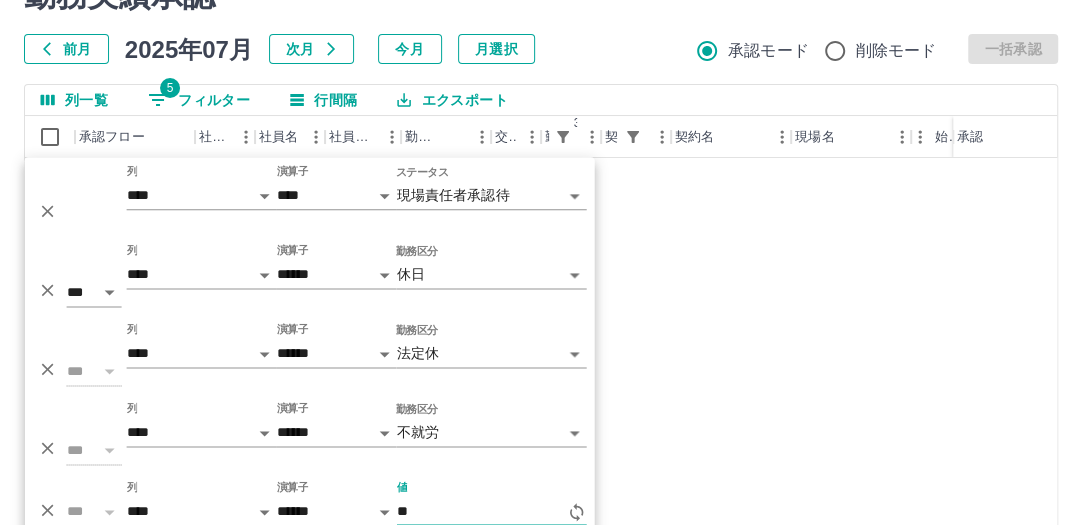 type on "*" 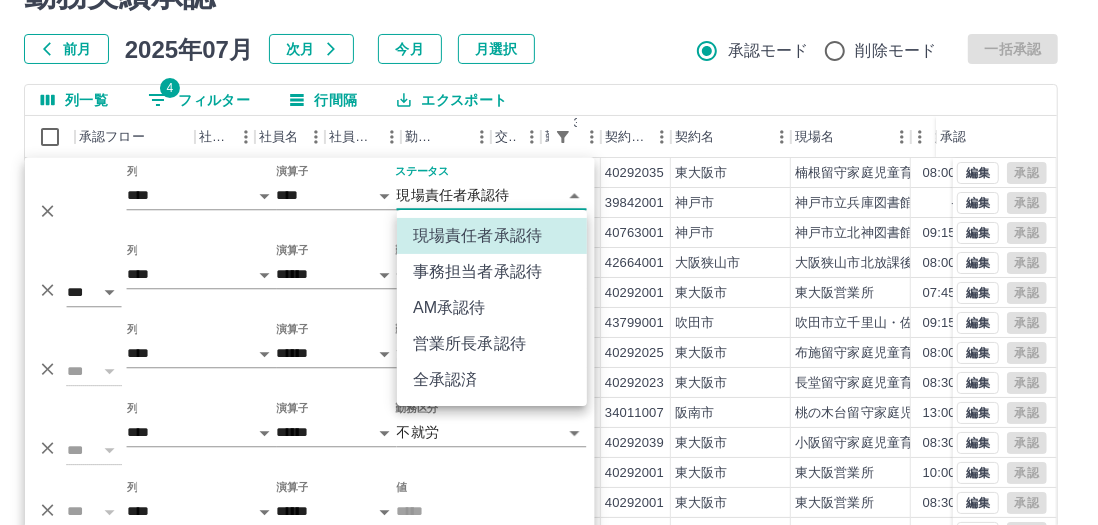 click on "SDH勤怠 今川　文臣 勤務実績承認 前月 2025年07月 次月 今月 月選択 承認モード 削除モード 一括承認 列一覧 4 フィルター 行間隔 エクスポート 承認フロー 社員番号 社員名 社員区分 勤務日 交通費 勤務区分 3 契約コード 契約名 現場名 始業 終業 休憩 所定開始 所定終業 所定休憩 承認 現 事 Ａ 営 0083327 平口　タエ子 営業社員(PT契約) 2025-07-31 往復 出勤 40292035 東大阪市 楠根留守家庭児童育成クラブ 08:00 13:00 00:00 08:00 13:00 00:00 現 事 Ａ 営 0021480 垰下　憲司 営業社員(P契約) 2025-07-31  -  有休 39842001 神戸市 神戸市立兵庫図書館 - - - 09:15 18:15 01:00 現 事 Ａ 営 0060467 岡﨑　優輝 営業社員(R契約) 2025-07-31 往復 出勤 40763001 神戸市 神戸市立北神図書館 09:15 18:15 01:00 09:15 18:15 01:00 現 事 Ａ 営 0081457 清水　彩華 営業社員(PT契約) 2025-07-31 往復 出勤 42664001 大阪狭山市 08:00 20:00 現" at bounding box center (549, 325) 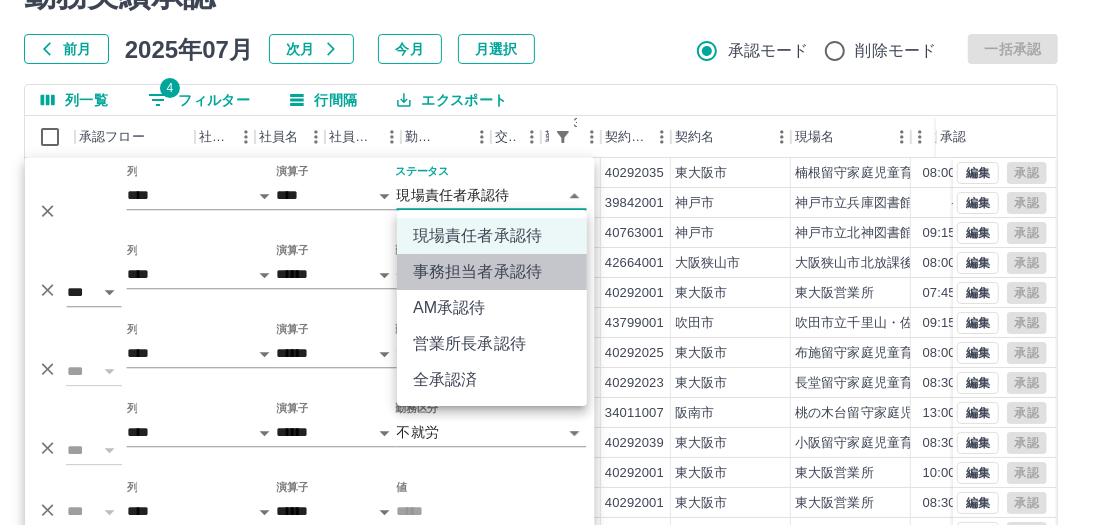 click on "事務担当者承認待" at bounding box center (492, 272) 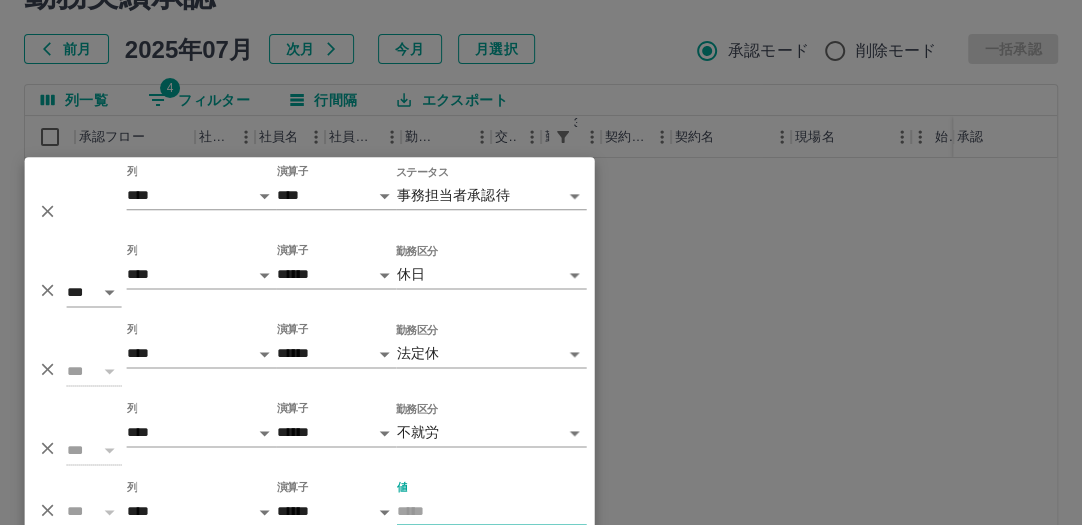 click on "値" at bounding box center (492, 511) 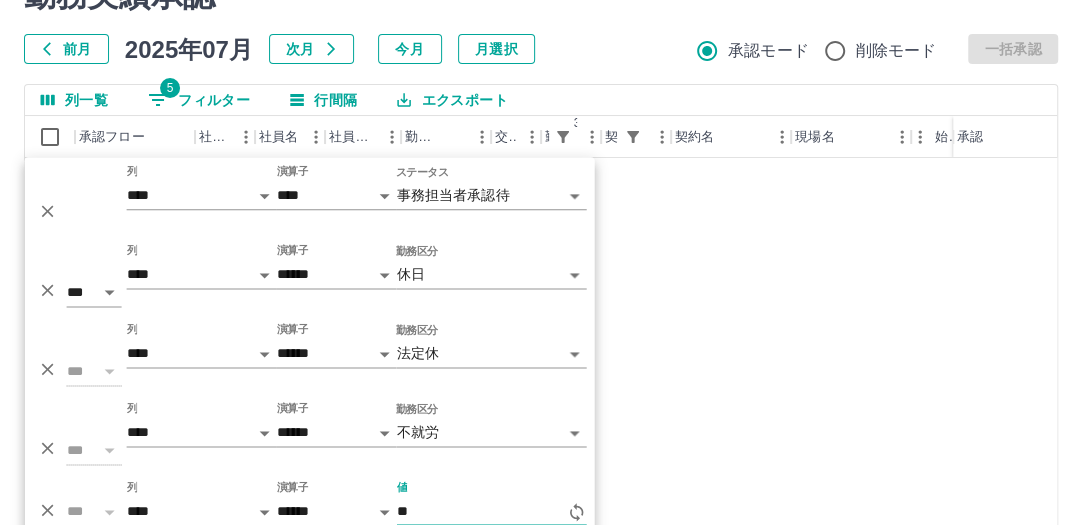 type on "*" 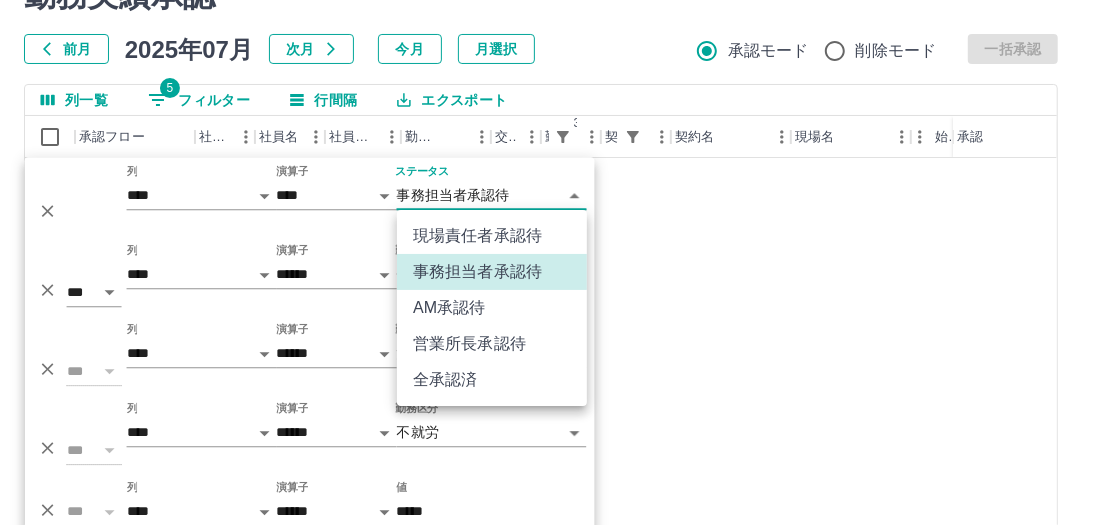 click on "**********" at bounding box center [549, 325] 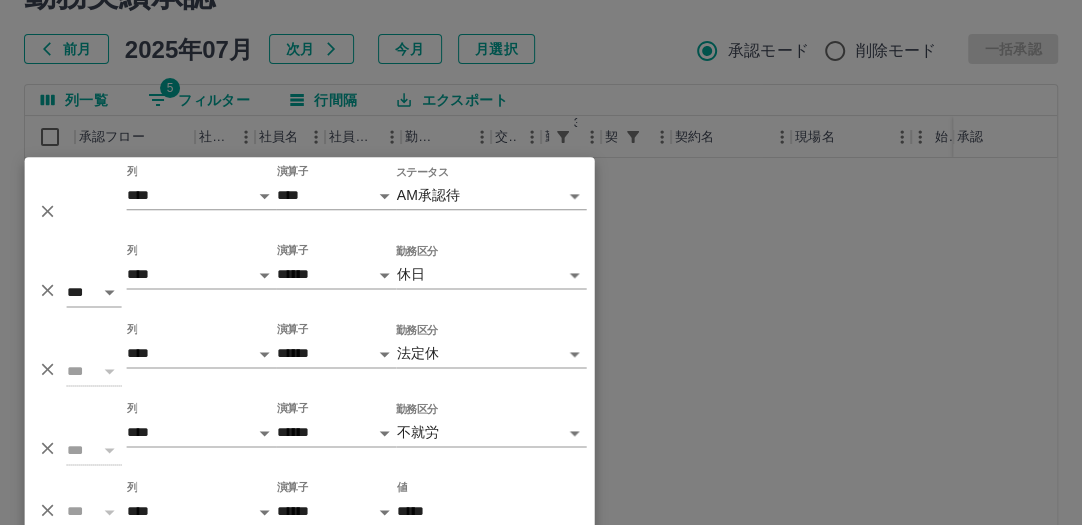 click on "*****" at bounding box center (492, 511) 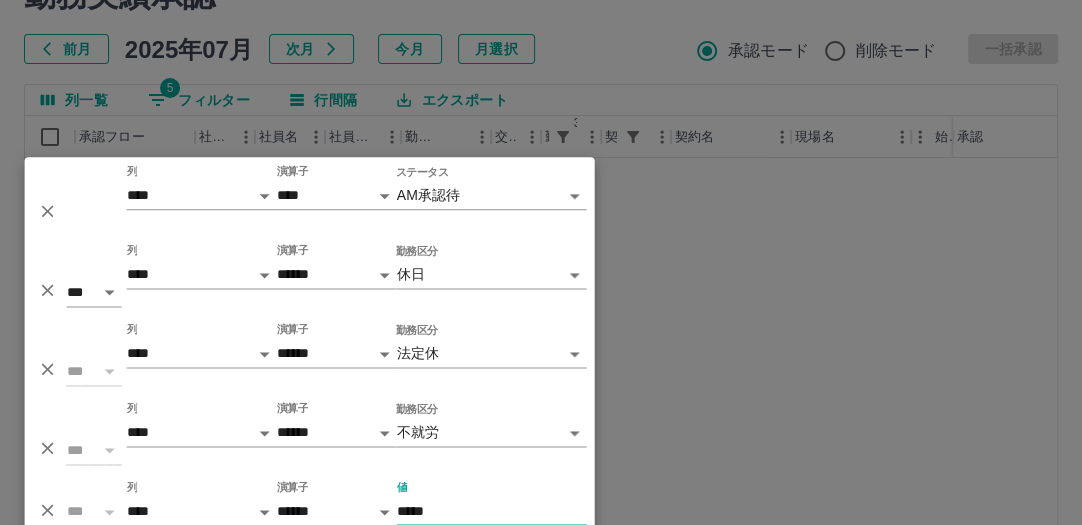 click on "*****" at bounding box center [492, 511] 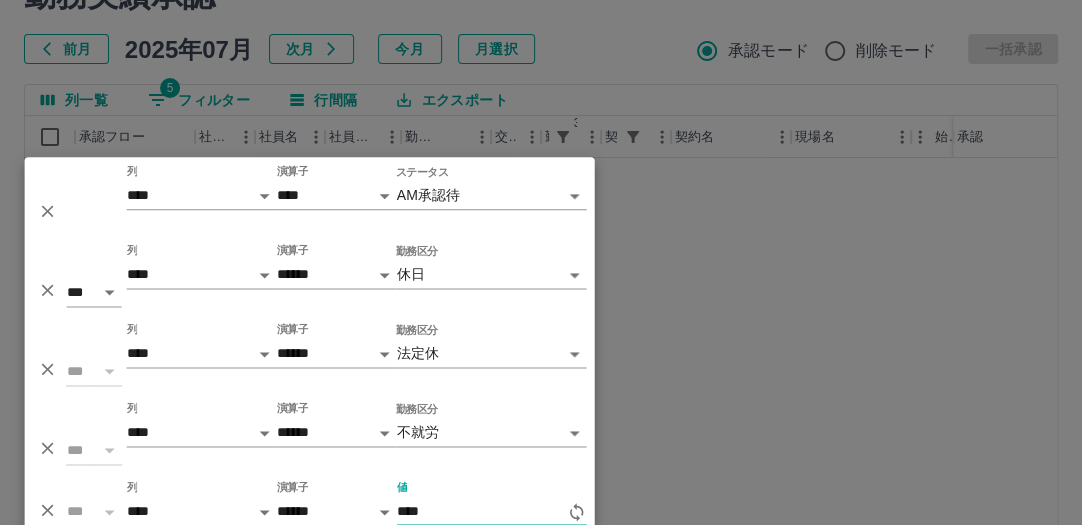 type on "****" 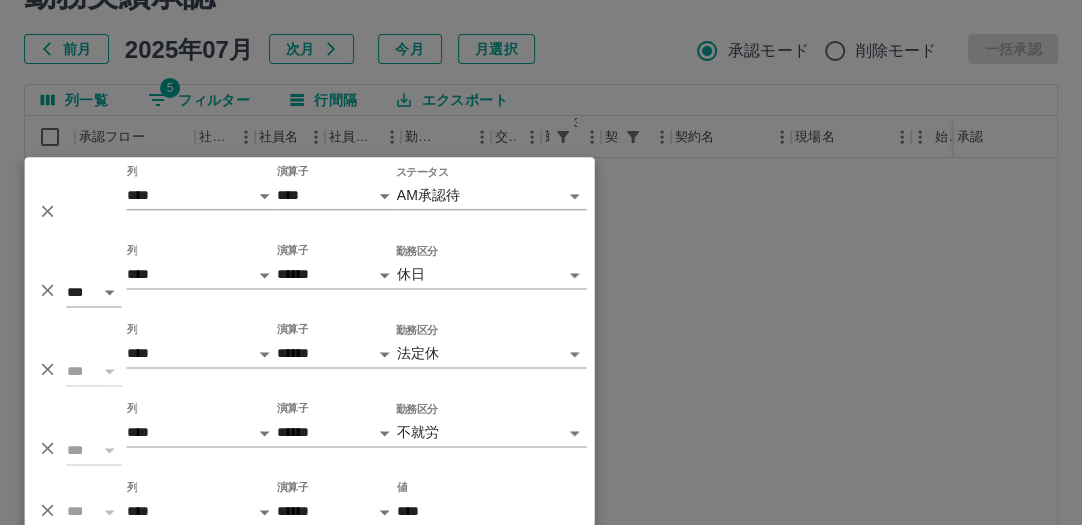 scroll, scrollTop: 320, scrollLeft: 0, axis: vertical 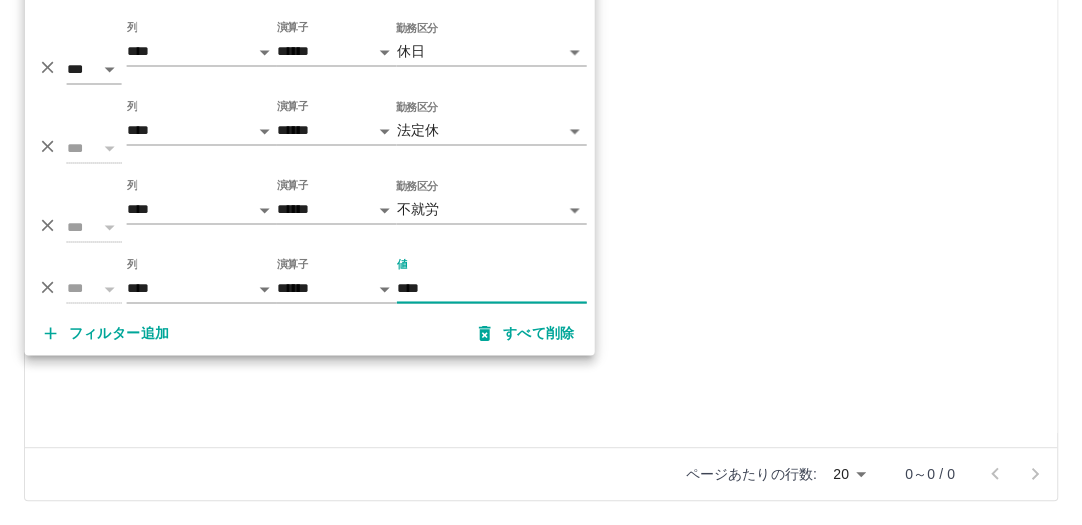 click on "****" at bounding box center (492, 288) 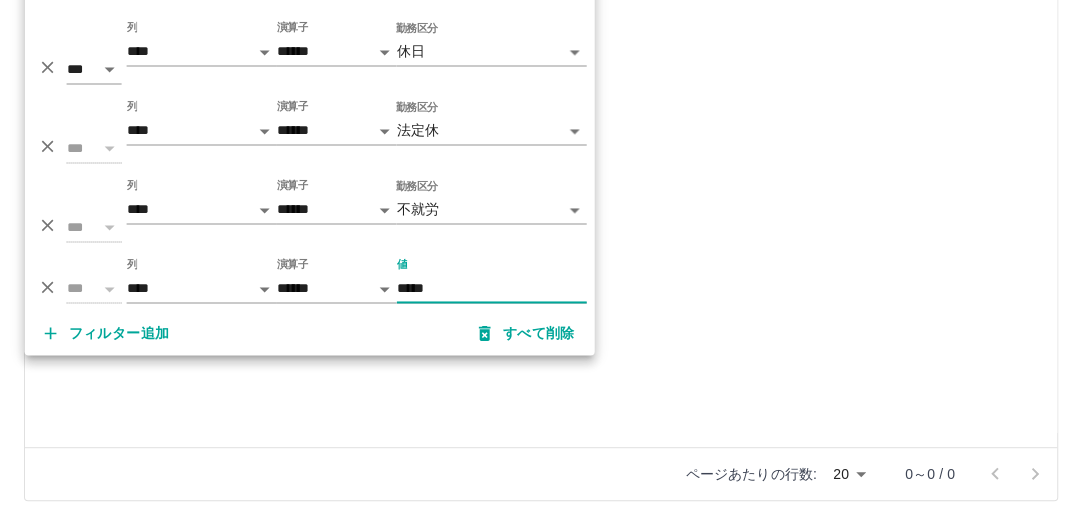 scroll, scrollTop: 0, scrollLeft: 0, axis: both 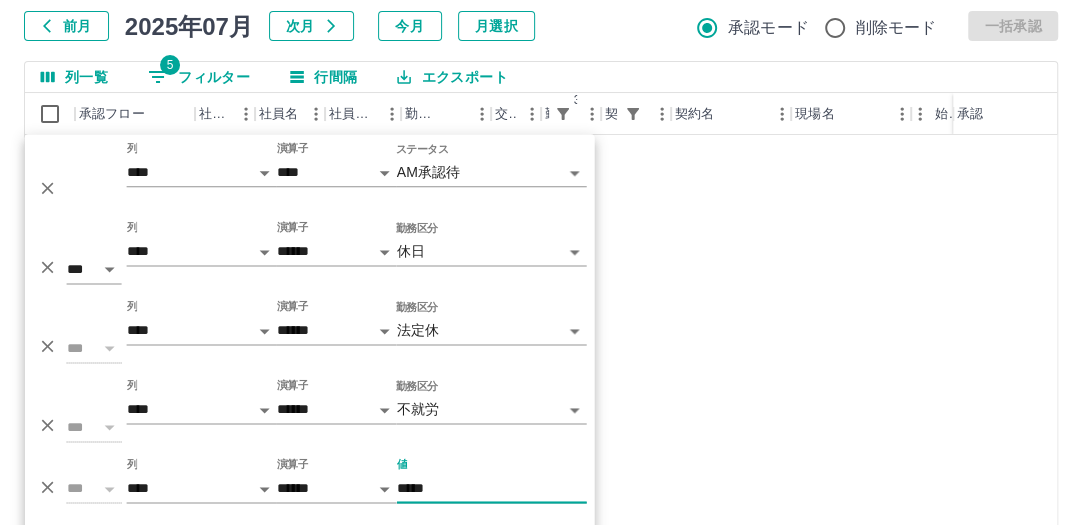 click on "*****" at bounding box center [492, 488] 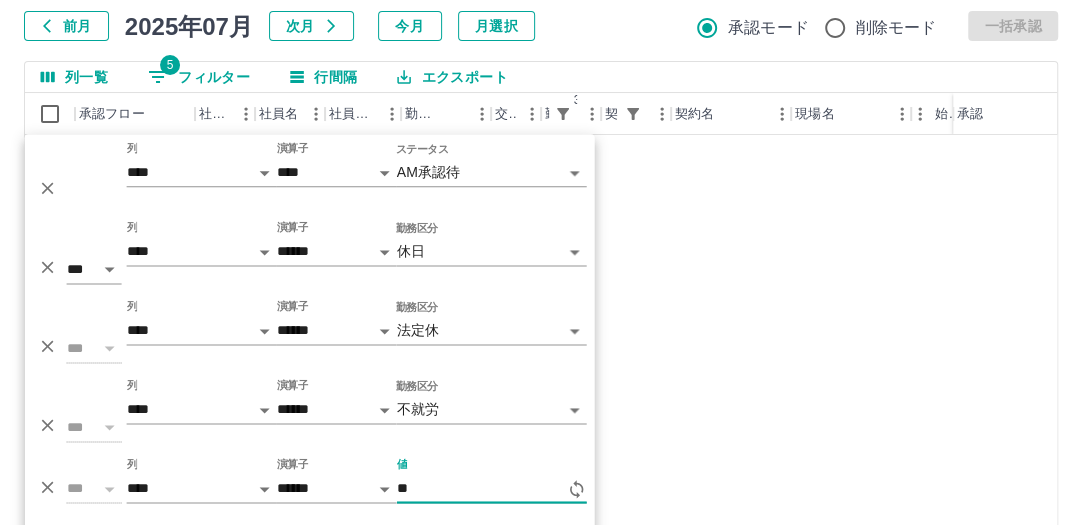 type on "*" 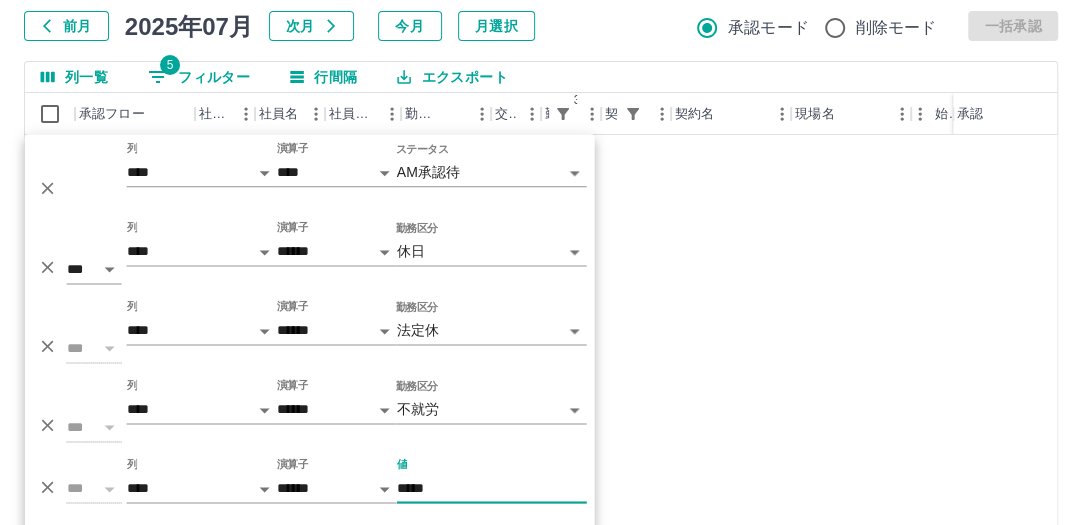 click on "**********" at bounding box center [541, 302] 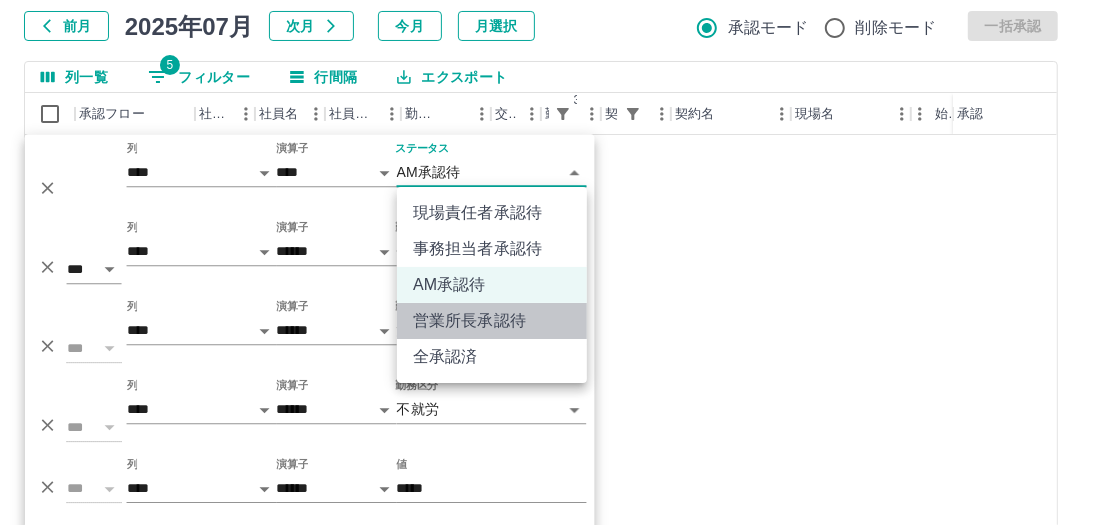 click on "営業所長承認待" at bounding box center [492, 321] 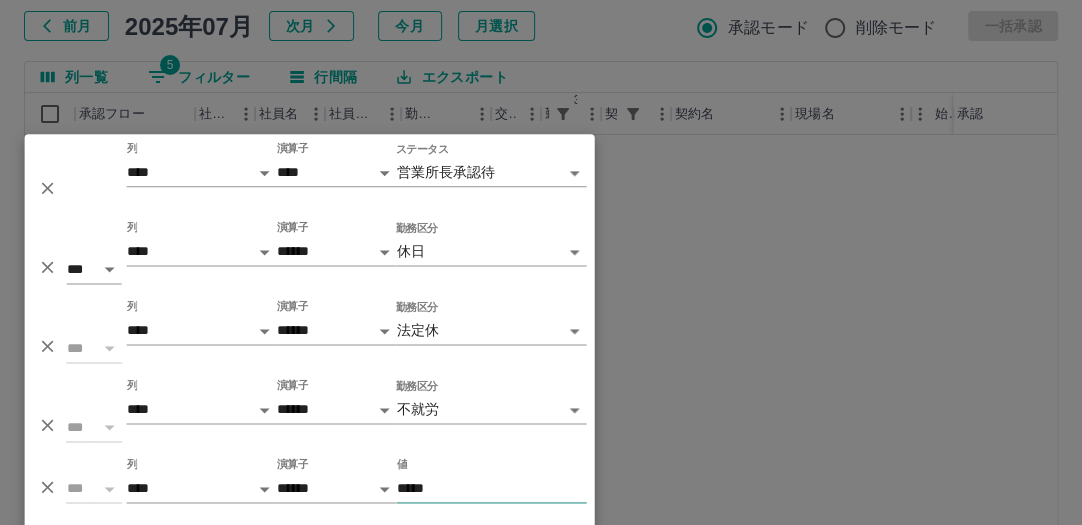 click on "*****" at bounding box center (492, 488) 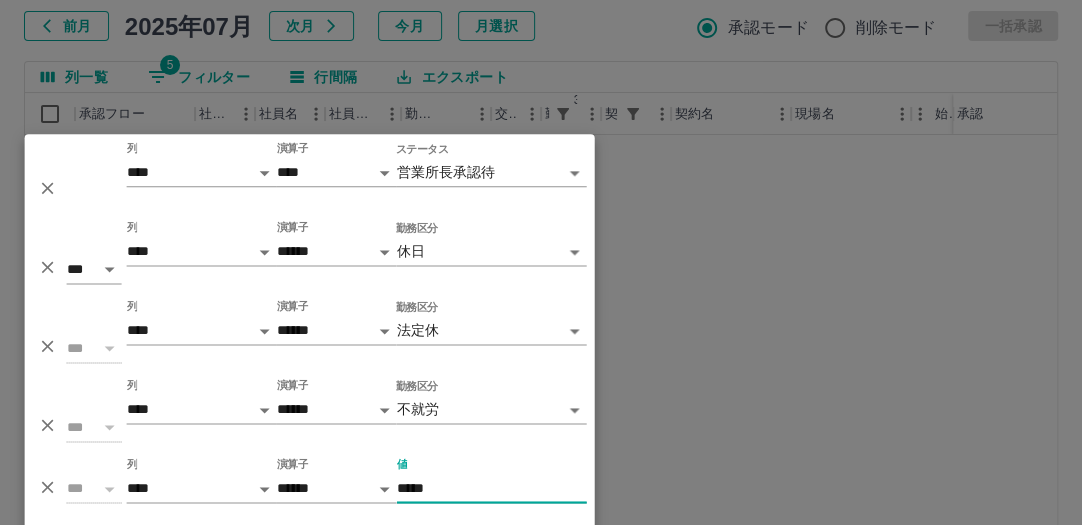 click on "*****" at bounding box center [492, 488] 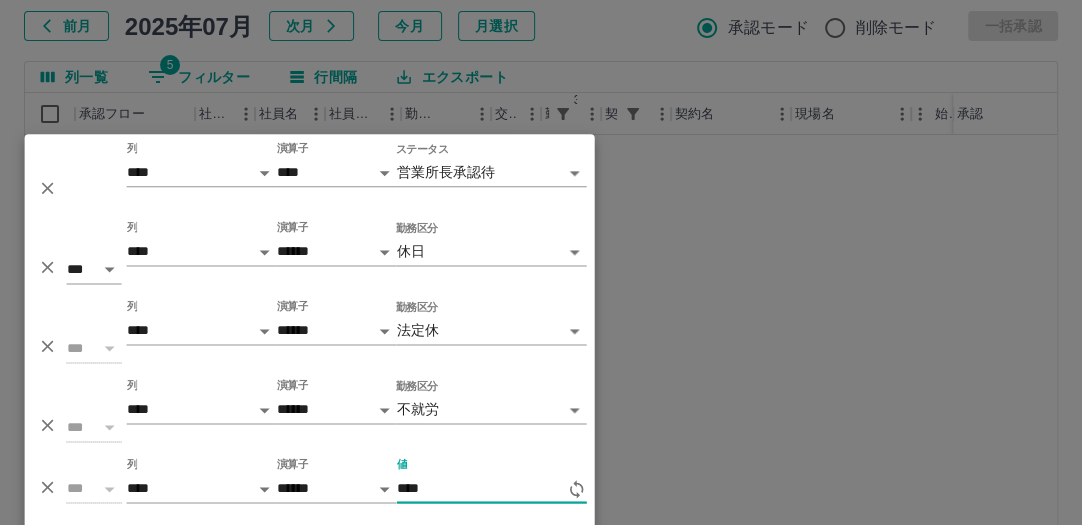 type on "*****" 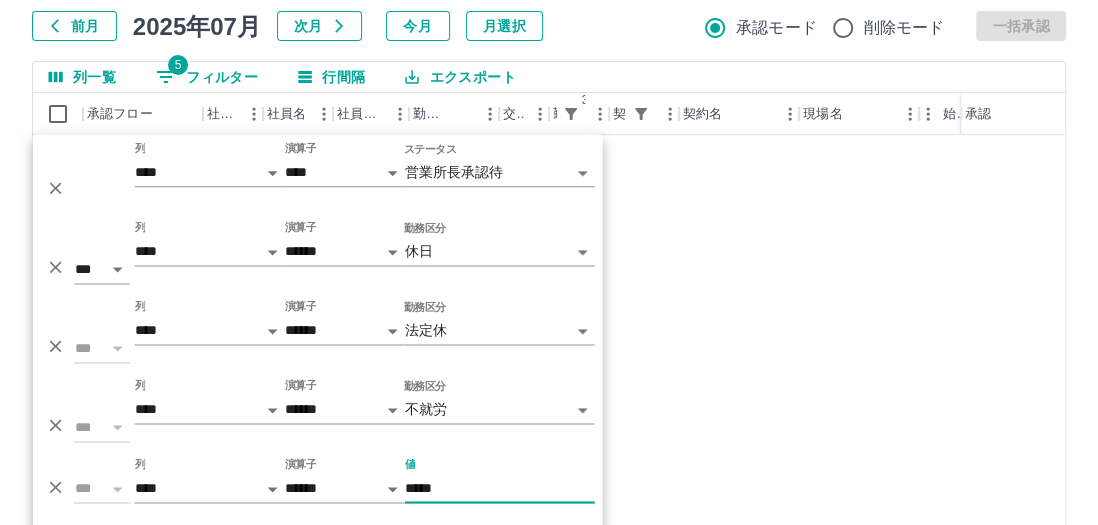 scroll, scrollTop: 0, scrollLeft: 0, axis: both 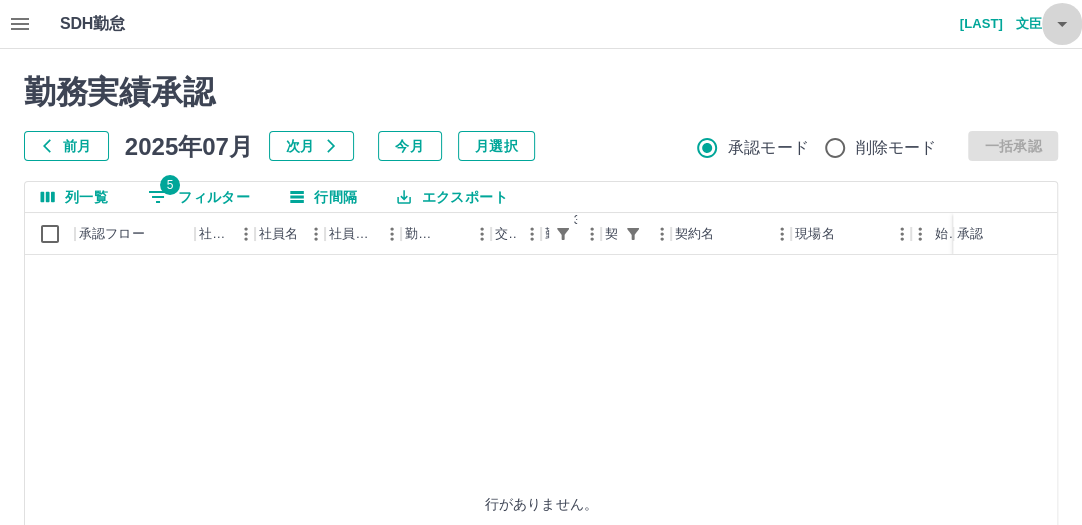 click 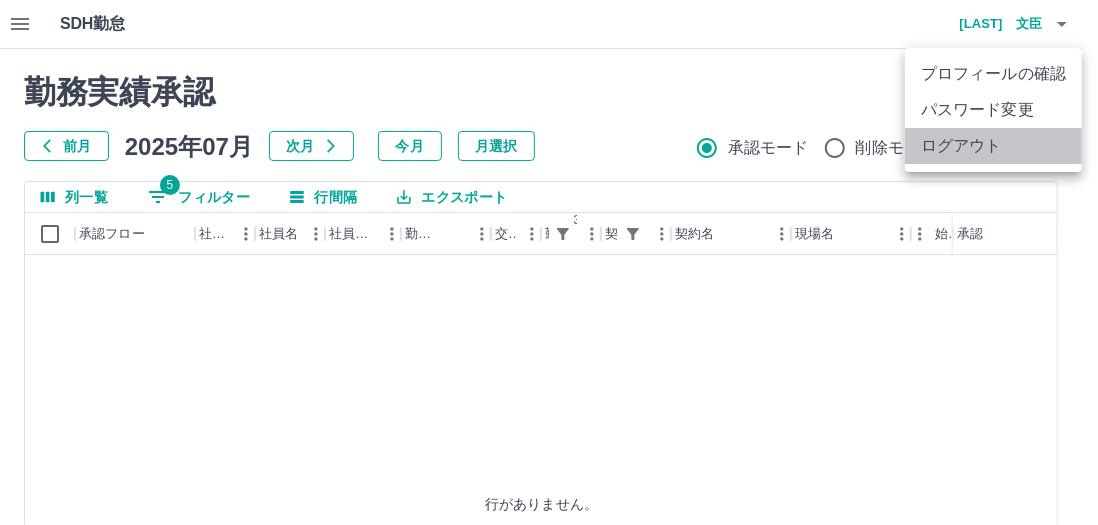 click on "ログアウト" at bounding box center [993, 146] 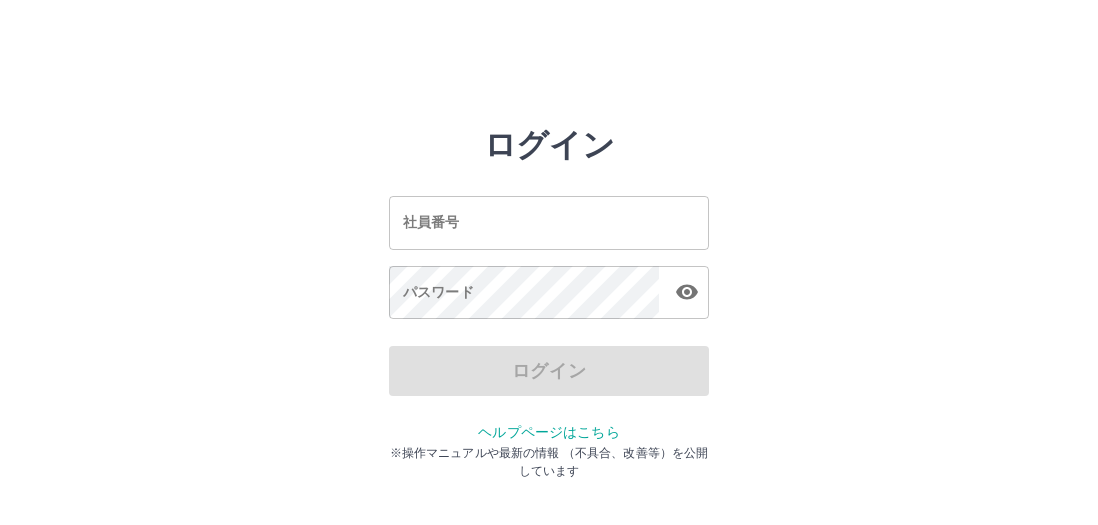 scroll, scrollTop: 0, scrollLeft: 0, axis: both 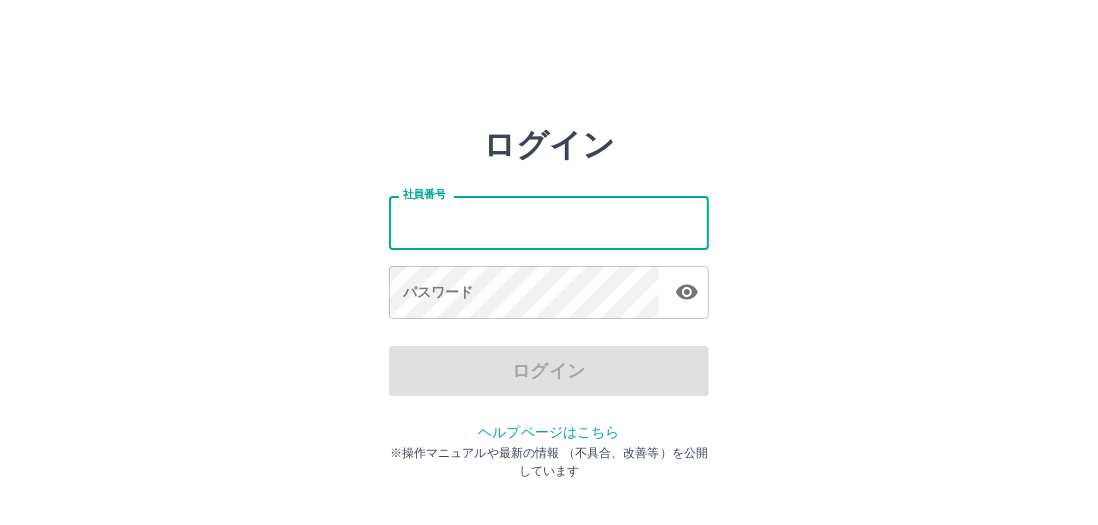click on "社員番号" at bounding box center (549, 222) 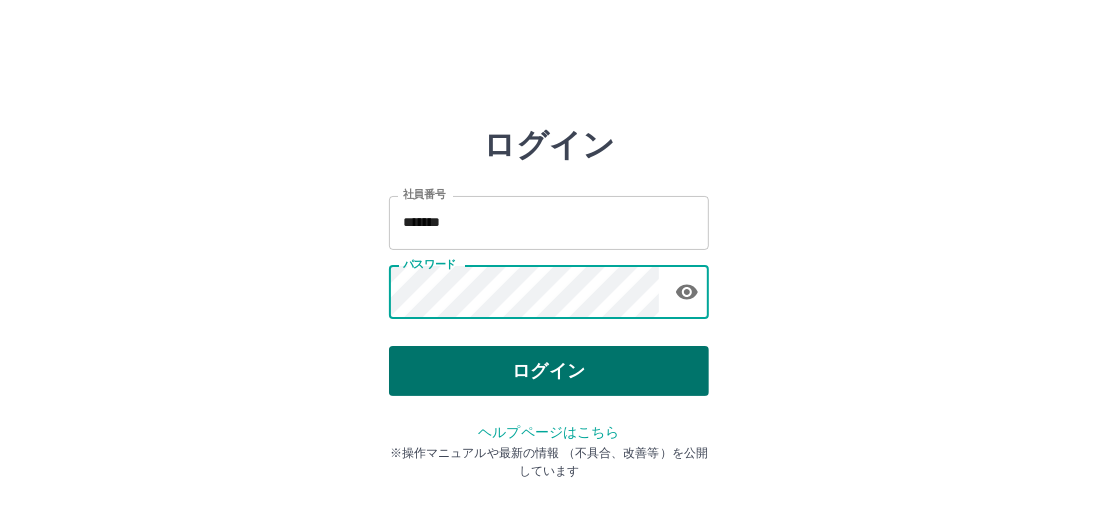 click on "ログイン" at bounding box center [549, 371] 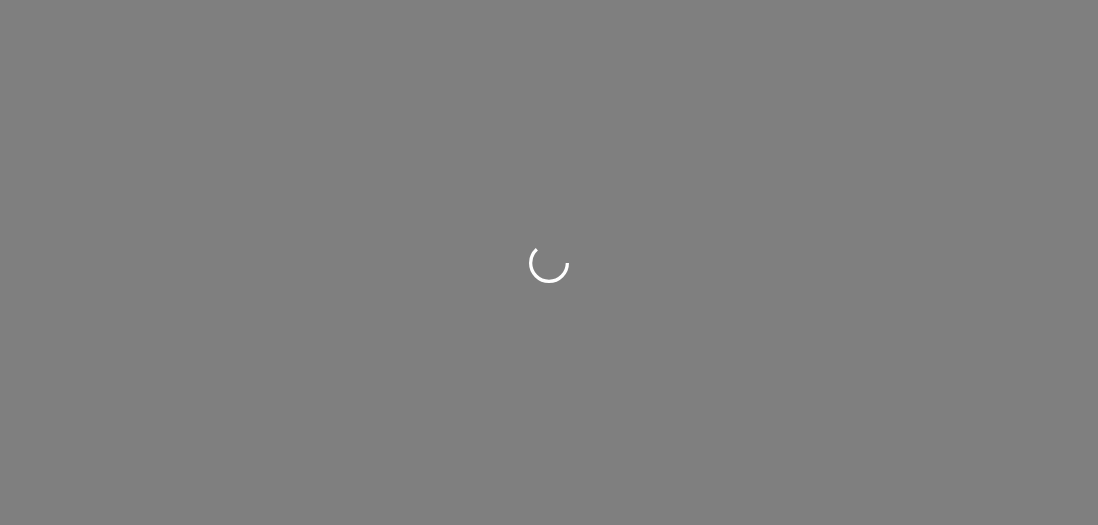 scroll, scrollTop: 0, scrollLeft: 0, axis: both 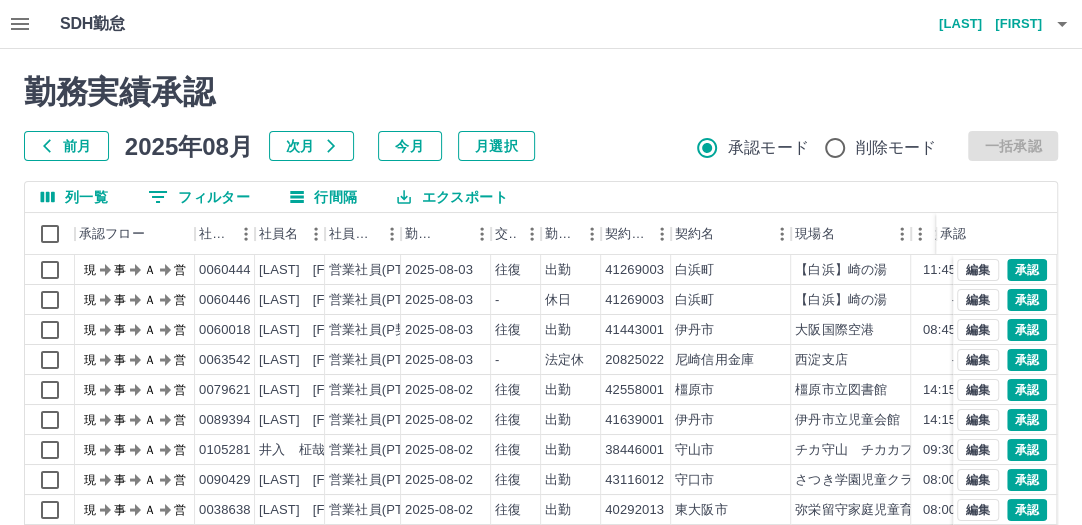 click on "前月" at bounding box center [66, 146] 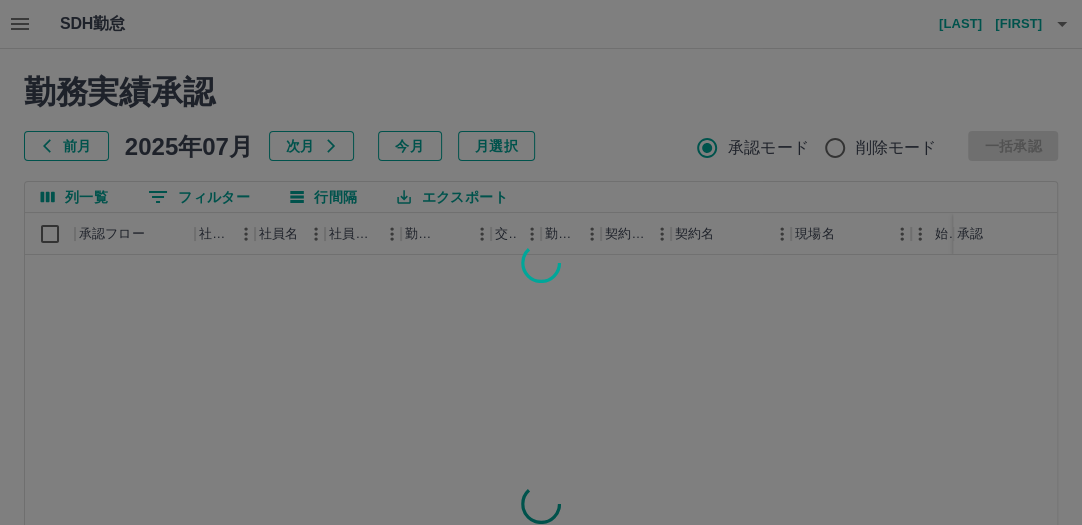 click at bounding box center (541, 262) 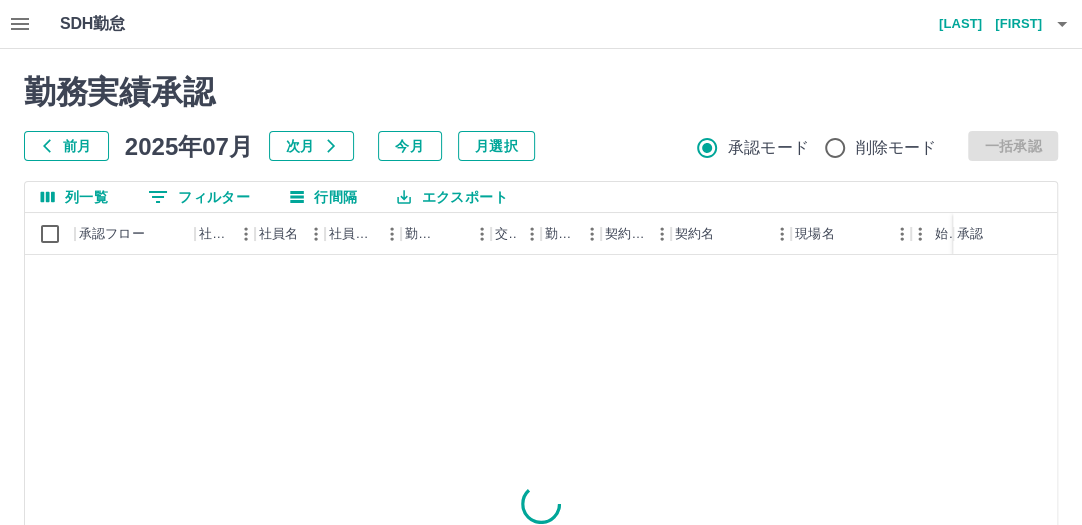 click 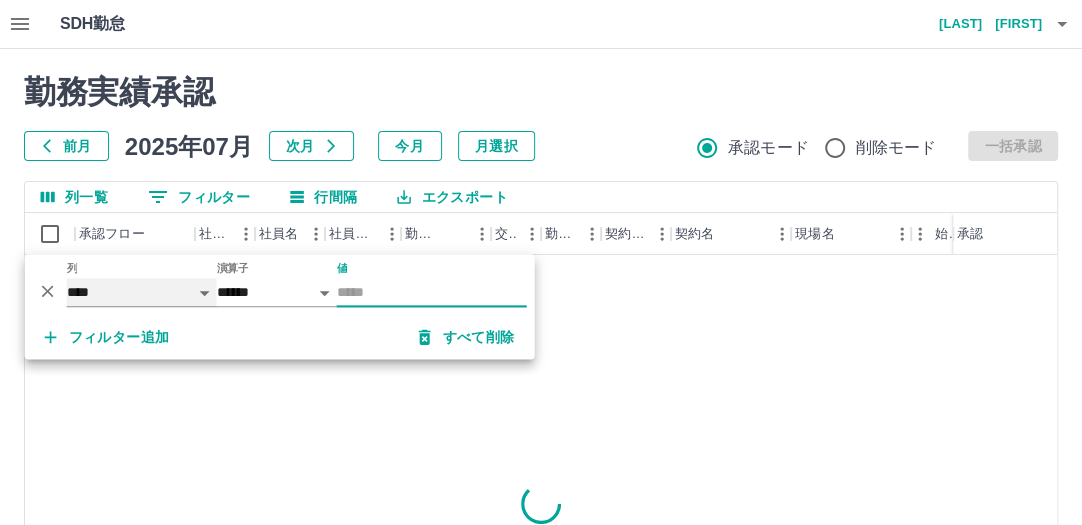 click on "**** *** **** *** *** **** ***** *** *** ** ** ** **** **** **** ** ** *** **** *****" at bounding box center (142, 292) 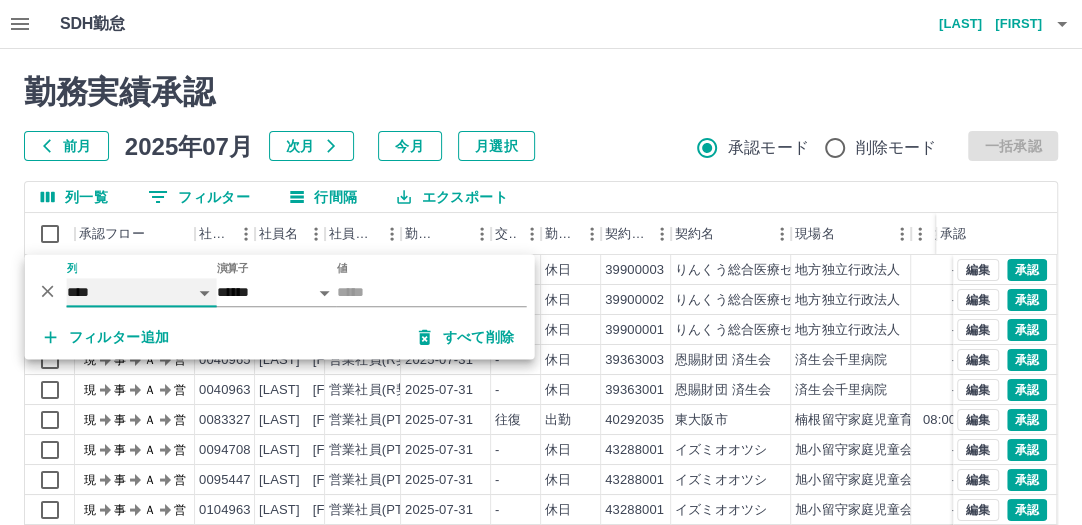 click on "**** *** **** *** *** **** ***** *** *** ** ** ** **** **** **** ** ** *** **** *****" at bounding box center (142, 292) 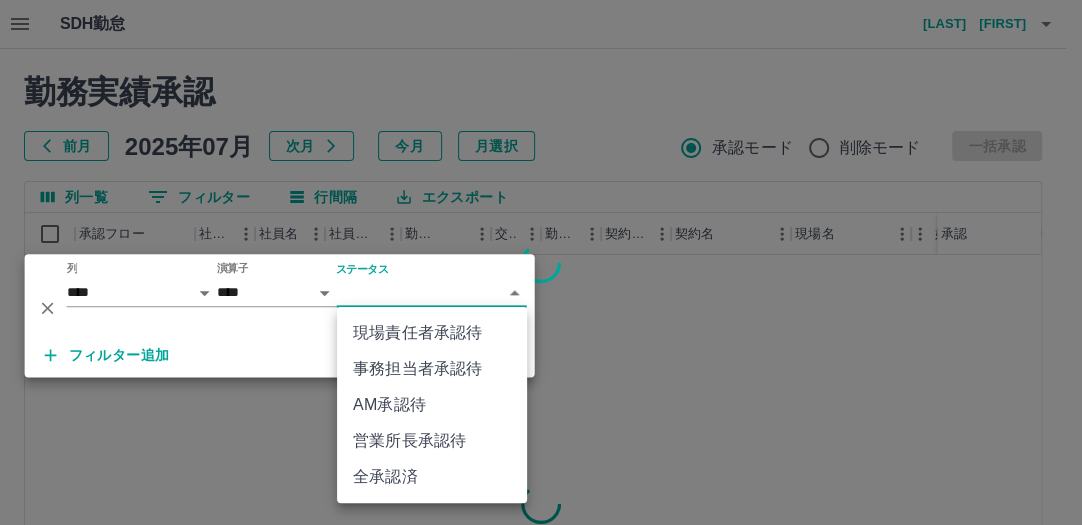 click on "SDH勤怠 [LAST]　[FIRST] 勤務実績承認 前月 2025年07月 次月 今月 月選択 承認モード 削除モード 一括承認 列一覧 0 フィルター 行間隔 エクスポート 承認フロー 社員番号 社員名 社員区分 勤務日 交通費 勤務区分 契約コード 契約名 現場名 始業 終業 休憩 所定開始 所定終業 所定休憩 承認 ページあたりの行数: 20 ** 1～20 / 78817 SDH勤怠 *** ** 列 **** *** **** *** *** **** ***** *** *** ** ** ** **** **** **** ** ** *** **** ***** 演算子 **** ****** ステータス ​ ********* フィルター追加 すべて削除 現場責任者承認待 事務担当者承認待 AM承認待 営業所長承認待 全承認済" at bounding box center (541, 422) 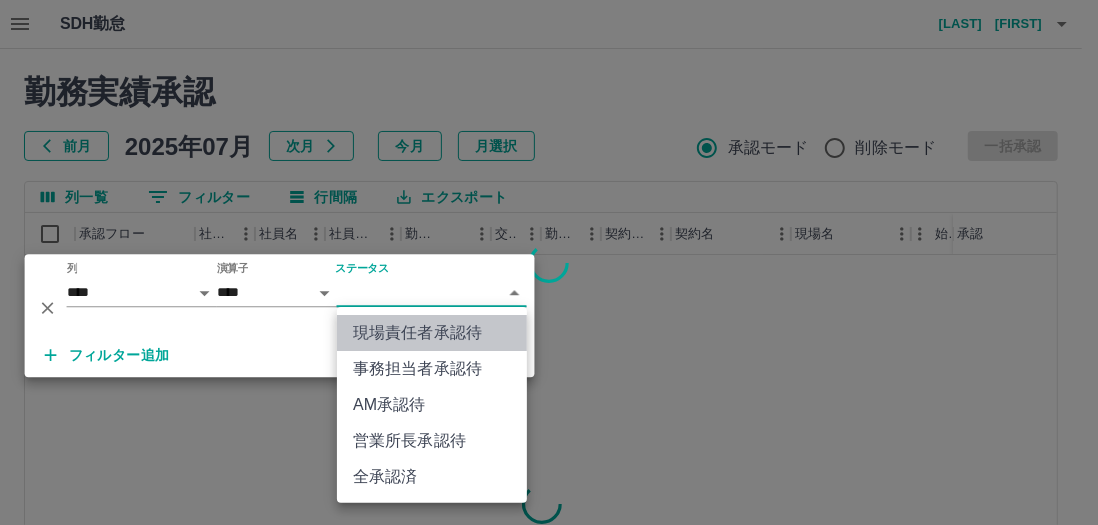 click on "現場責任者承認待" at bounding box center [432, 333] 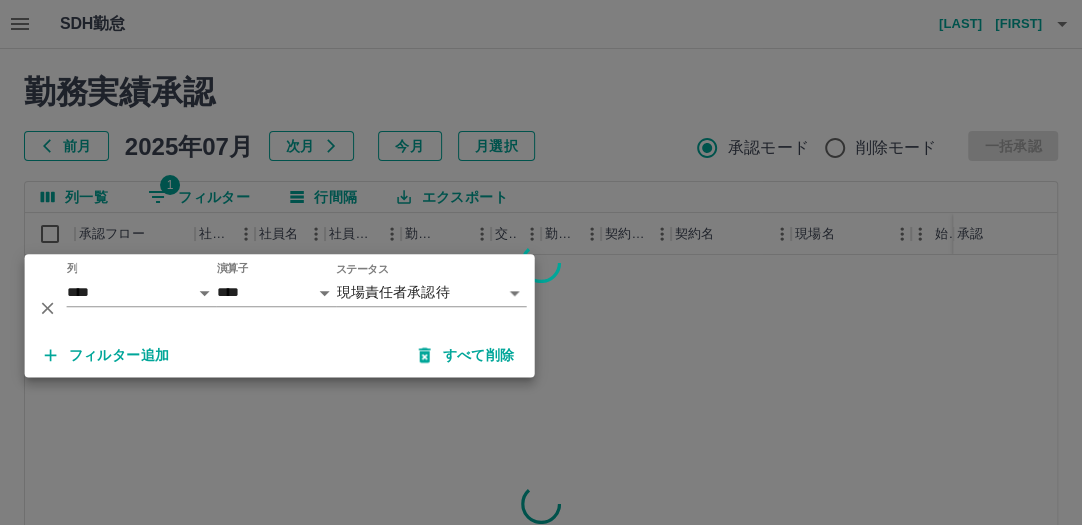 click on "フィルター追加" at bounding box center (107, 355) 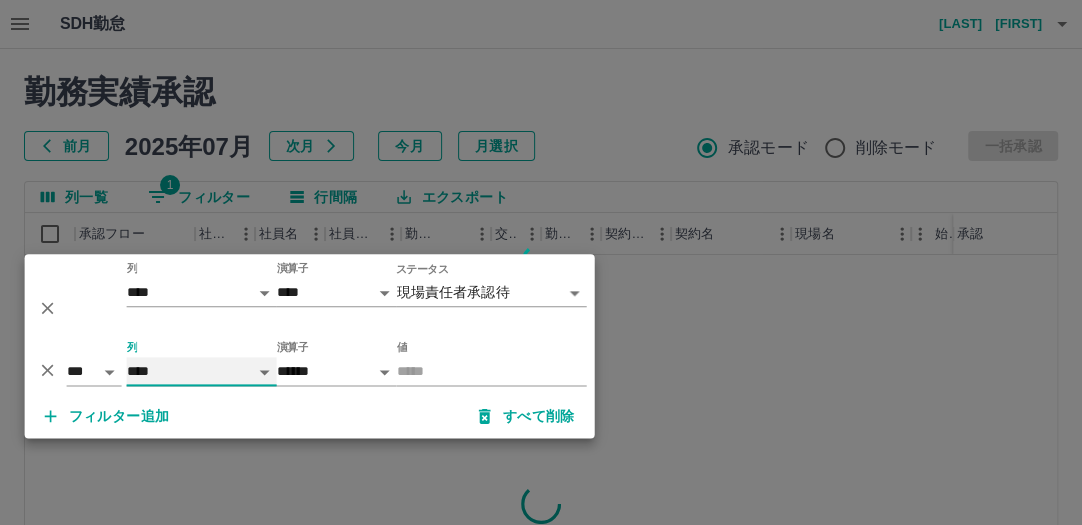 click on "**** *** **** *** *** **** ***** *** *** ** ** ** **** **** **** ** ** *** **** *****" at bounding box center [202, 371] 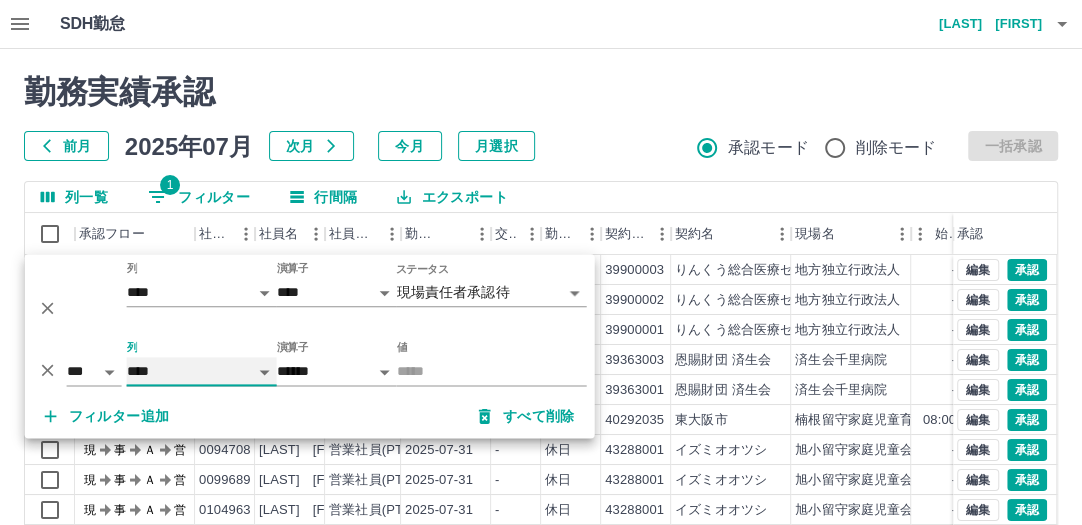 click on "**** *** **** *** *** **** ***** *** *** ** ** ** **** **** **** ** ** *** **** *****" at bounding box center [202, 371] 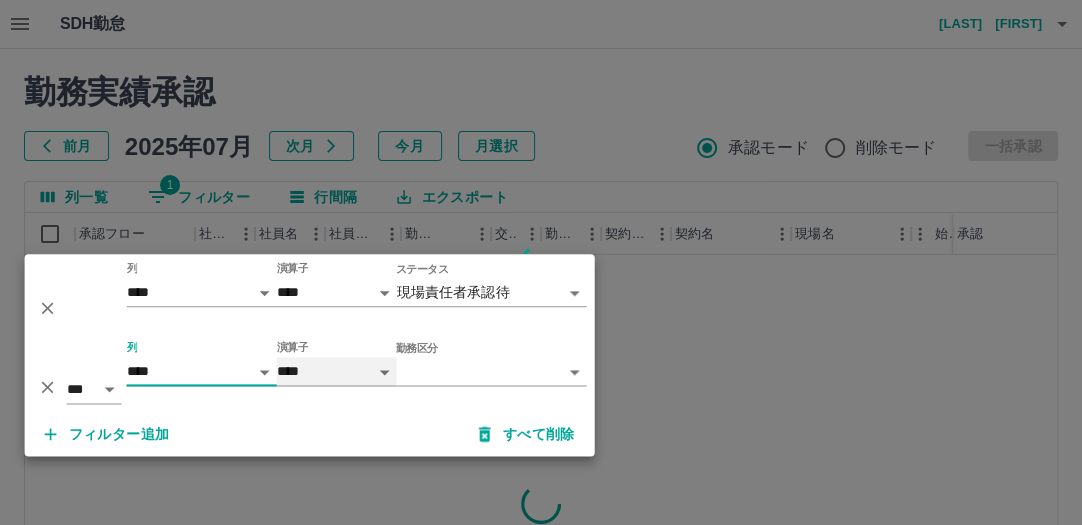 click on "**** ******" at bounding box center [337, 371] 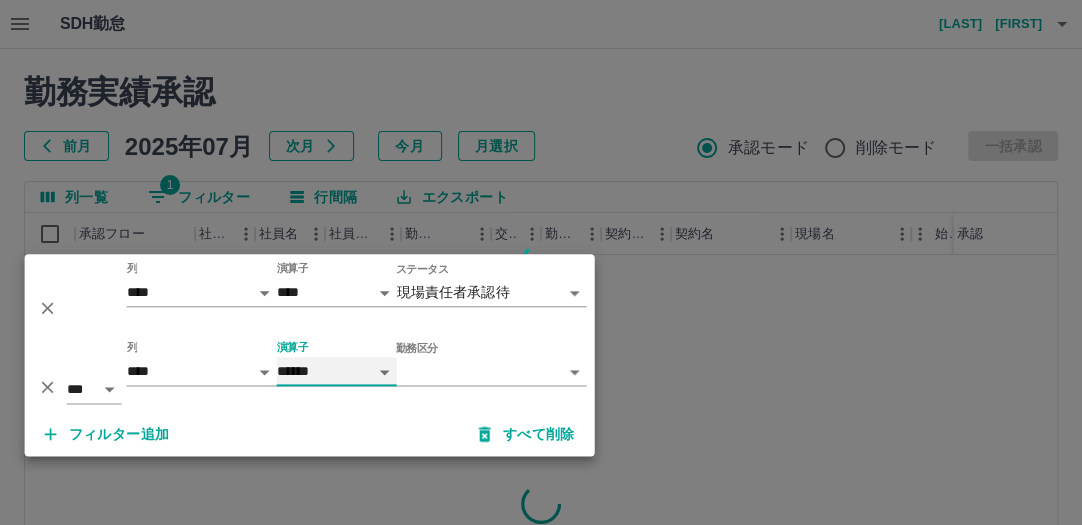 click on "**** ******" at bounding box center (337, 371) 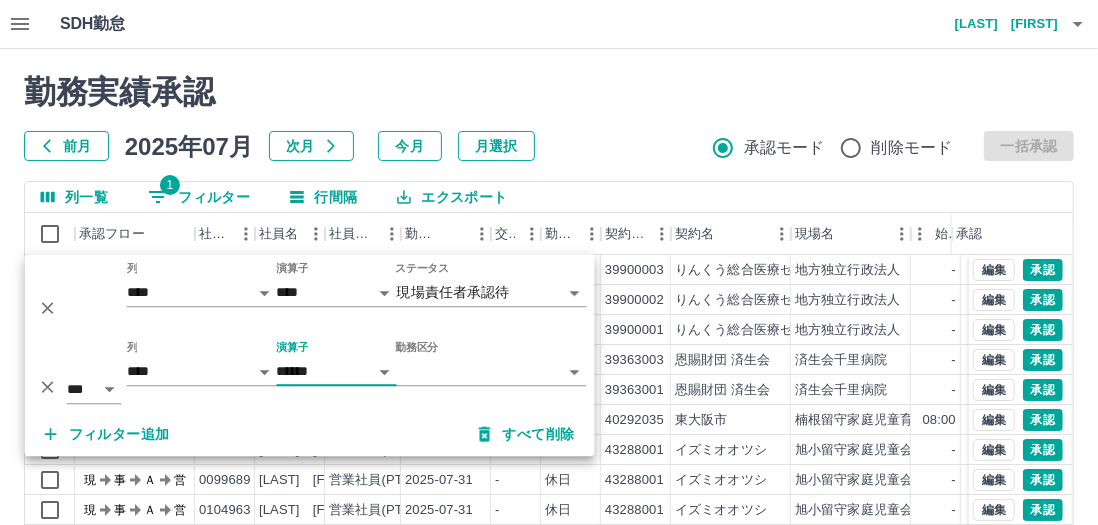 click on "SDH勤怠 川崎　良子 勤務実績承認 前月 2025年07月 次月 今月 月選択 承認モード 削除モード 一括承認 列一覧 1 フィルター 行間隔 エクスポート 承認フロー 社員番号 社員名 社員区分 勤務日 交通費 勤務区分 契約コード 契約名 現場名 始業 終業 休憩 所定開始 所定終業 所定休憩 承認 現 事 Ａ 営 0041502 大島　清 営業社員(P契約) 2025-07-31  -  休日 39900003 りんくう総合医療センター 地方独立行政法人　りんくう総合医療センター - - - - - - 現 事 Ａ 営 0099642 磯辺　聖志 営業社員(P契約) 2025-07-31  -  休日 39900002 りんくう総合医療センター 地方独立行政法人　りんくう総合医療センター - - - - - - 現 事 Ａ 営 0082487 和久　義則 営業社員(P契約) 2025-07-31  -  休日 39900001 りんくう総合医療センター 地方独立行政法人　りんくう総合医療センター - - - - - - 現 事 Ａ 営 0040965  -  -" at bounding box center [549, 422] 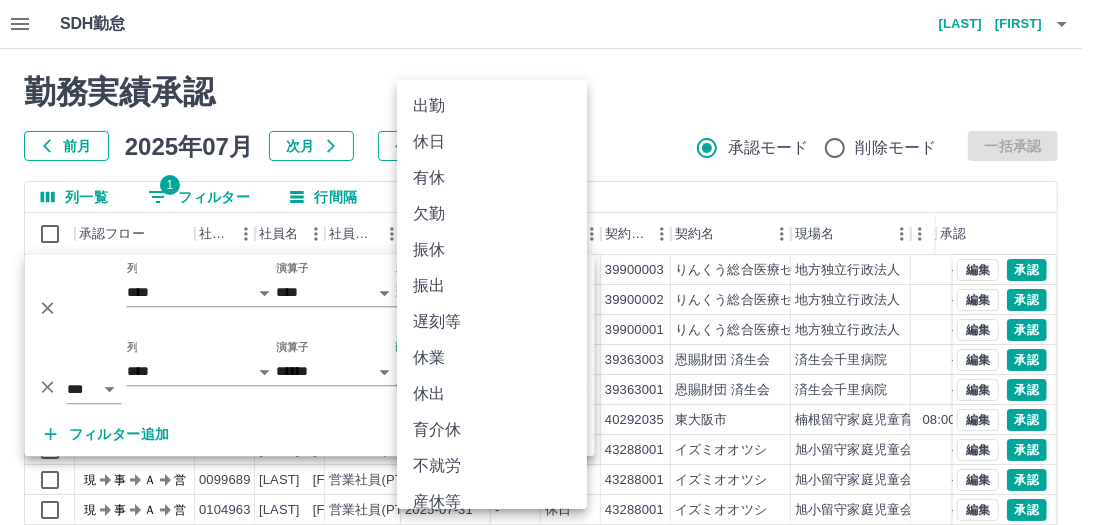 click on "休日" at bounding box center (492, 142) 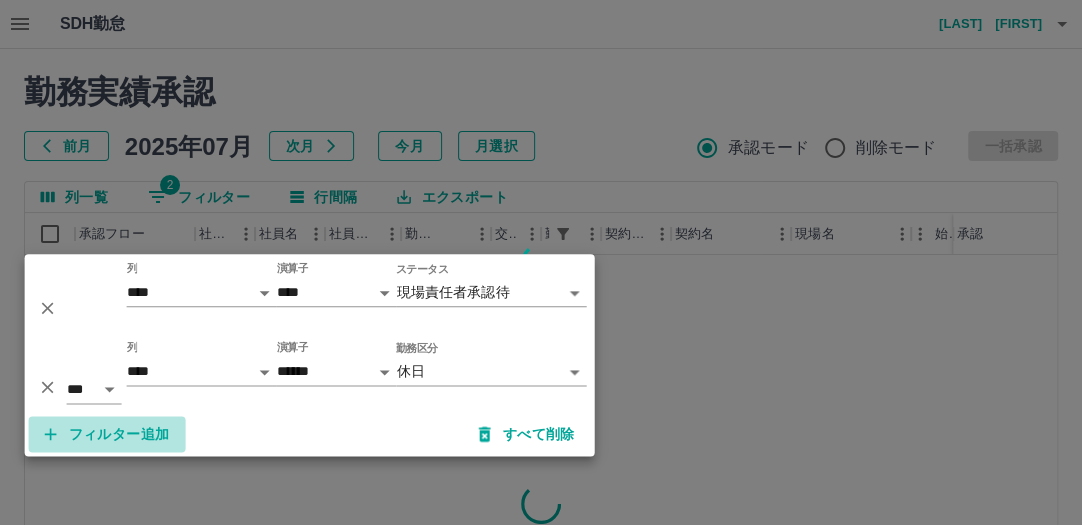 click on "フィルター追加" at bounding box center (107, 434) 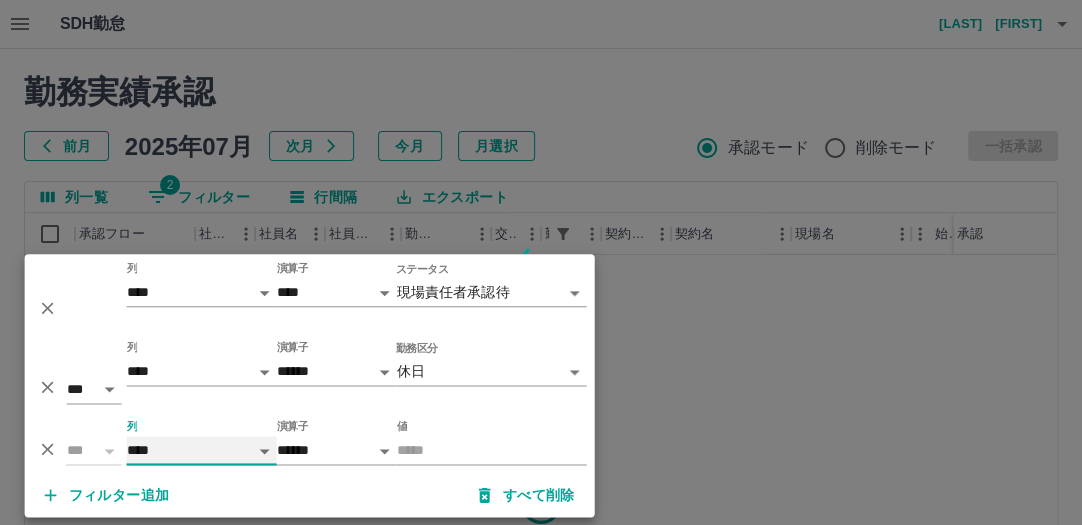 click on "**** *** **** *** *** **** ***** *** *** ** ** ** **** **** **** ** ** *** **** *****" at bounding box center [202, 450] 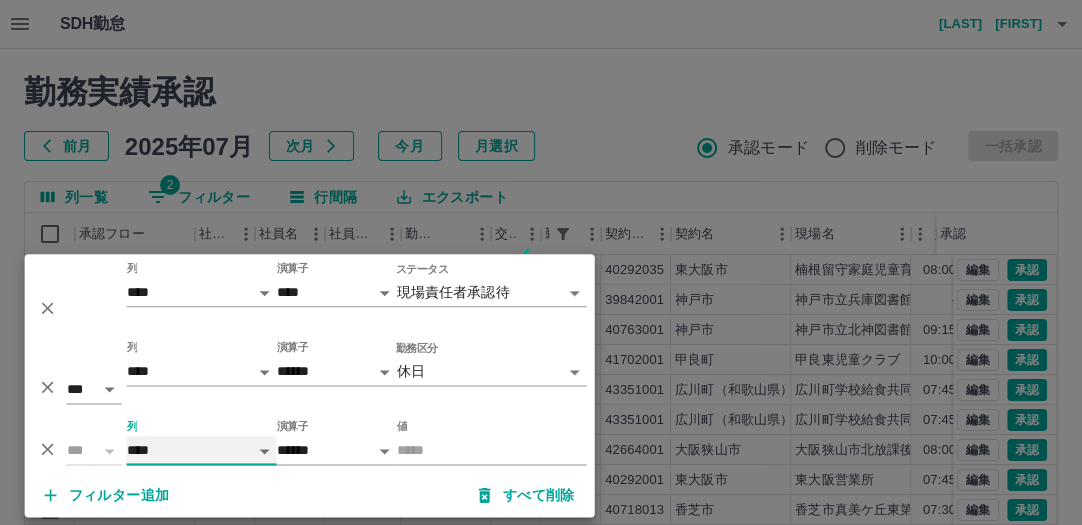 click on "**** *** **** *** *** **** ***** *** *** ** ** ** **** **** **** ** ** *** **** *****" at bounding box center [202, 450] 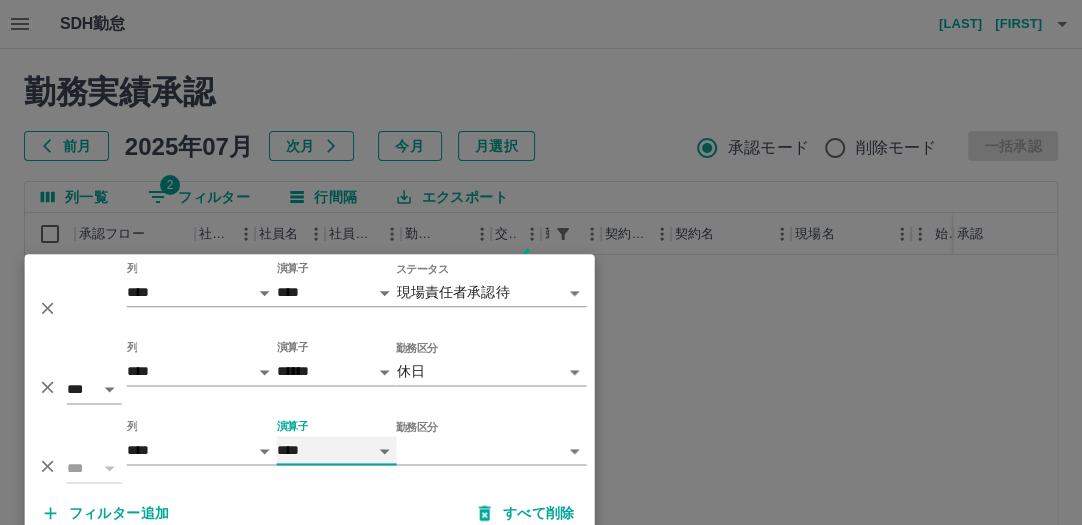 drag, startPoint x: 339, startPoint y: 447, endPoint x: 332, endPoint y: 464, distance: 18.384777 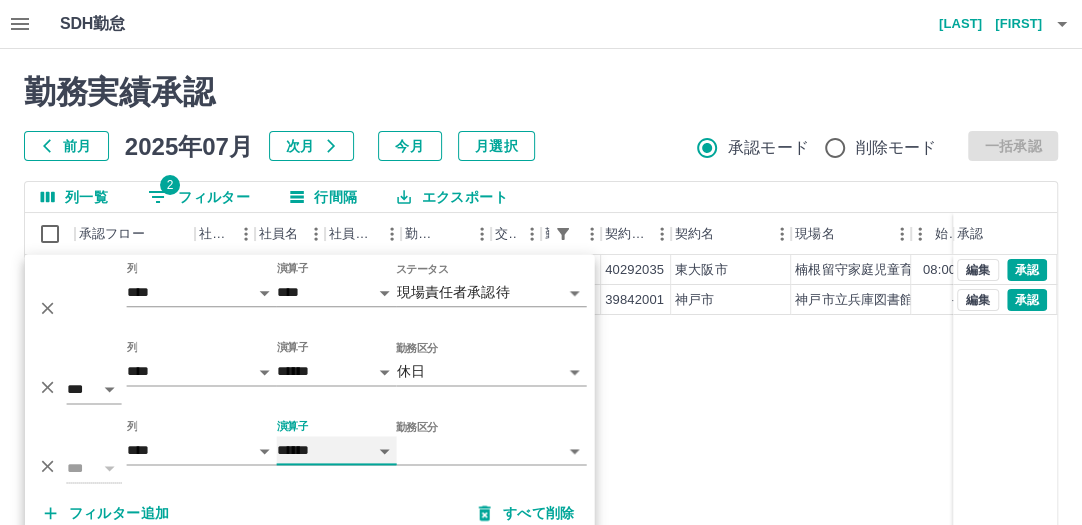 click on "**** ******" at bounding box center [337, 450] 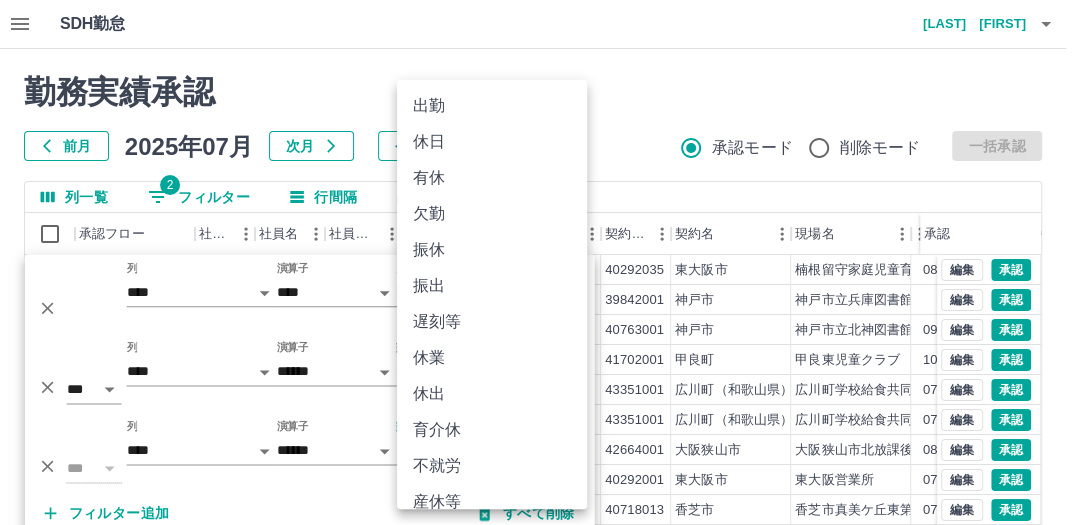 click on "SDH勤怠 川崎　良子 勤務実績承認 前月 2025年07月 次月 今月 月選択 承認モード 削除モード 一括承認 列一覧 2 フィルター 行間隔 エクスポート 承認フロー 社員番号 社員名 社員区分 勤務日 交通費 勤務区分 契約コード 契約名 現場名 始業 終業 休憩 所定開始 所定終業 所定休憩 承認 現 事 Ａ 営 0083327 平口　タエ子 営業社員(PT契約) 2025-07-31 往復 出勤 40292035 東大阪市 楠根留守家庭児童育成クラブ 08:00 13:00 00:00 08:00 13:00 00:00 現 事 Ａ 営 0021480 垰下　憲司 営業社員(P契約) 2025-07-31  -  有休 39842001 神戸市 神戸市立兵庫図書館 - - - 09:15 18:15 01:00 現 事 Ａ 営 0060467 岡﨑　優輝 営業社員(R契約) 2025-07-31 往復 出勤 40763001 神戸市 神戸市立北神図書館 09:15 18:15 01:00 09:15 18:15 01:00 現 事 Ａ 営 0104497 松田　由紀 営業社員(P契約) 2025-07-31 往復 出勤 41702001 甲良町 甲良東児童クラブ" at bounding box center [541, 422] 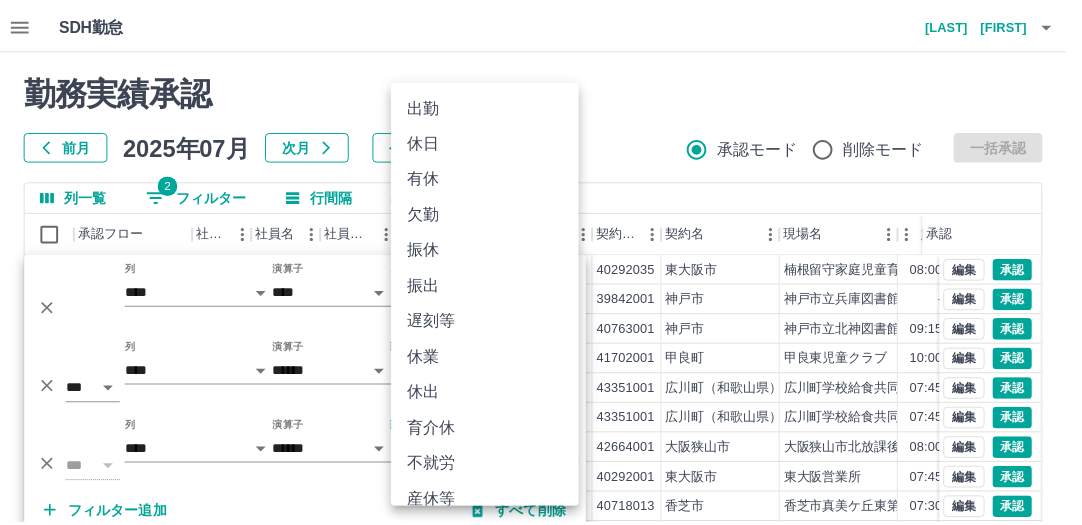 scroll, scrollTop: 234, scrollLeft: 0, axis: vertical 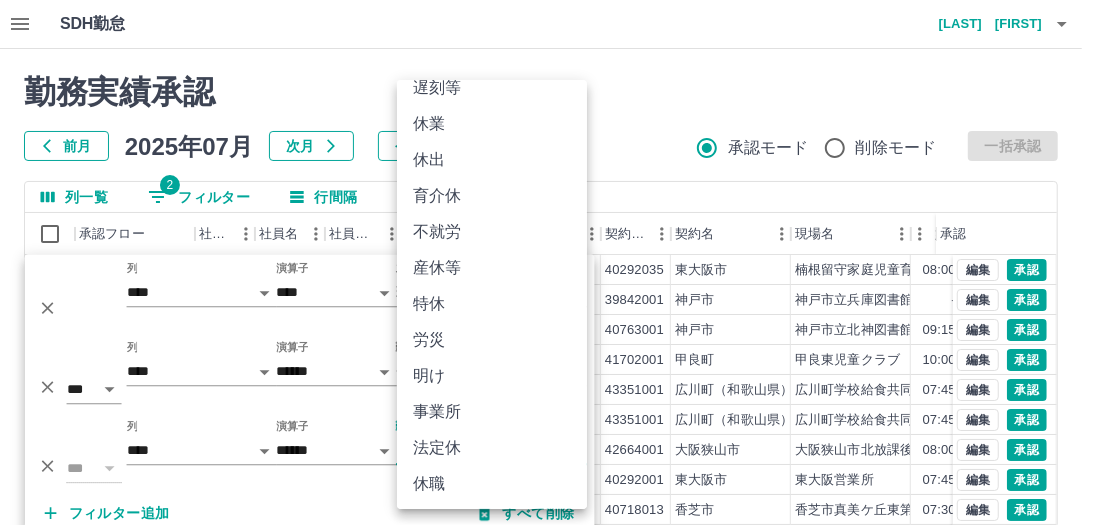 click on "法定休" at bounding box center [492, 448] 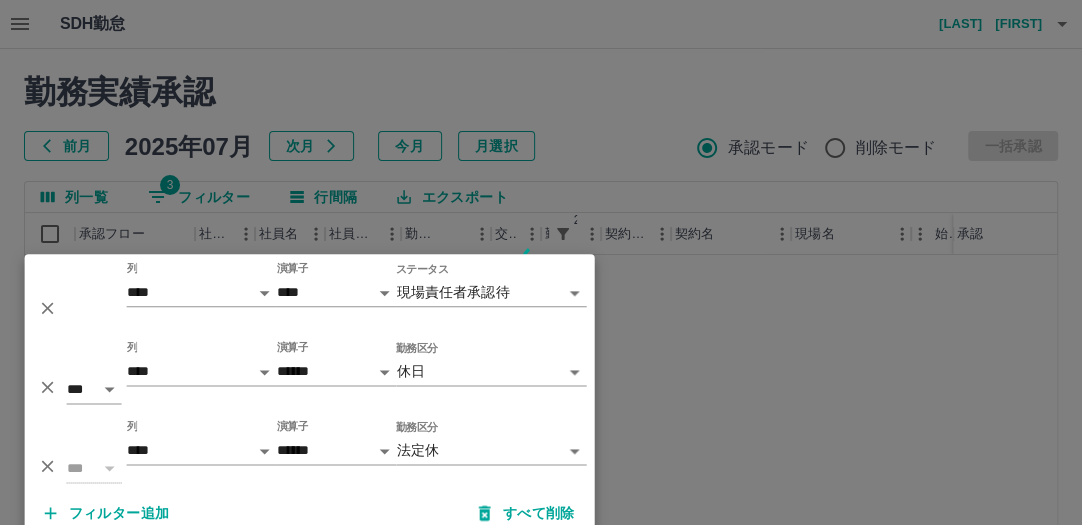 click on "フィルター追加" at bounding box center [107, 513] 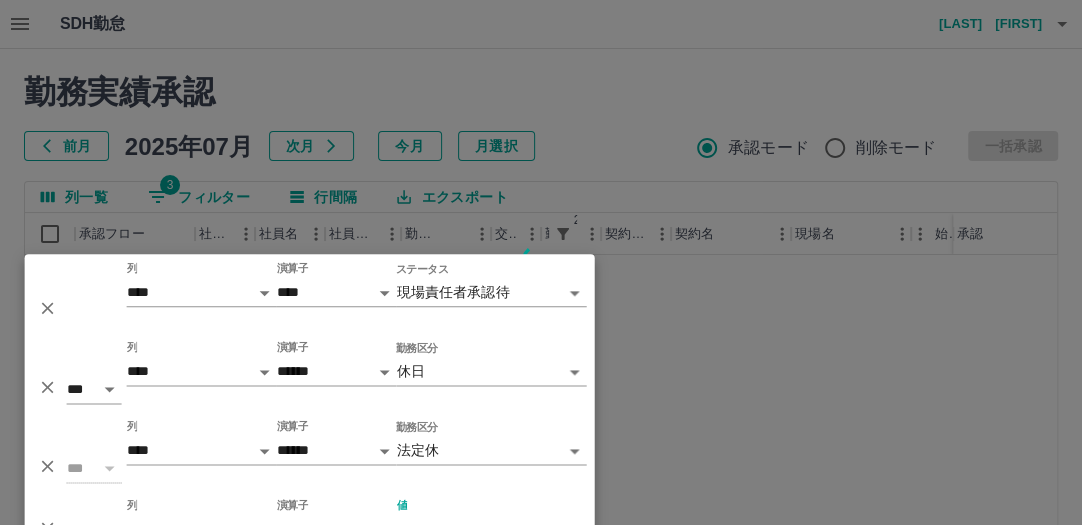 scroll, scrollTop: 18, scrollLeft: 0, axis: vertical 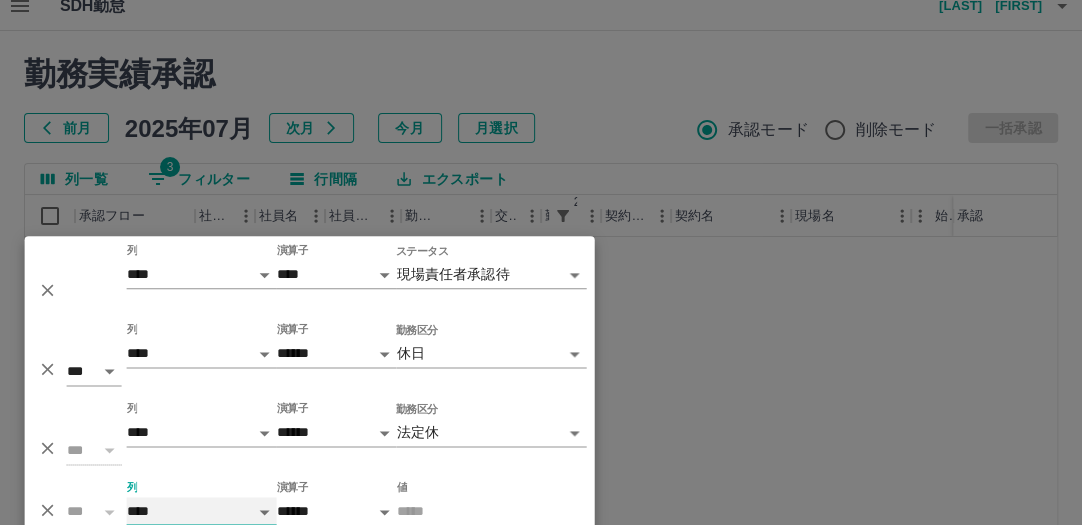 click on "**** *** **** *** *** **** ***** *** *** ** ** ** **** **** **** ** ** *** **** *****" at bounding box center [202, 511] 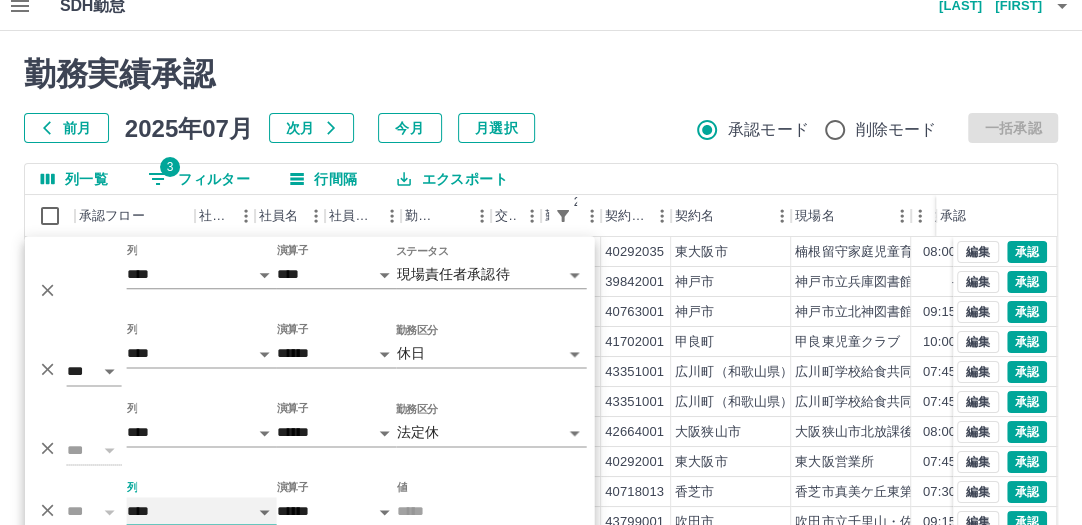 click on "**** *** **** *** *** **** ***** *** *** ** ** ** **** **** **** ** ** *** **** *****" at bounding box center (202, 511) 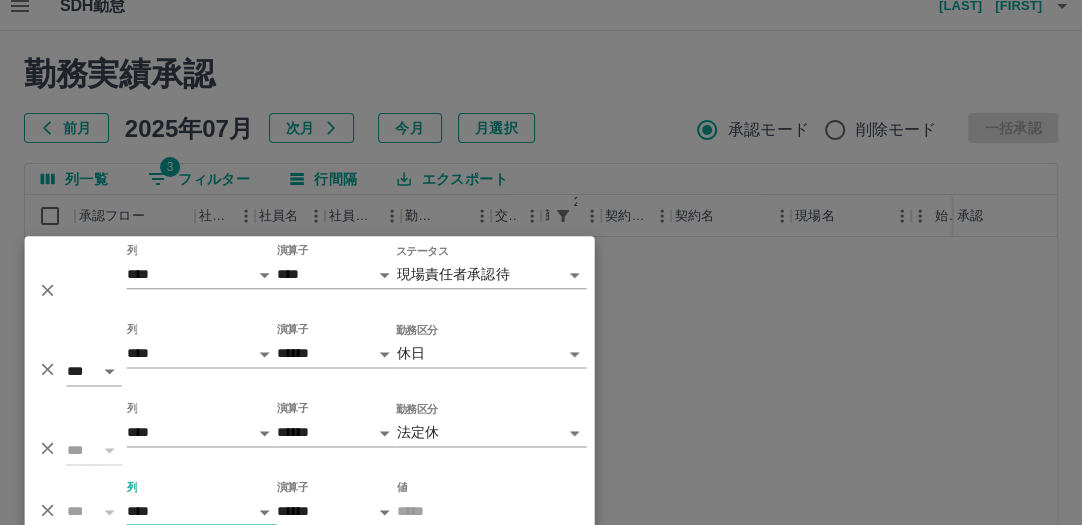 click on "値" at bounding box center [492, 511] 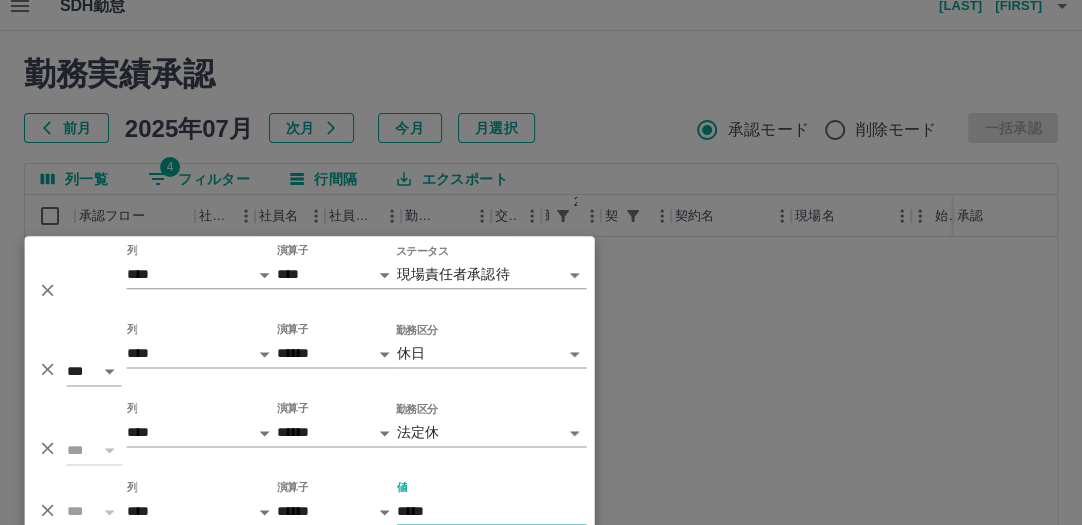 type on "*****" 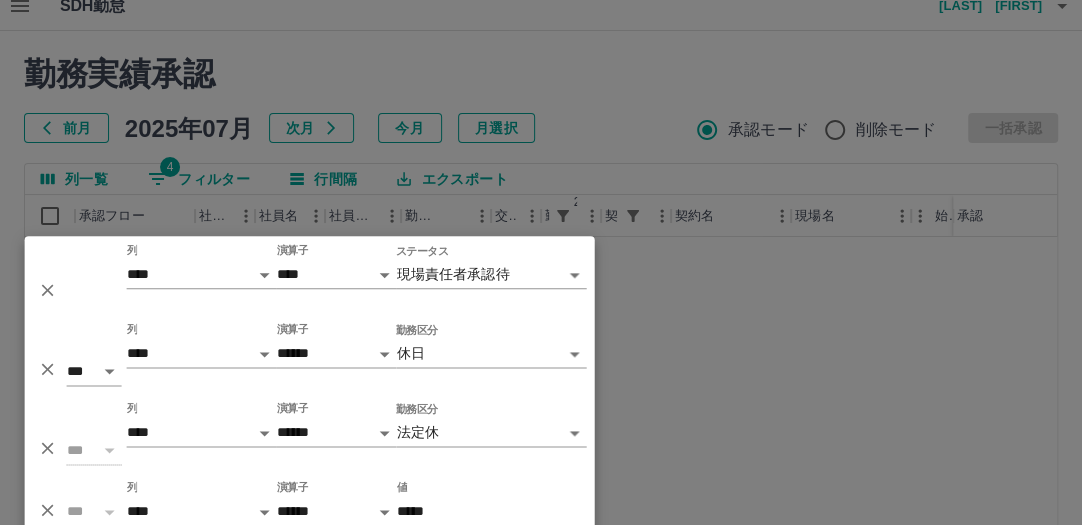 click at bounding box center (541, 262) 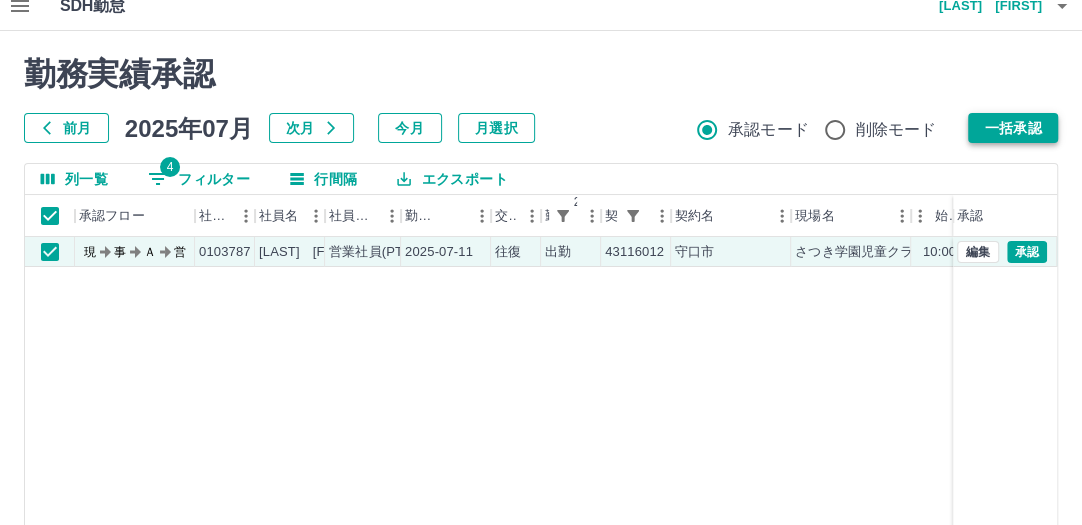 click on "一括承認" at bounding box center (1013, 128) 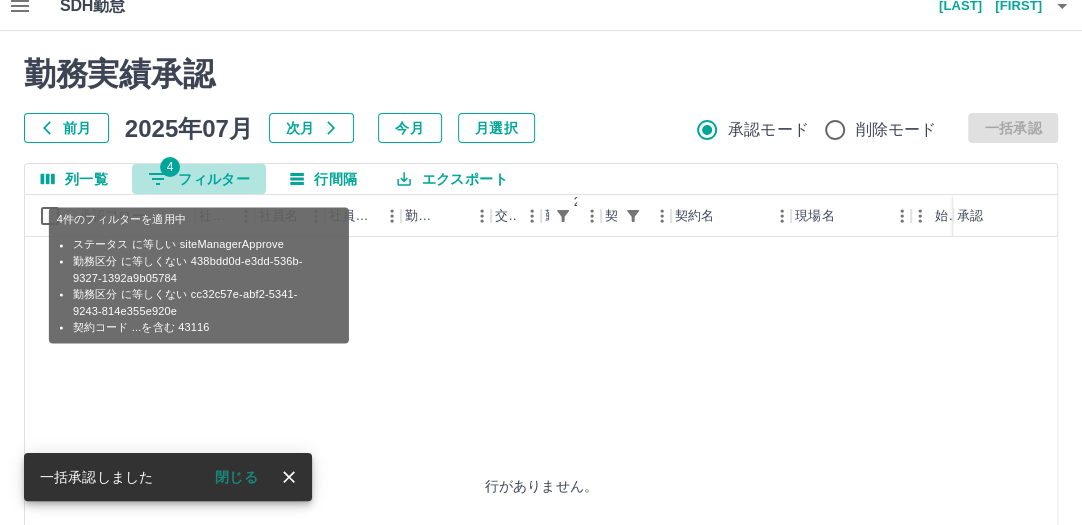 click on "4" at bounding box center [170, 167] 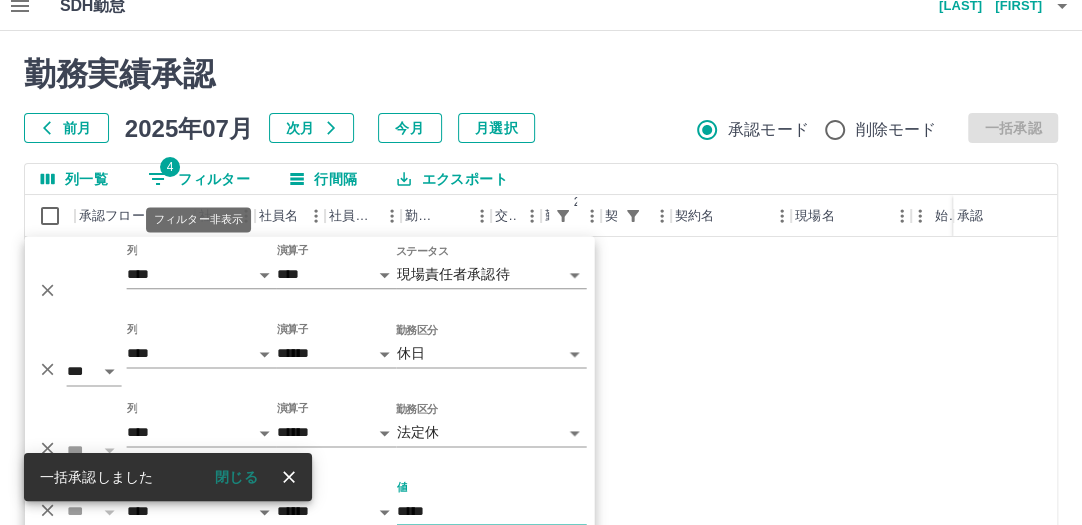 scroll, scrollTop: 70, scrollLeft: 0, axis: vertical 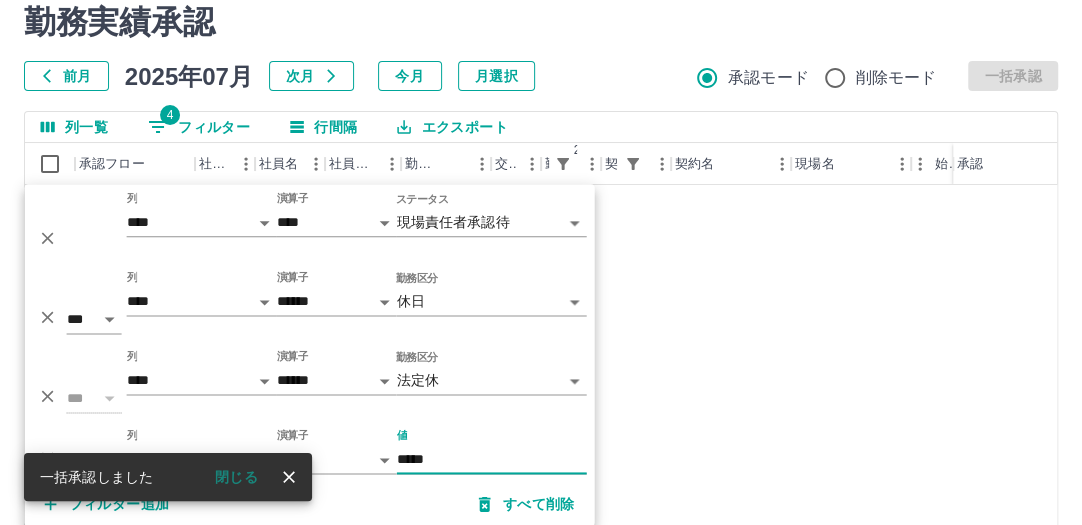 click on "**********" at bounding box center (541, 352) 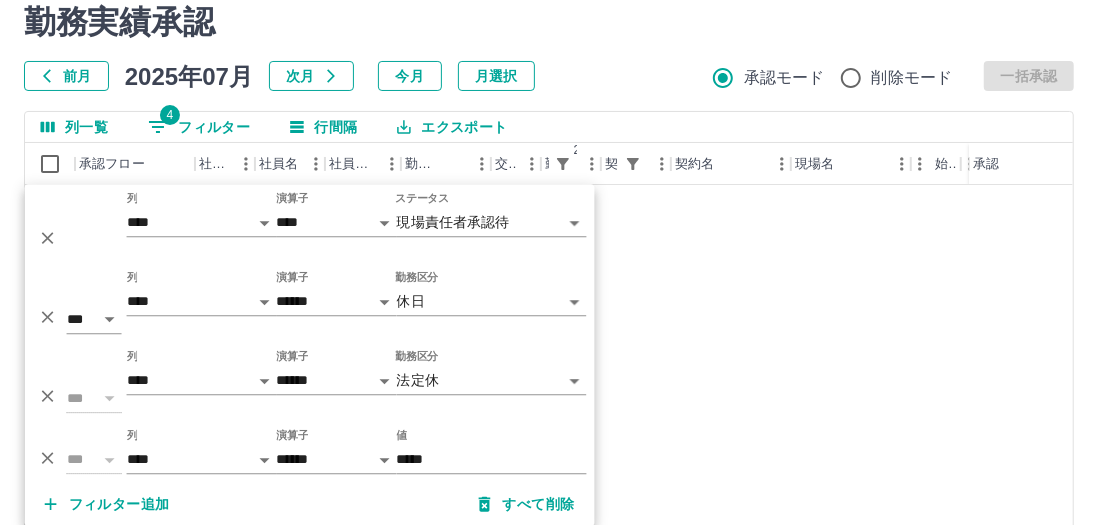 click on "**********" at bounding box center [549, 352] 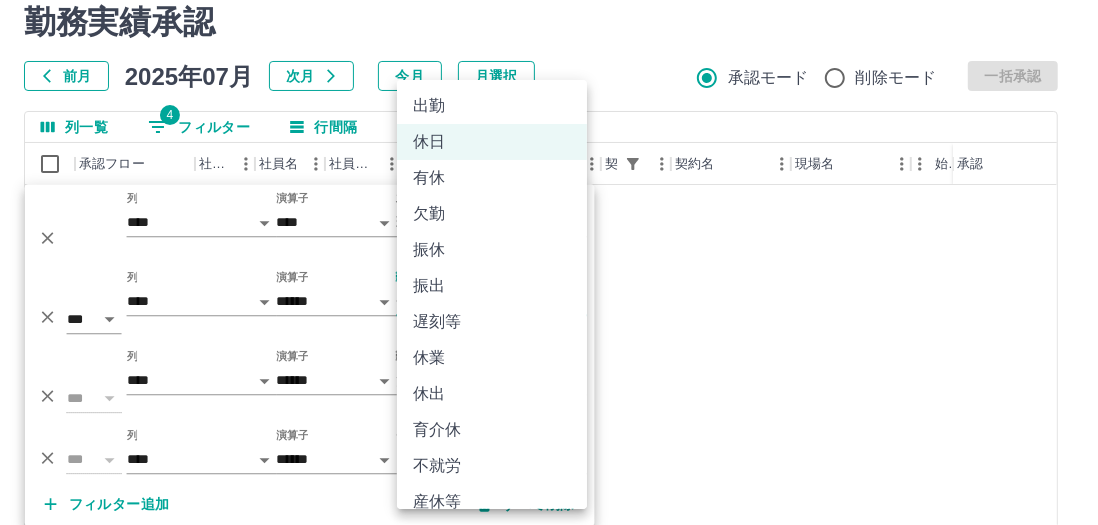 click at bounding box center [549, 262] 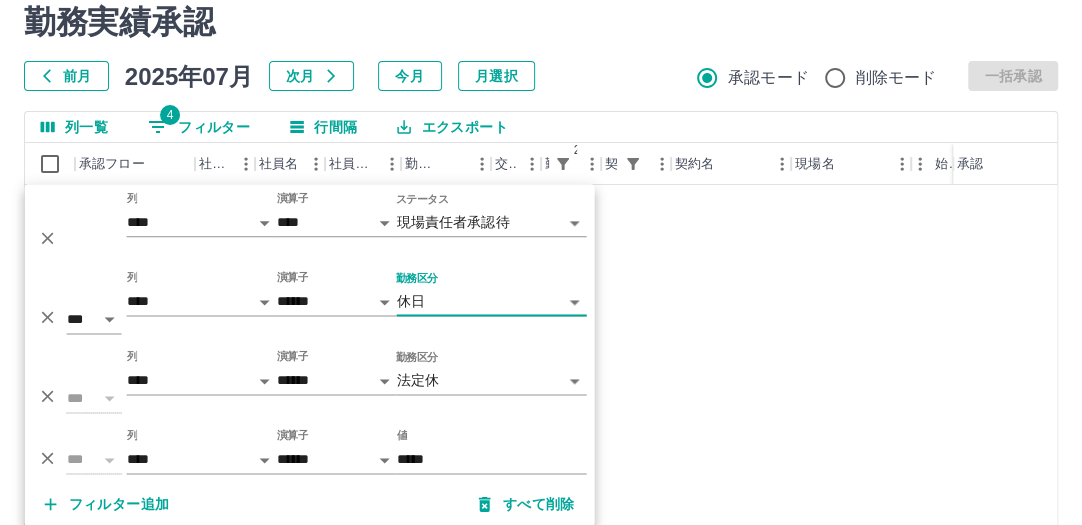 click on "**********" at bounding box center (541, 352) 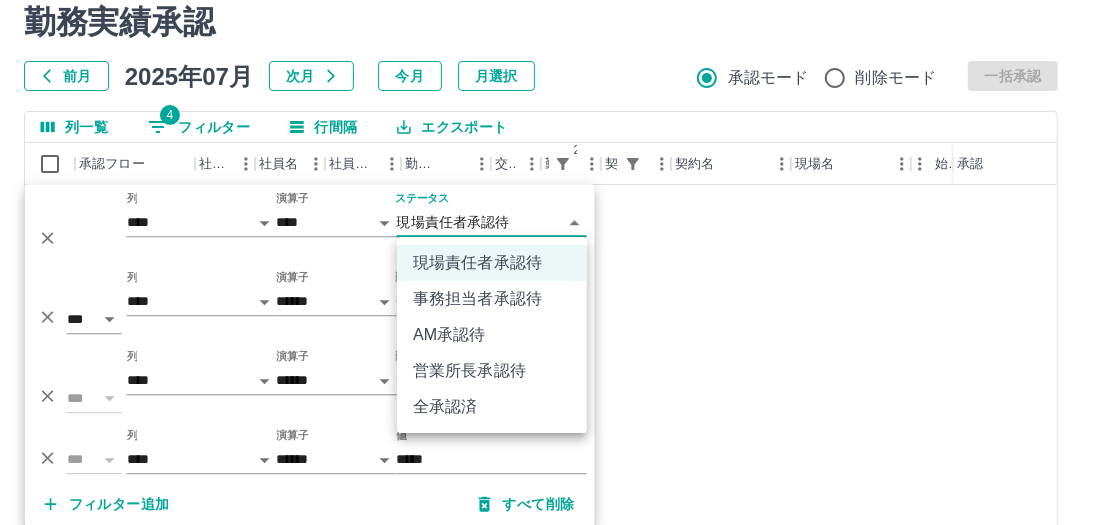 click on "事務担当者承認待" at bounding box center (492, 299) 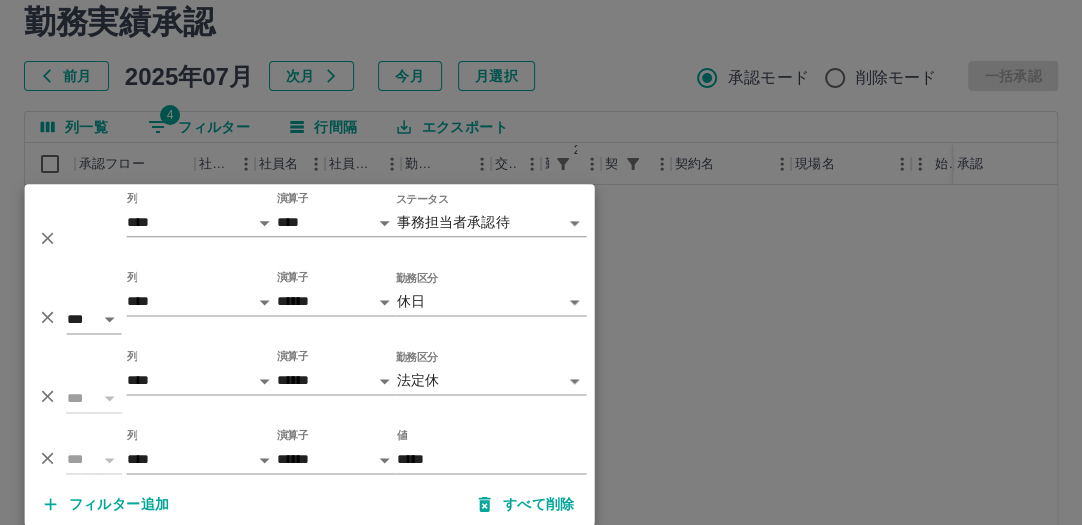 click at bounding box center (541, 262) 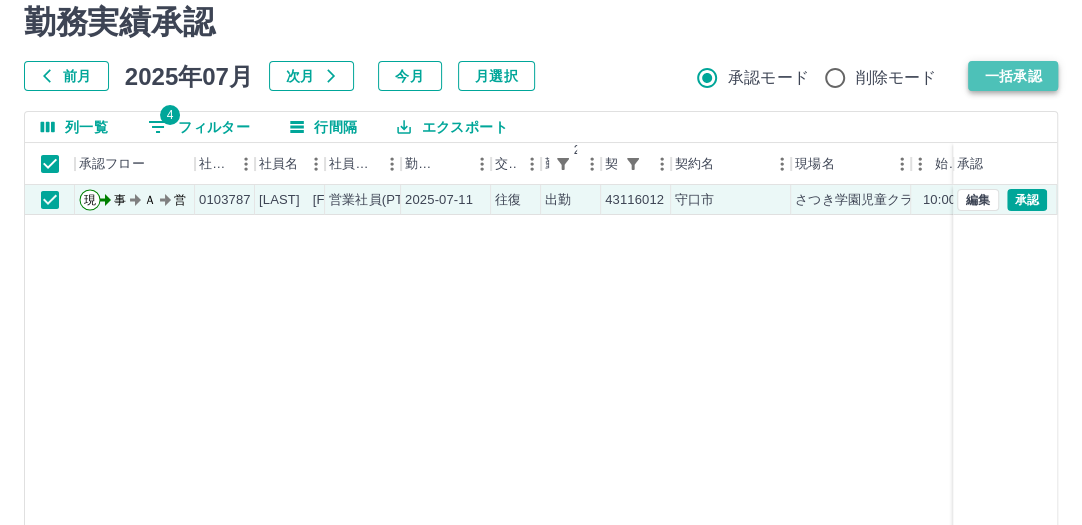 click on "一括承認" at bounding box center (1013, 76) 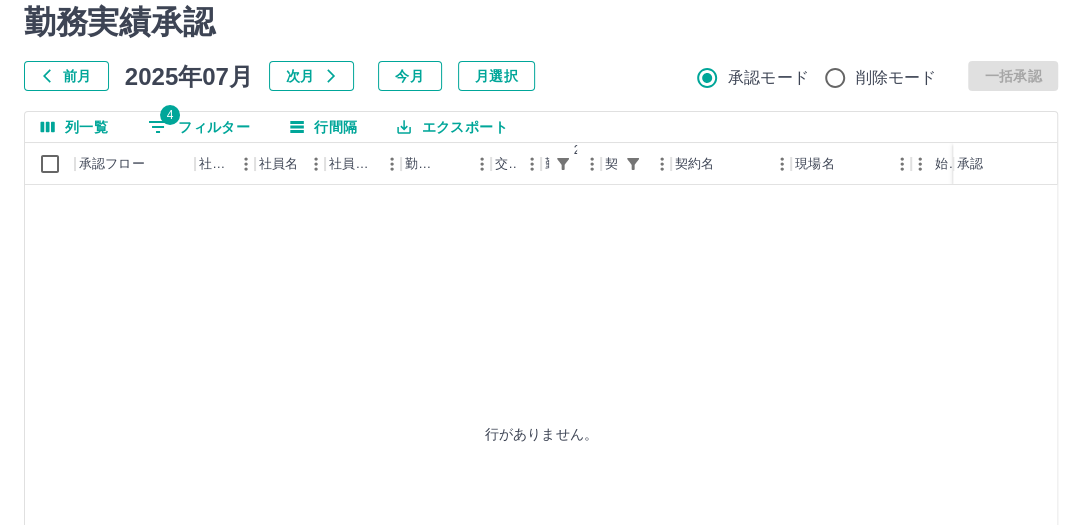 scroll, scrollTop: 70, scrollLeft: 0, axis: vertical 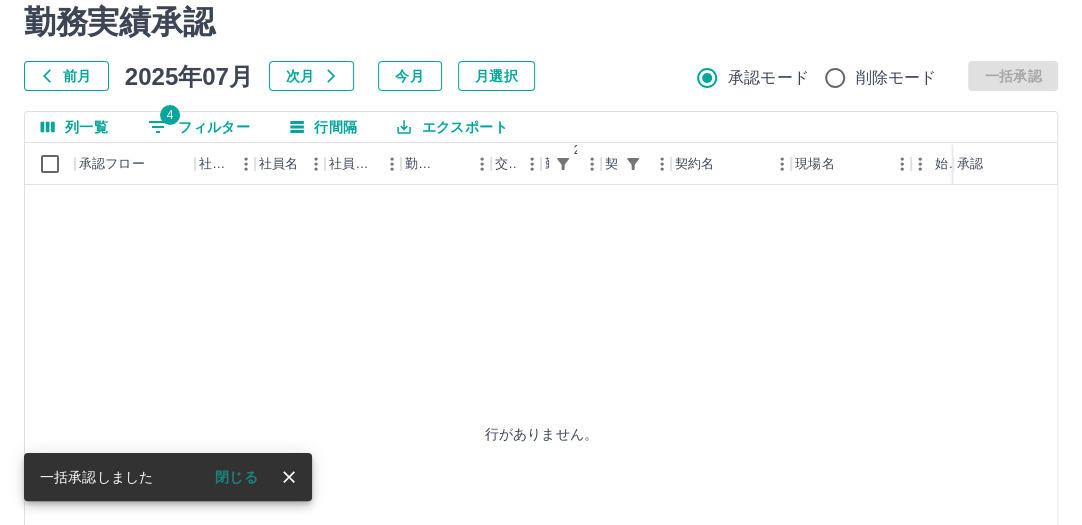 click on "4 フィルター" at bounding box center [199, 127] 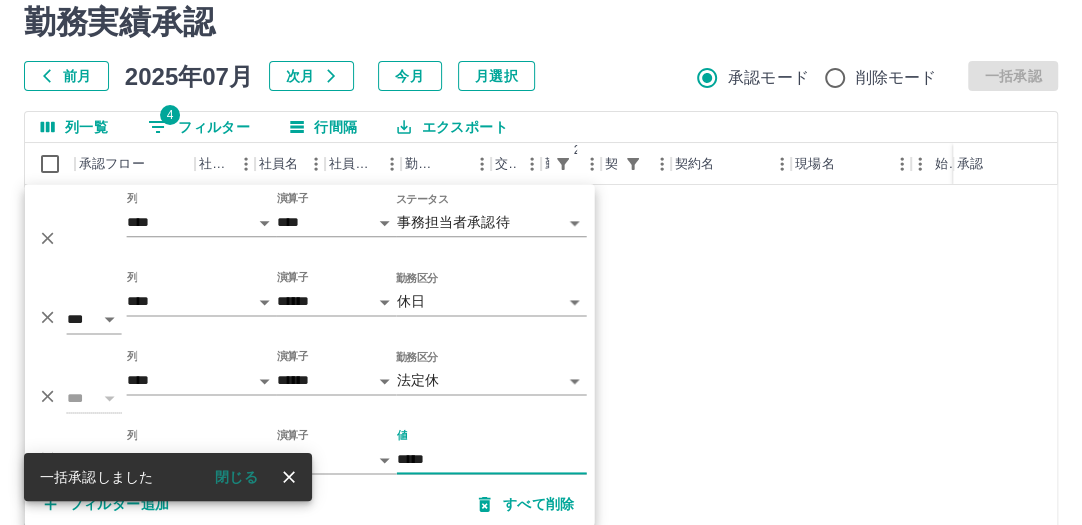 scroll, scrollTop: 70, scrollLeft: 0, axis: vertical 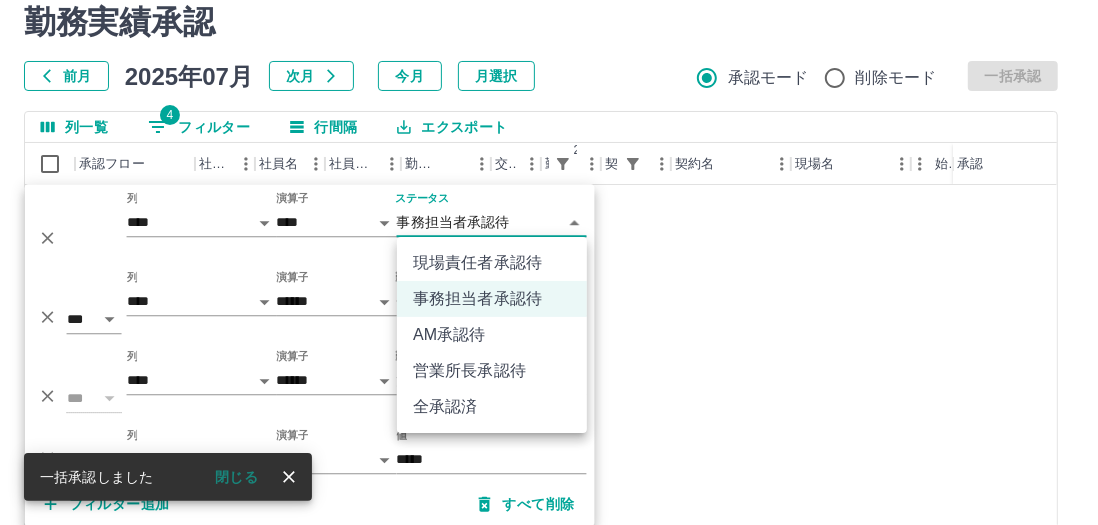click on "**********" at bounding box center [549, 352] 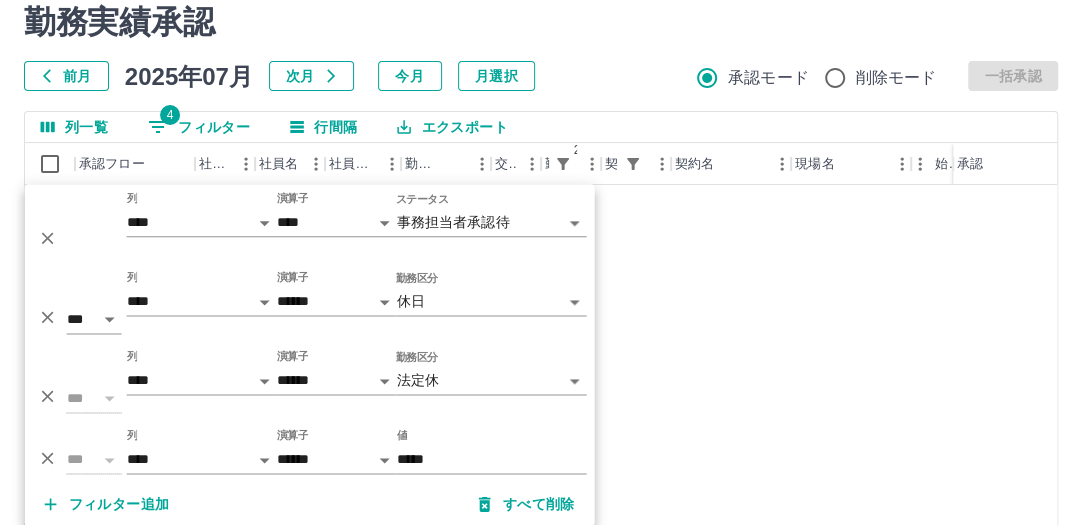 click on "**********" at bounding box center (541, 352) 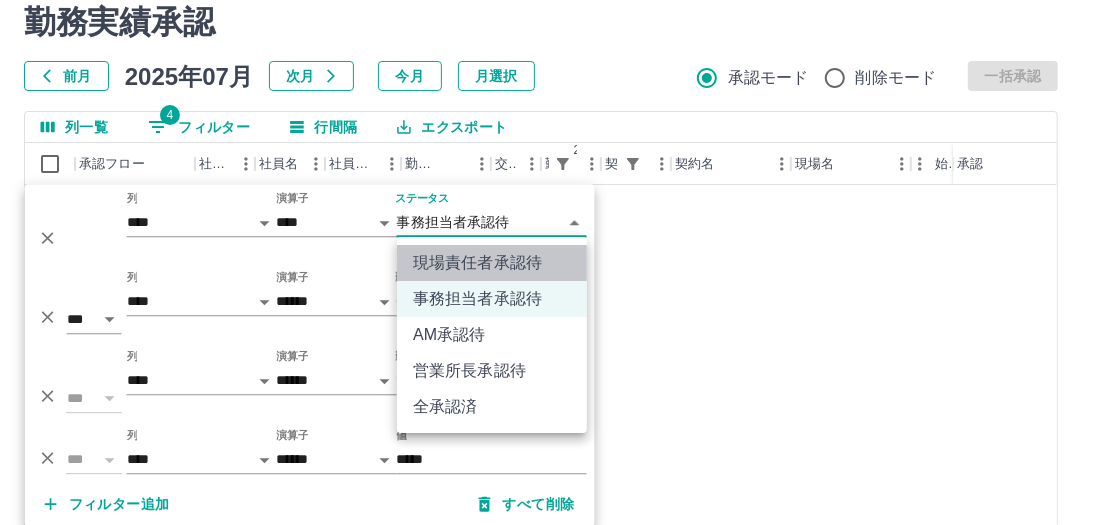 click on "現場責任者承認待" at bounding box center (492, 263) 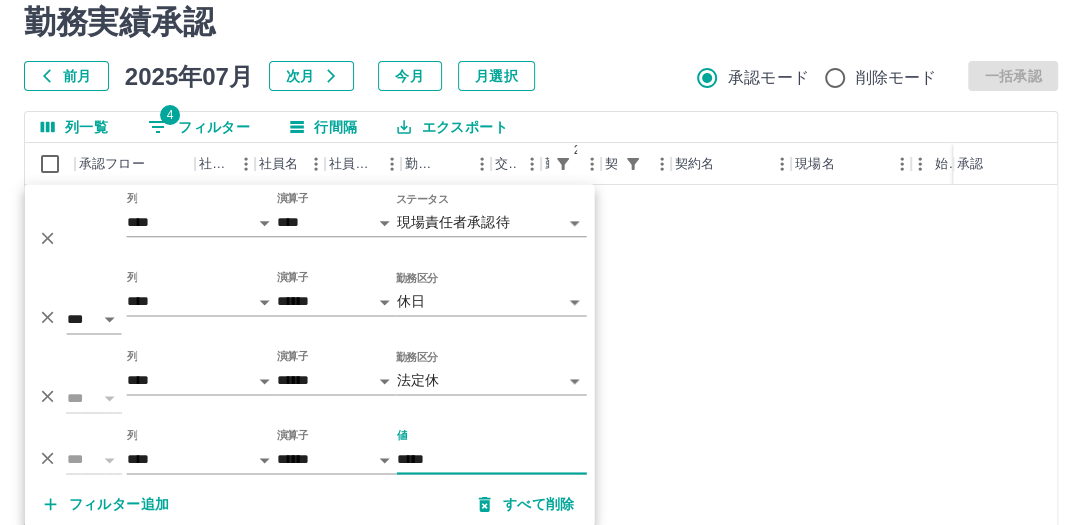 click on "*****" at bounding box center (492, 459) 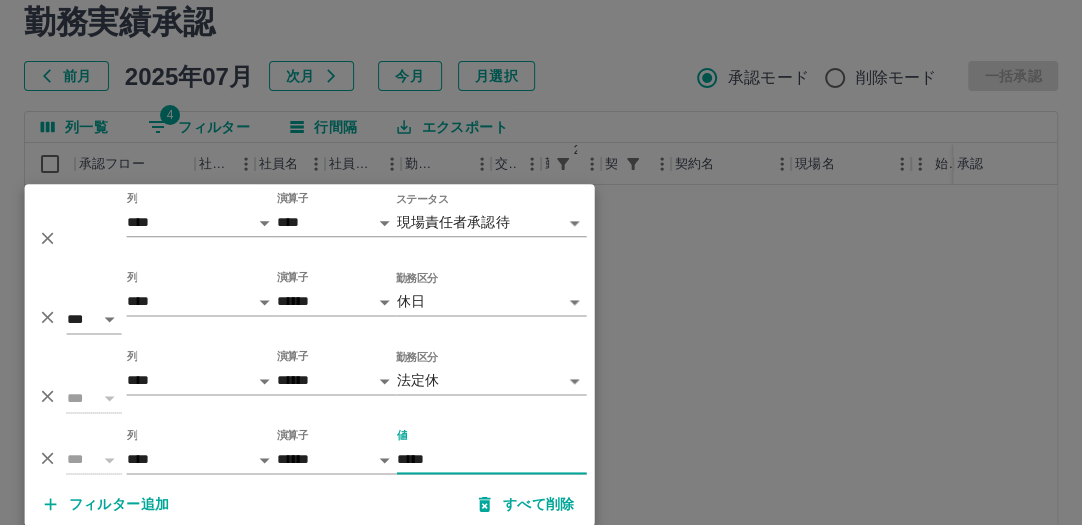type on "*****" 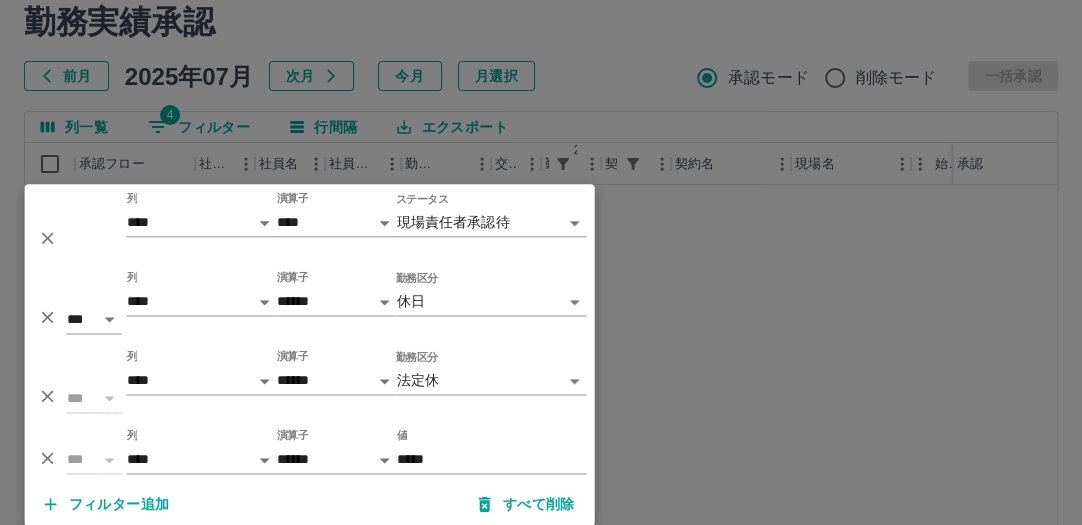 click at bounding box center (541, 262) 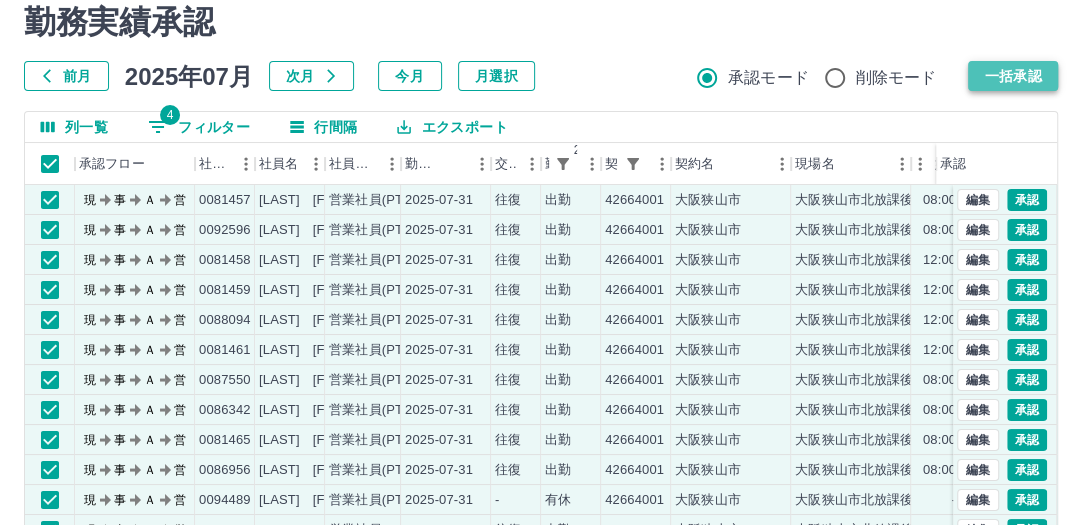 click on "一括承認" at bounding box center [1013, 76] 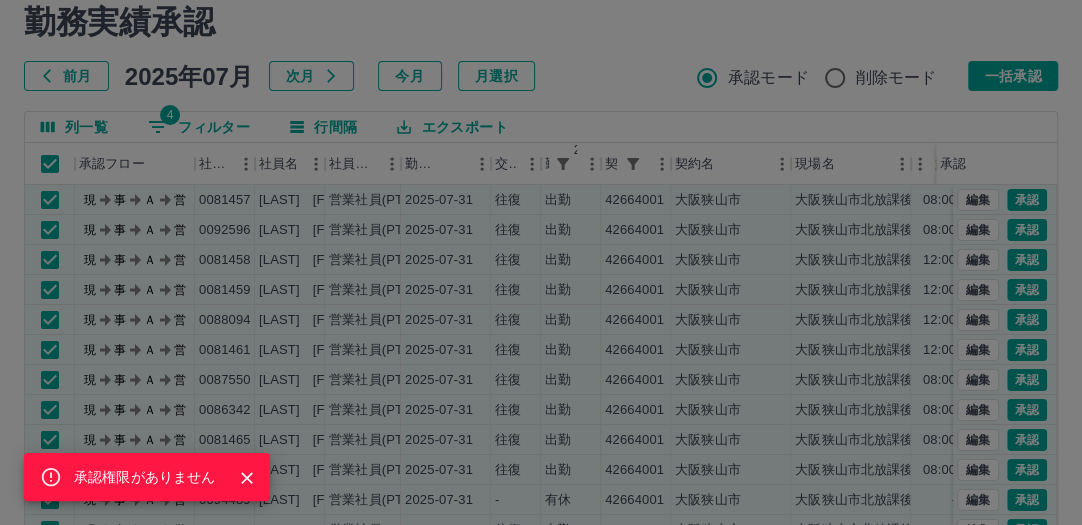 click on "承認権限がありません" at bounding box center (541, 262) 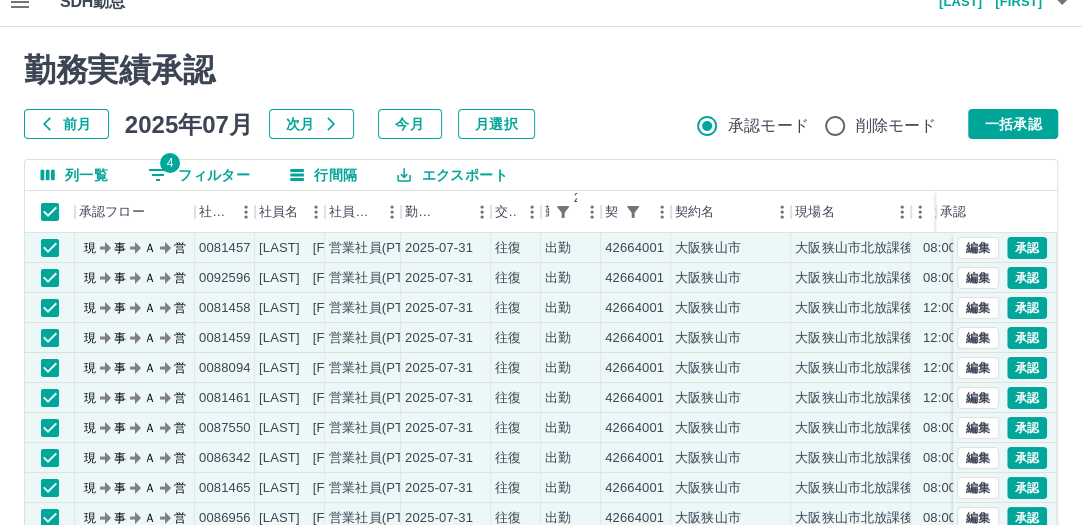 scroll, scrollTop: 0, scrollLeft: 0, axis: both 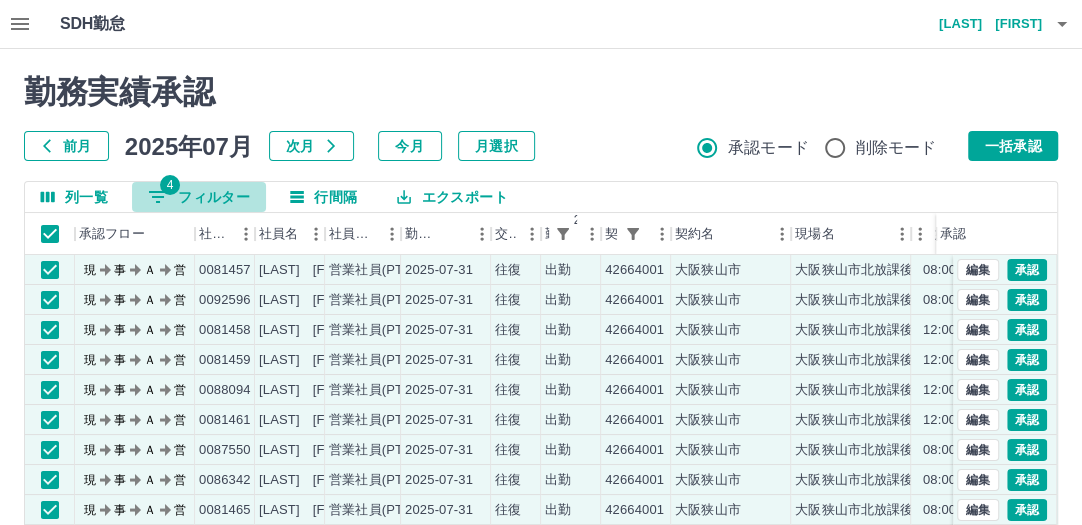 click on "4 フィルター" at bounding box center [199, 197] 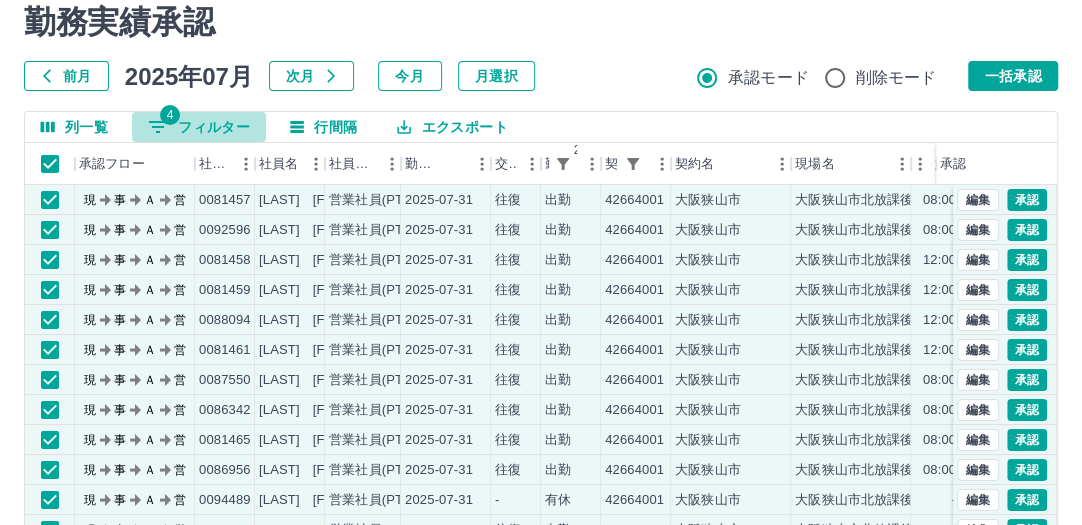 select on "**********" 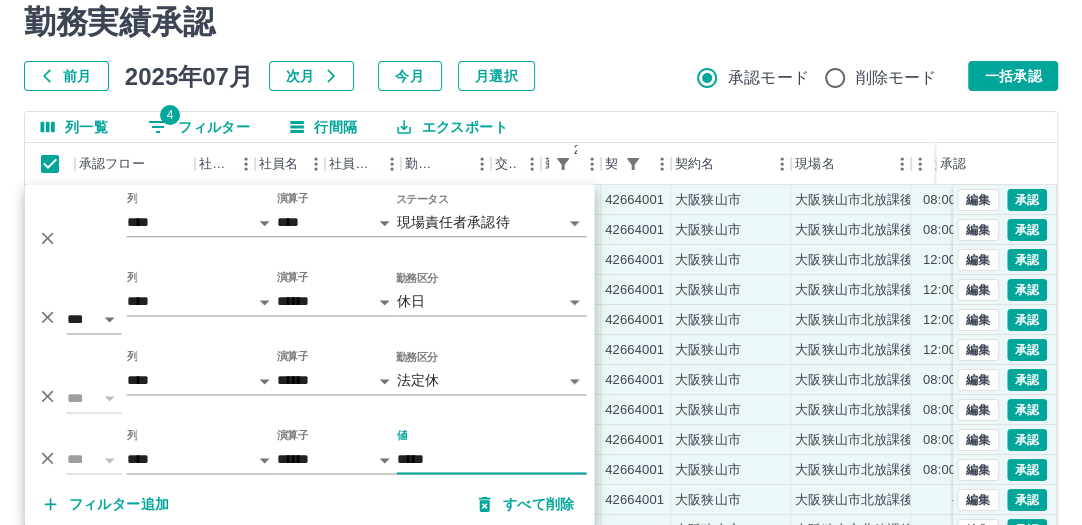 click on "勤務実績承認" at bounding box center (541, 22) 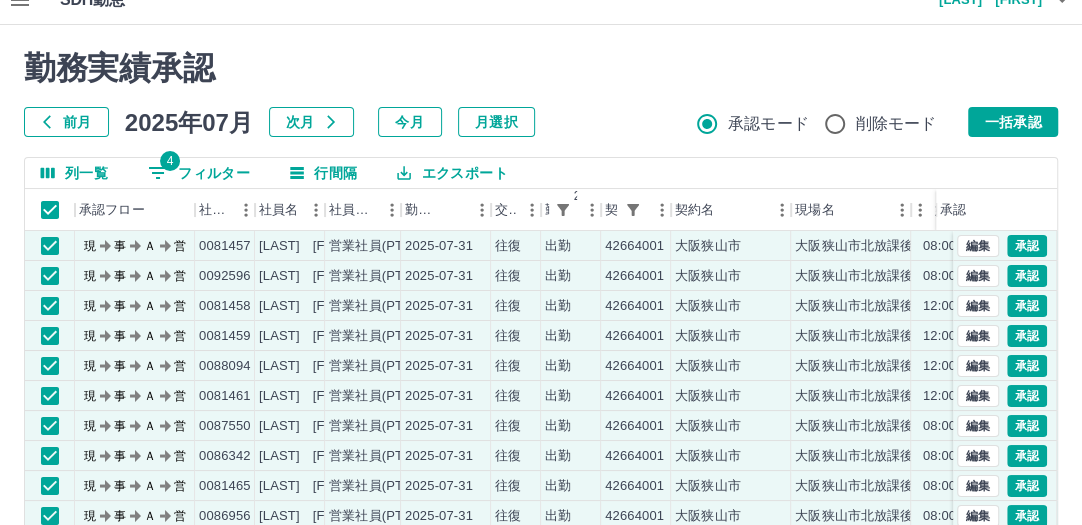 scroll, scrollTop: 0, scrollLeft: 0, axis: both 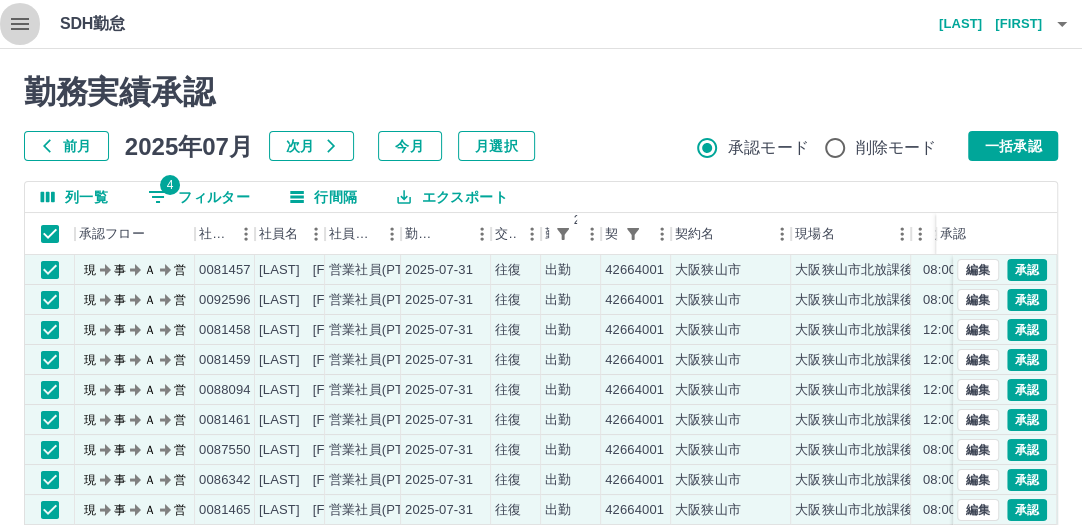 click 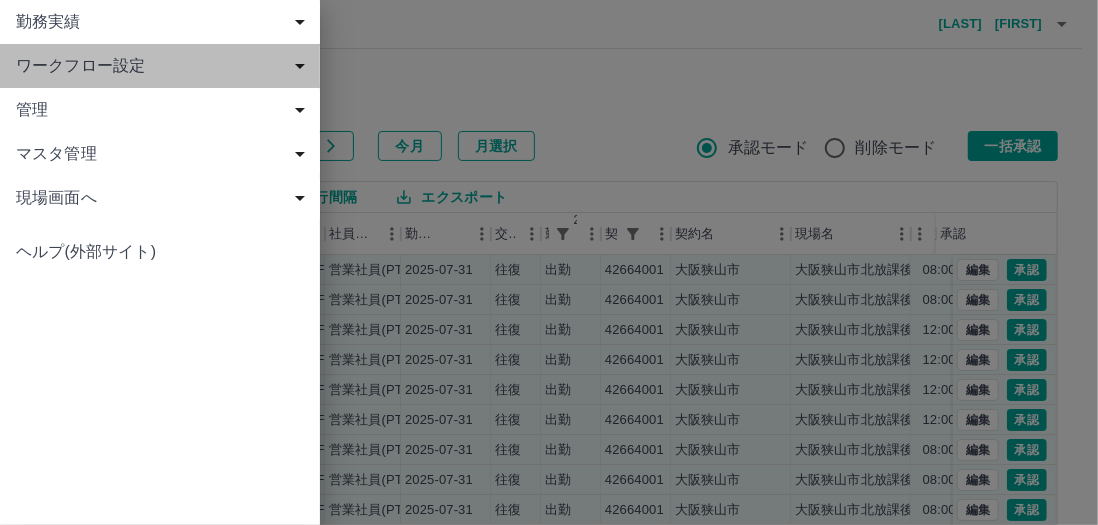 click on "ワークフロー設定" at bounding box center [164, 66] 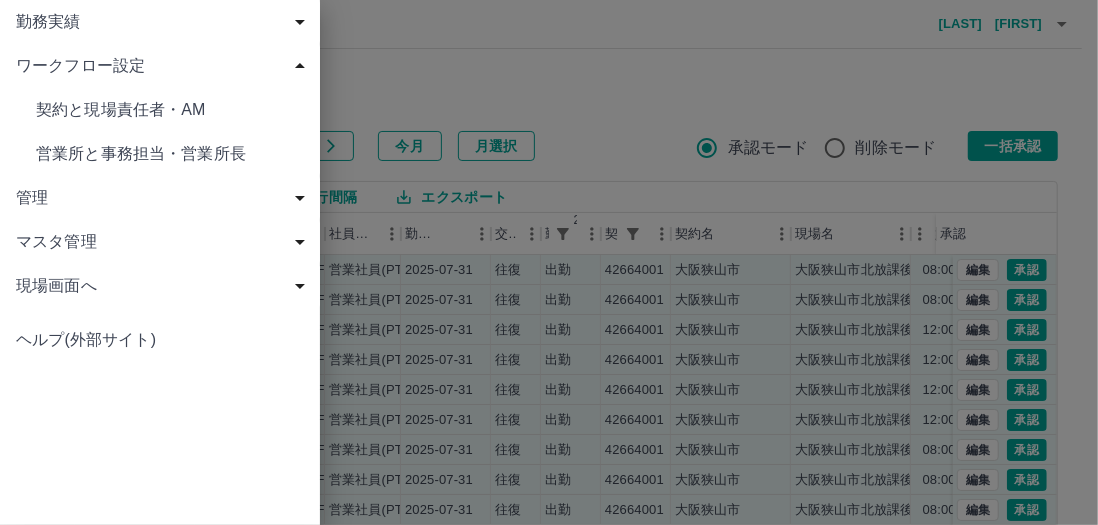 click on "契約と現場責任者・AM" at bounding box center [170, 110] 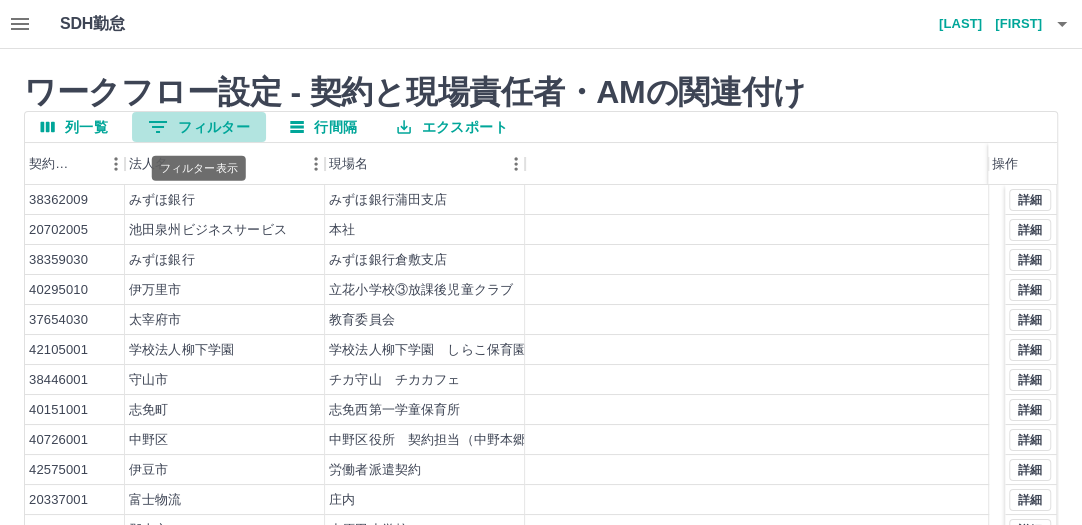 click 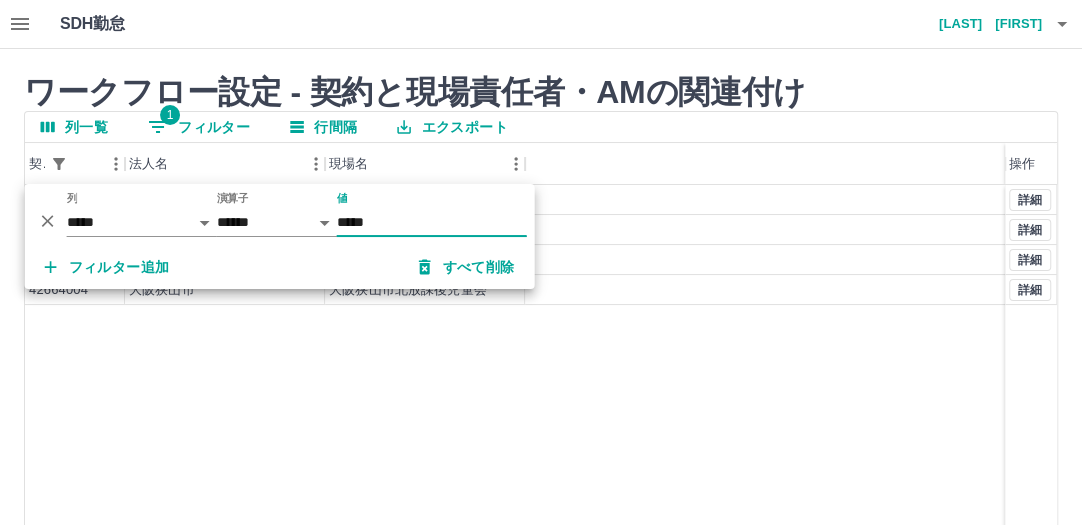 type on "*****" 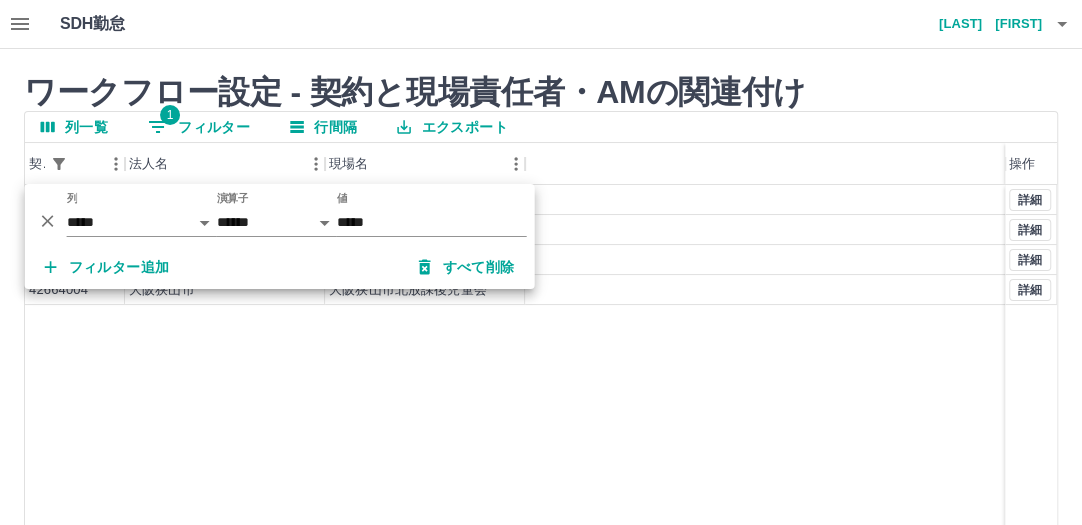 click on "42664001 大阪狭山市 大阪狭山市北放課後児童会 42664002 大阪狭山市 大阪狭山市北放課後児童会 42664003 大阪狭山市 大阪狭山市北放課後児童会 42664004 大阪狭山市 大阪狭山市北放課後児童会 詳細 詳細 詳細 詳細" at bounding box center (541, 441) 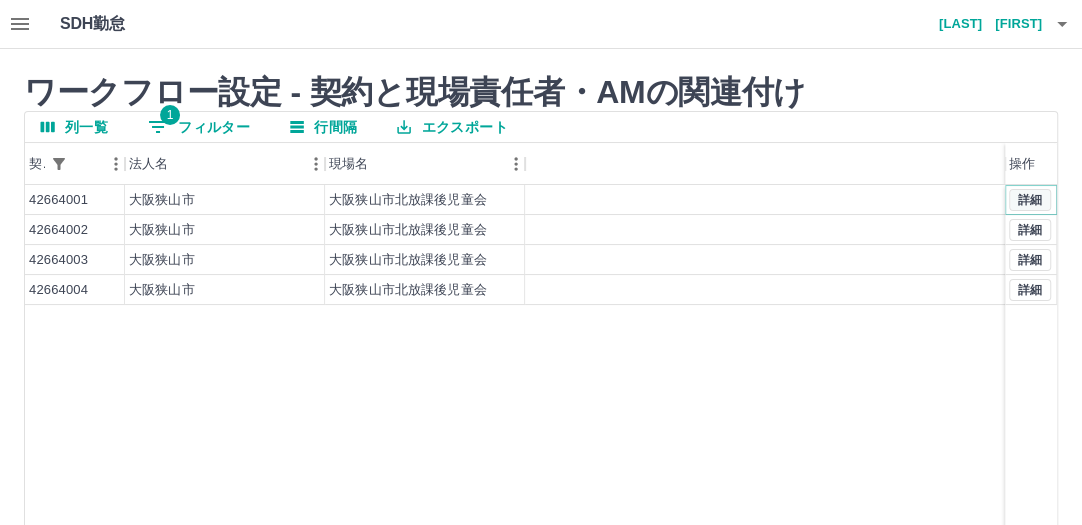 click on "詳細" at bounding box center [1030, 200] 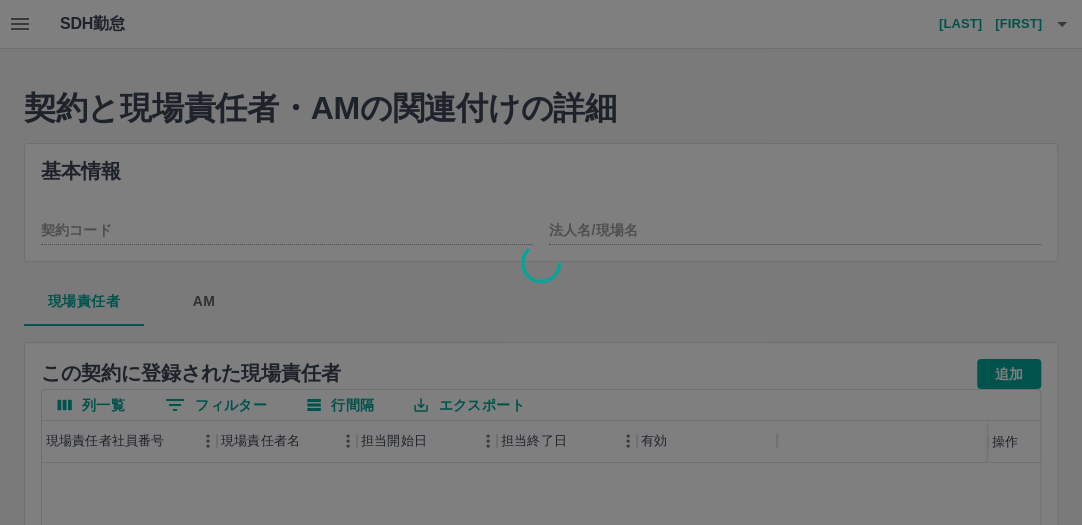 type on "********" 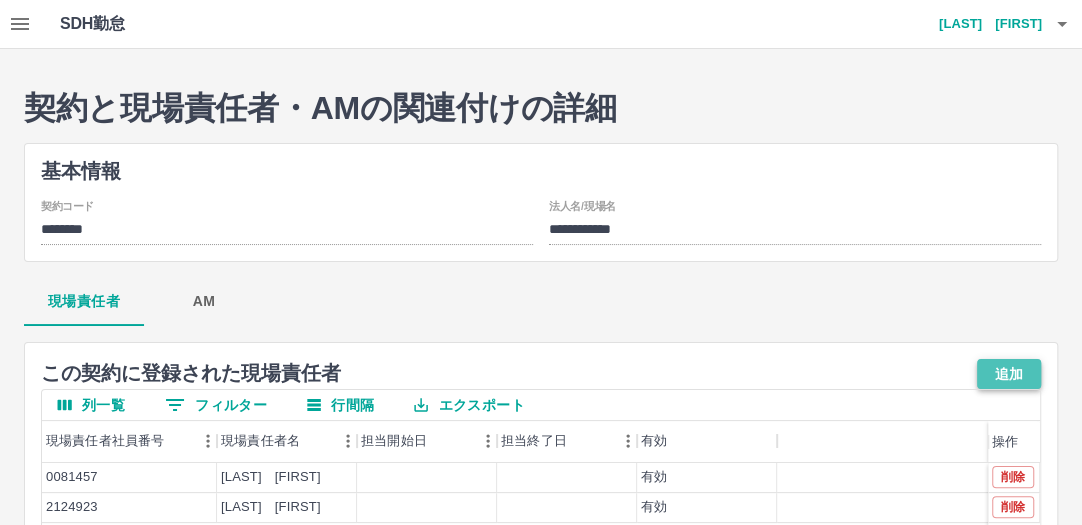click on "追加" at bounding box center [1009, 374] 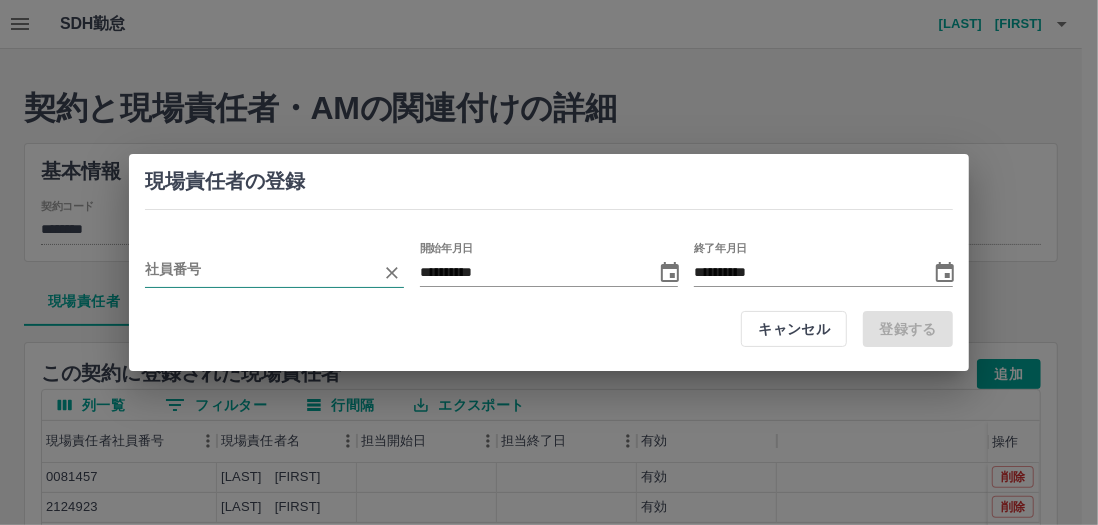 click at bounding box center (259, 272) 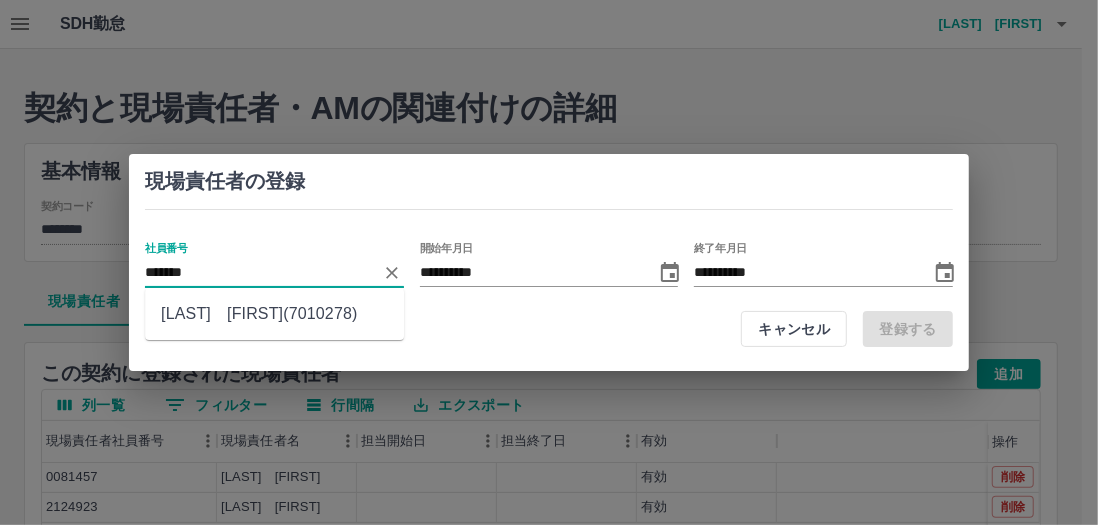 click on "川崎　良子(7010278)" at bounding box center [274, 314] 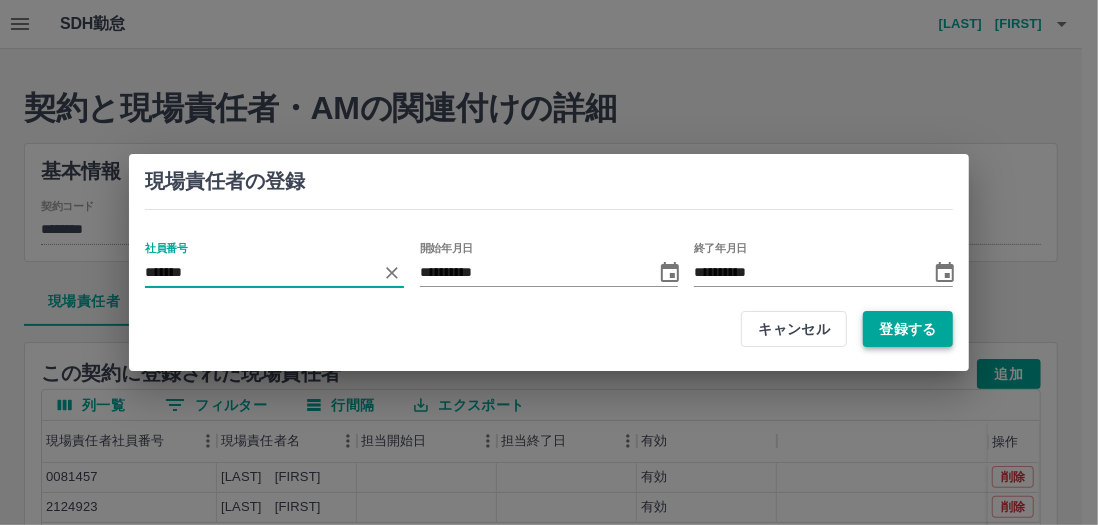 type on "*******" 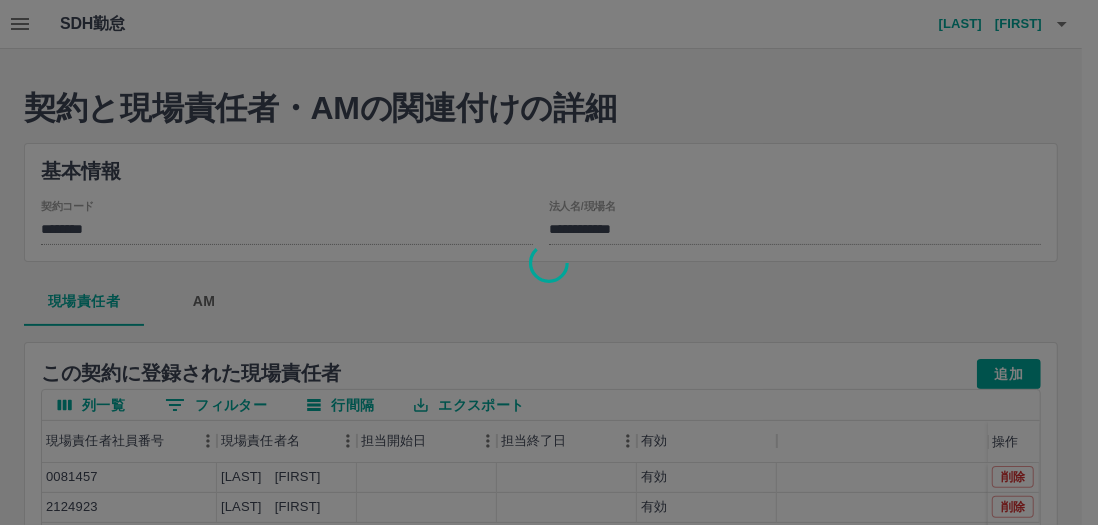 type 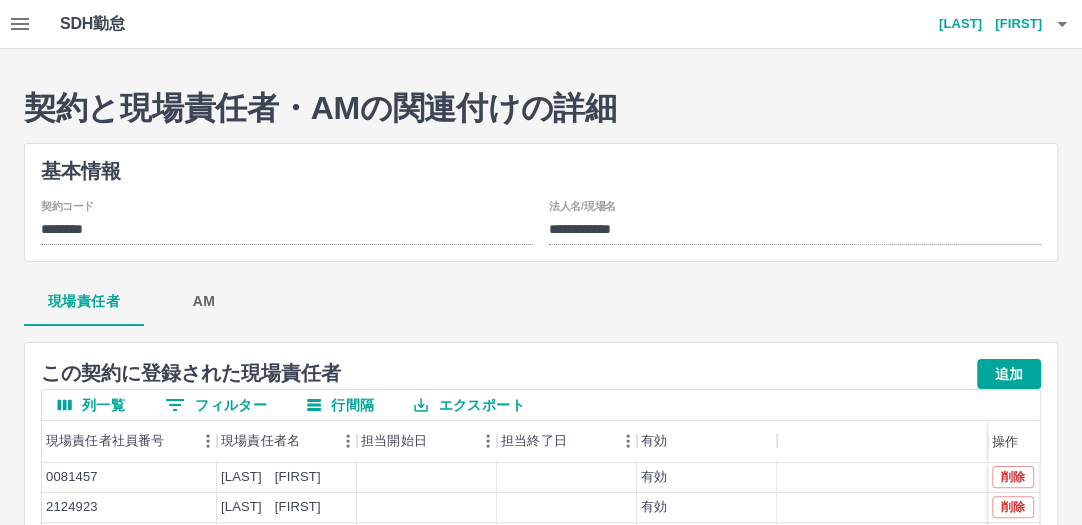 click 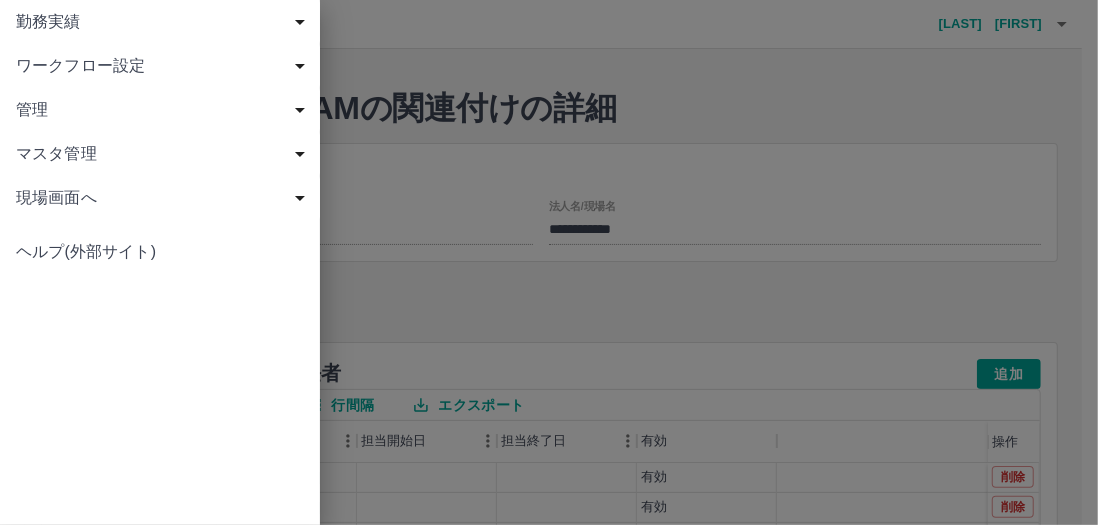 click on "勤務実績" at bounding box center (164, 22) 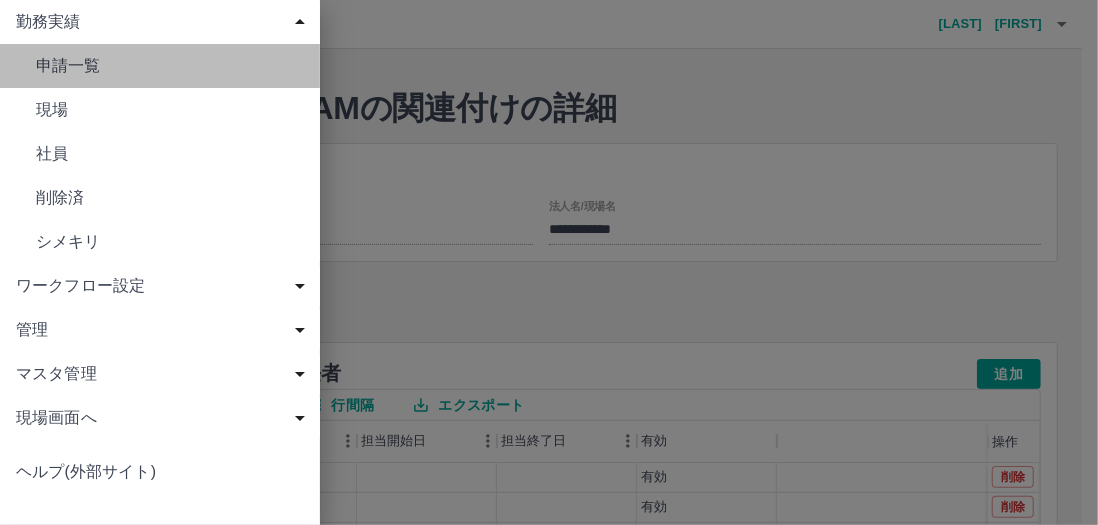 click on "申請一覧" at bounding box center [170, 66] 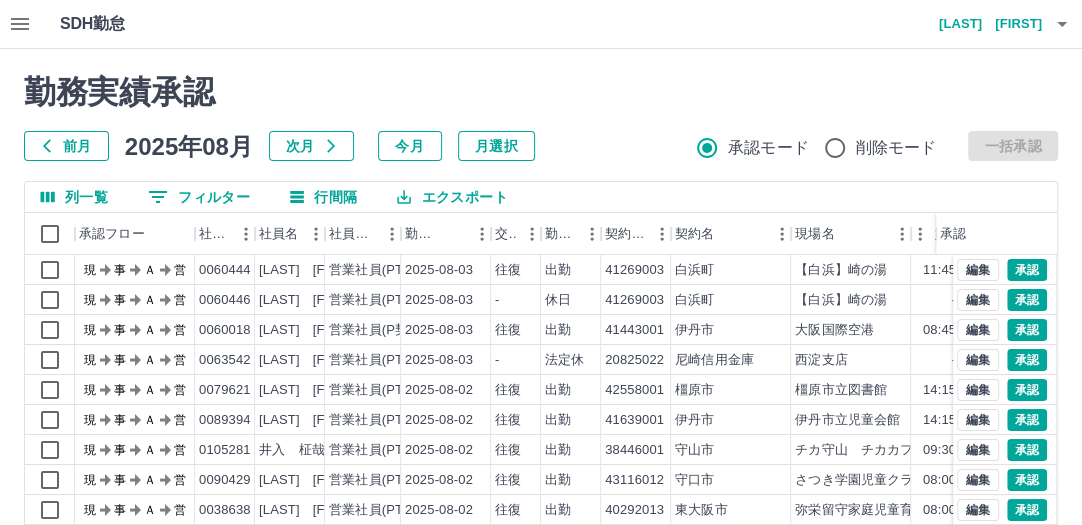 click on "前月" at bounding box center [66, 146] 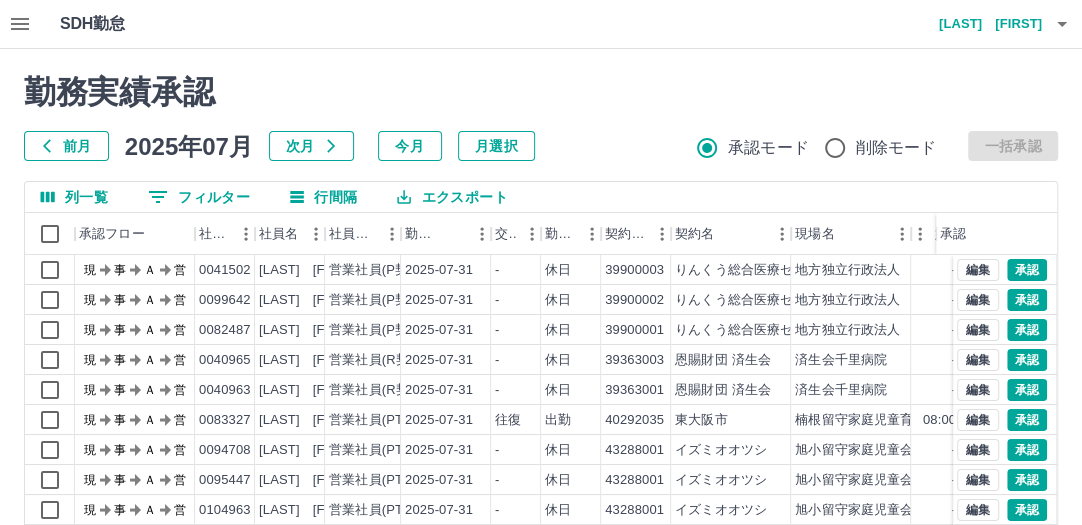 click 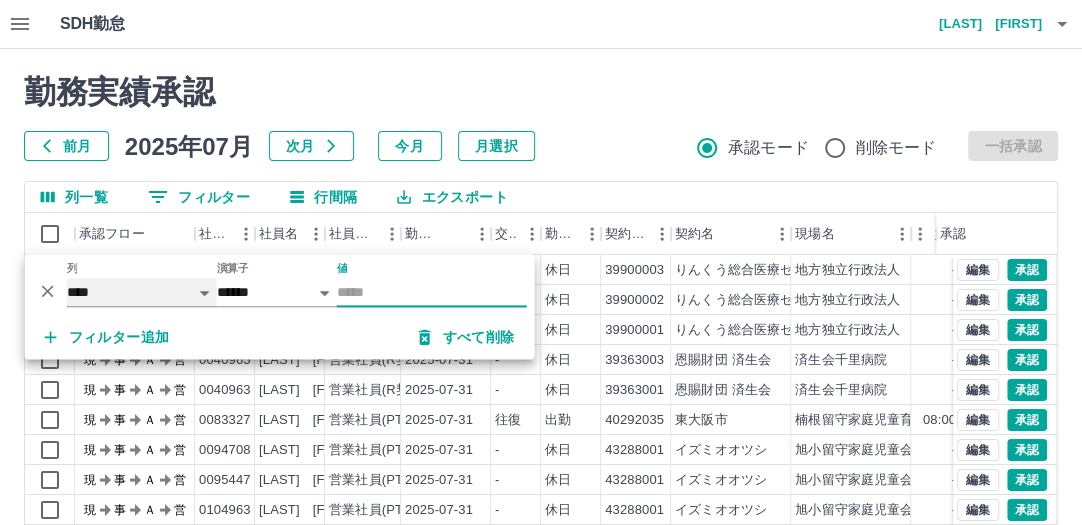 click on "**** *** **** *** *** **** ***** *** *** ** ** ** **** **** **** ** ** *** **** *****" at bounding box center (142, 292) 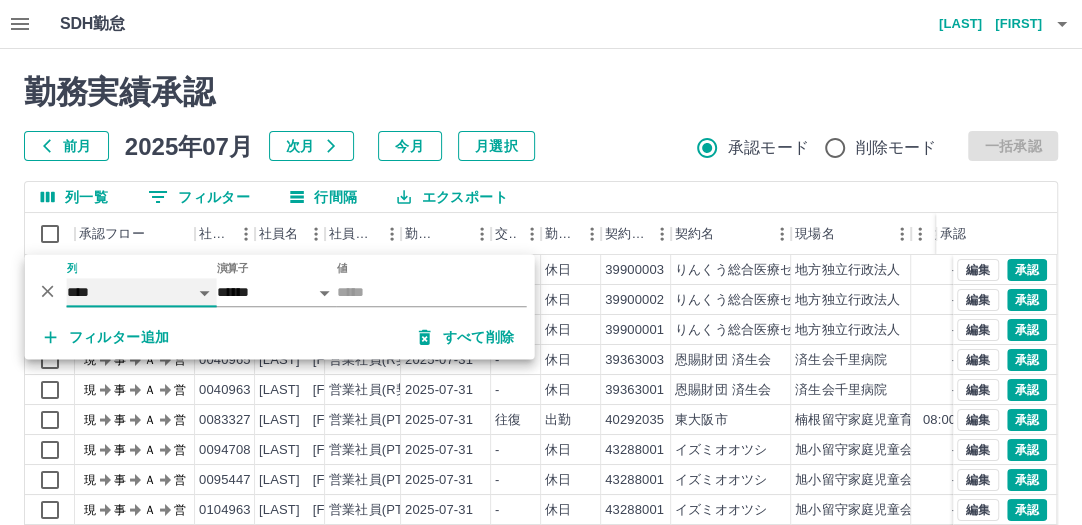 click on "**** *** **** *** *** **** ***** *** *** ** ** ** **** **** **** ** ** *** **** *****" at bounding box center (142, 292) 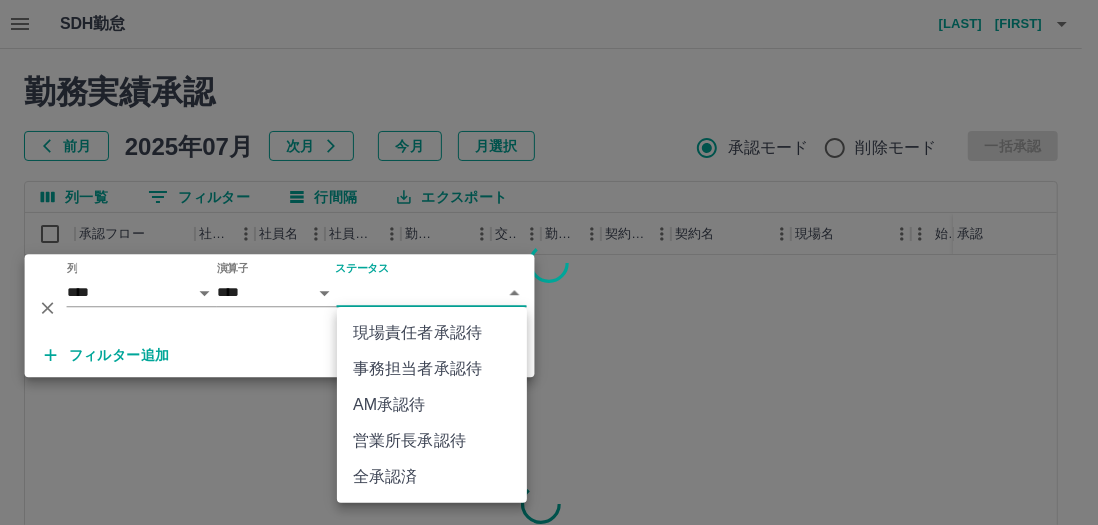 click on "SDH勤怠 川崎　良子 勤務実績承認 前月 2025年07月 次月 今月 月選択 承認モード 削除モード 一括承認 列一覧 0 フィルター 行間隔 エクスポート 承認フロー 社員番号 社員名 社員区分 勤務日 交通費 勤務区分 契約コード 契約名 現場名 始業 終業 休憩 所定開始 所定終業 所定休憩 承認 ページあたりの行数: 20 ** 1～20 / 78817 SDH勤怠 *** ** 列 **** *** **** *** *** **** ***** *** *** ** ** ** **** **** **** ** ** *** **** ***** 演算子 **** ****** ステータス ​ ********* フィルター追加 すべて削除 現場責任者承認待 事務担当者承認待 AM承認待 営業所長承認待 全承認済" at bounding box center (549, 422) 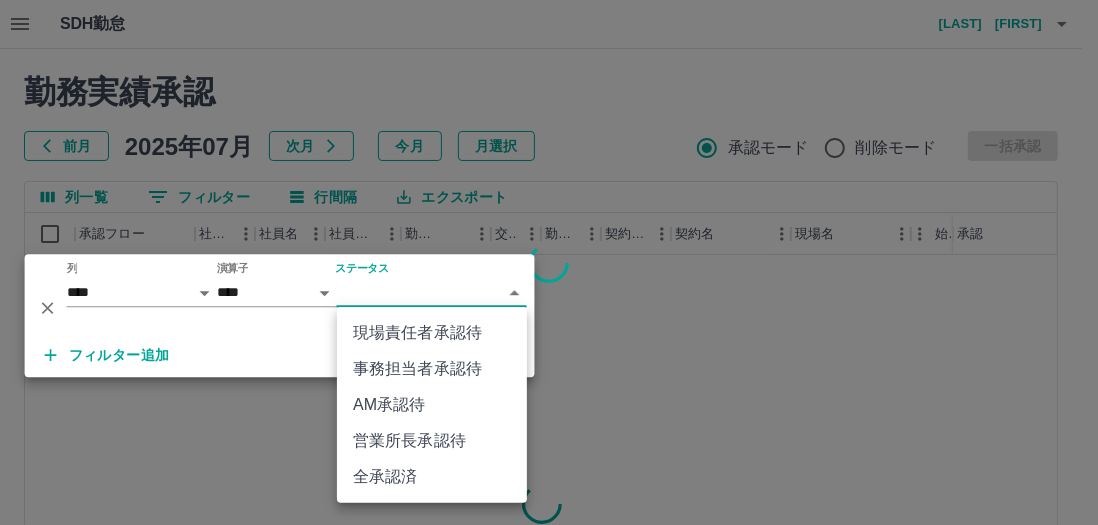 click on "現場責任者承認待" at bounding box center (432, 333) 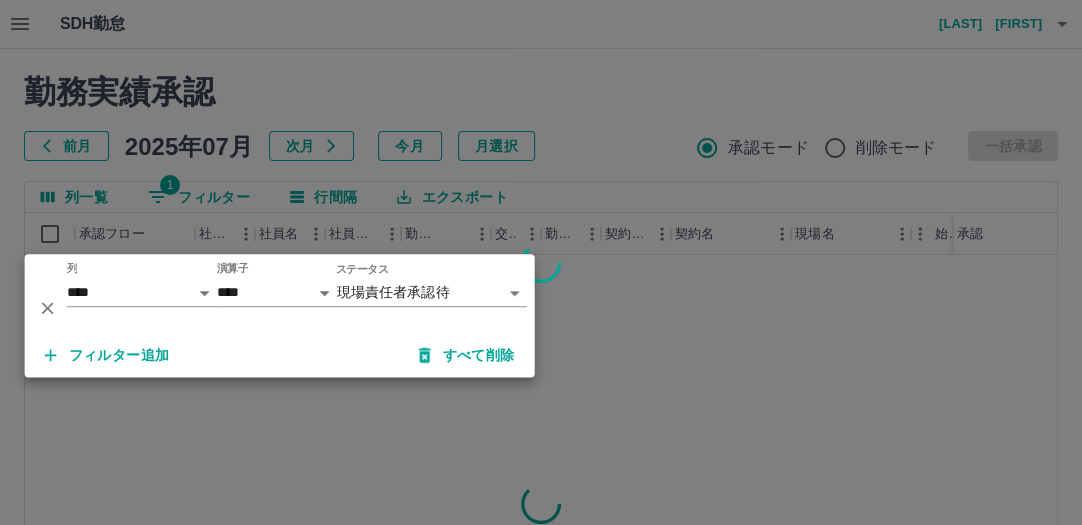 drag, startPoint x: 156, startPoint y: 361, endPoint x: 208, endPoint y: 371, distance: 52.95281 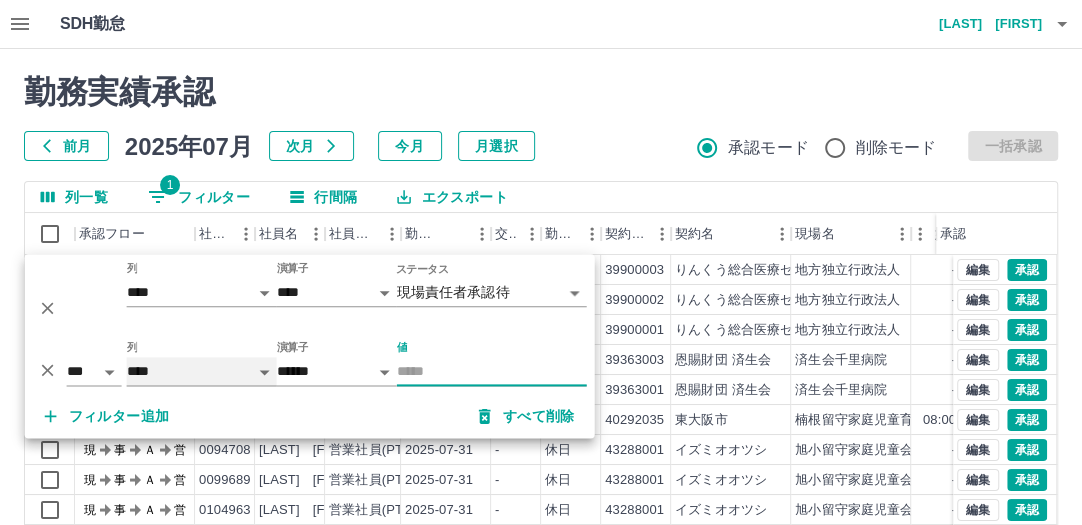 click on "**** *** **** *** *** **** ***** *** *** ** ** ** **** **** **** ** ** *** **** *****" at bounding box center [202, 371] 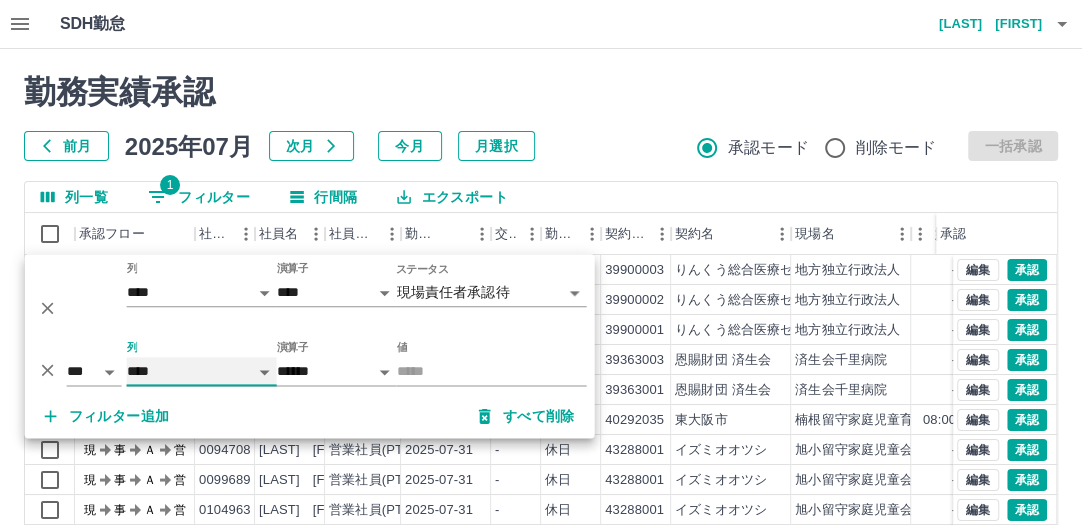 click on "**** *** **** *** *** **** ***** *** *** ** ** ** **** **** **** ** ** *** **** *****" at bounding box center (202, 371) 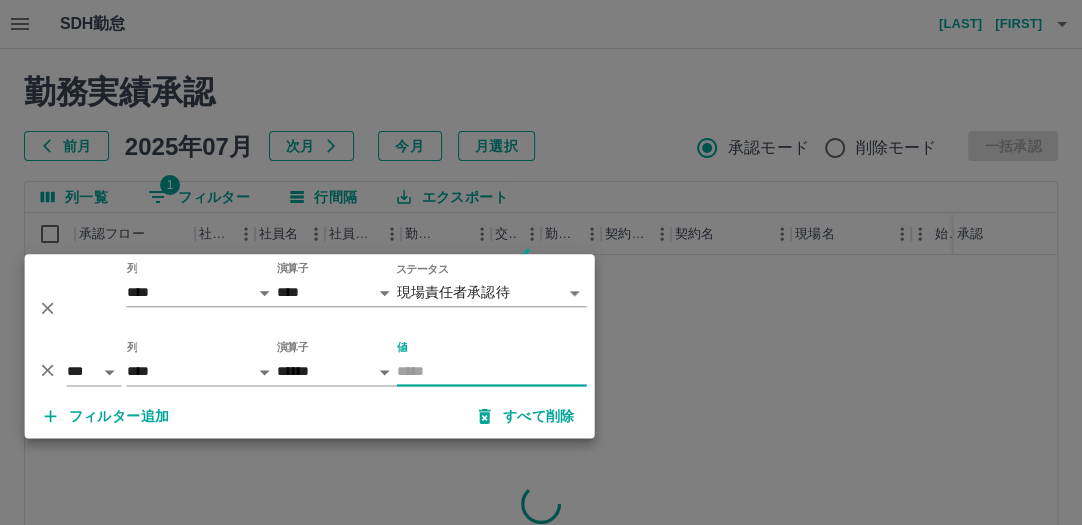 click on "値" at bounding box center [492, 371] 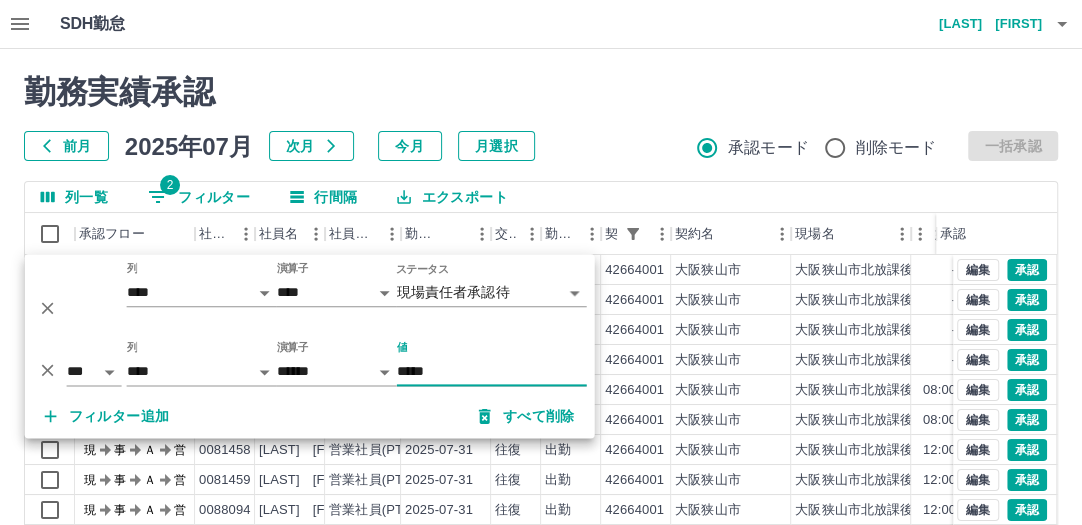 type on "*****" 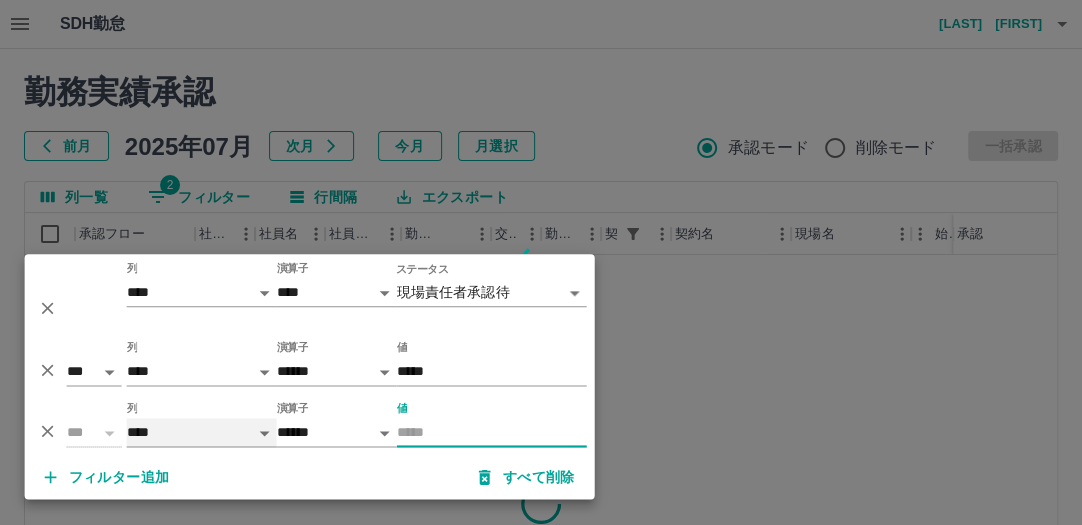 click on "**** *** **** *** *** **** ***** *** *** ** ** ** **** **** **** ** ** *** **** *****" at bounding box center [202, 432] 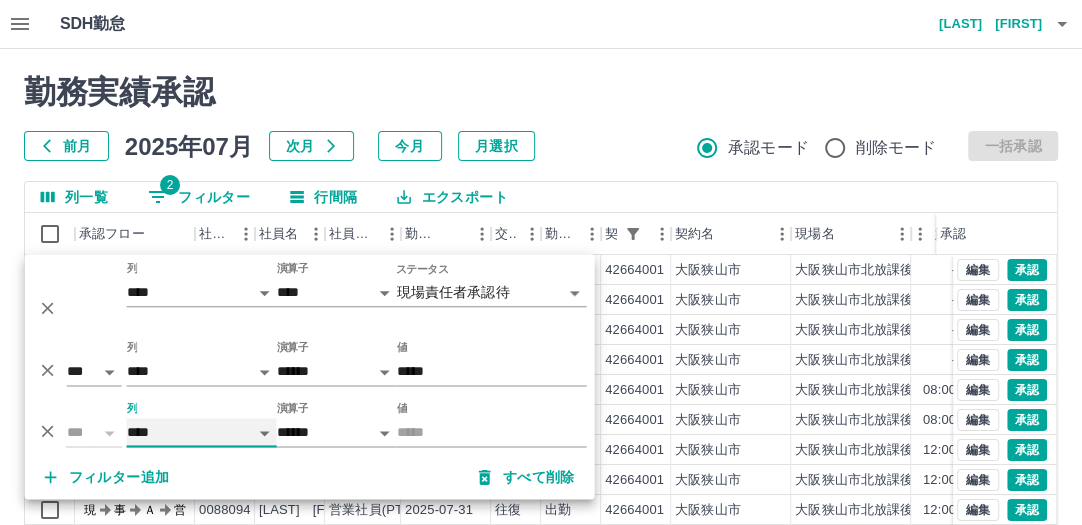 click on "**** *** **** *** *** **** ***** *** *** ** ** ** **** **** **** ** ** *** **** *****" at bounding box center (202, 432) 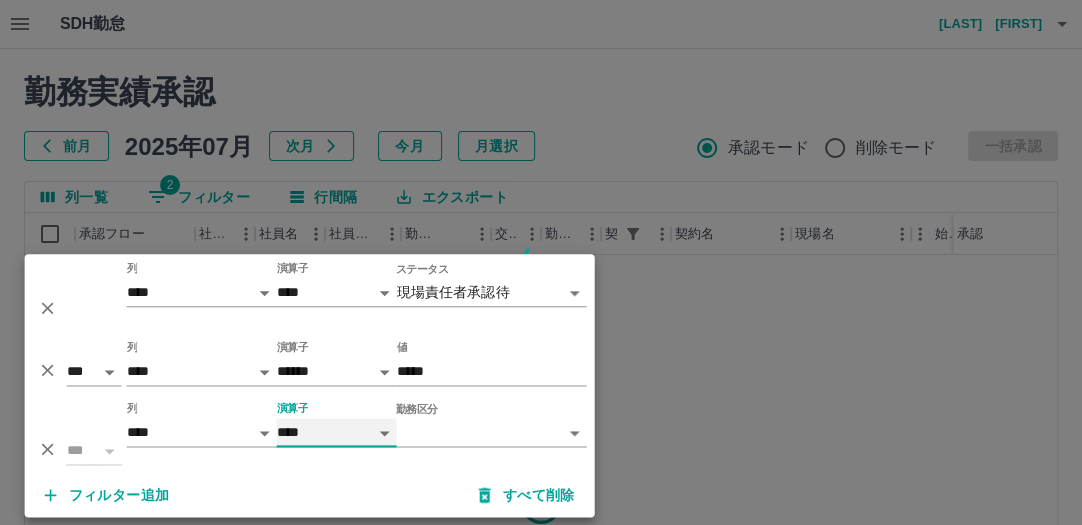 click on "**** ******" at bounding box center [337, 432] 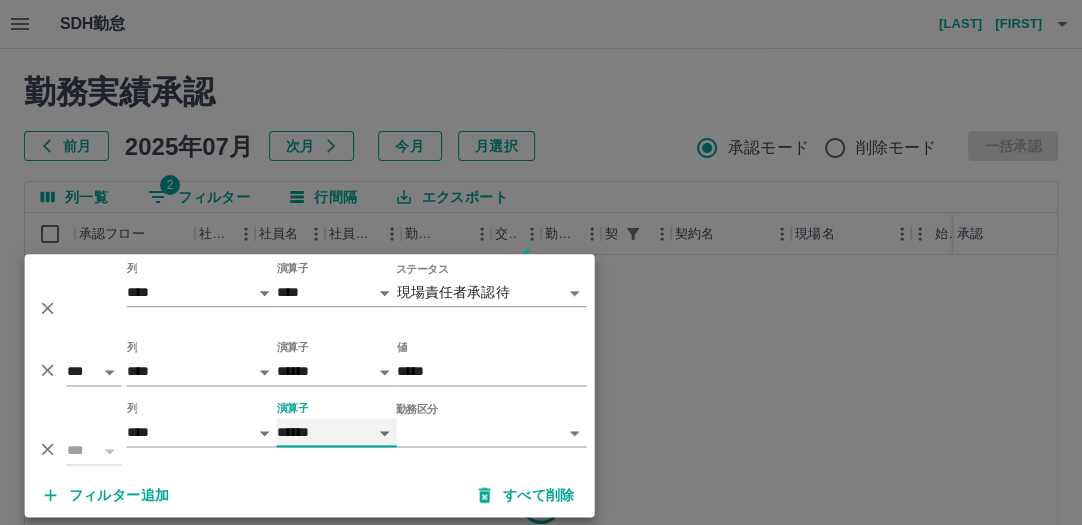 click on "**** ******" at bounding box center [337, 432] 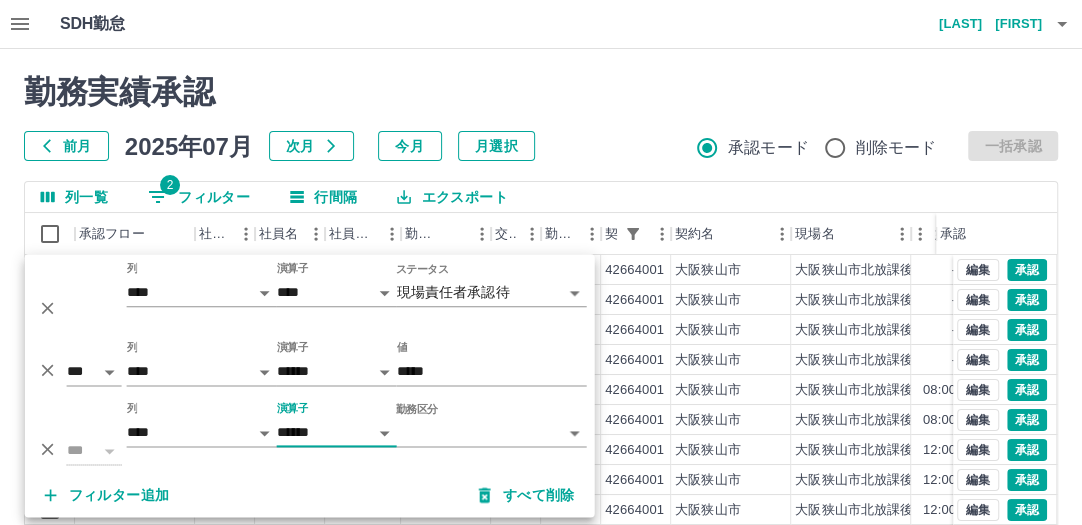 click on "SDH勤怠 川崎　良子 勤務実績承認 前月 2025年07月 次月 今月 月選択 承認モード 削除モード 一括承認 列一覧 2 フィルター 行間隔 エクスポート 承認フロー 社員番号 社員名 社員区分 勤務日 交通費 勤務区分 契約コード 契約名 現場名 始業 終業 休憩 所定開始 所定終業 所定休憩 承認 現 事 Ａ 営 0084938 許田　加奈子 営業社員(PT契約) 2025-07-31  -  休日 42664001 大阪狭山市 大阪狭山市北放課後児童会 - - - - - - 現 事 Ａ 営 0081460 佐竹　紫乃 営業社員(PT契約) 2025-07-31  -  休日 42664001 大阪狭山市 大阪狭山市北放課後児童会 - - - - - - 現 事 Ａ 営 0081463 井上　けい子 営業社員(PT契約) 2025-07-31  -  休日 42664001 大阪狭山市 大阪狭山市北放課後児童会 - - - - - - 現 事 Ａ 営 0081462 松原　由美子 営業社員(PT契約) 2025-07-31  -  休日 42664001 大阪狭山市 大阪狭山市北放課後児童会 - - - - - -" at bounding box center (541, 422) 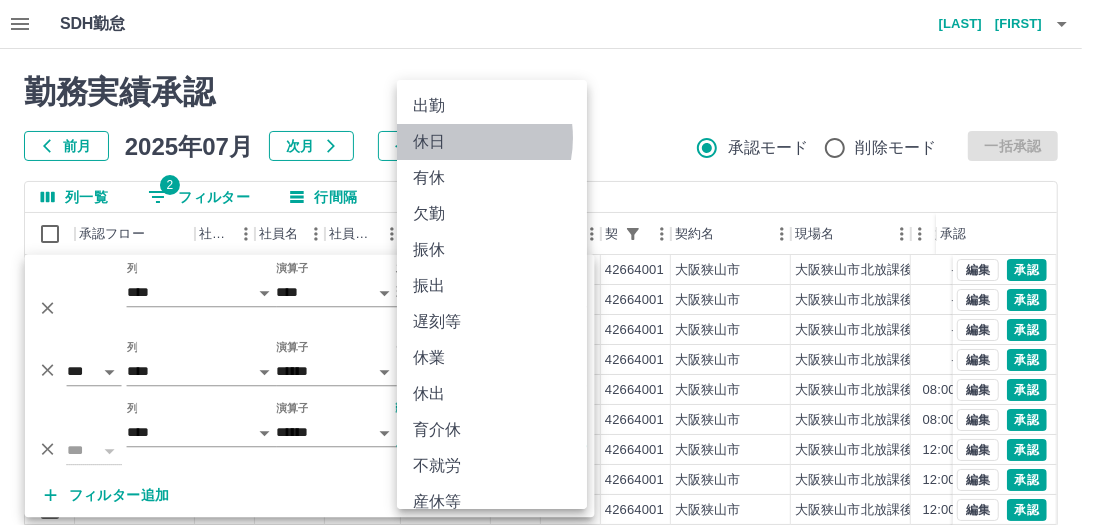click on "休日" at bounding box center (492, 142) 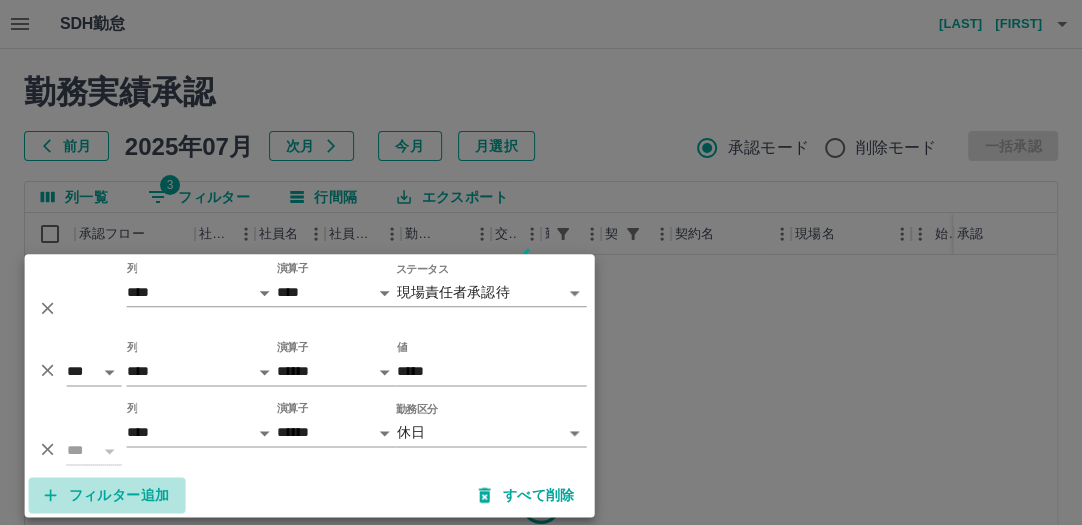 click on "フィルター追加" at bounding box center [107, 495] 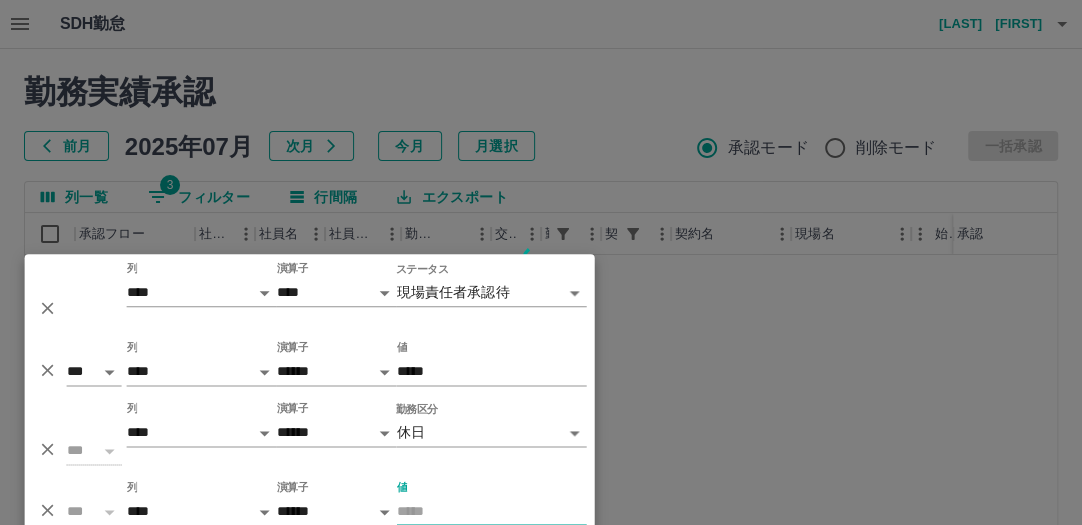 scroll, scrollTop: 1, scrollLeft: 0, axis: vertical 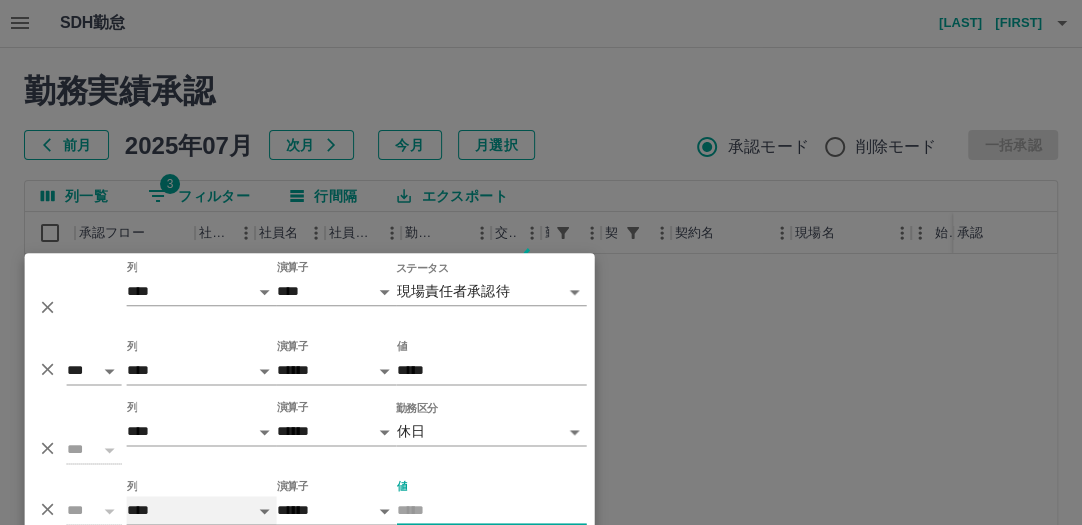 click on "**** *** **** *** *** **** ***** *** *** ** ** ** **** **** **** ** ** *** **** *****" at bounding box center (202, 510) 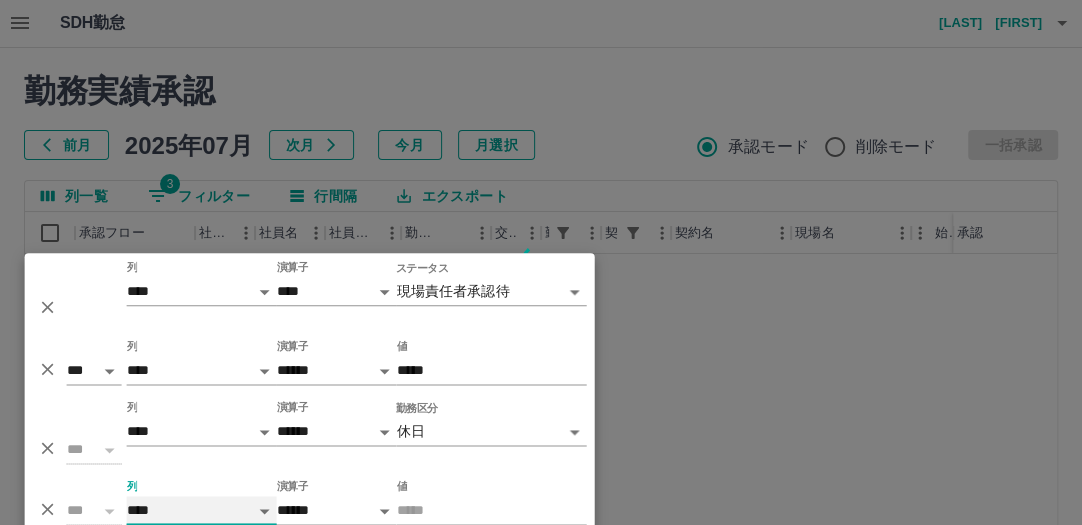 click on "**** *** **** *** *** **** ***** *** *** ** ** ** **** **** **** ** ** *** **** *****" at bounding box center (202, 510) 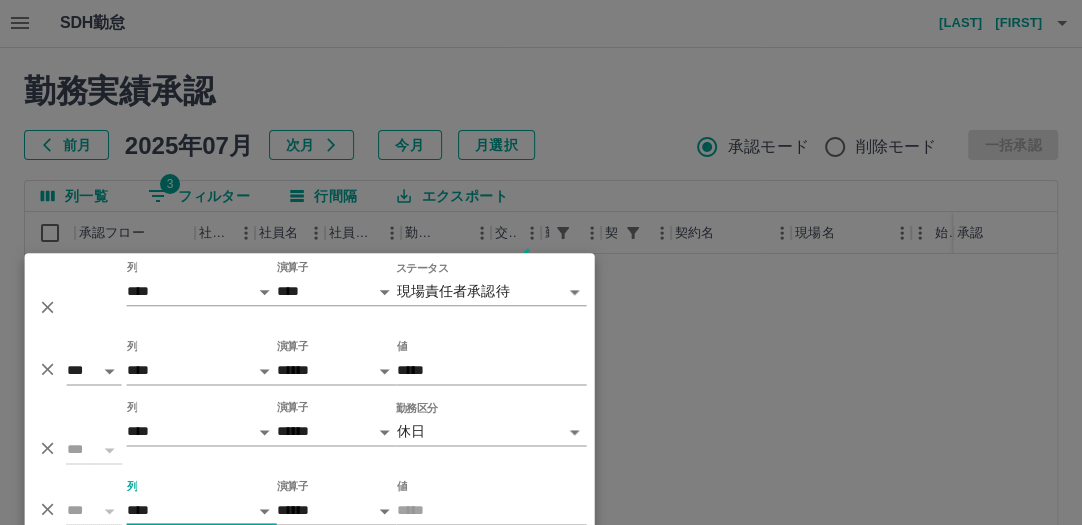 select on "**********" 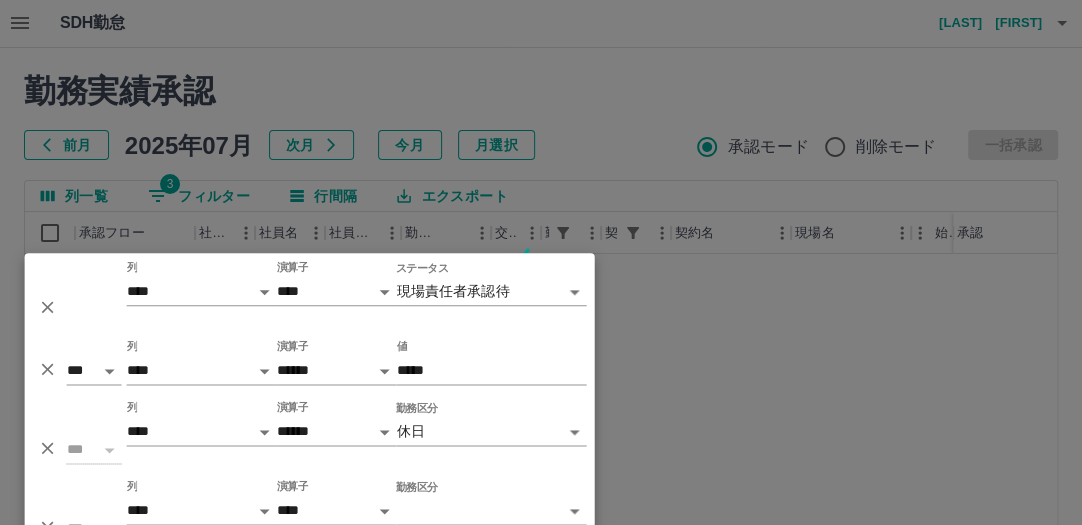 click at bounding box center (541, 262) 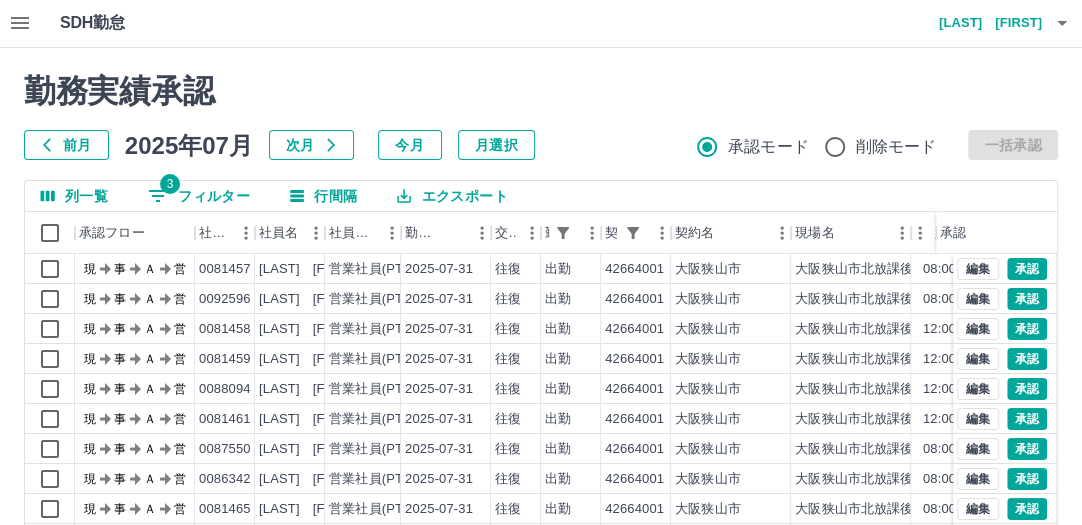 click on "3" at bounding box center [170, 184] 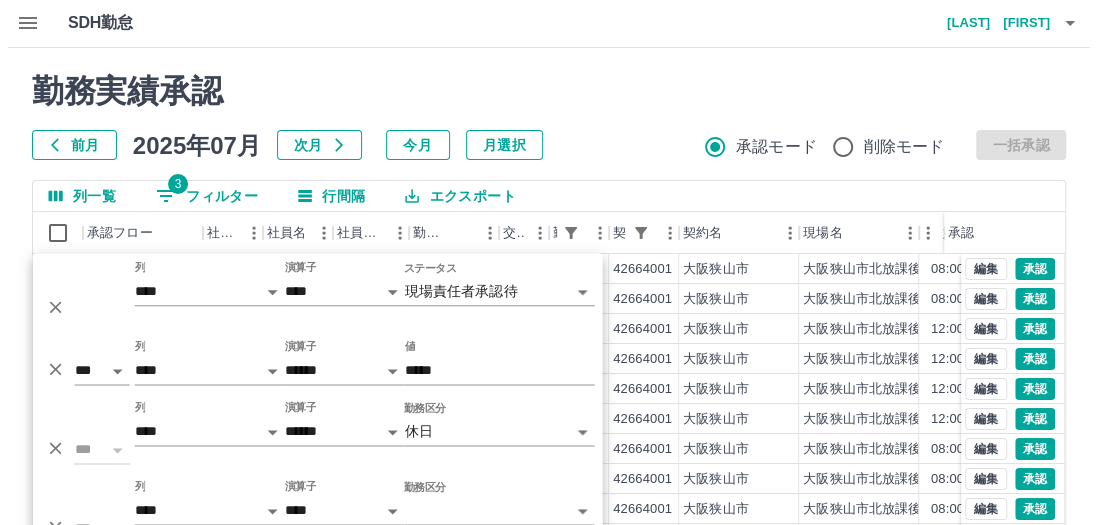 scroll, scrollTop: 70, scrollLeft: 0, axis: vertical 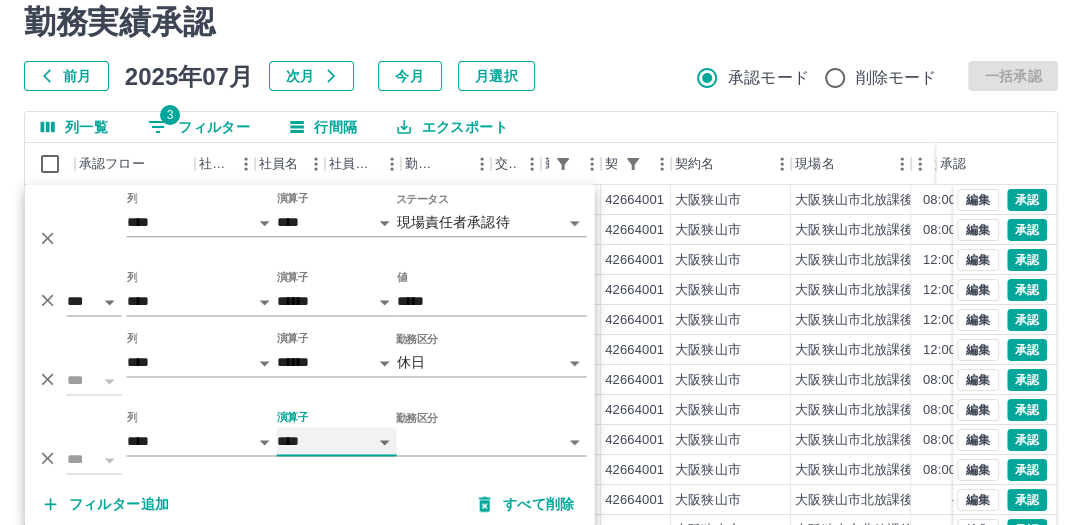 drag, startPoint x: 306, startPoint y: 449, endPoint x: 308, endPoint y: 484, distance: 35.057095 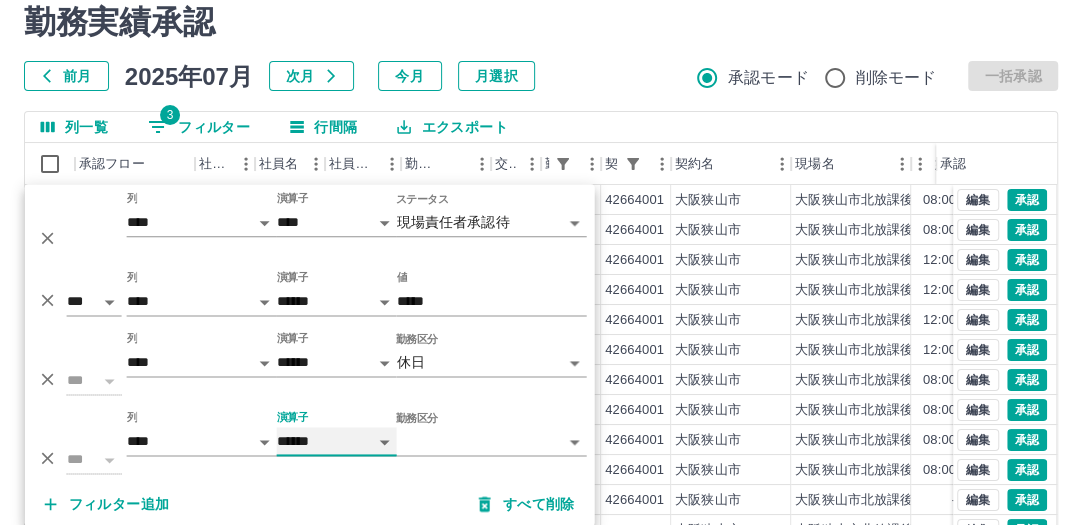 click on "**** ******" at bounding box center (337, 441) 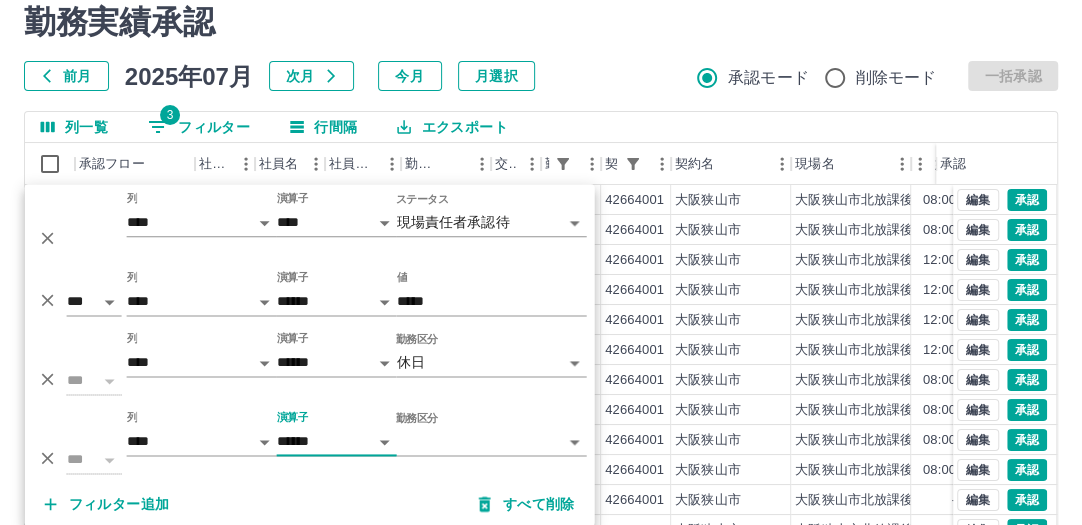 click on "SDH勤怠 川崎　良子 勤務実績承認 前月 2025年07月 次月 今月 月選択 承認モード 削除モード 一括承認 列一覧 3 フィルター 行間隔 エクスポート 承認フロー 社員番号 社員名 社員区分 勤務日 交通費 勤務区分 契約コード 契約名 現場名 始業 終業 休憩 所定開始 所定終業 所定休憩 承認 現 事 Ａ 営 0081457 清水　彩華 営業社員(PT契約) 2025-07-31 往復 出勤 42664001 大阪狭山市 大阪狭山市北放課後児童会 08:00 20:00 01:00 08:00 17:00 01:00 現 事 Ａ 営 0092596 藪田　起拓 営業社員(PT契約) 2025-07-31 往復 出勤 42664001 大阪狭山市 大阪狭山市北放課後児童会 08:00 19:00 02:00 08:00 18:00 02:00 現 事 Ａ 営 0081458 岩根　可奈 営業社員(PT契約) 2025-07-31 往復 出勤 42664001 大阪狭山市 大阪狭山市北放課後児童会 12:00 18:00 00:00 12:00 18:00 00:00 現 事 Ａ 営 0081459 河田　みゆき 営業社員(PT契約) 2025-07-31 往復 現" at bounding box center (541, 352) 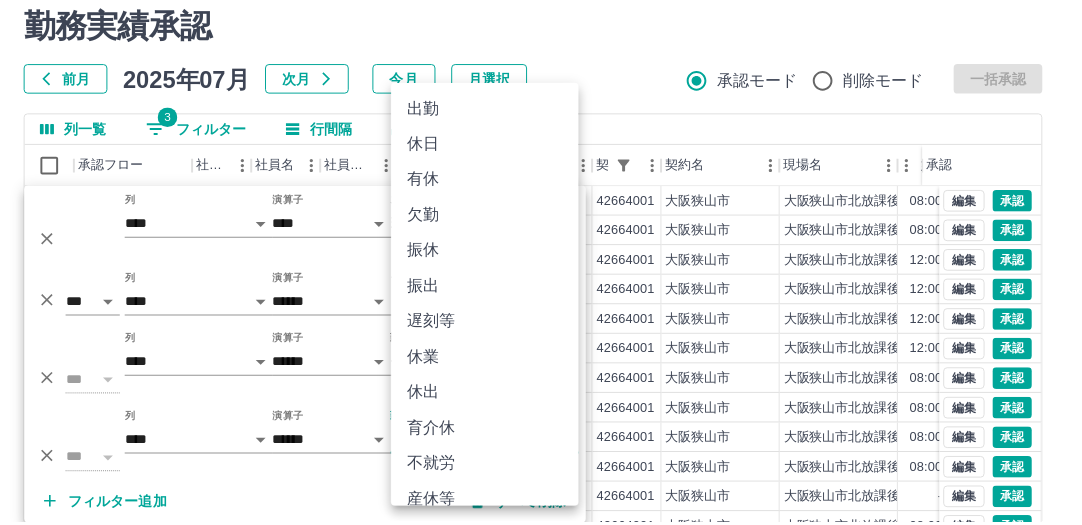 scroll, scrollTop: 234, scrollLeft: 0, axis: vertical 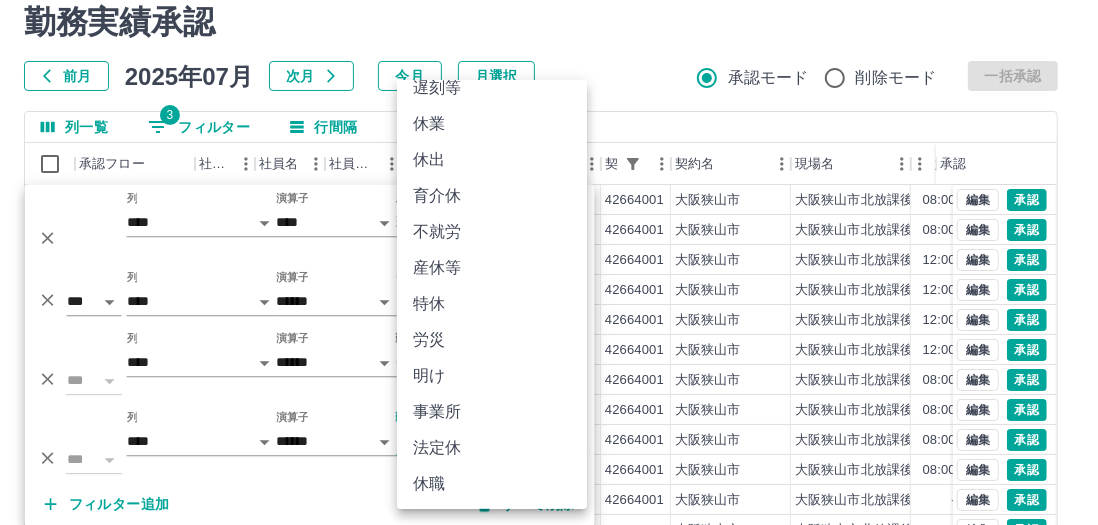 click on "法定休" at bounding box center (492, 448) 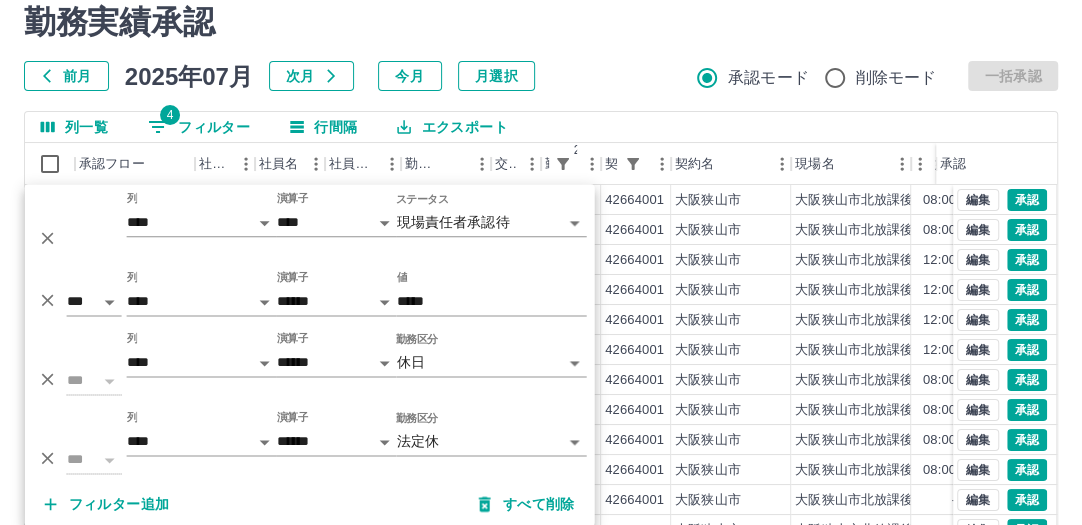 scroll, scrollTop: 320, scrollLeft: 0, axis: vertical 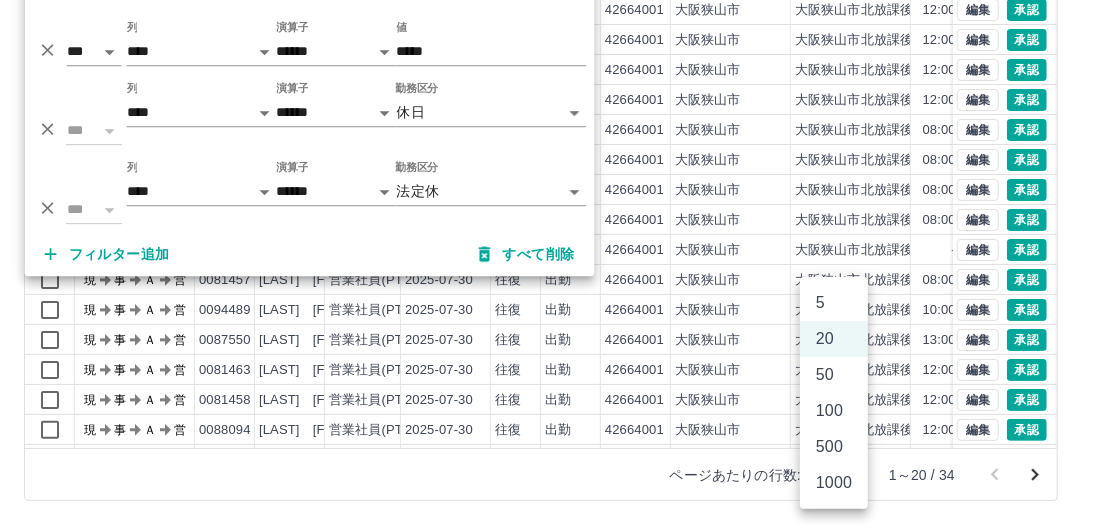 click on "SDH勤怠 川崎　良子 勤務実績承認 前月 2025年07月 次月 今月 月選択 承認モード 削除モード 一括承認 列一覧 4 フィルター 行間隔 エクスポート 承認フロー 社員番号 社員名 社員区分 勤務日 交通費 勤務区分 2 契約コード 契約名 現場名 始業 終業 休憩 所定開始 所定終業 所定休憩 承認 現 事 Ａ 営 0081457 清水　彩華 営業社員(PT契約) 2025-07-31 往復 出勤 42664001 大阪狭山市 大阪狭山市北放課後児童会 08:00 20:00 01:00 08:00 17:00 01:00 現 事 Ａ 営 0092596 藪田　起拓 営業社員(PT契約) 2025-07-31 往復 出勤 42664001 大阪狭山市 大阪狭山市北放課後児童会 08:00 19:00 02:00 08:00 18:00 02:00 現 事 Ａ 営 0081458 岩根　可奈 営業社員(PT契約) 2025-07-31 往復 出勤 42664001 大阪狭山市 大阪狭山市北放課後児童会 12:00 18:00 00:00 12:00 18:00 00:00 現 事 Ａ 営 0081459 河田　みゆき 営業社員(PT契約) 2025-07-31 往復 -" at bounding box center (549, 102) 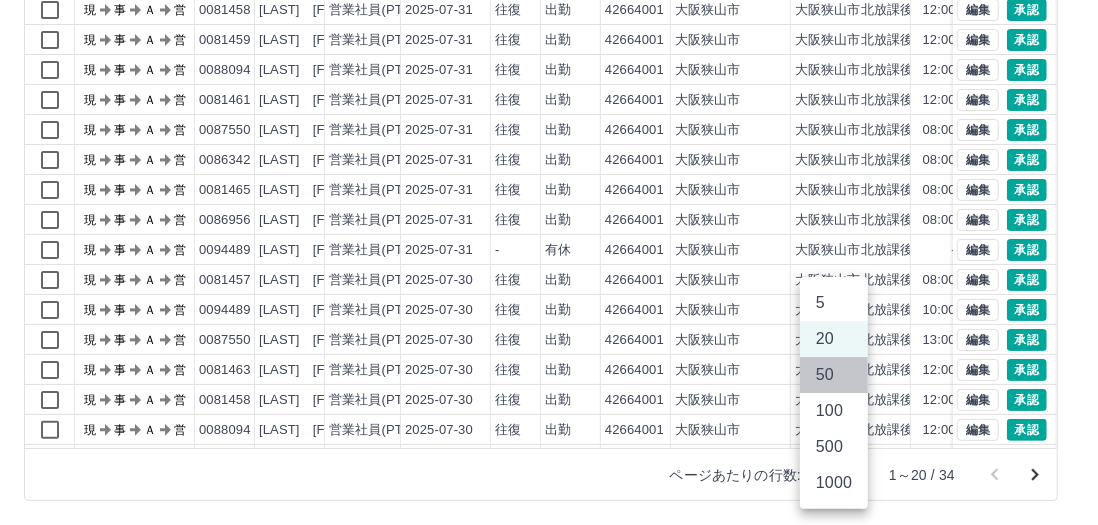 click on "50" at bounding box center (834, 375) 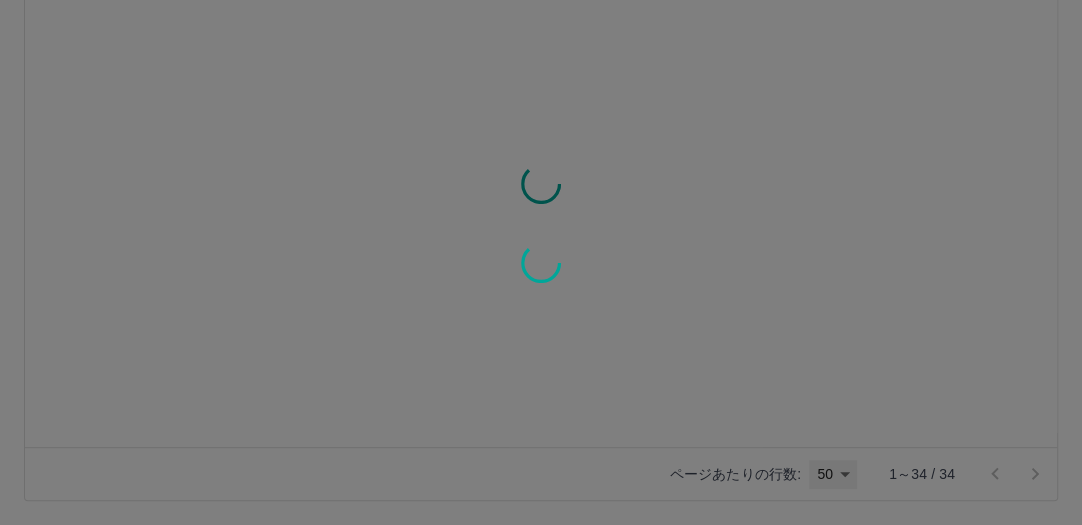 scroll, scrollTop: 0, scrollLeft: 0, axis: both 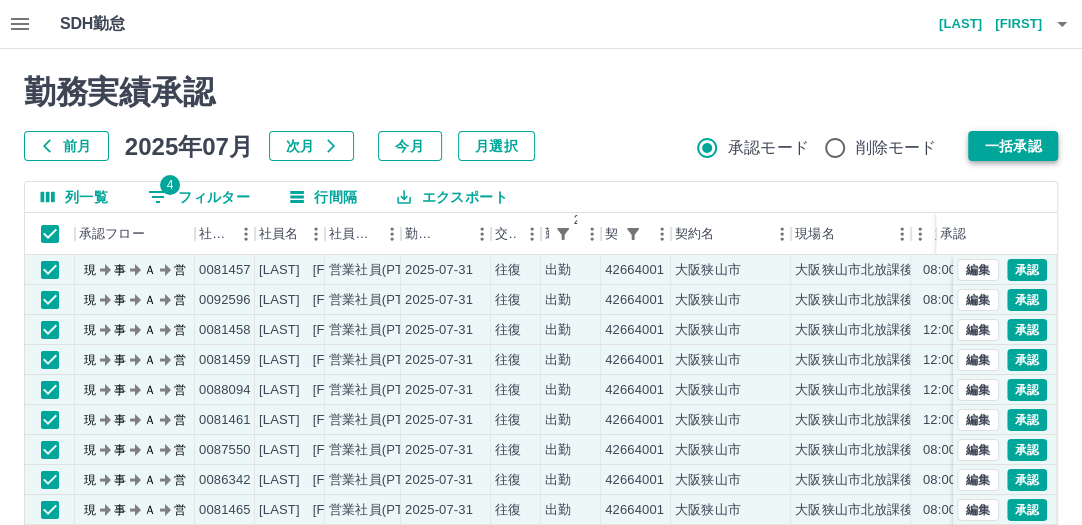 click on "一括承認" at bounding box center (1013, 146) 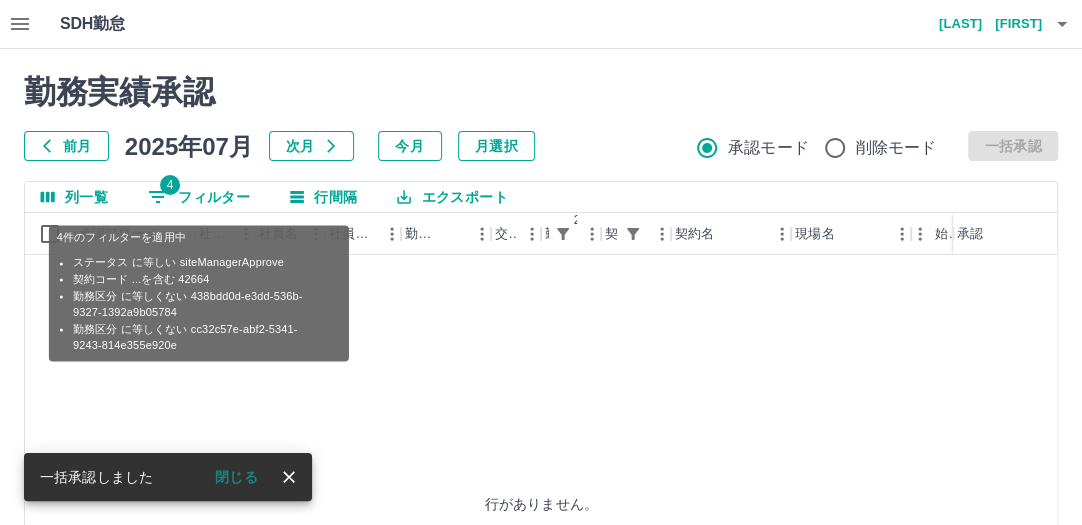 click 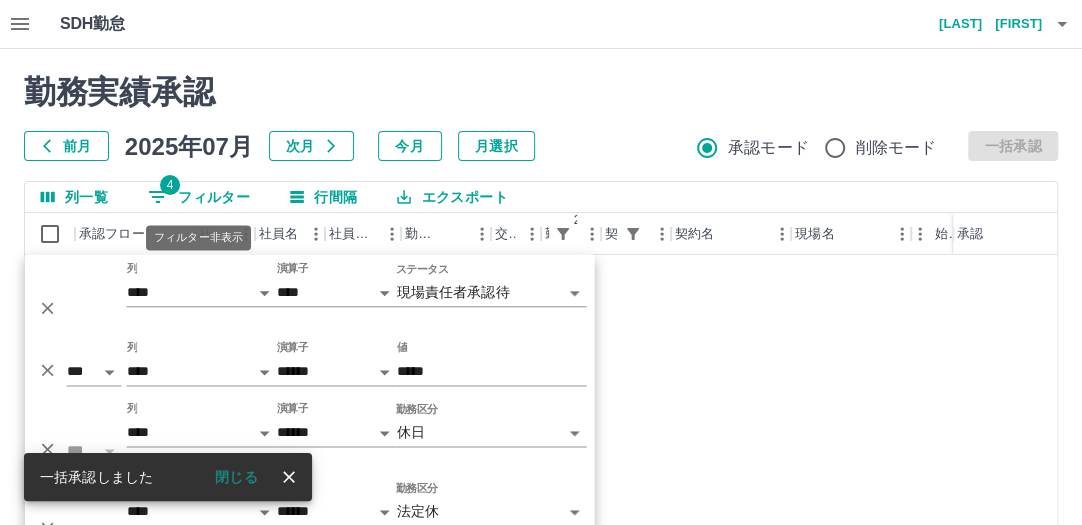 scroll, scrollTop: 70, scrollLeft: 0, axis: vertical 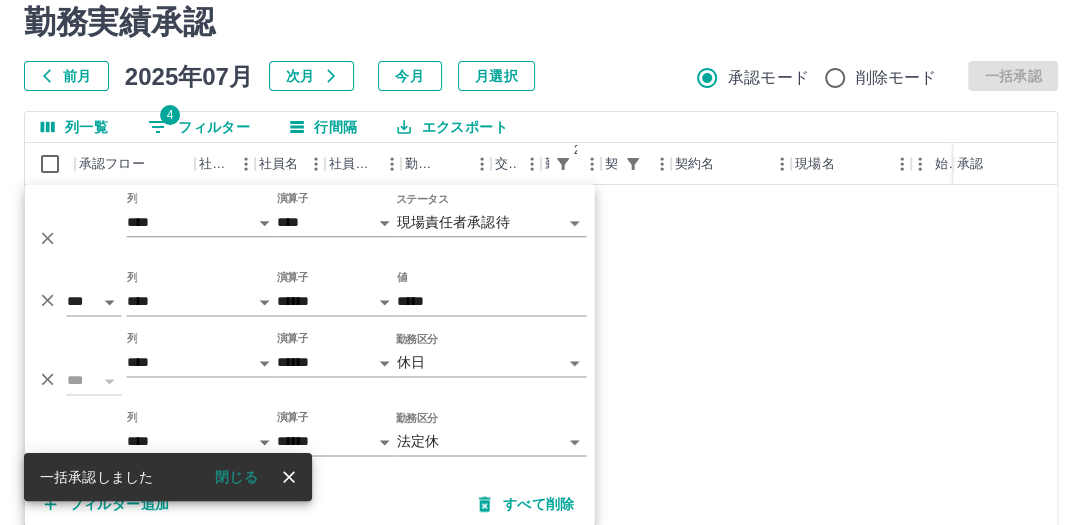 click on "**********" at bounding box center [541, 352] 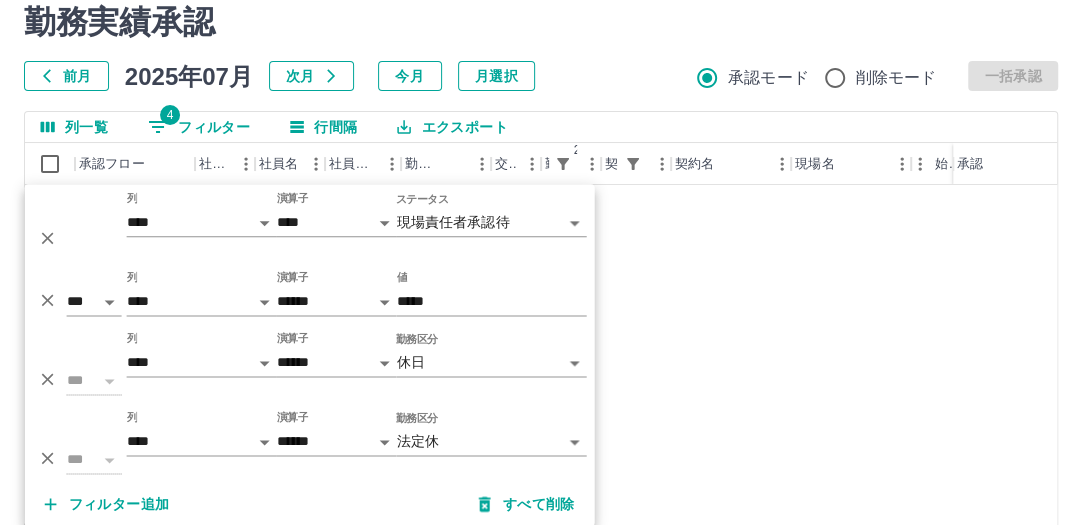 click on "*****" at bounding box center (492, 301) 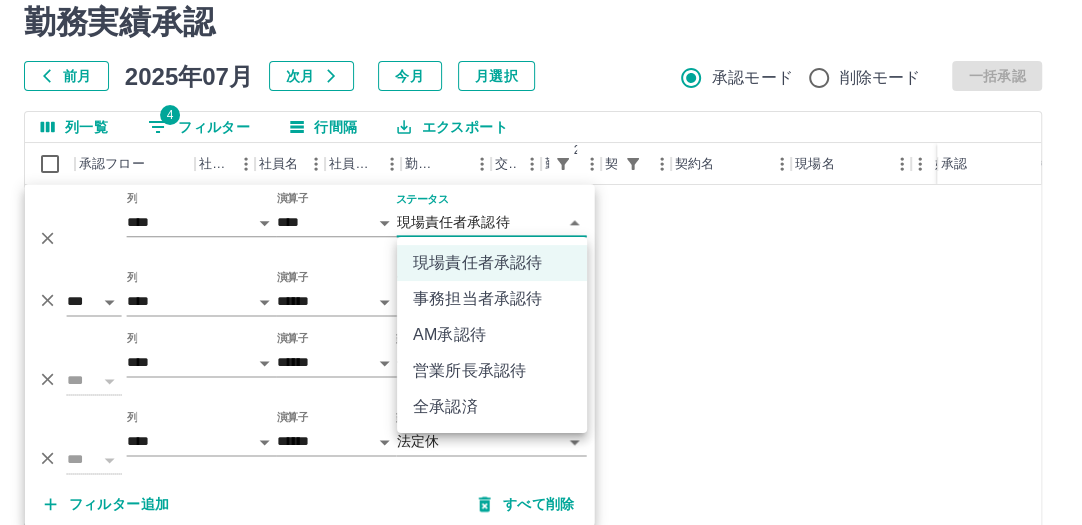 click on "**********" at bounding box center [541, 352] 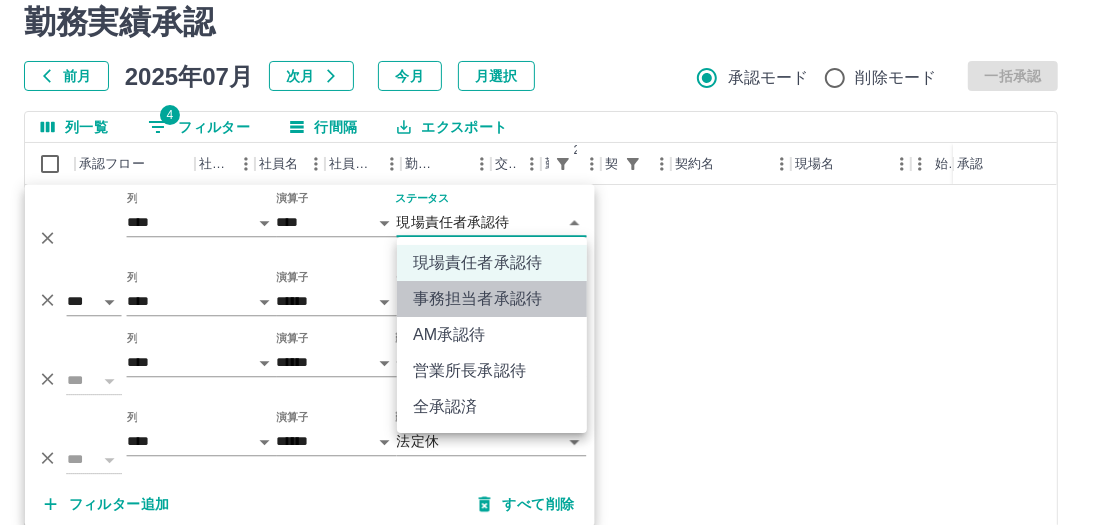 click on "事務担当者承認待" at bounding box center [492, 299] 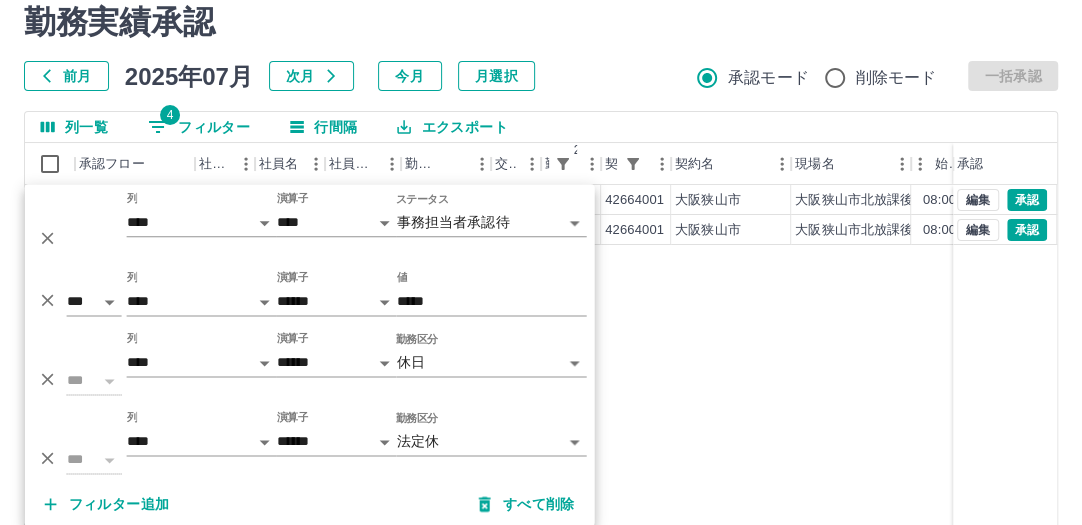 click at bounding box center (541, 262) 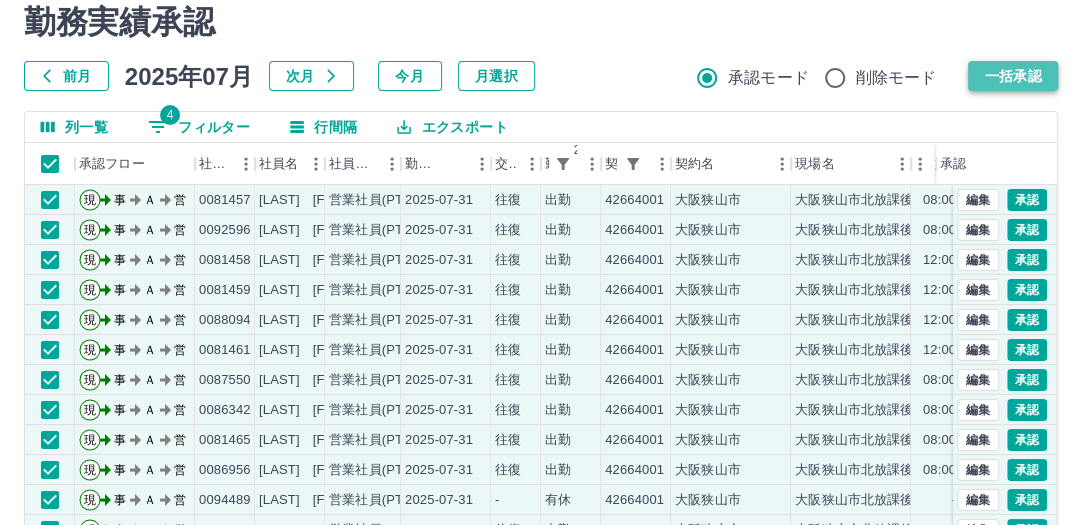 click on "一括承認" at bounding box center [1013, 76] 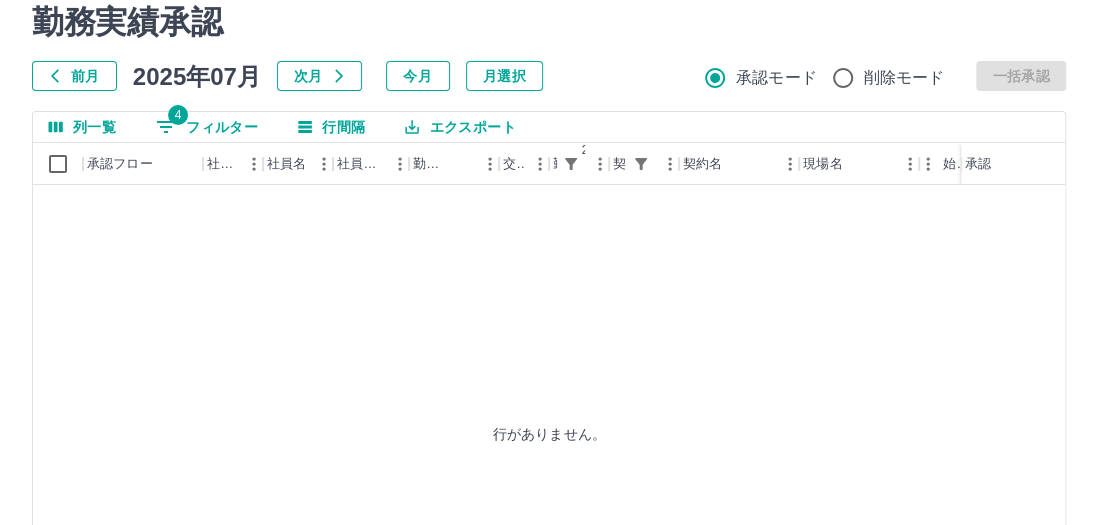scroll, scrollTop: 0, scrollLeft: 0, axis: both 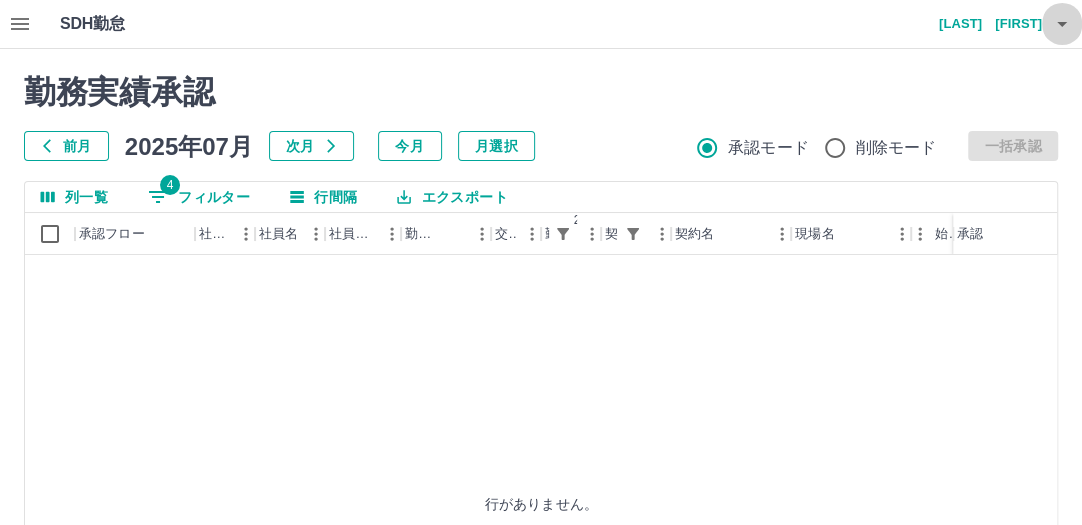 click 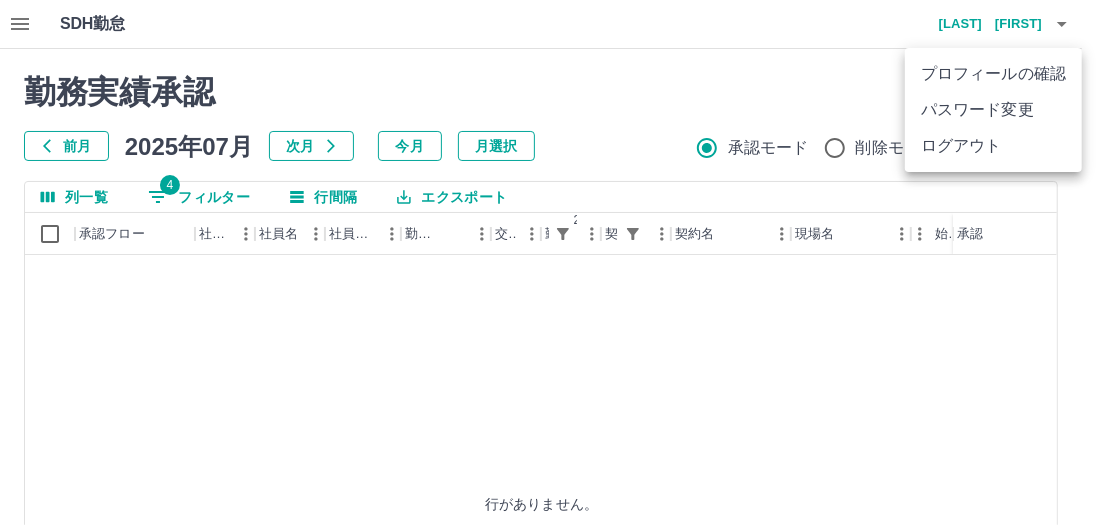 click on "ログアウト" at bounding box center (993, 146) 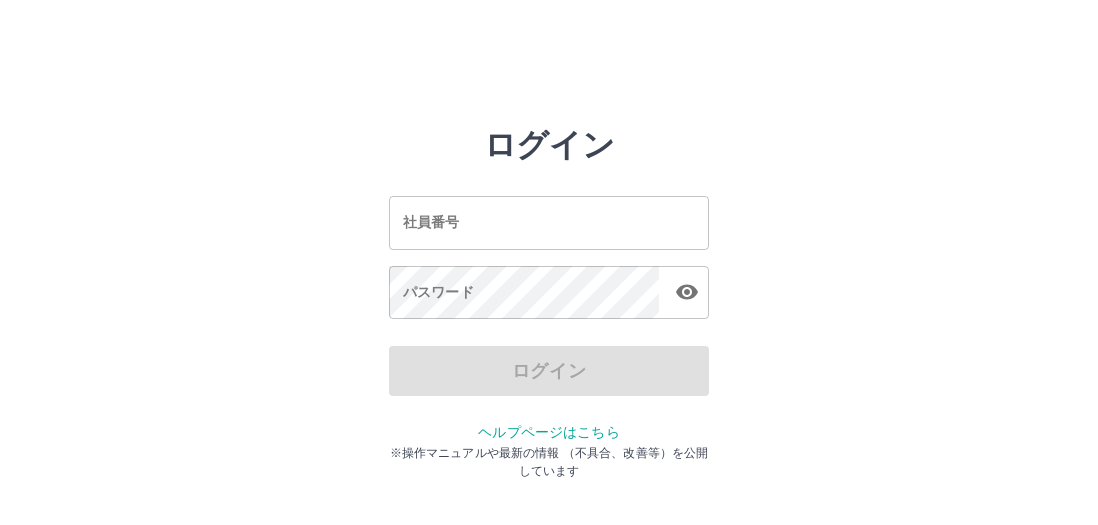 scroll, scrollTop: 0, scrollLeft: 0, axis: both 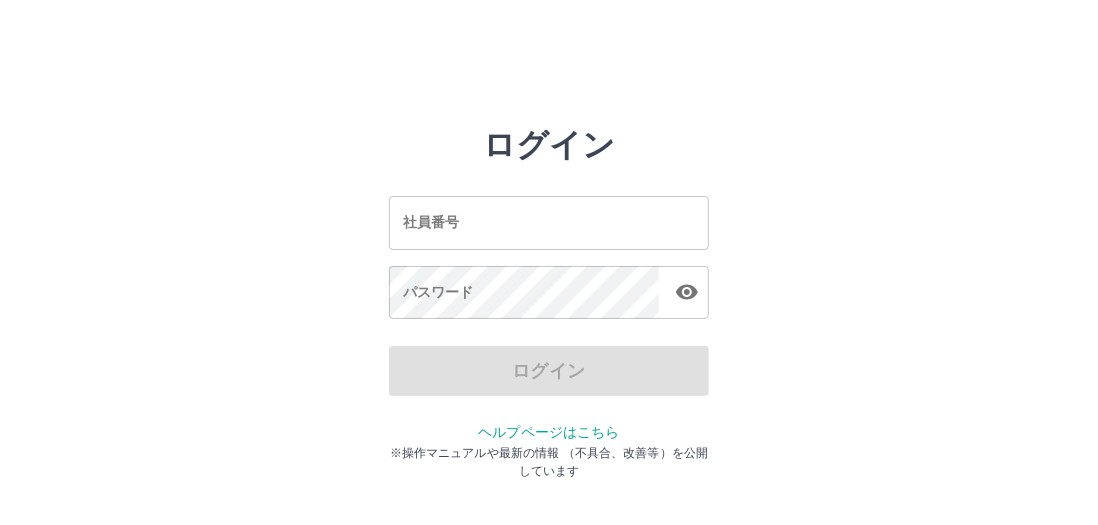 click on "社員番号" at bounding box center [549, 222] 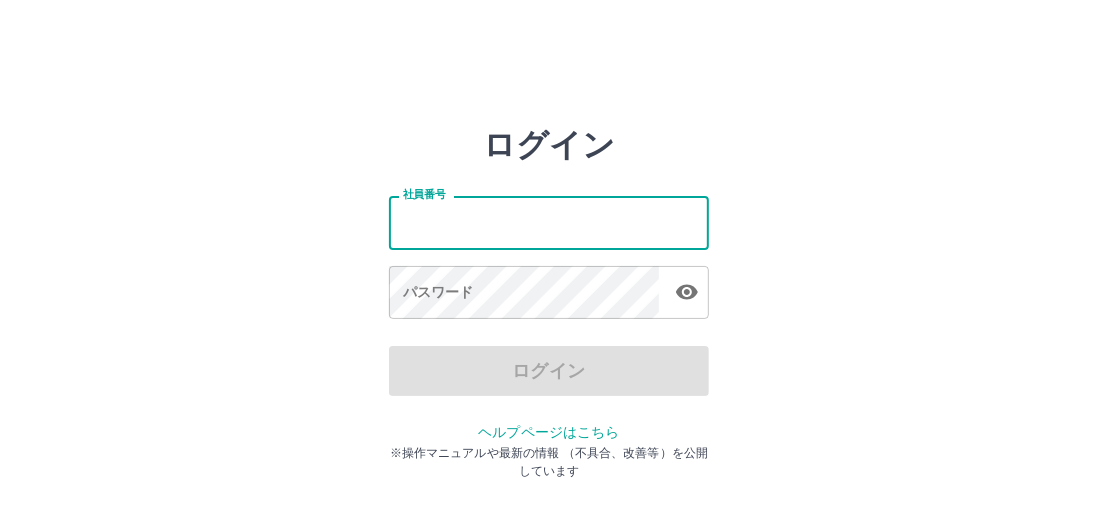 type on "*******" 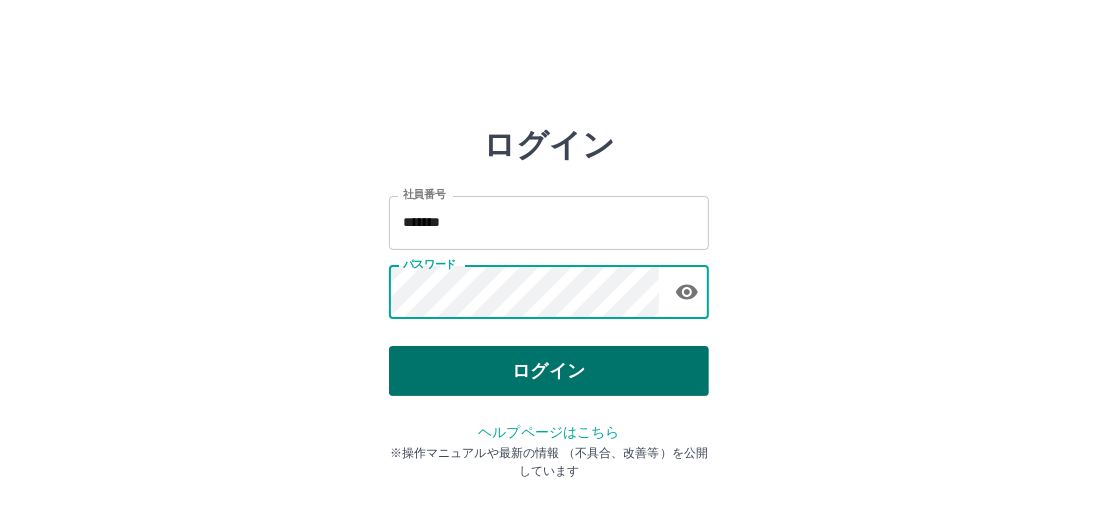 click on "ログイン" at bounding box center (549, 371) 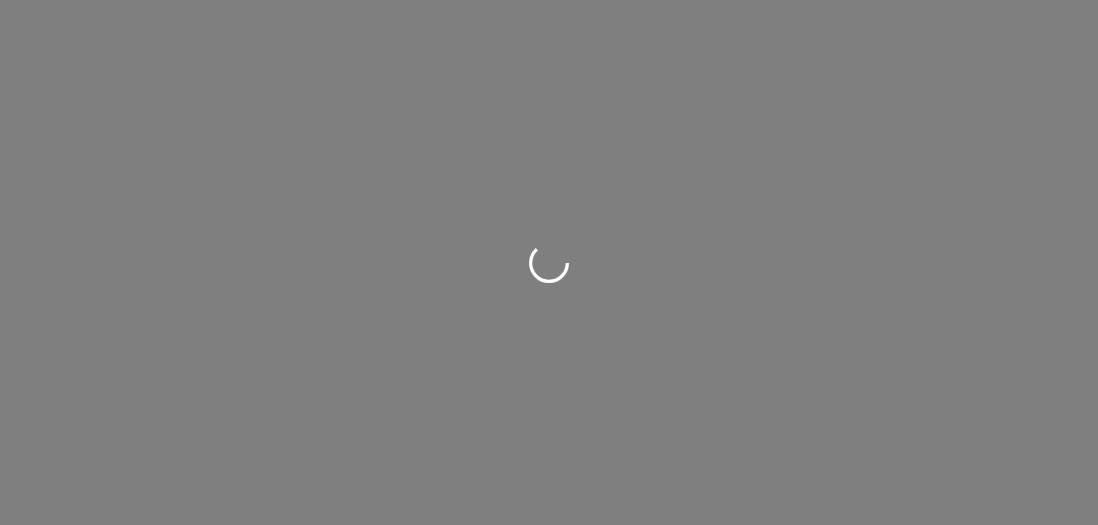 scroll, scrollTop: 0, scrollLeft: 0, axis: both 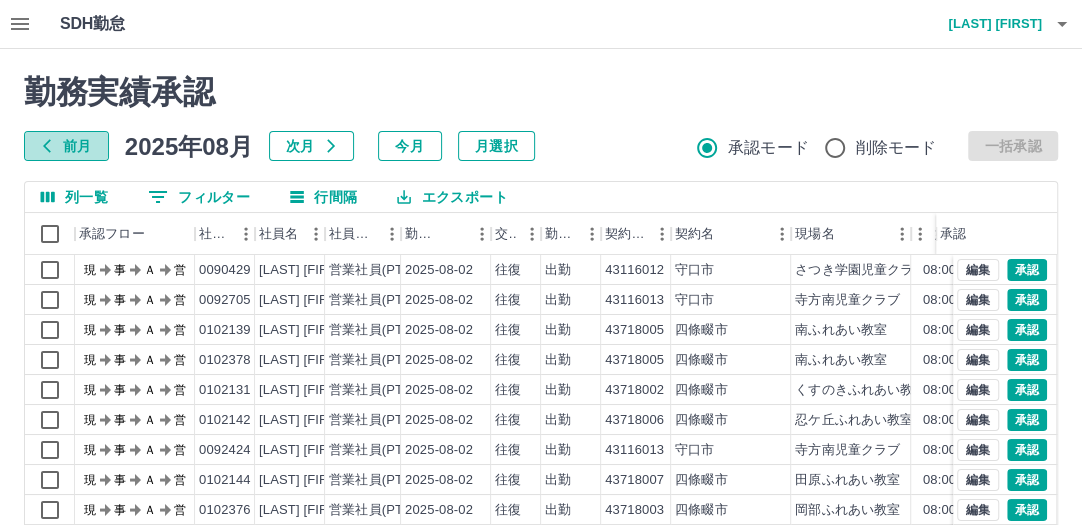 click on "前月" at bounding box center [66, 146] 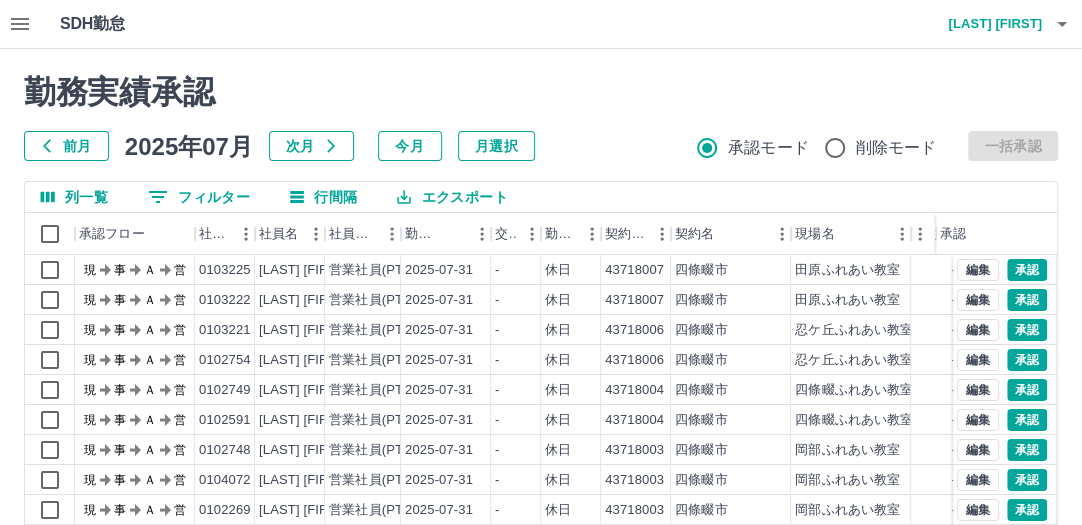 click 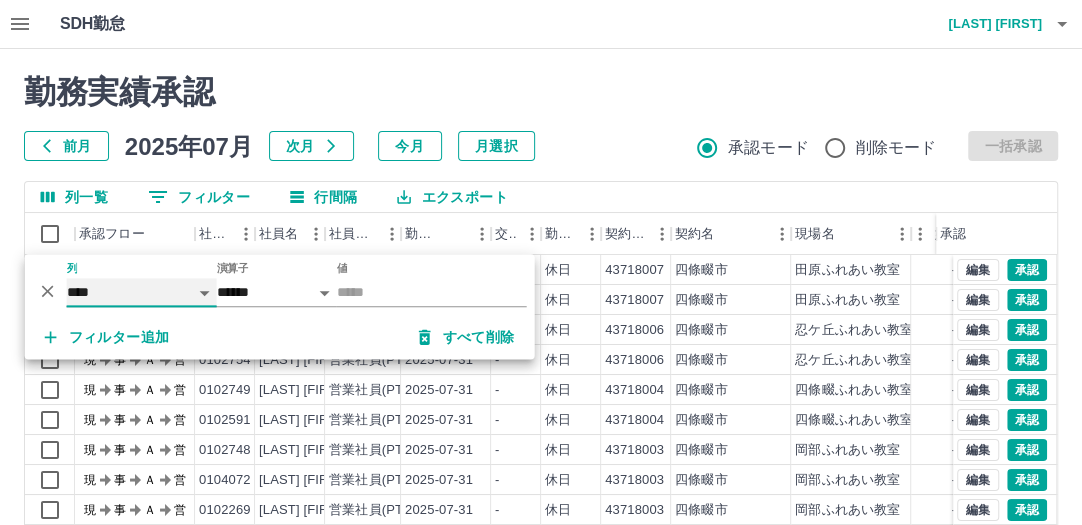 click on "**** *** **** *** *** **** ***** *** *** ** ** ** **** **** **** ** ** *** **** *****" at bounding box center [142, 292] 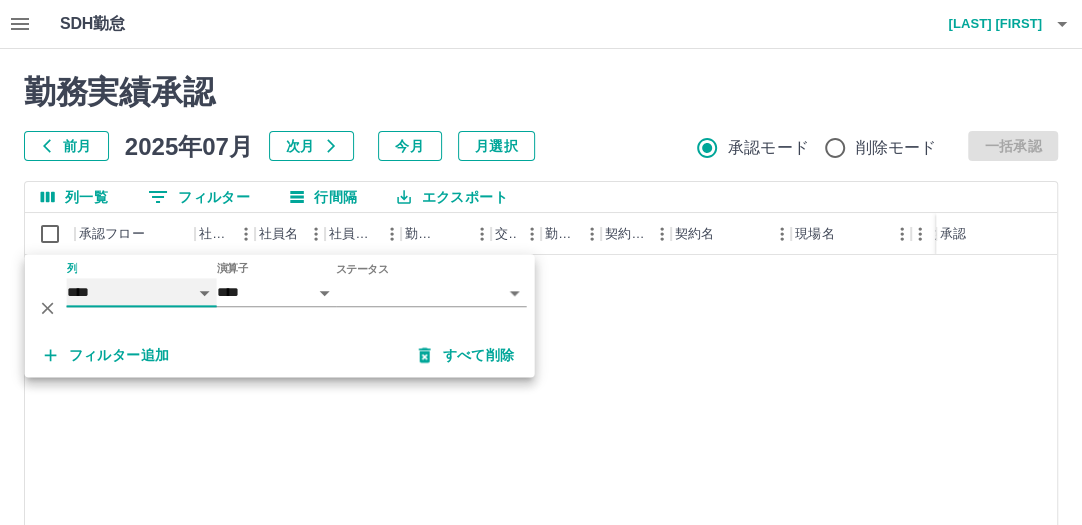 select on "**********" 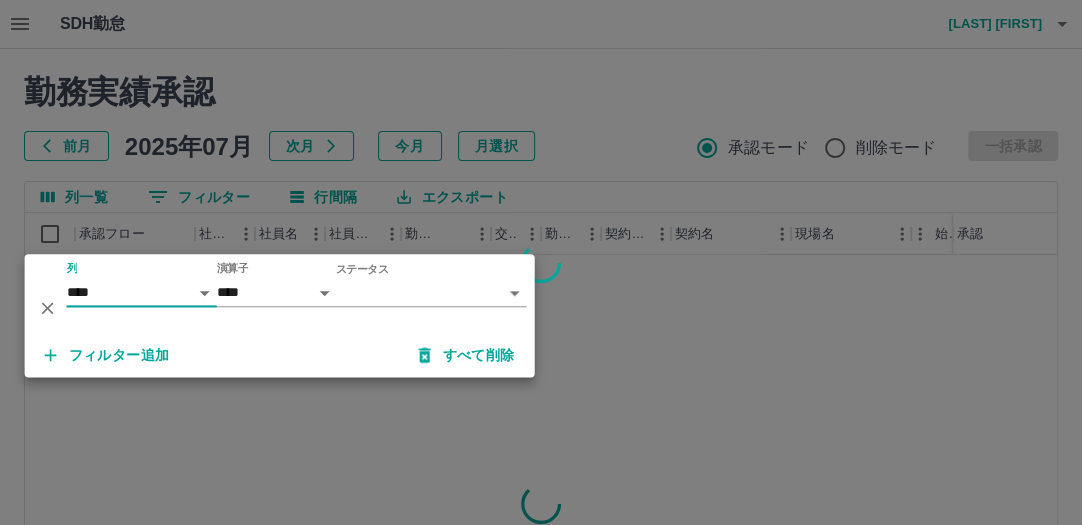 click on "SDH勤怠 [LAST] [FIRST] 勤務実績承認 前月 2025年07月 次月 今月 月選択 承認モード 削除モード 一括承認 列一覧 0 フィルター 行間隔 エクスポート 承認フロー 社員番号 社員名 社員区分 勤務日 交通費 勤務区分 契約コード 契約名 現場名 始業 終業 休憩 所定開始 所定終業 所定休憩 承認 ページあたりの行数: 20 ** 1～20 / 5215 SDH勤怠 *** ** 列 **** *** **** *** *** **** ***** *** *** ** ** ** **** **** **** ** ** *** **** ***** 演算子 **** ****** ステータス ​ ********* フィルター追加 すべて削除" at bounding box center [541, 422] 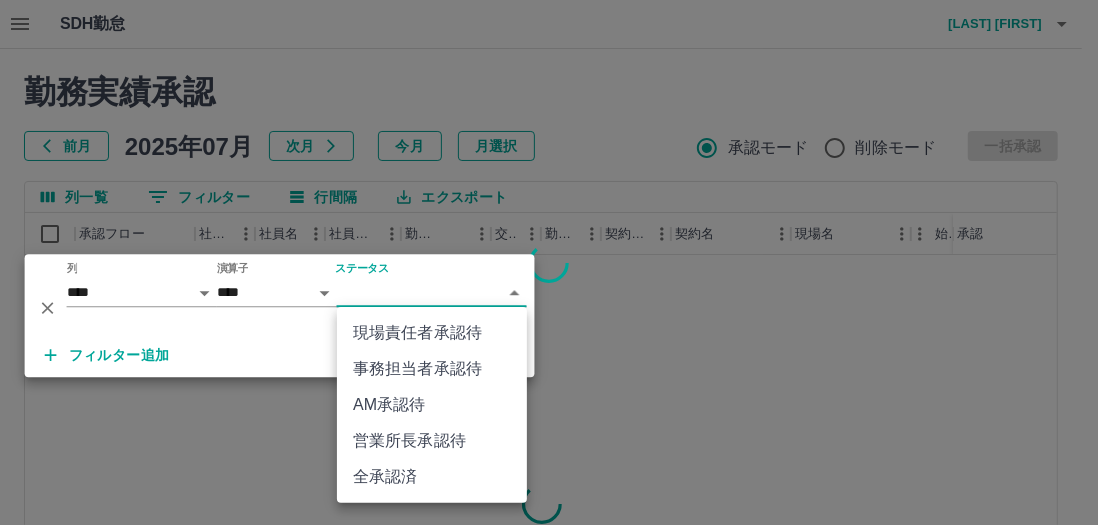 click on "AM承認待" at bounding box center [432, 405] 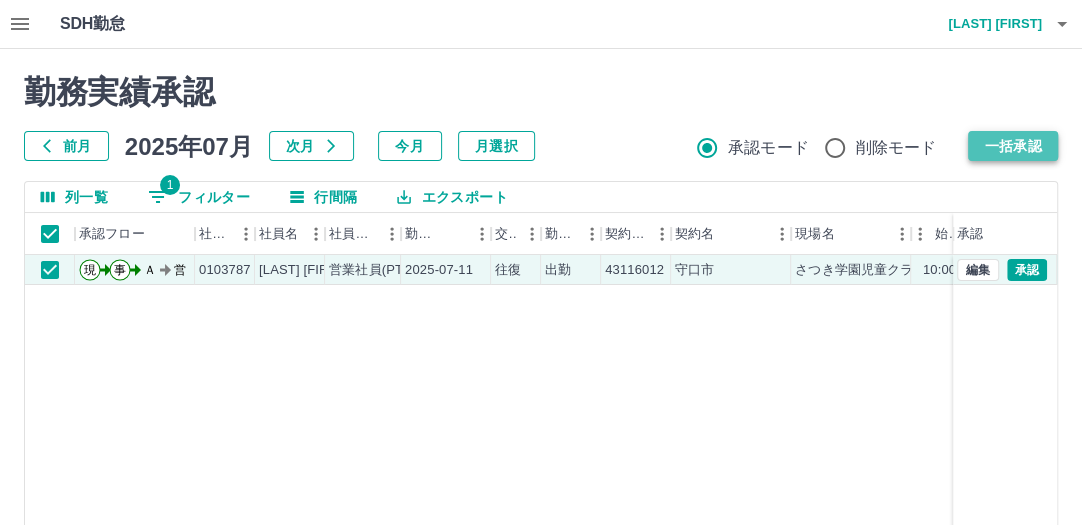 click on "一括承認" at bounding box center [1013, 146] 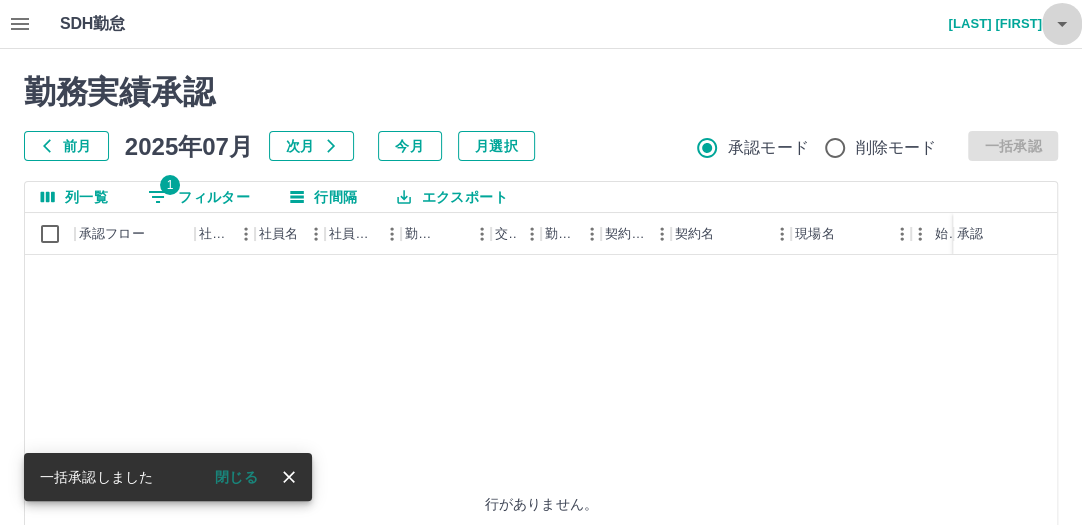 click 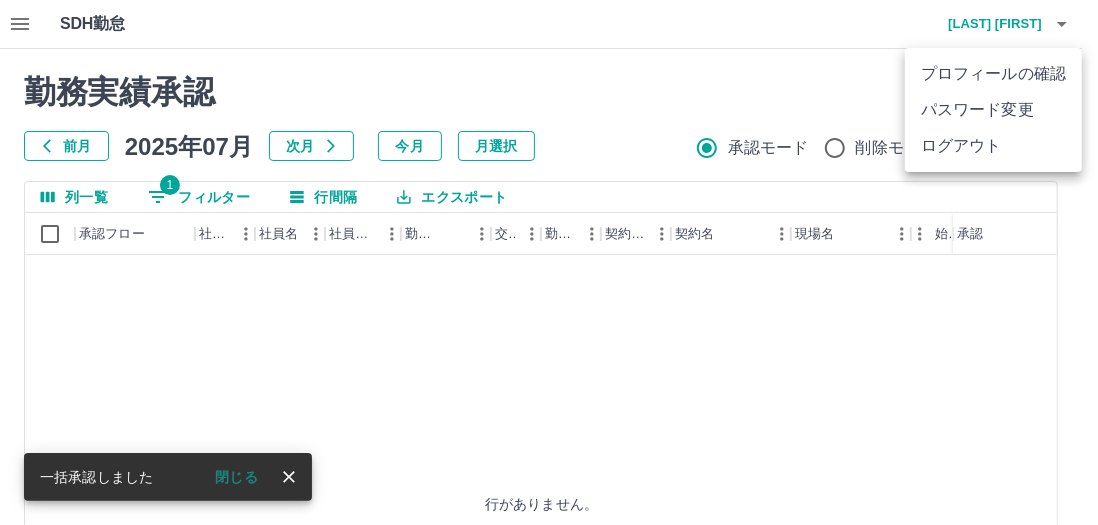 click on "ログアウト" at bounding box center (993, 146) 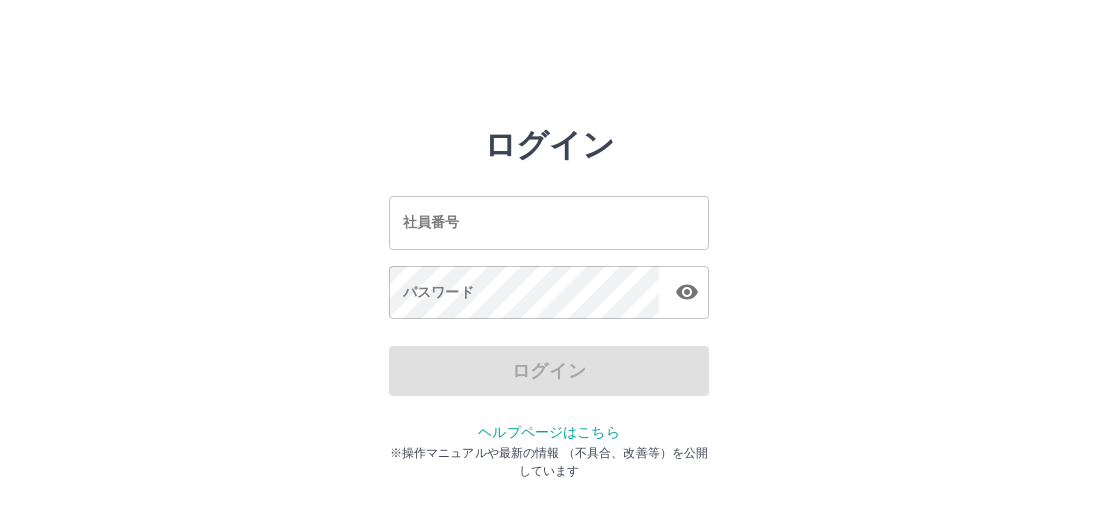 scroll, scrollTop: 0, scrollLeft: 0, axis: both 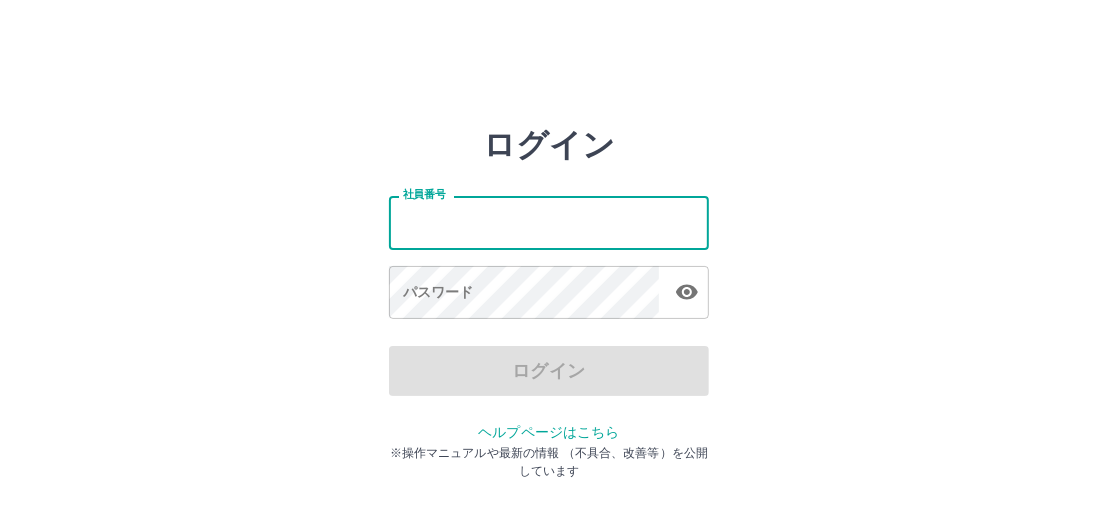 click on "社員番号" at bounding box center (549, 222) 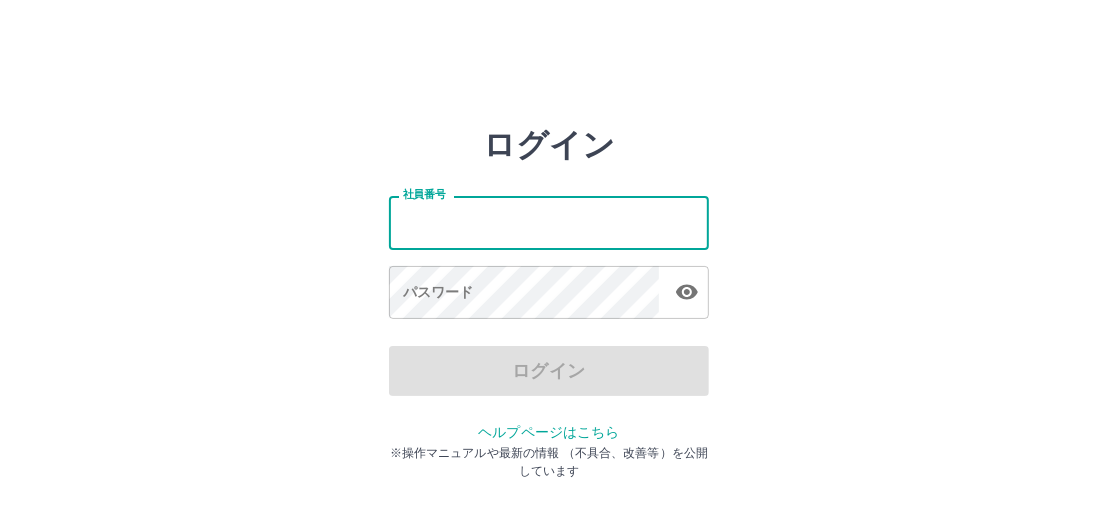 type on "*******" 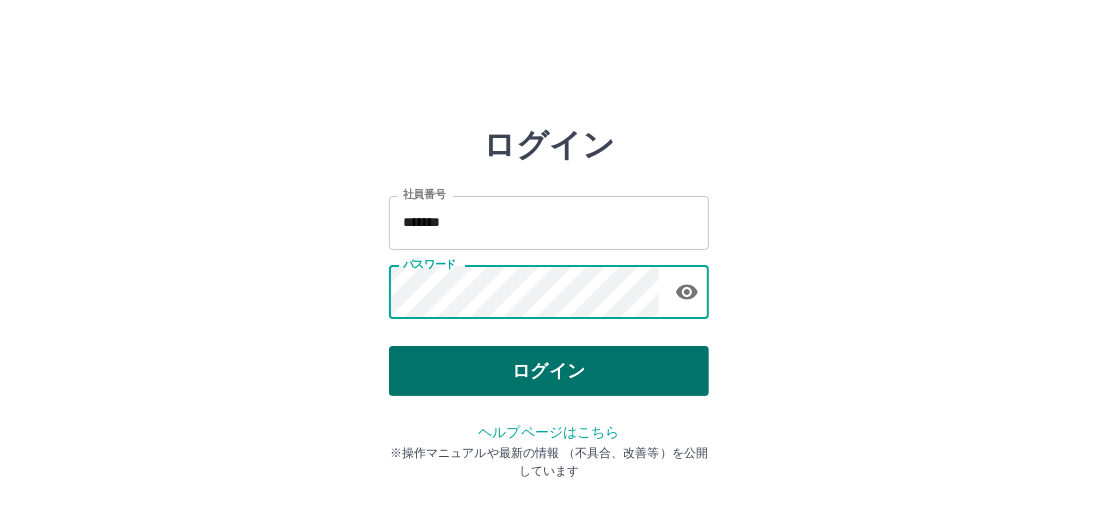 click on "ログイン" at bounding box center (549, 371) 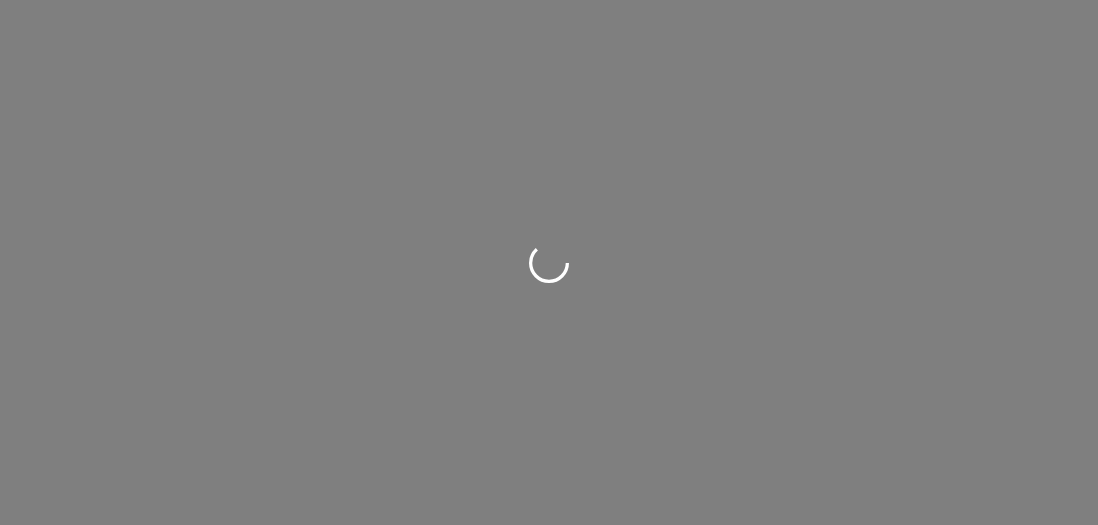 scroll, scrollTop: 0, scrollLeft: 0, axis: both 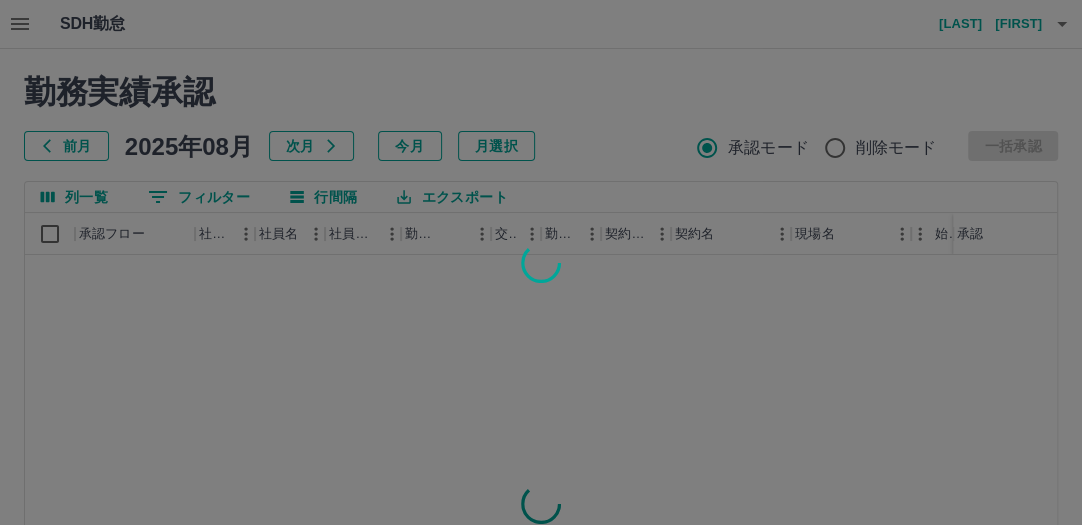 click at bounding box center [541, 262] 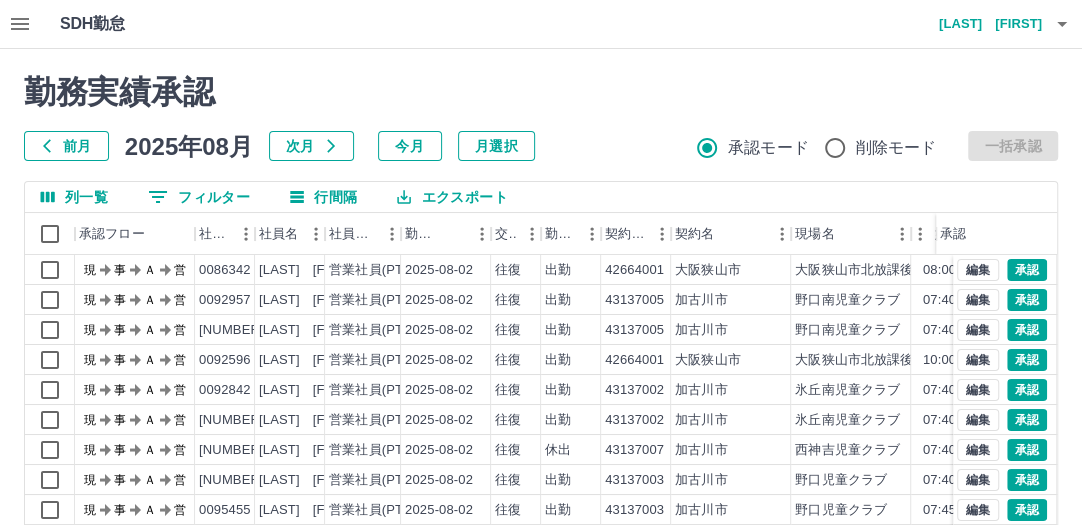 click on "前月" at bounding box center (66, 146) 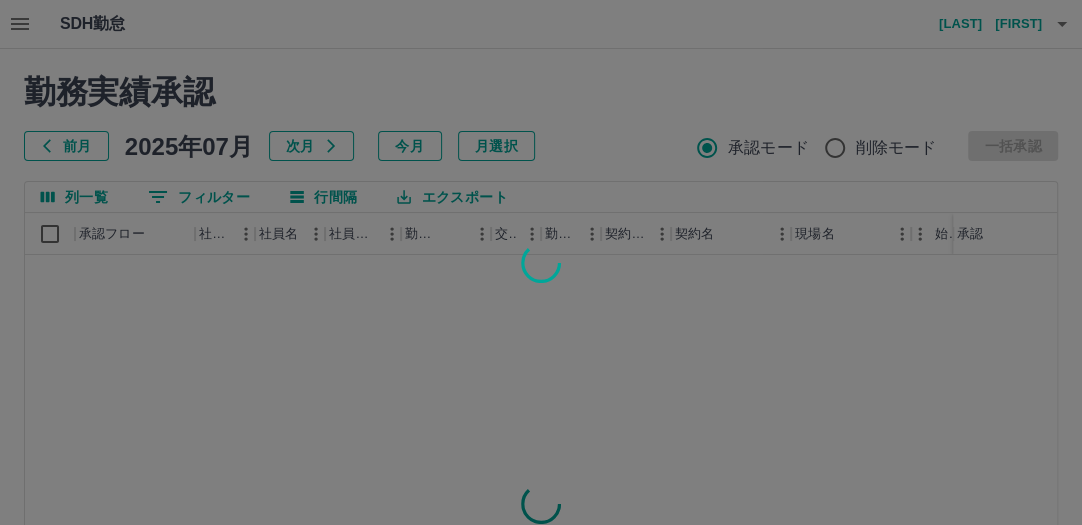 click at bounding box center [541, 262] 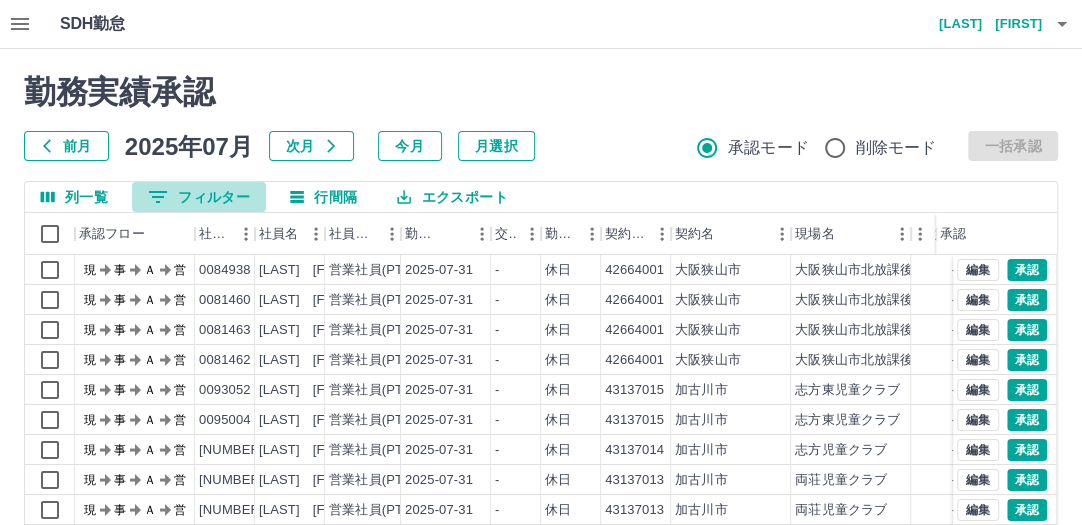 click 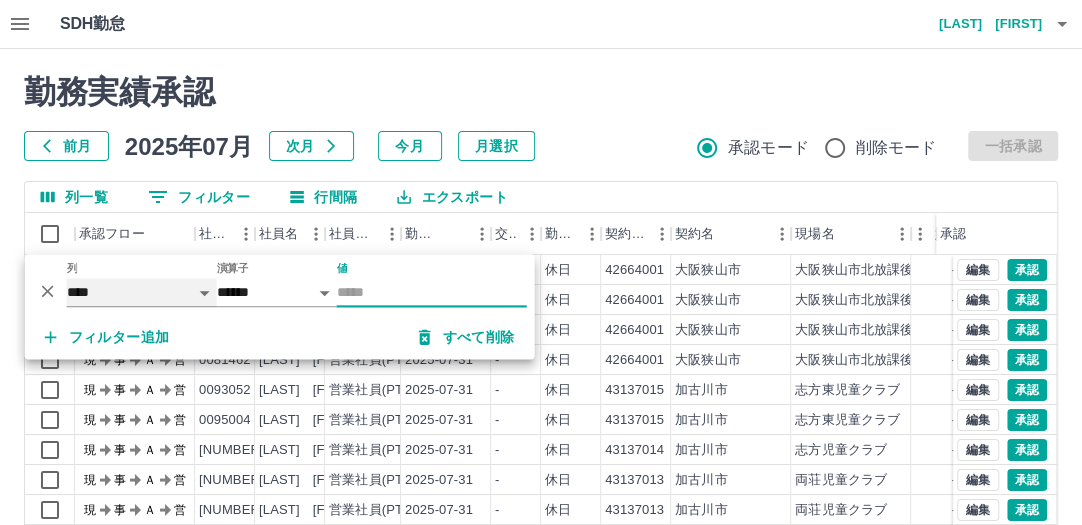 click on "**** *** **** *** *** **** ***** *** *** ** ** ** **** **** **** ** ** *** **** *****" at bounding box center (142, 292) 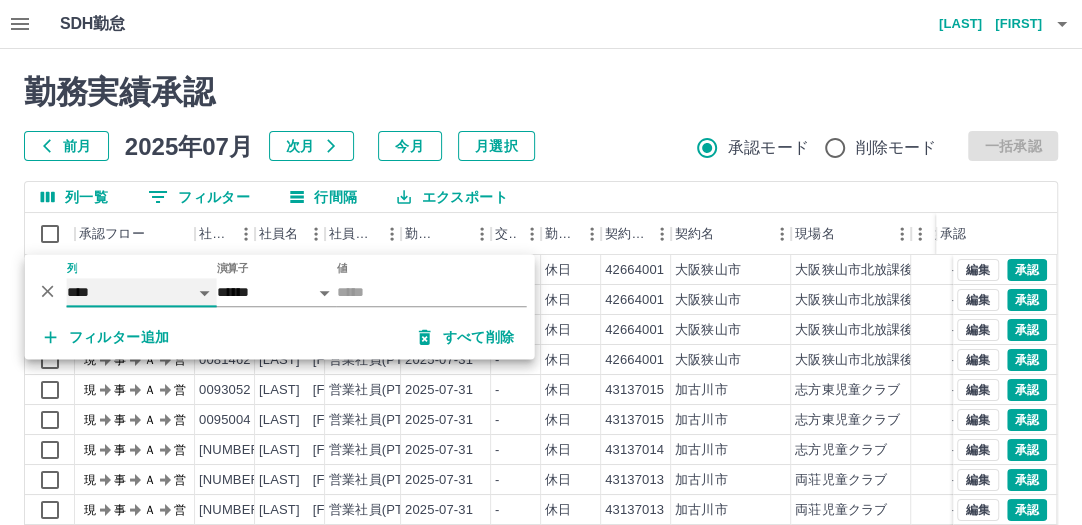 click on "**** *** **** *** *** **** ***** *** *** ** ** ** **** **** **** ** ** *** **** *****" at bounding box center (142, 292) 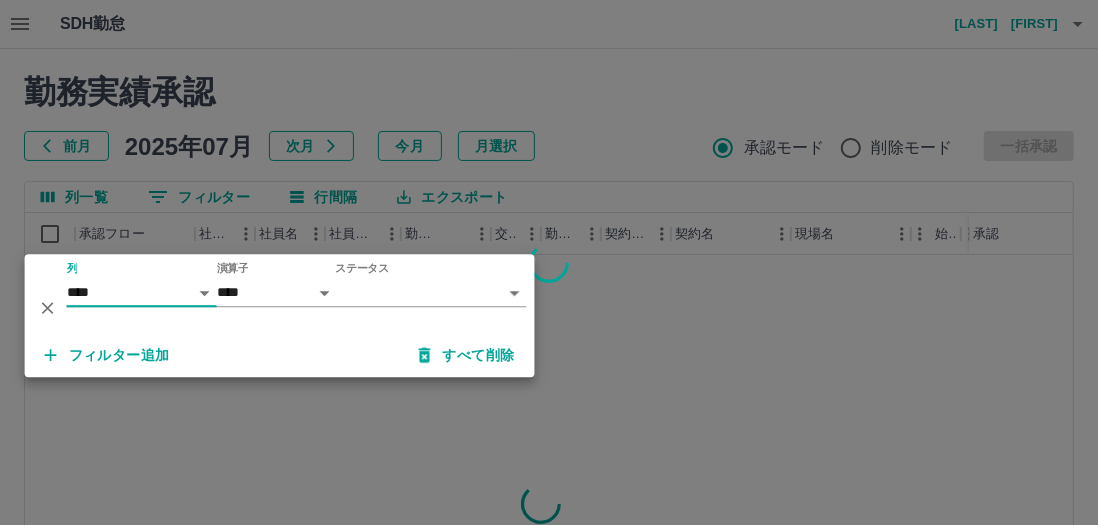 click on "SDH勤怠 [LAST]　[FIRST] 勤務実績承認 前月 2025年07月 次月 今月 月選択 承認モード 削除モード 一括承認 列一覧 0 フィルター 行間隔 エクスポート 承認フロー 社員番号 社員名 社員区分 勤務日 交通費 勤務区分 契約コード 契約名 現場名 始業 終業 休憩 所定開始 所定終業 所定休憩 承認 ページあたりの行数: 20 ** 1～20 / 9080 SDH勤怠 *** ** 列 **** *** **** *** *** **** ***** *** *** ** ** ** **** **** **** ** ** *** **** ***** 演算子 **** ****** ステータス ​ ********* フィルター追加 すべて削除" at bounding box center (549, 422) 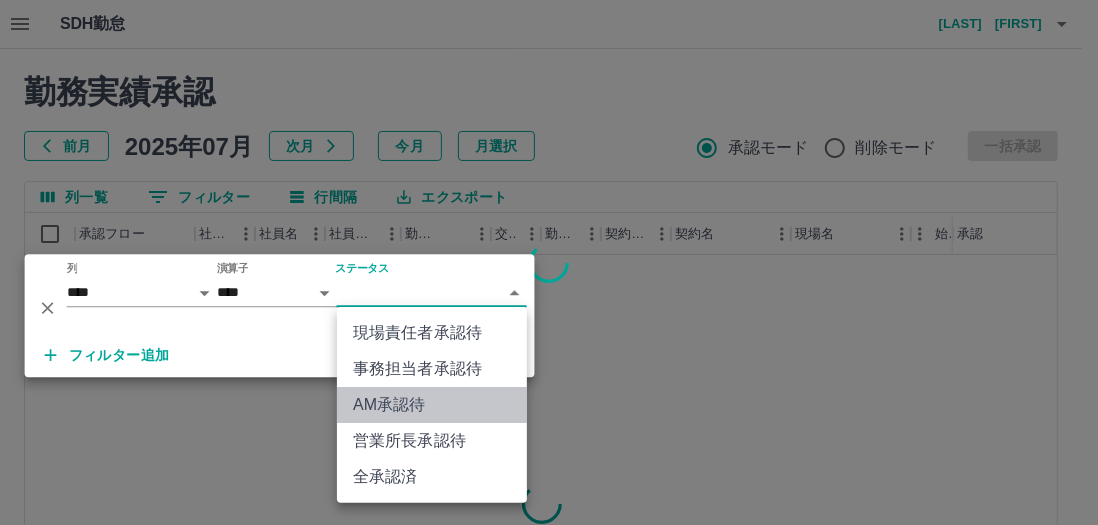 click on "AM承認待" at bounding box center [432, 405] 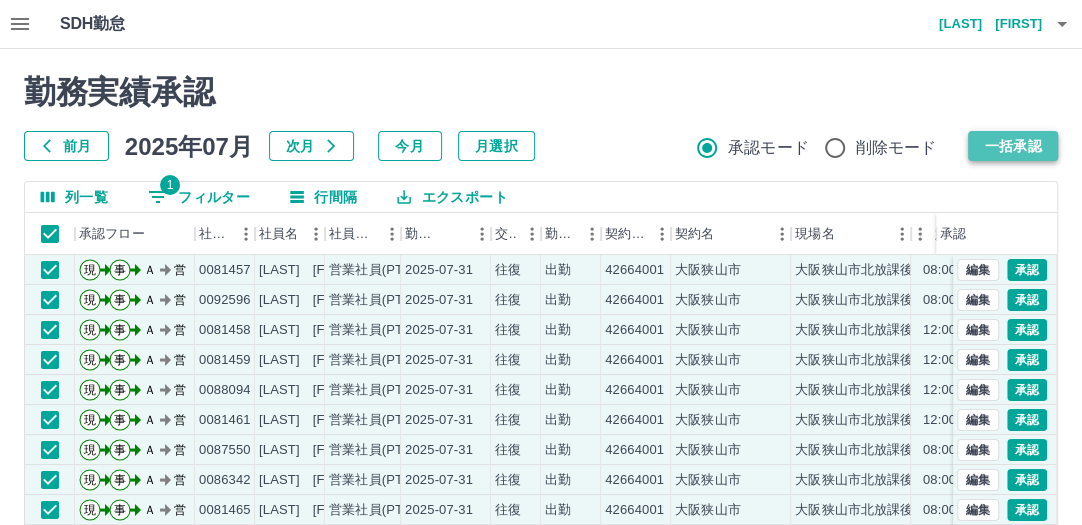 click on "一括承認" at bounding box center [1013, 146] 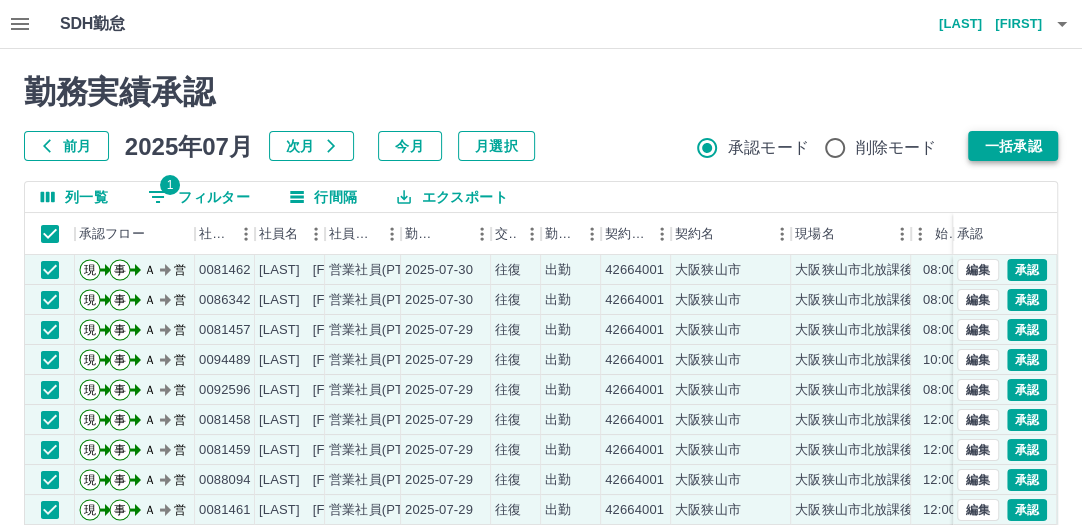 click on "一括承認" at bounding box center [1013, 146] 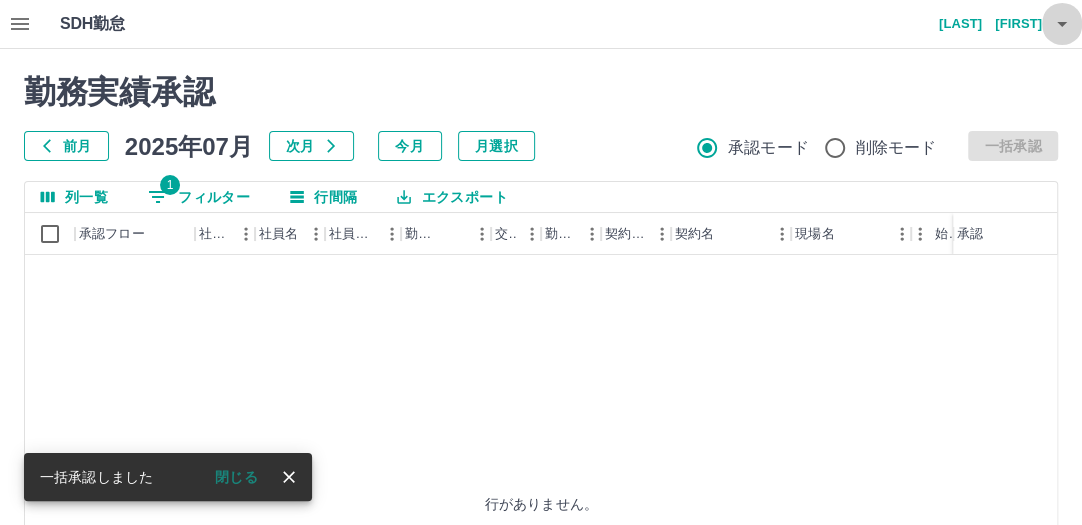 click 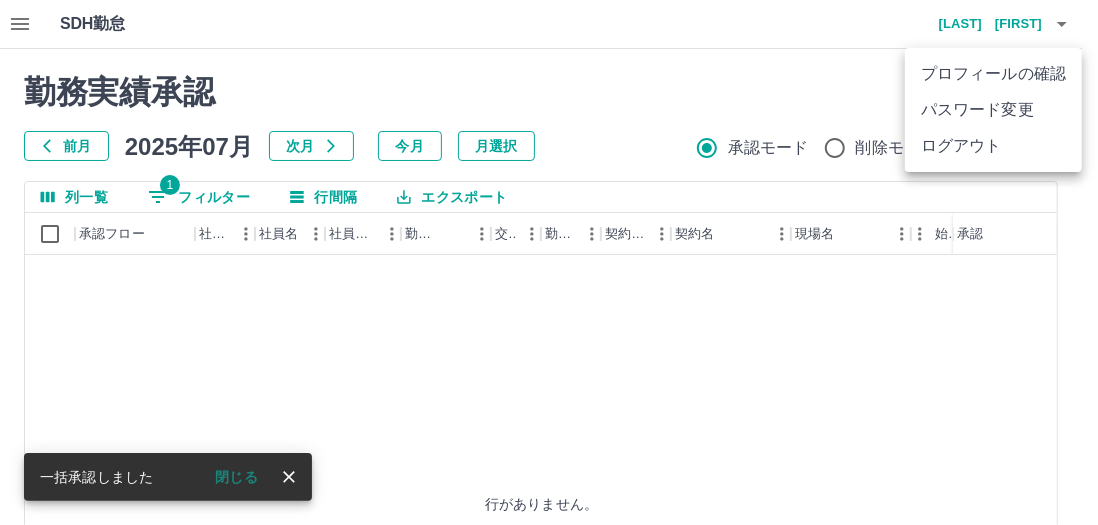 click on "ログアウト" at bounding box center (993, 146) 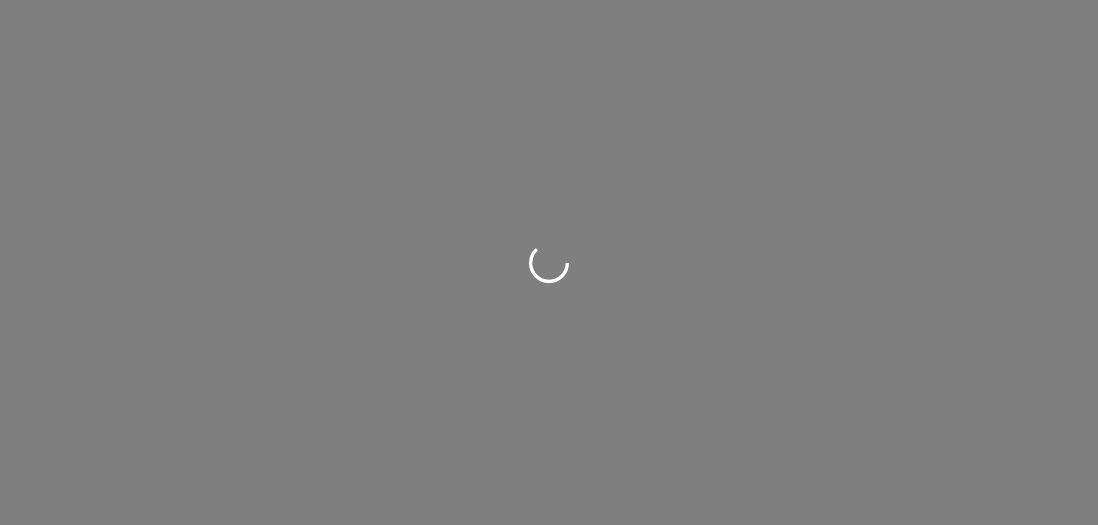 scroll, scrollTop: 0, scrollLeft: 0, axis: both 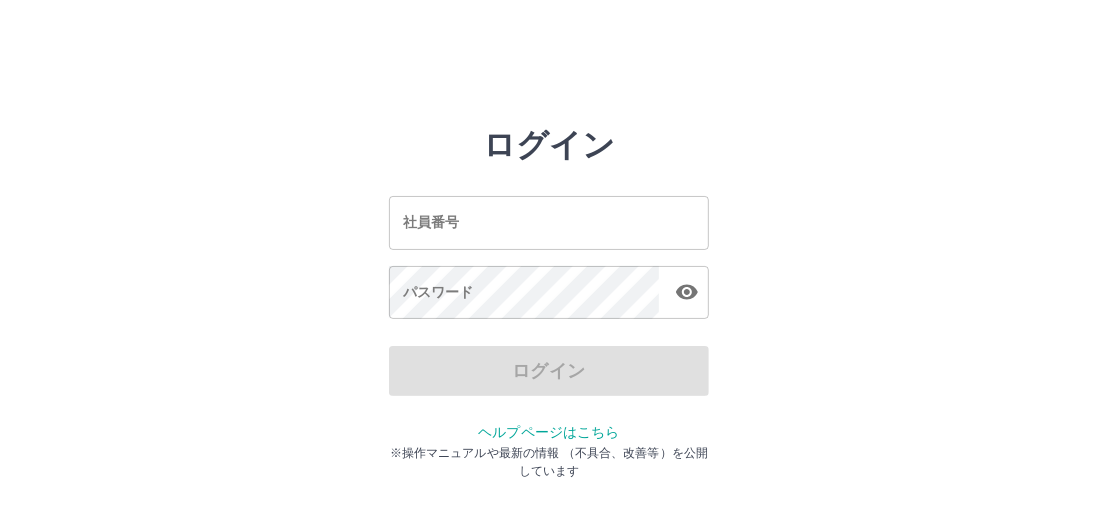 click on "社員番号 社員番号 パスワード パスワード" at bounding box center (549, 254) 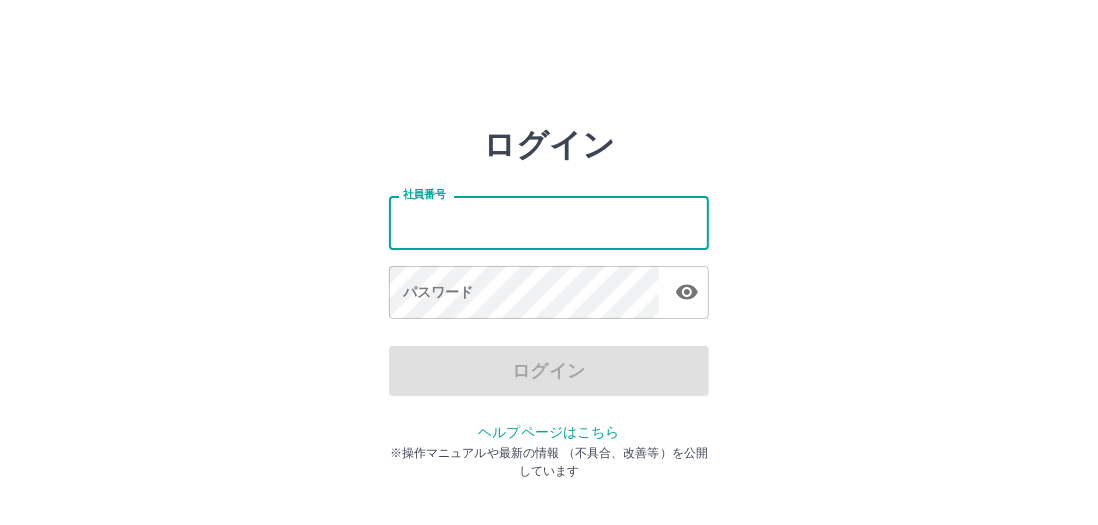 type on "*******" 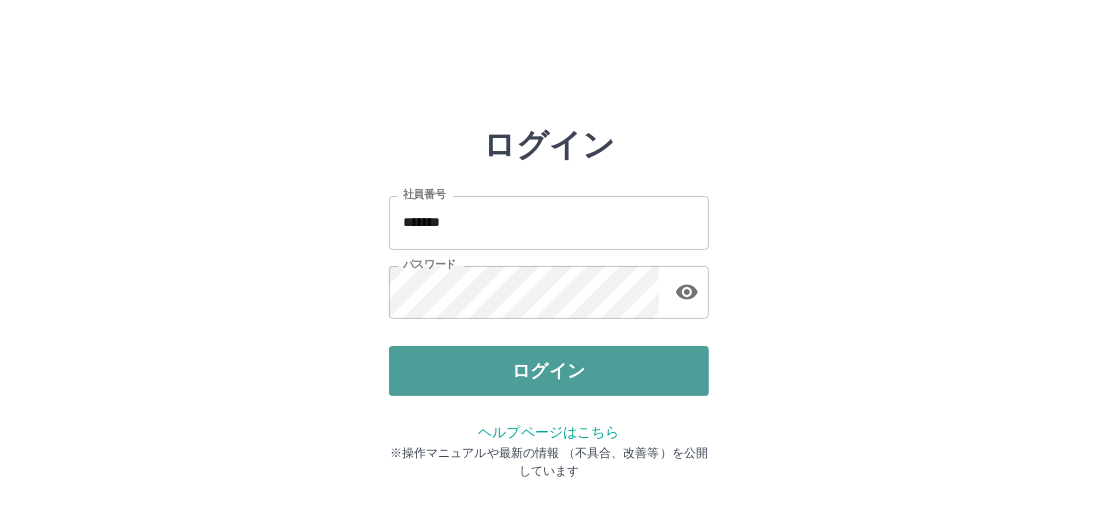 click on "ログイン" at bounding box center [549, 371] 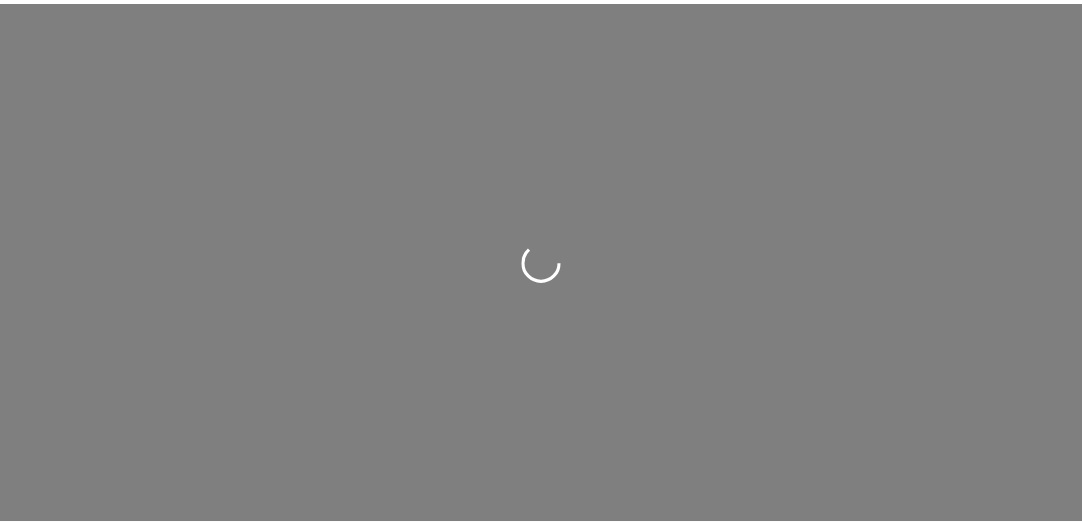 scroll, scrollTop: 0, scrollLeft: 0, axis: both 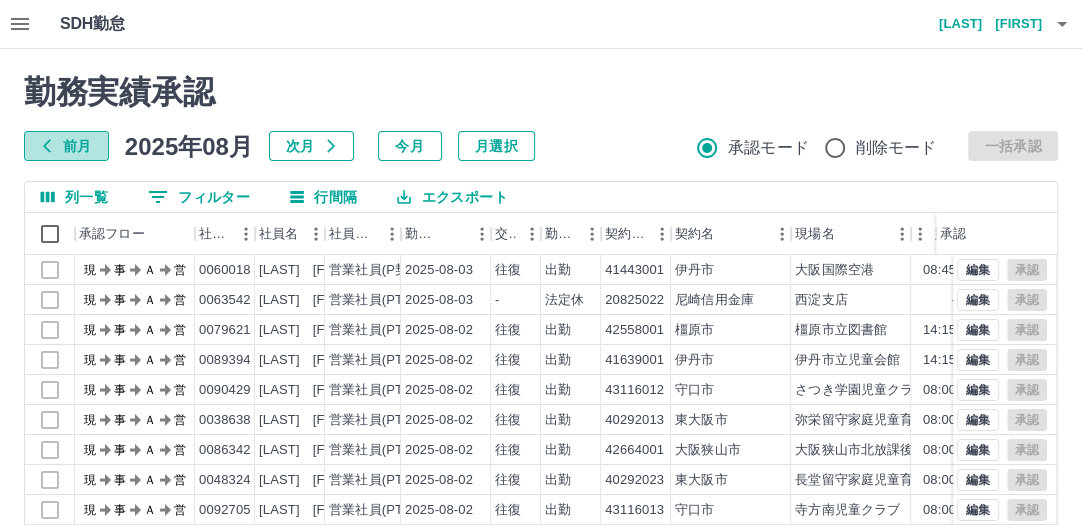 click on "前月" at bounding box center [66, 146] 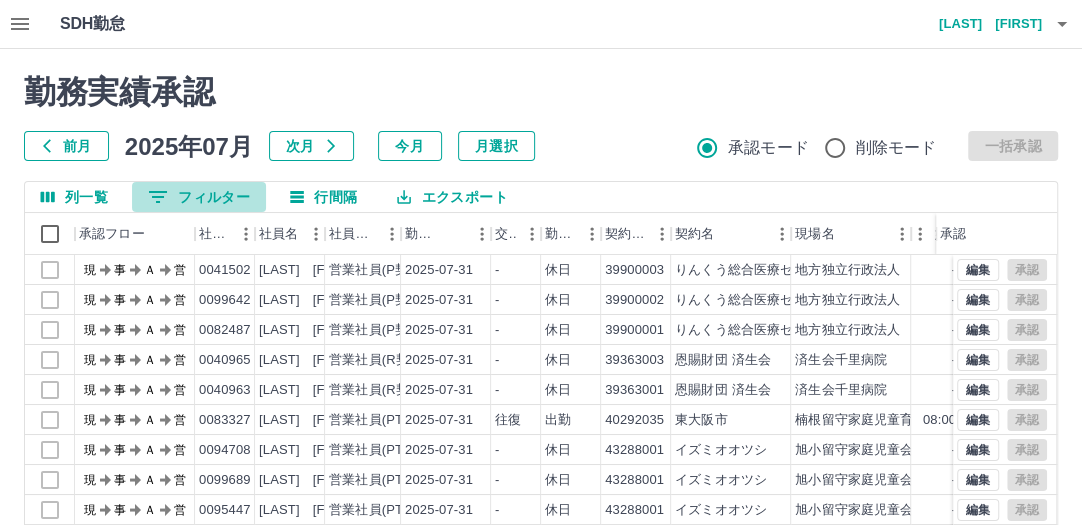 click 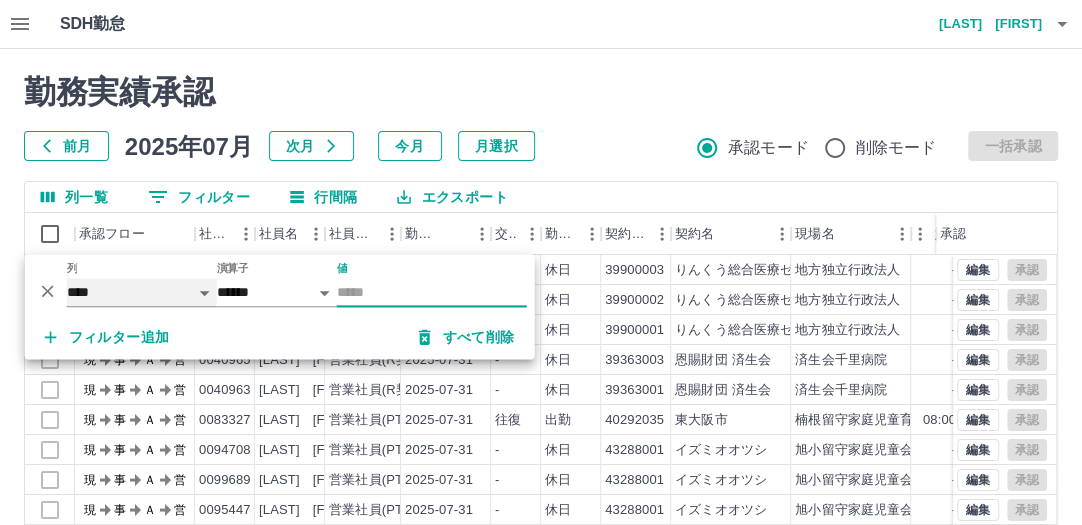 click on "**** *** **** *** *** **** ***** *** *** ** ** ** **** **** **** ** ** *** **** *****" at bounding box center (142, 292) 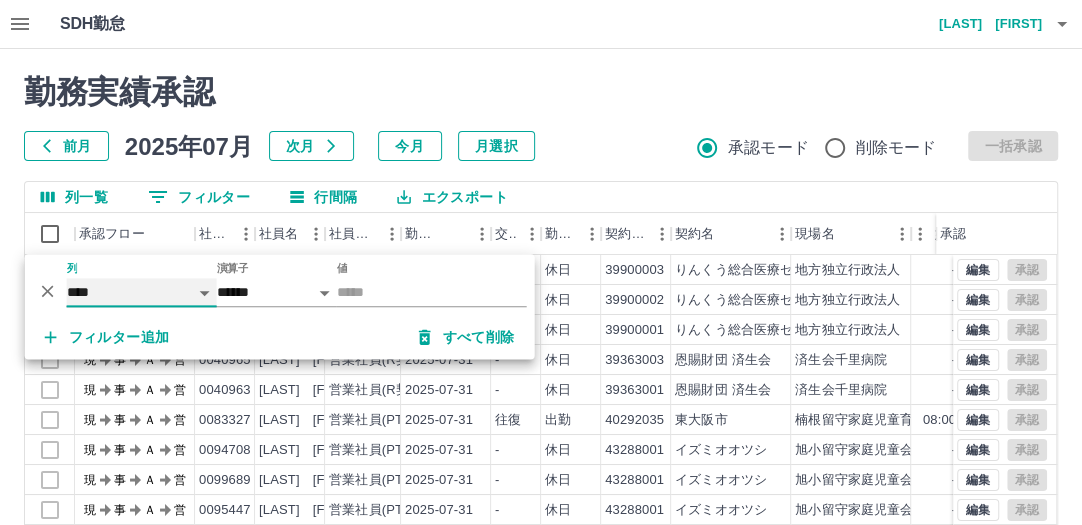 click on "**** *** **** *** *** **** ***** *** *** ** ** ** **** **** **** ** ** *** **** *****" at bounding box center (142, 292) 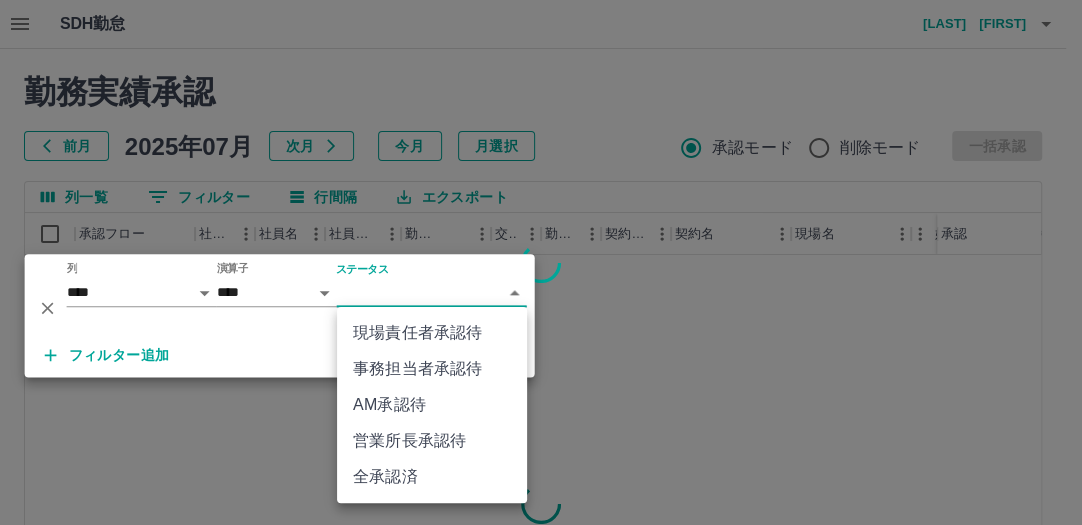 click on "SDH勤怠 [LAST]　[FIRST] 勤務実績承認 前月 [DATE] [DATE] 次月 今月 月選択 承認モード 削除モード 一括承認 列一覧 0 フィルター 行間隔 エクスポート 承認フロー 社員番号 社員名 社員区分 勤務日 交通費 勤務区分 契約コード 契約名 現場名 始業 終業 休憩 所定開始 所定終業 所定休憩 承認 ページあたりの行数: 20 ** 1～20 / 42910 SDH勤怠 *** ** 列 **** *** **** *** *** **** ***** *** *** ** ** ** **** **** **** ** ** *** **** ***** 演算子 **** ****** ステータス ​ ********* フィルター追加 すべて削除 現場責任者承認待 事務担当者承認待 AM承認待 営業所長承認待 全承認済" at bounding box center [541, 422] 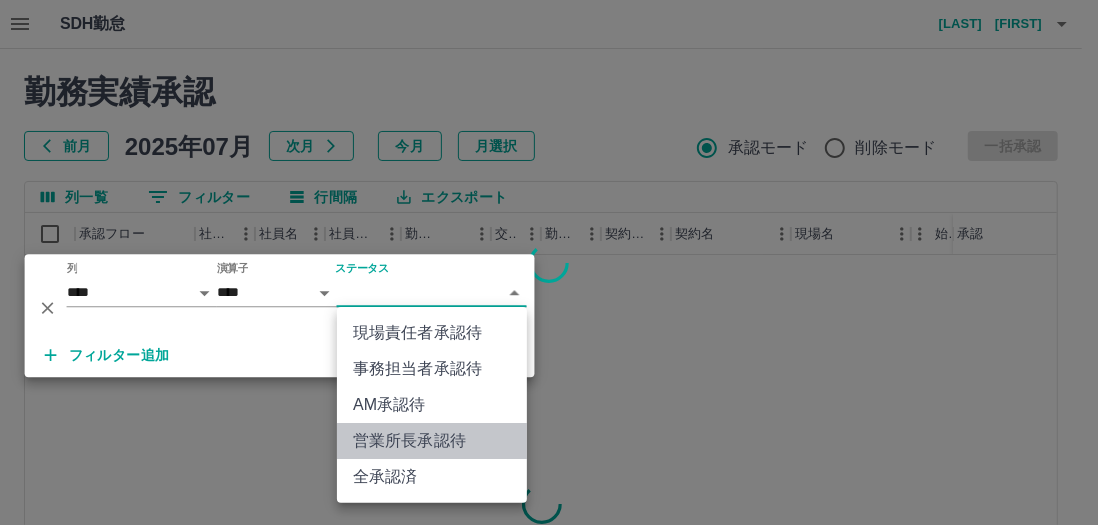 click on "営業所長承認待" at bounding box center [432, 441] 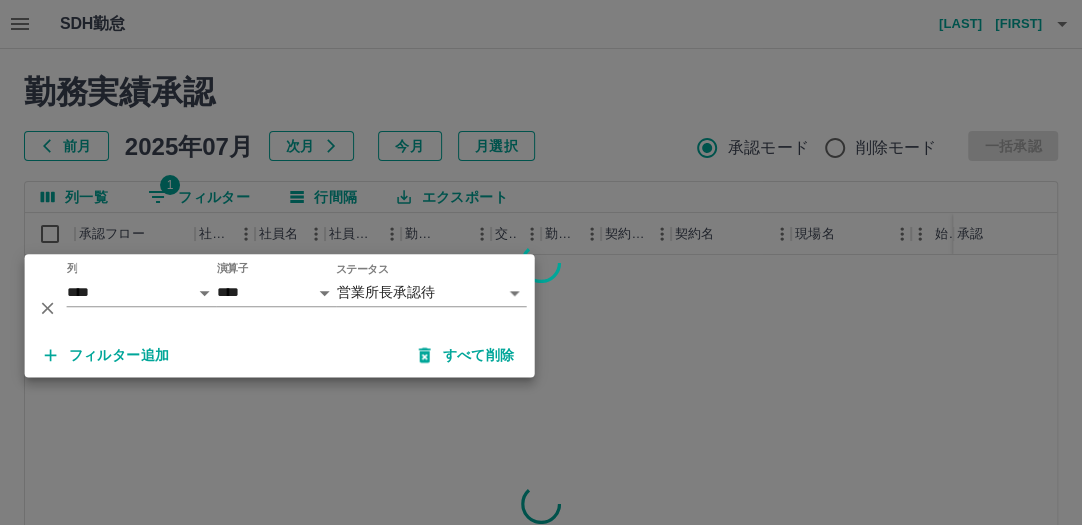click on "フィルター追加" at bounding box center (107, 355) 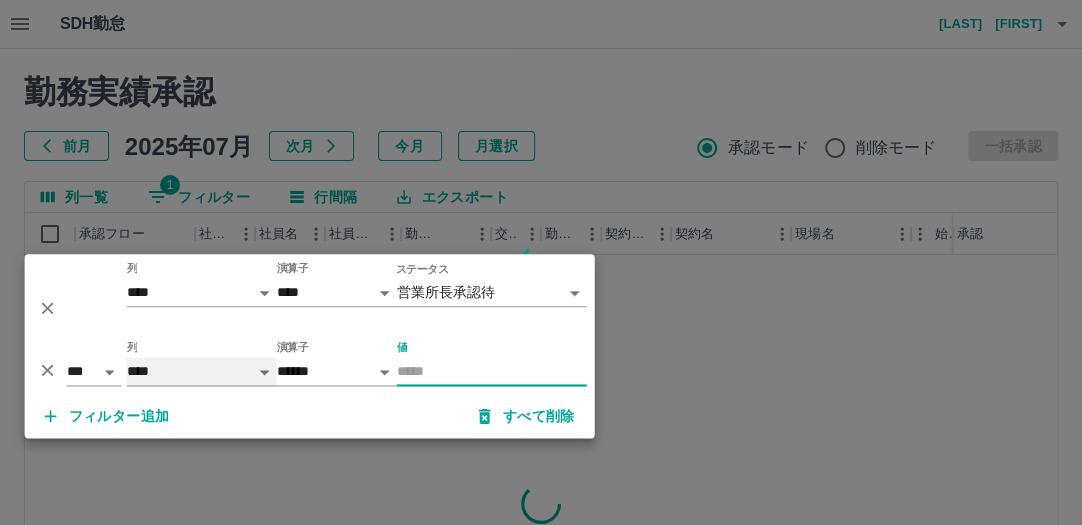 click on "**** *** **** *** *** **** ***** *** *** ** ** ** **** **** **** ** ** *** **** *****" at bounding box center (202, 371) 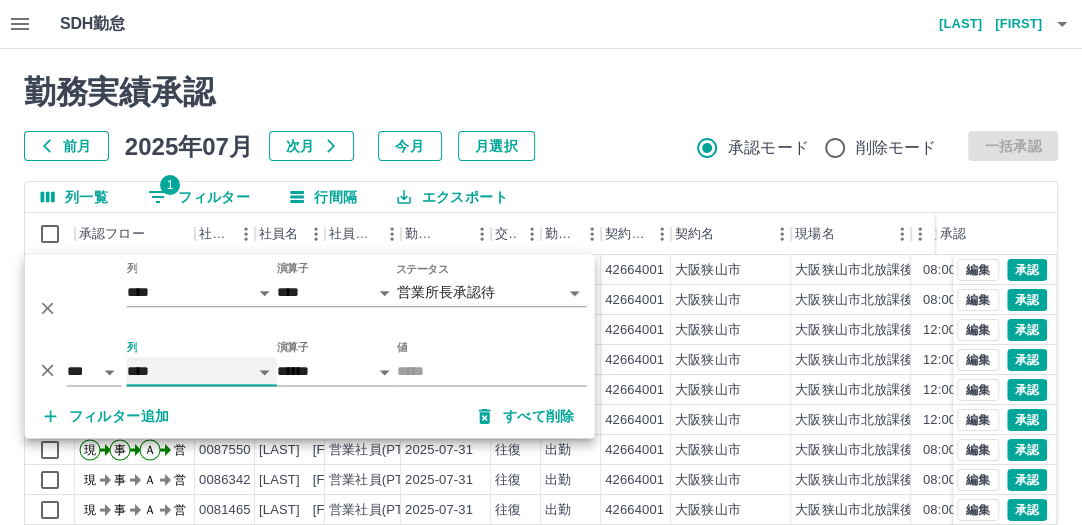 click on "**** *** **** *** *** **** ***** *** *** ** ** ** **** **** **** ** ** *** **** *****" at bounding box center [202, 371] 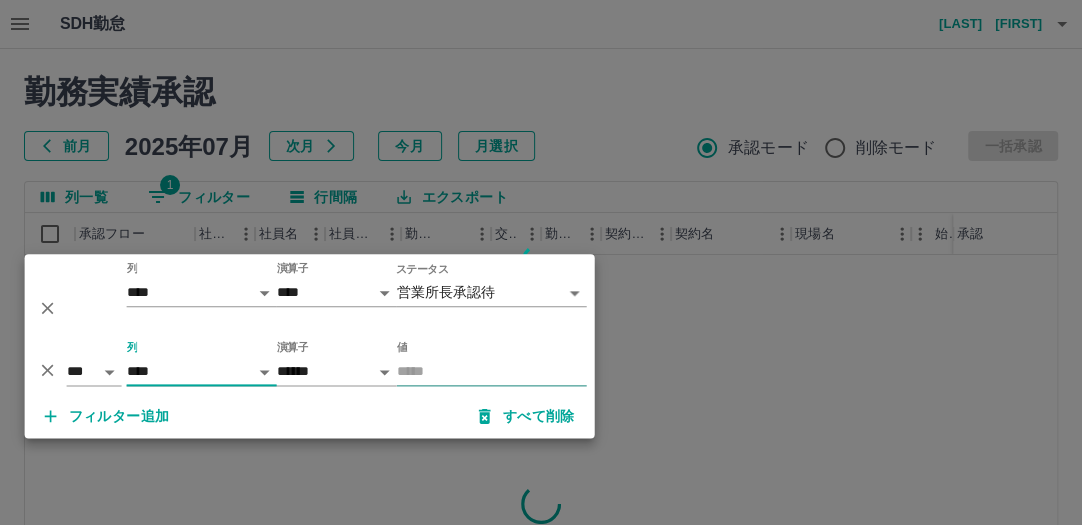 click on "値" at bounding box center [492, 371] 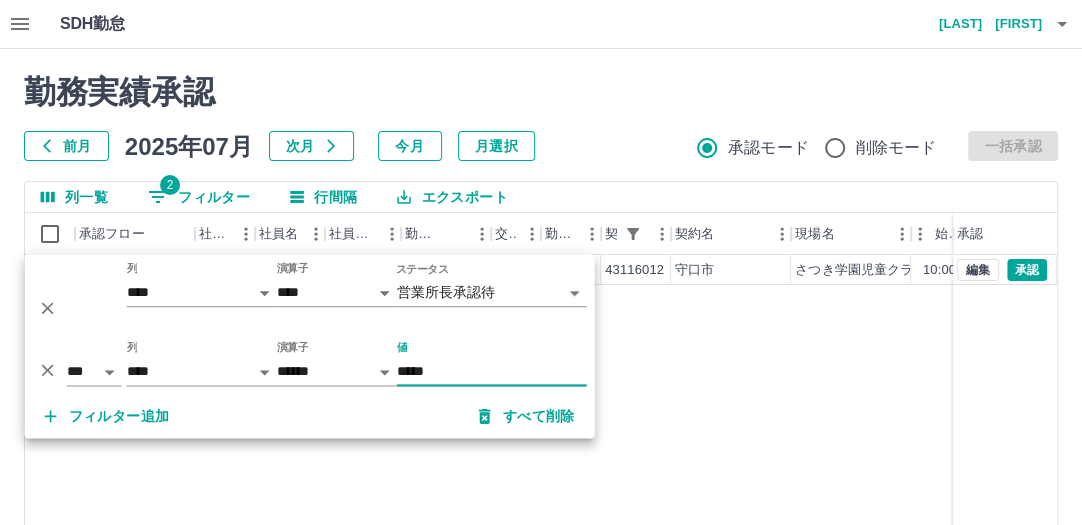 type on "*****" 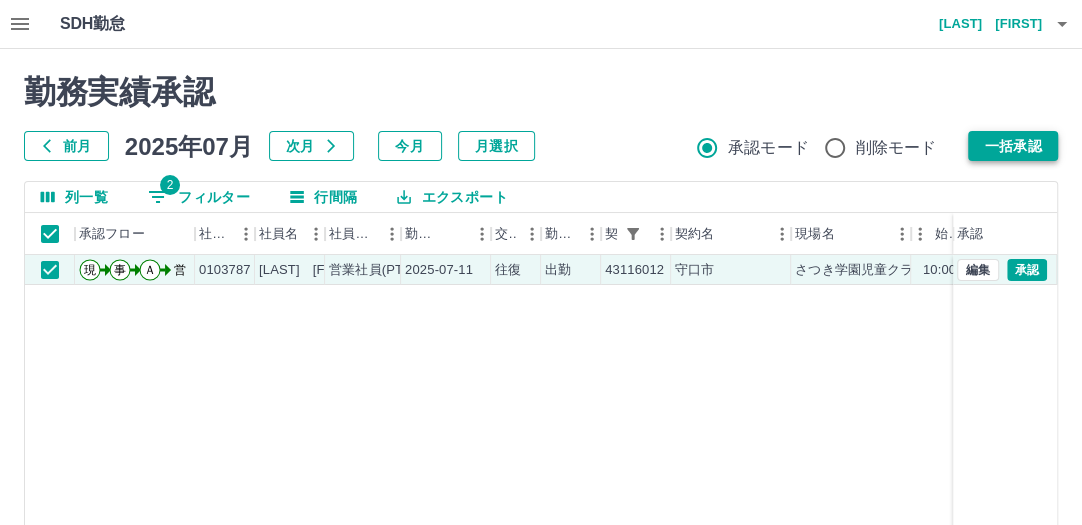 click on "一括承認" at bounding box center (1013, 146) 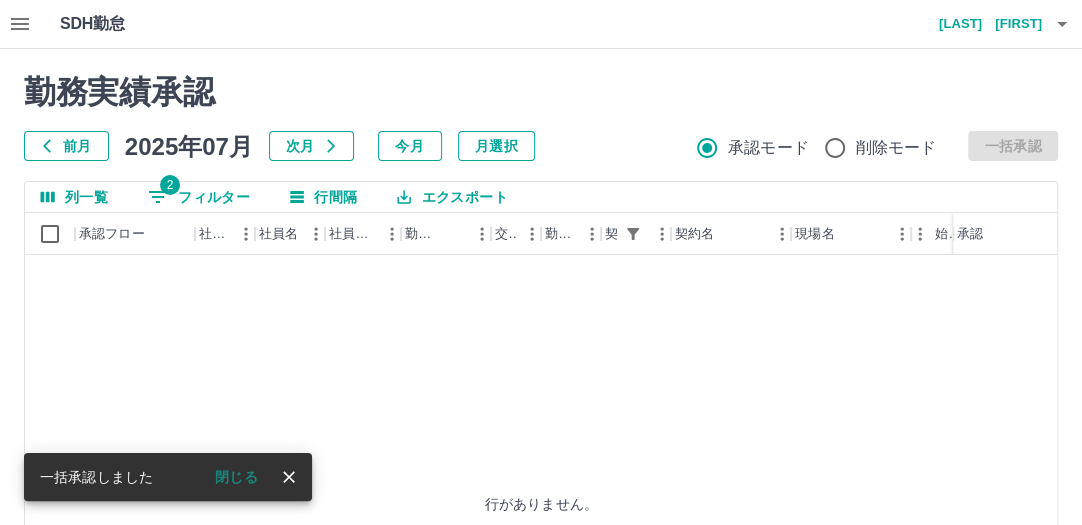 click 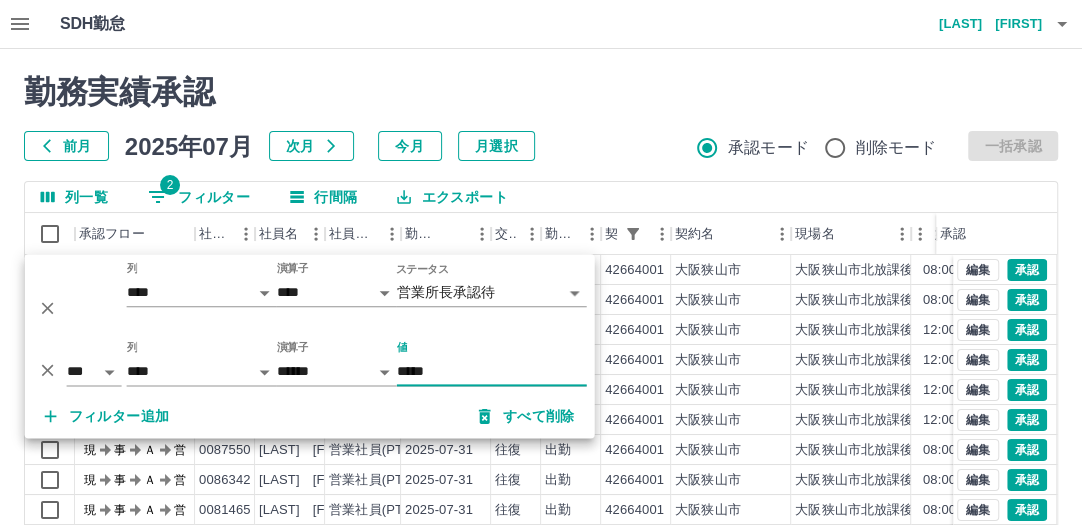 type on "*****" 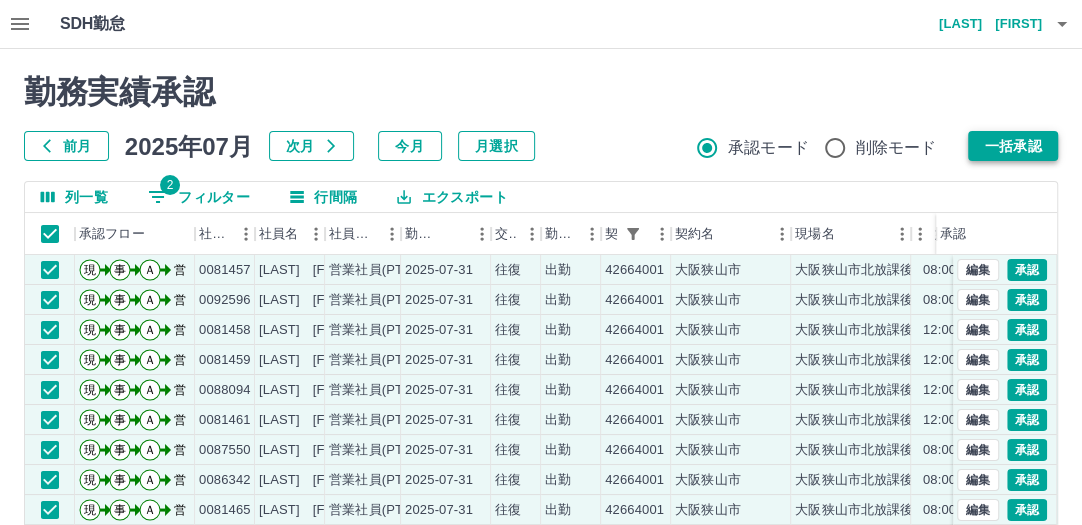 click on "一括承認" at bounding box center (1013, 146) 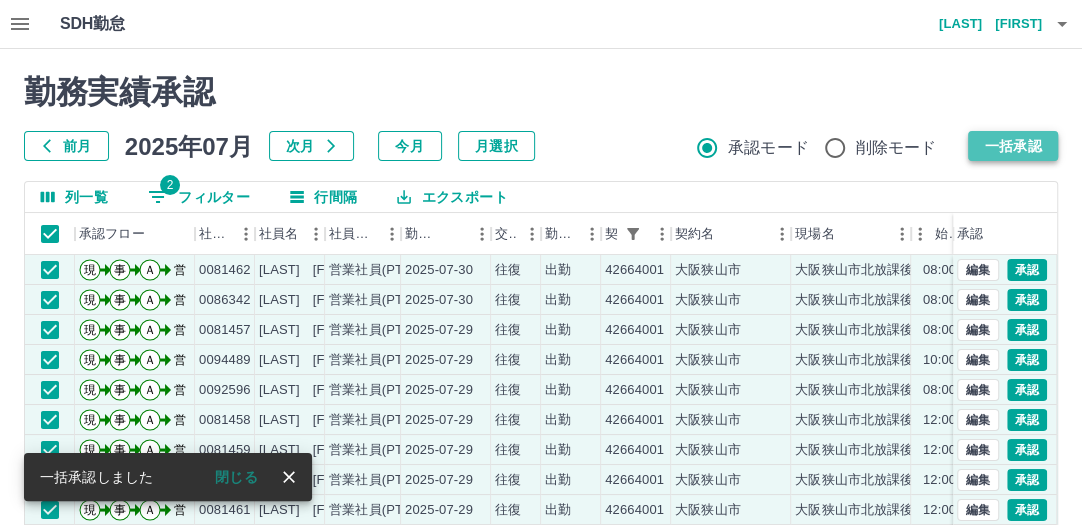 click on "一括承認" at bounding box center [1013, 146] 